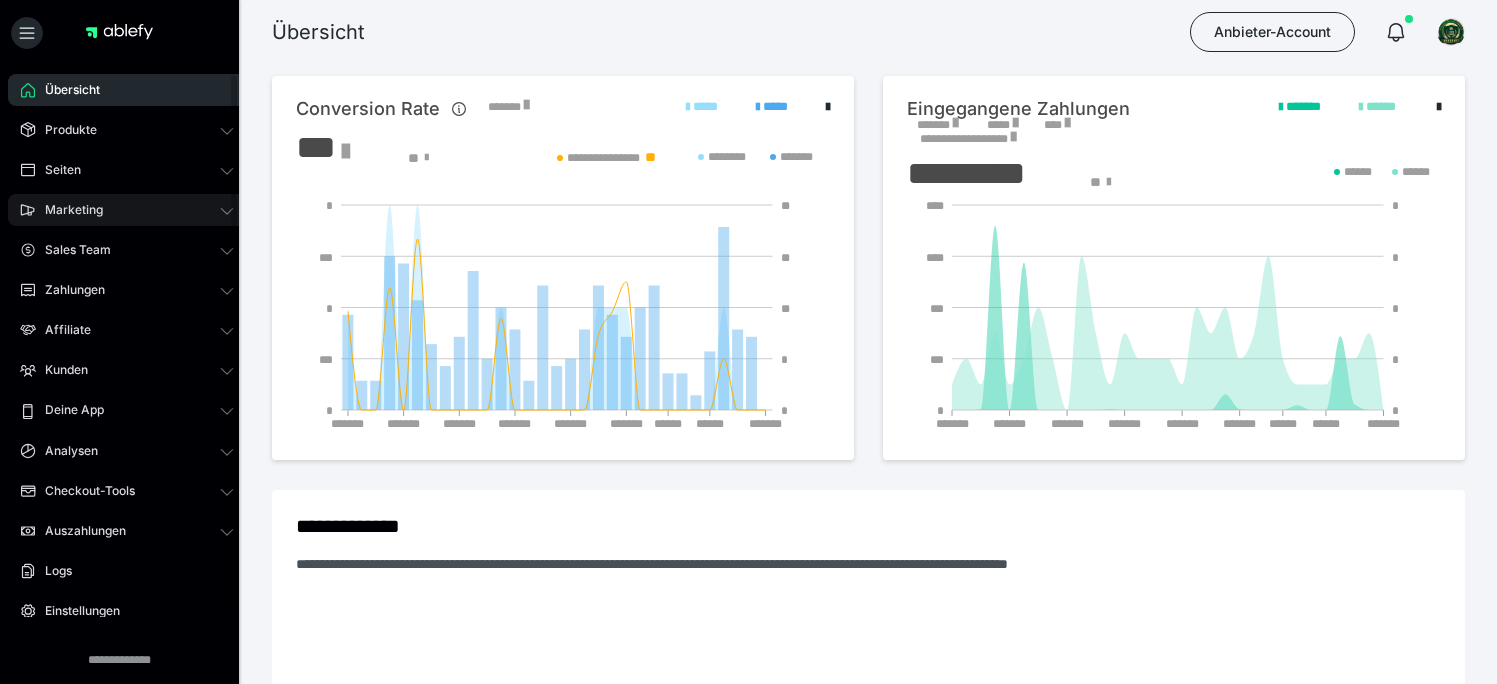 scroll, scrollTop: 0, scrollLeft: 0, axis: both 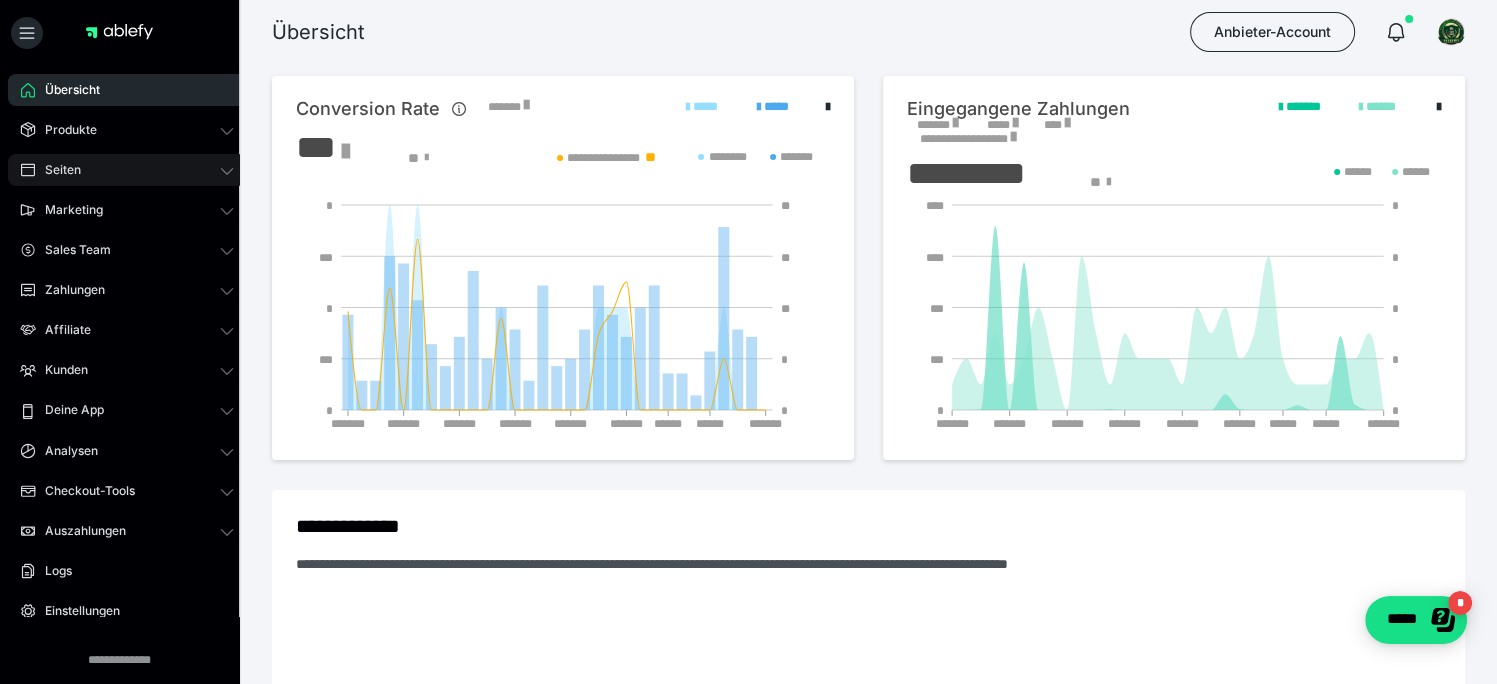 click on "Seiten" at bounding box center (127, 170) 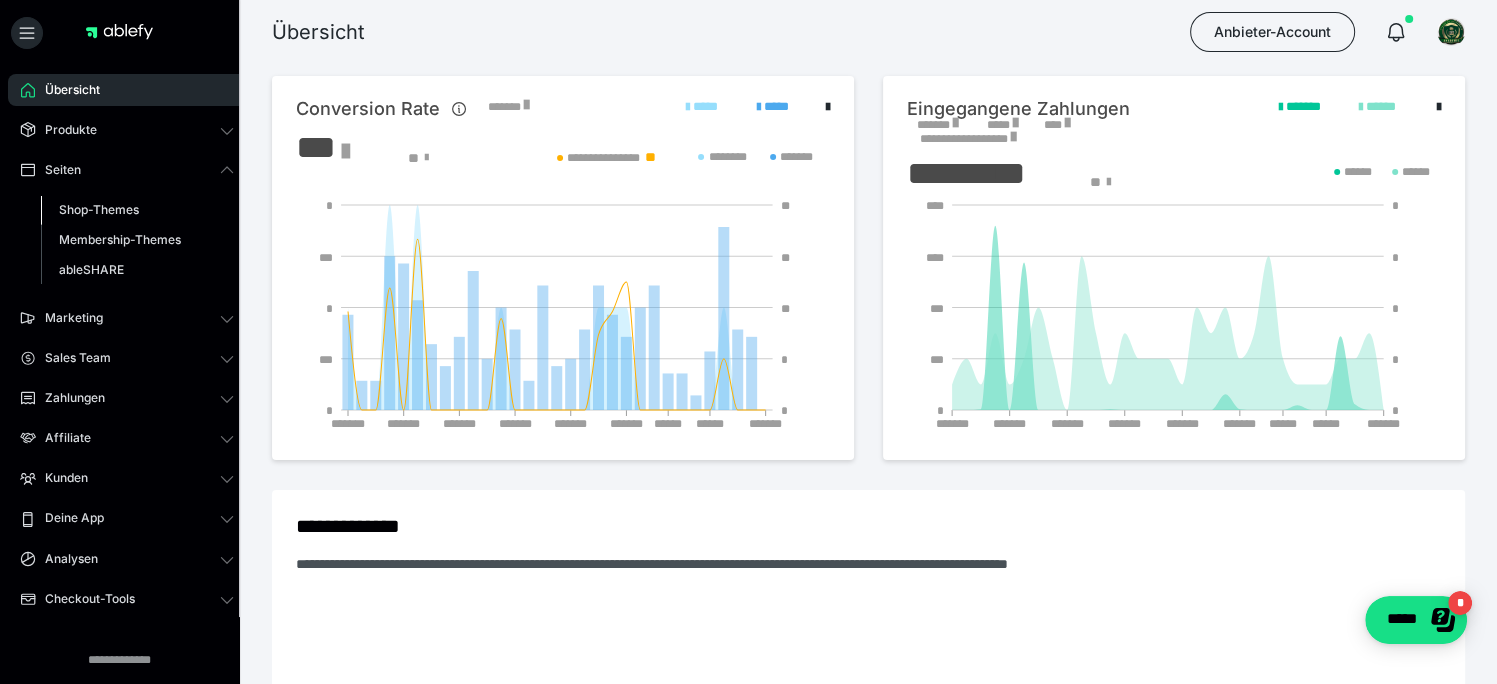 click on "Shop-Themes" at bounding box center [99, 209] 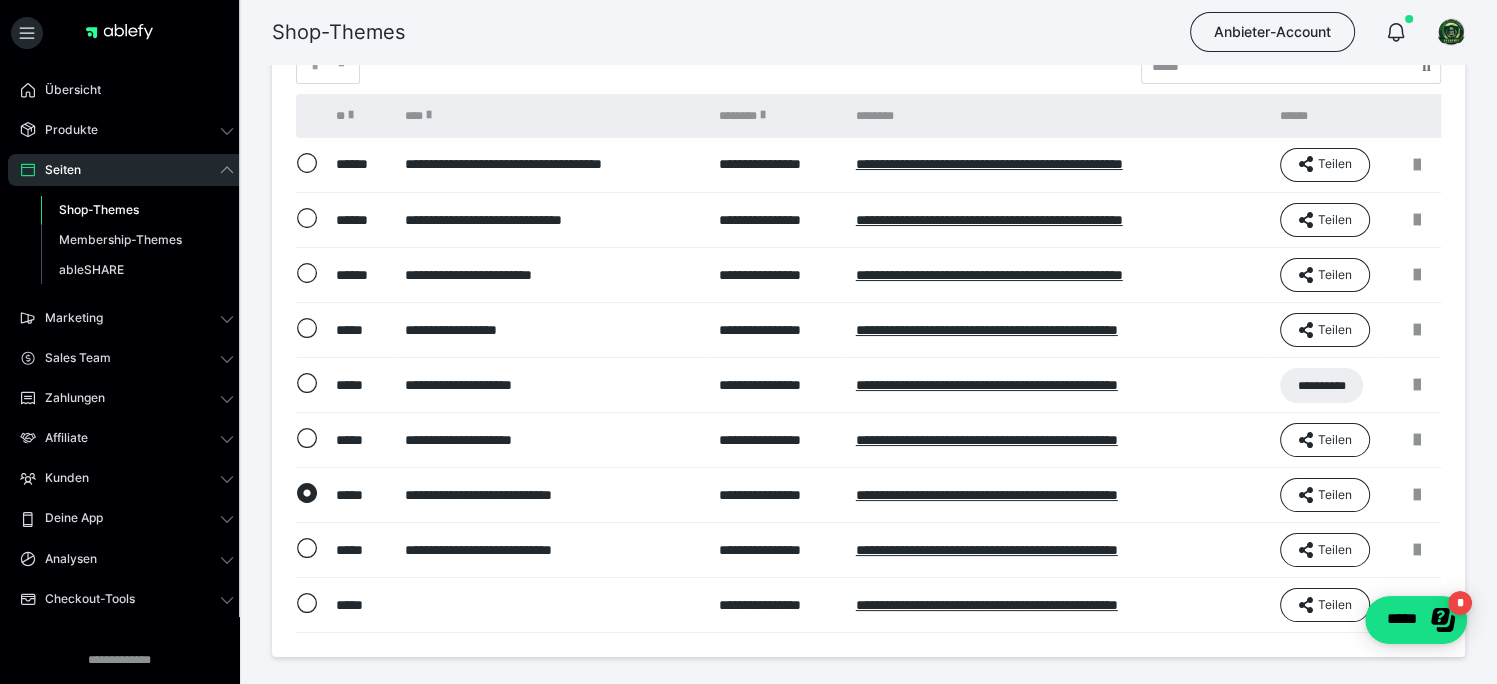 scroll, scrollTop: 100, scrollLeft: 0, axis: vertical 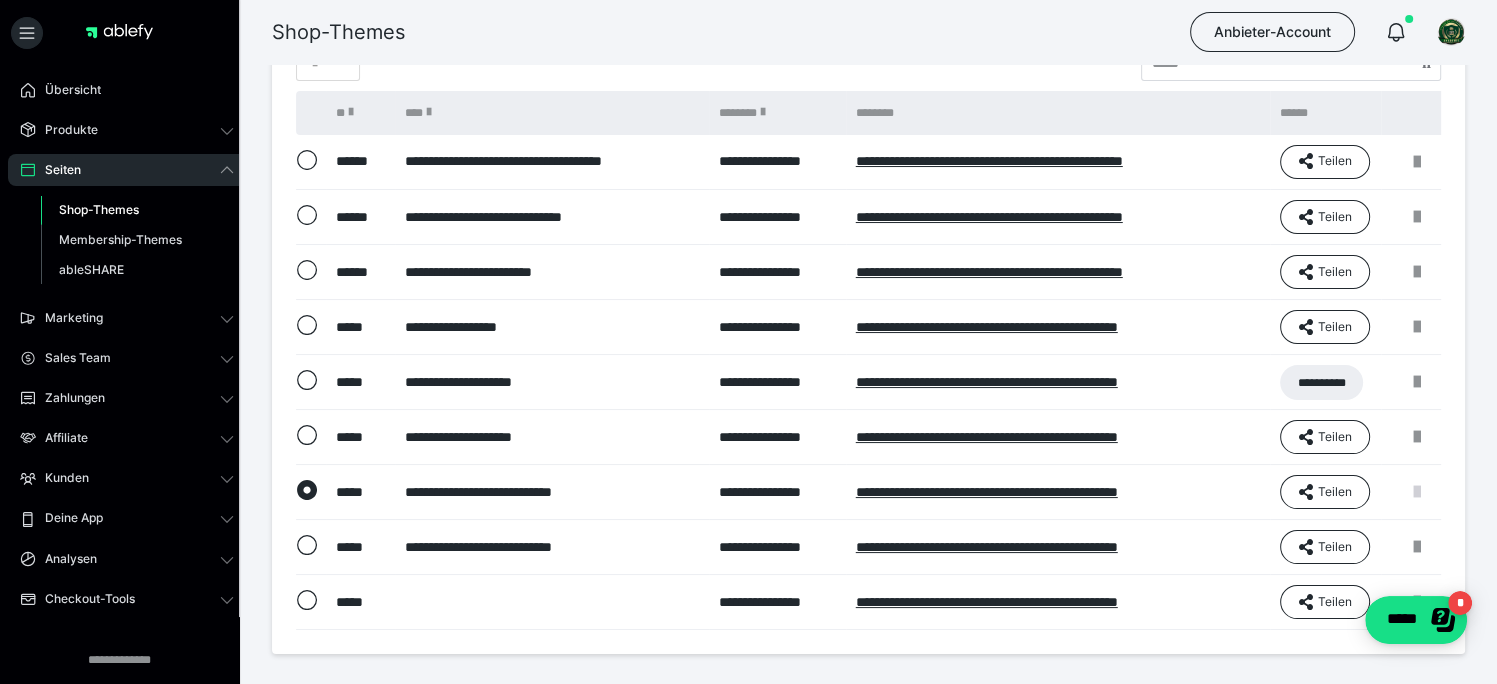 click at bounding box center (1417, 492) 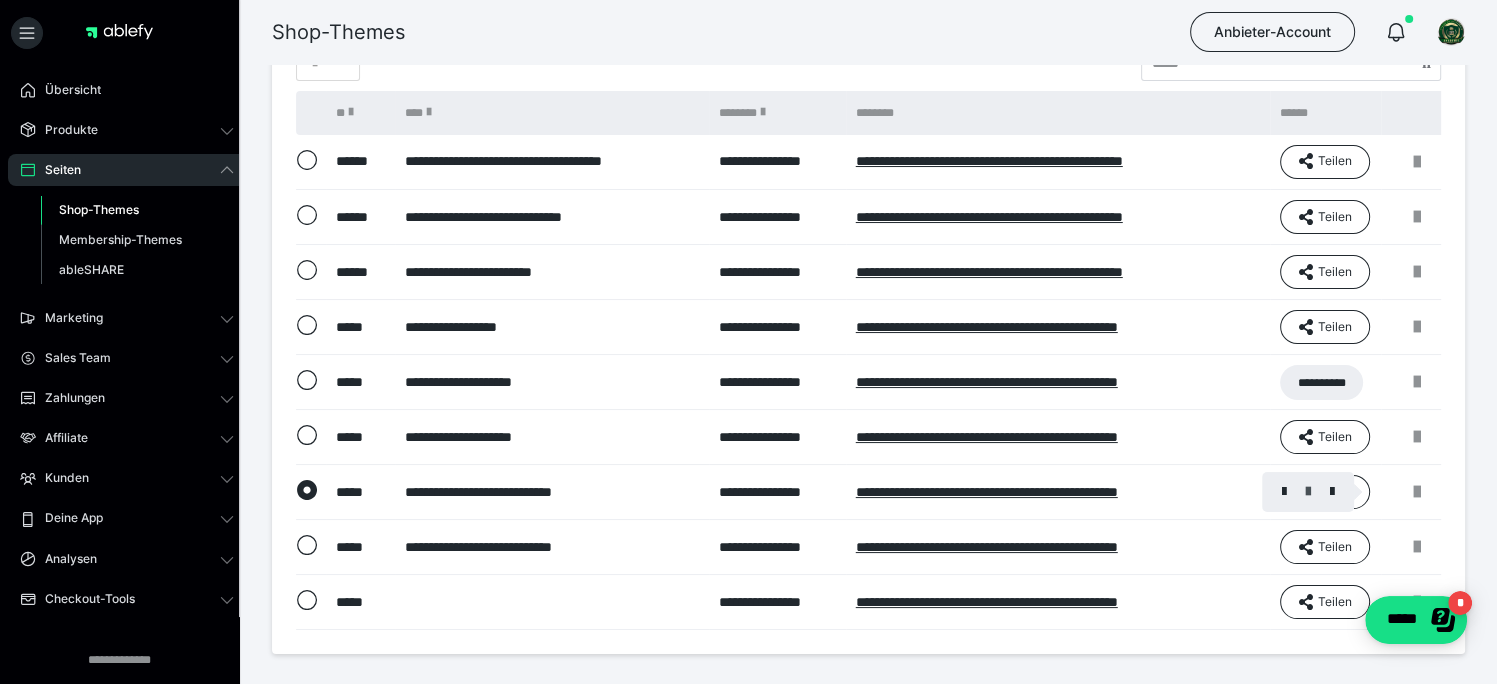 click at bounding box center [1308, 492] 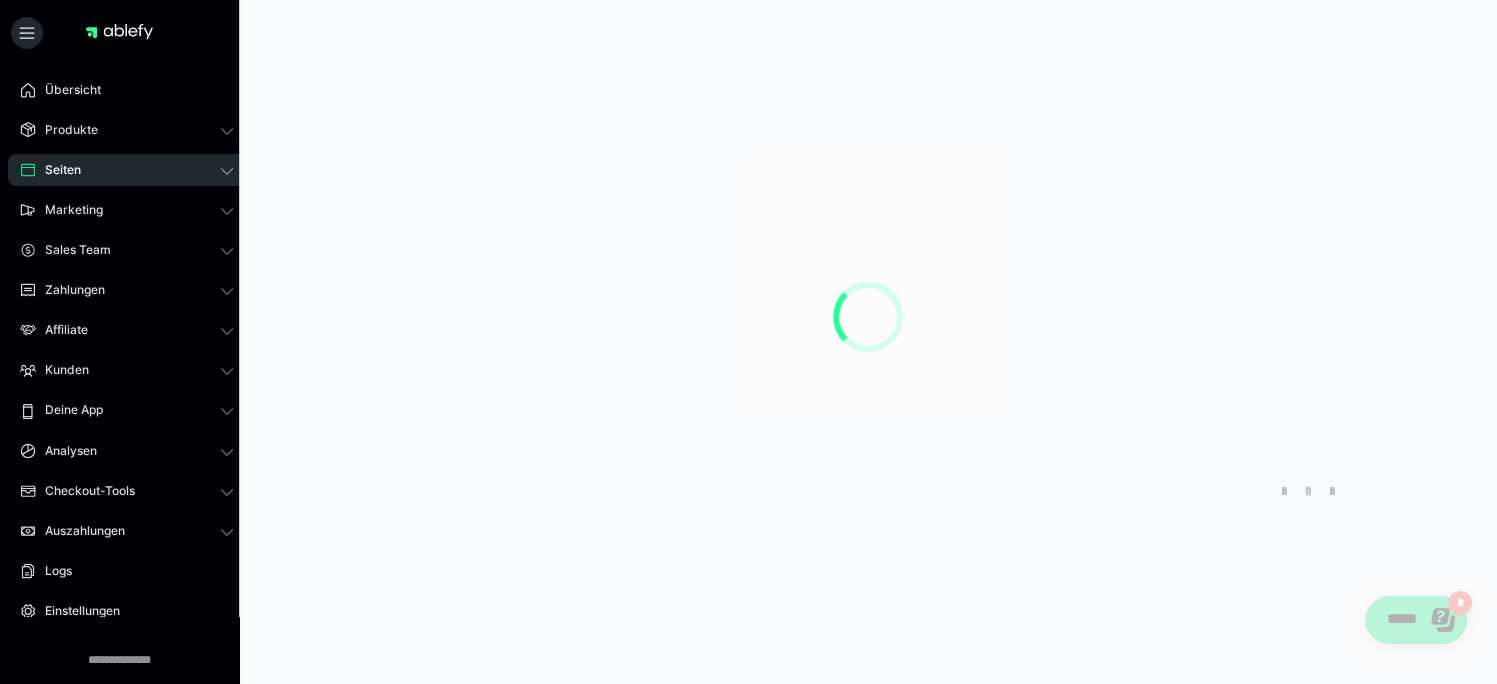 scroll, scrollTop: 0, scrollLeft: 0, axis: both 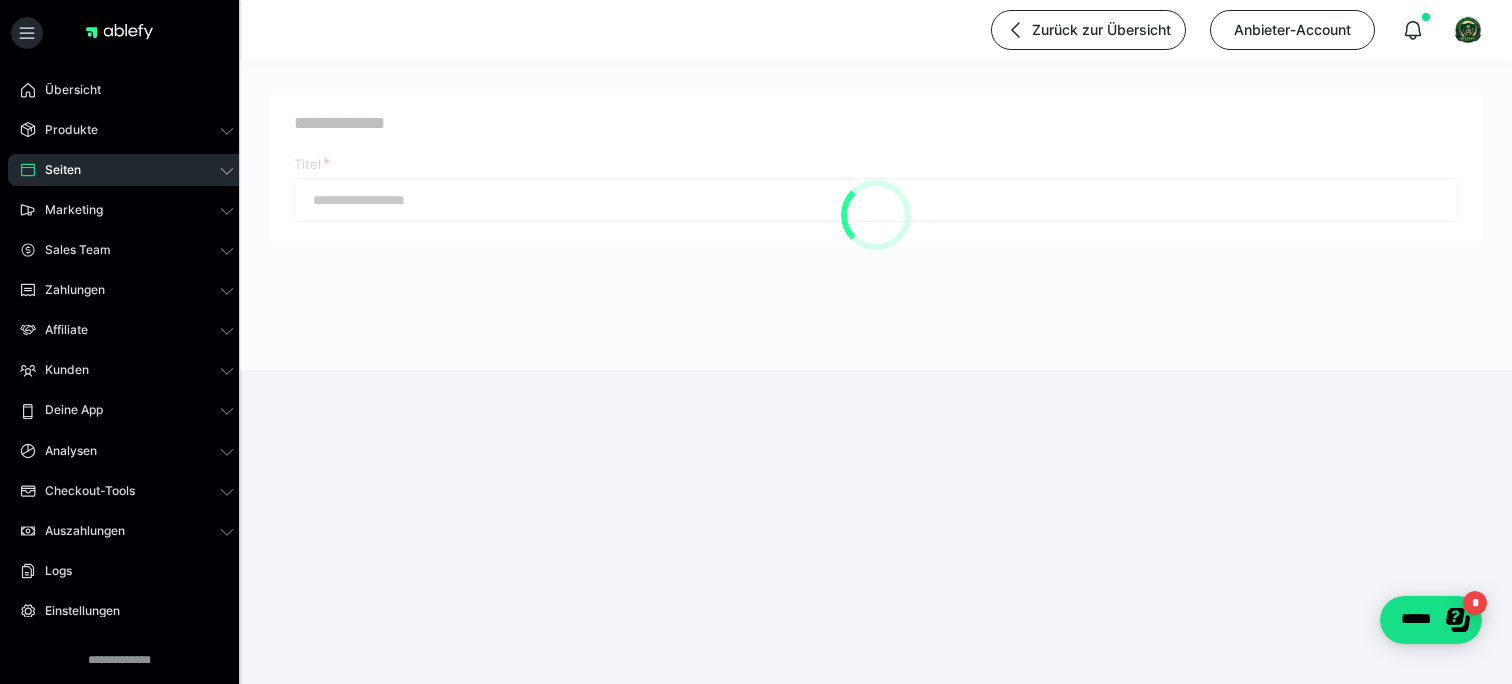 type on "**********" 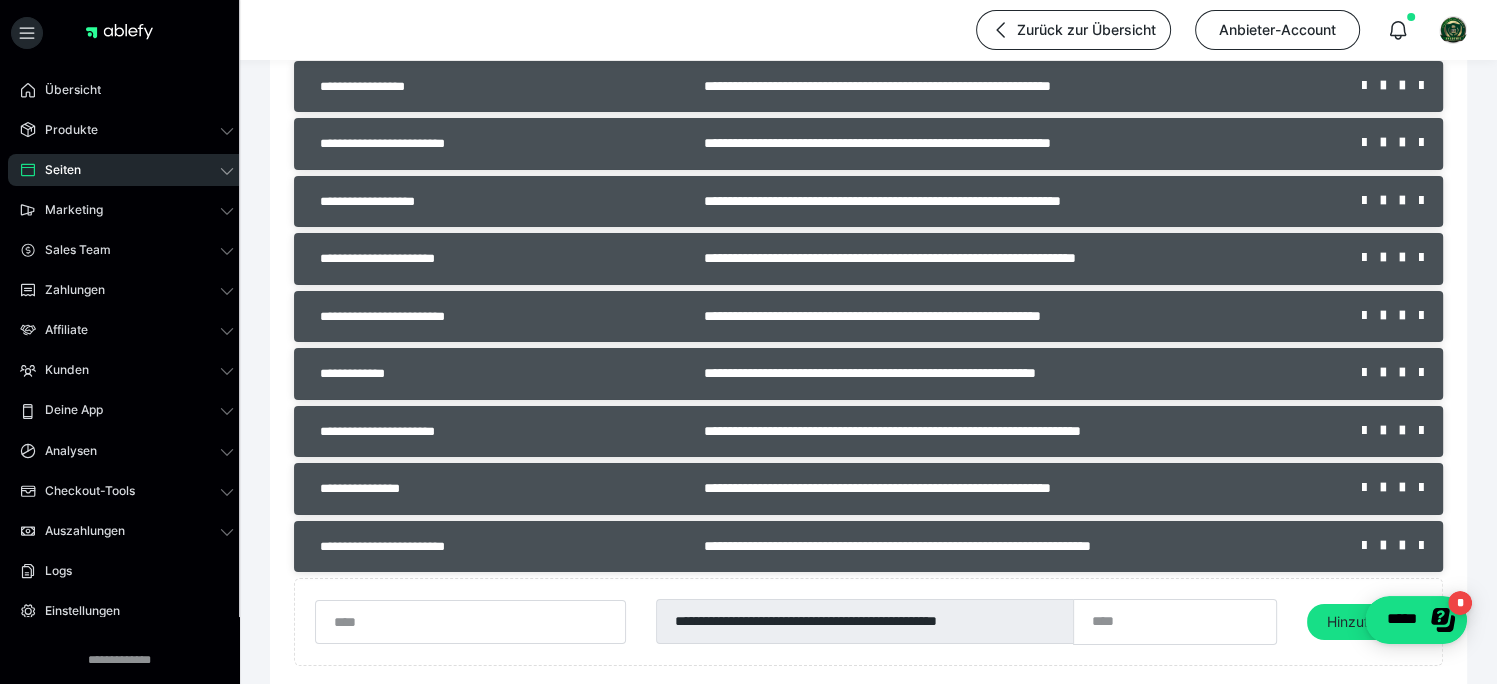 scroll, scrollTop: 7400, scrollLeft: 0, axis: vertical 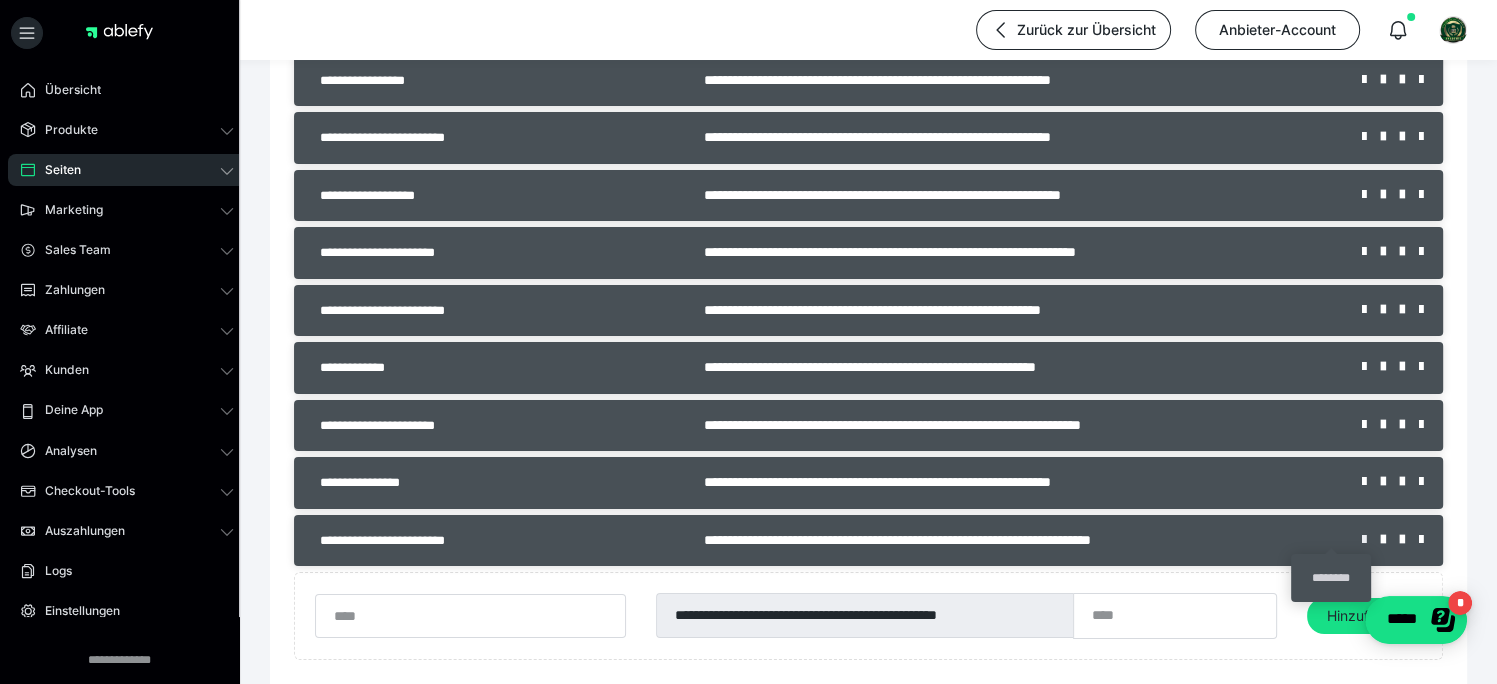 click at bounding box center (1371, 540) 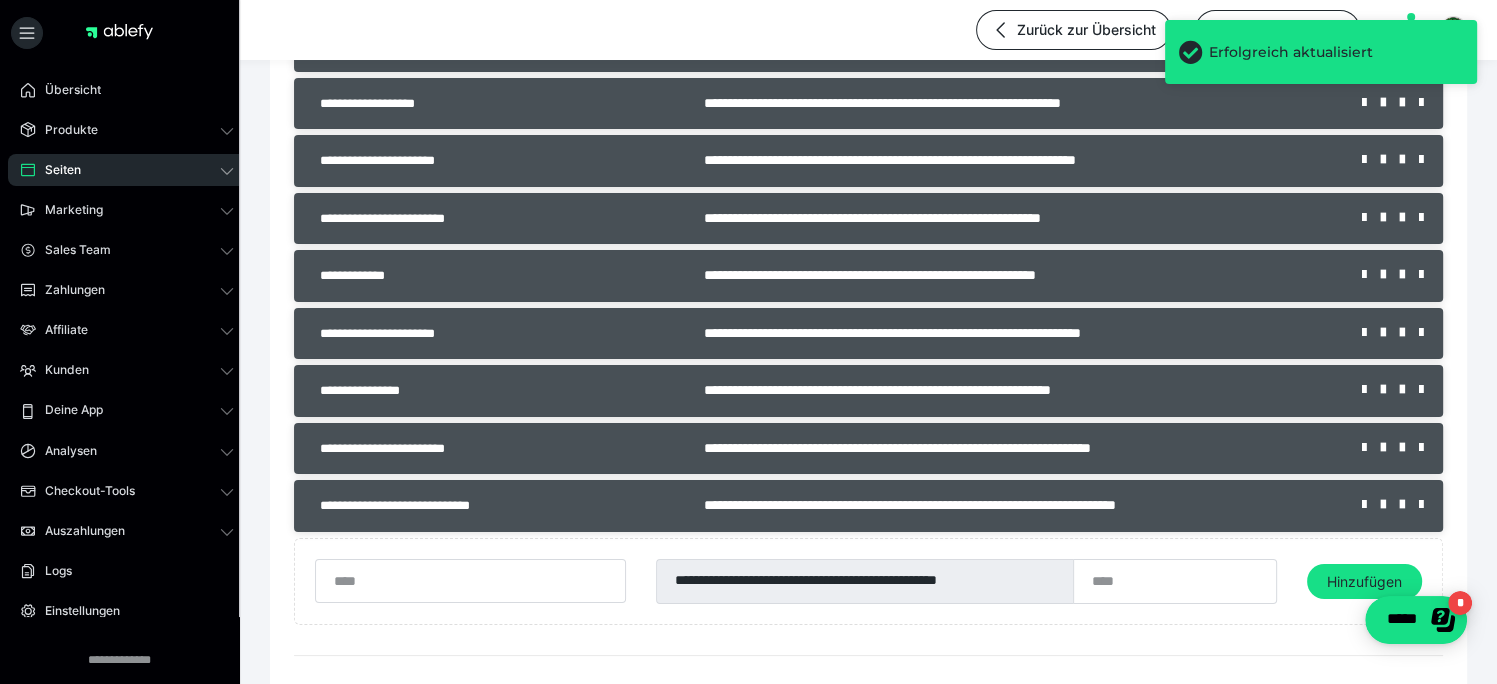scroll, scrollTop: 7500, scrollLeft: 0, axis: vertical 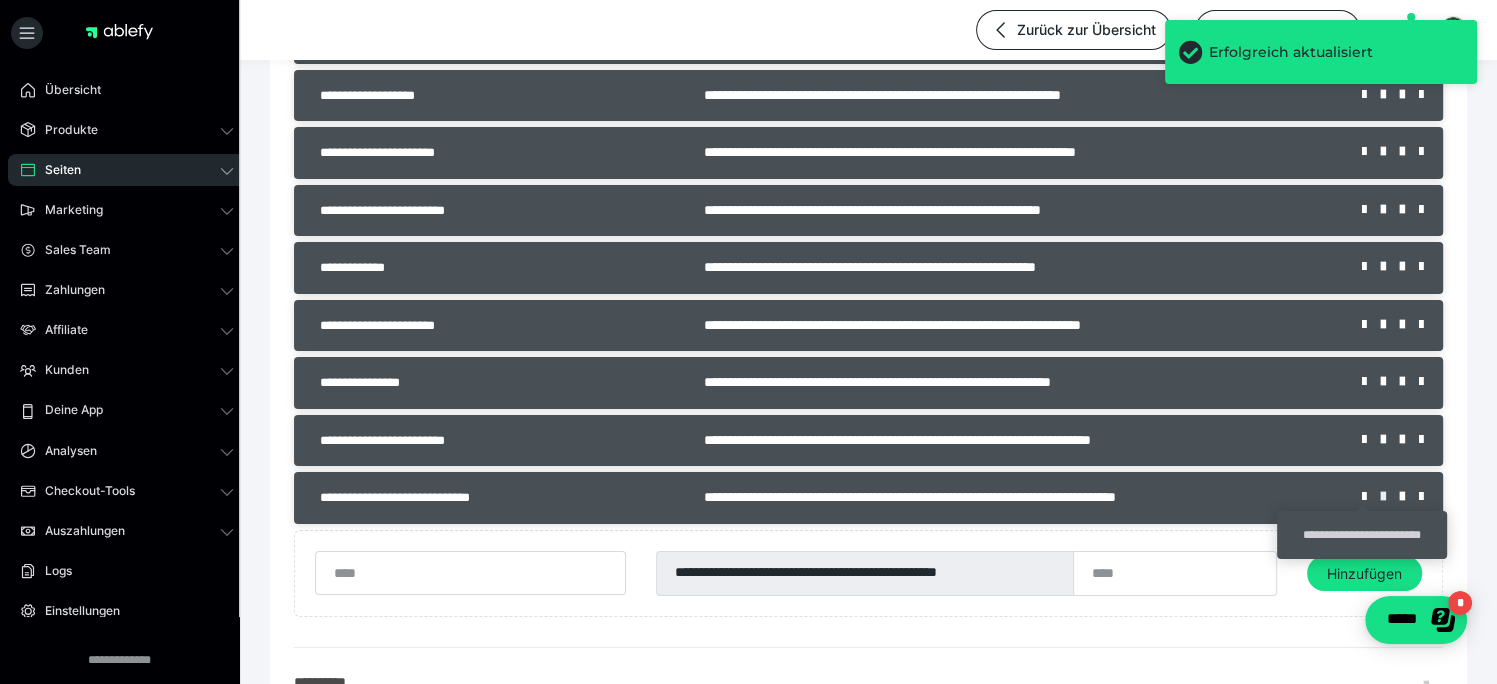 click at bounding box center [1390, 497] 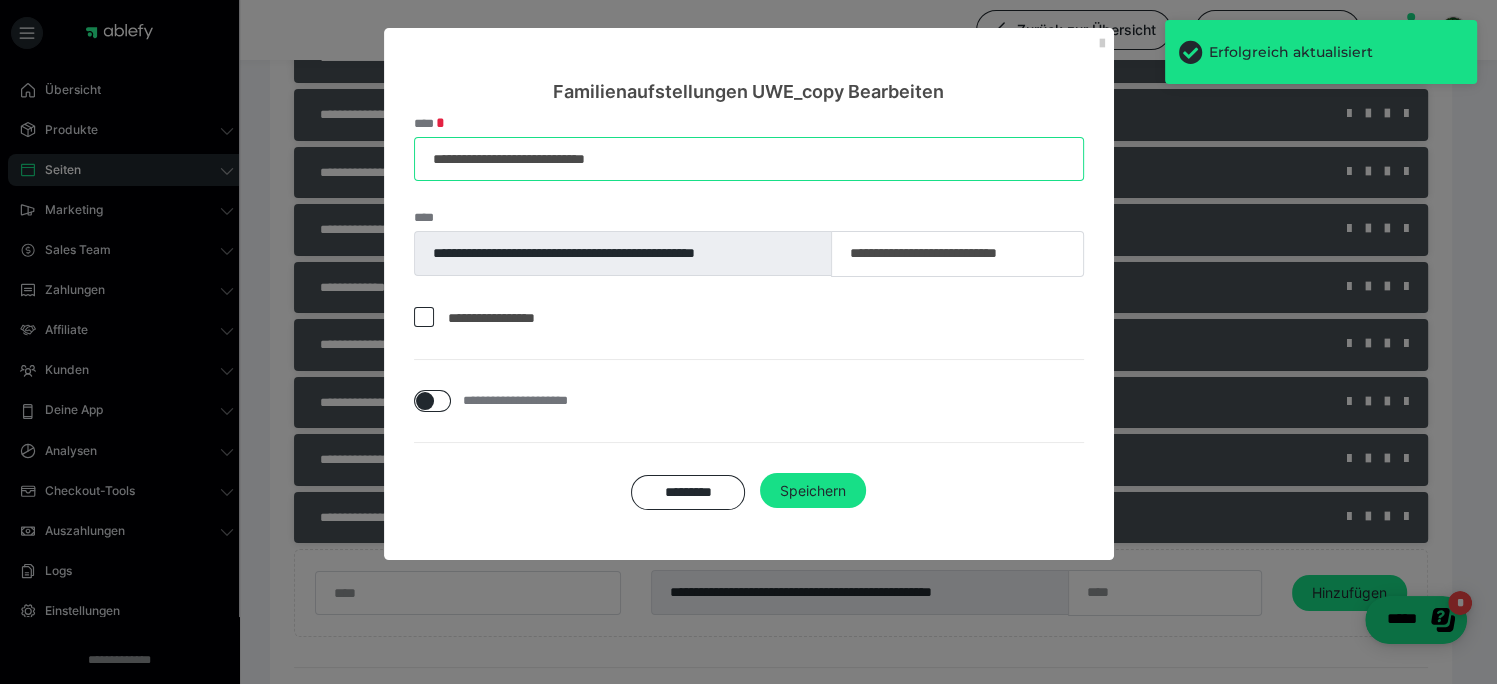 drag, startPoint x: 632, startPoint y: 167, endPoint x: 379, endPoint y: 179, distance: 253.28442 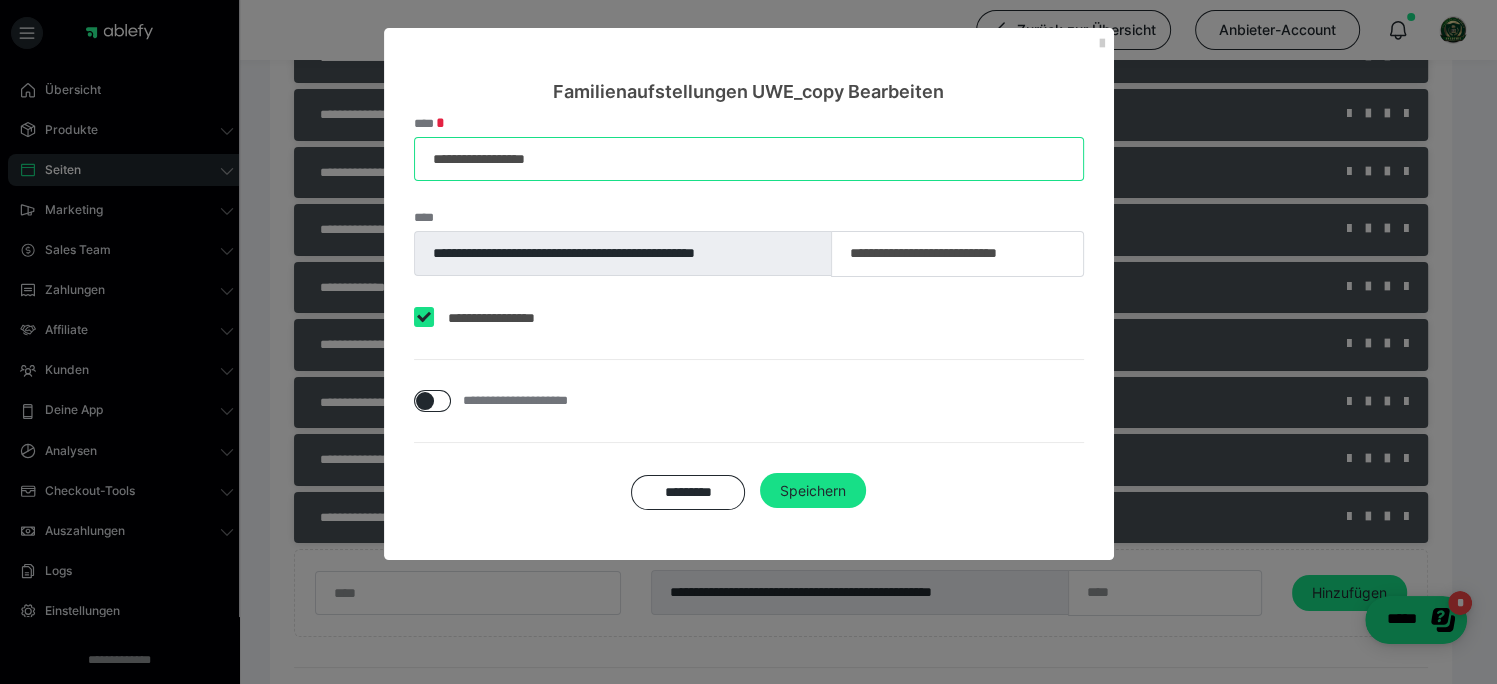 type on "**********" 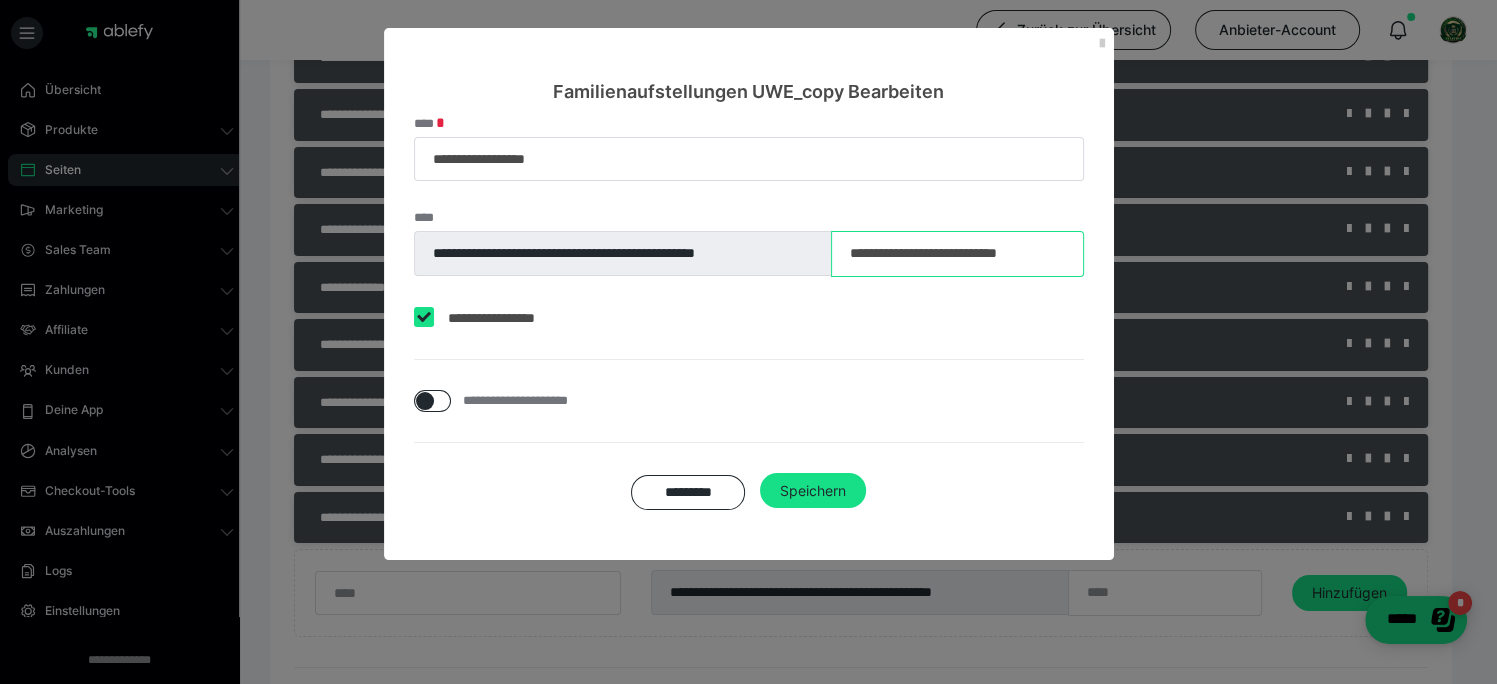 click on "**********" at bounding box center [957, 254] 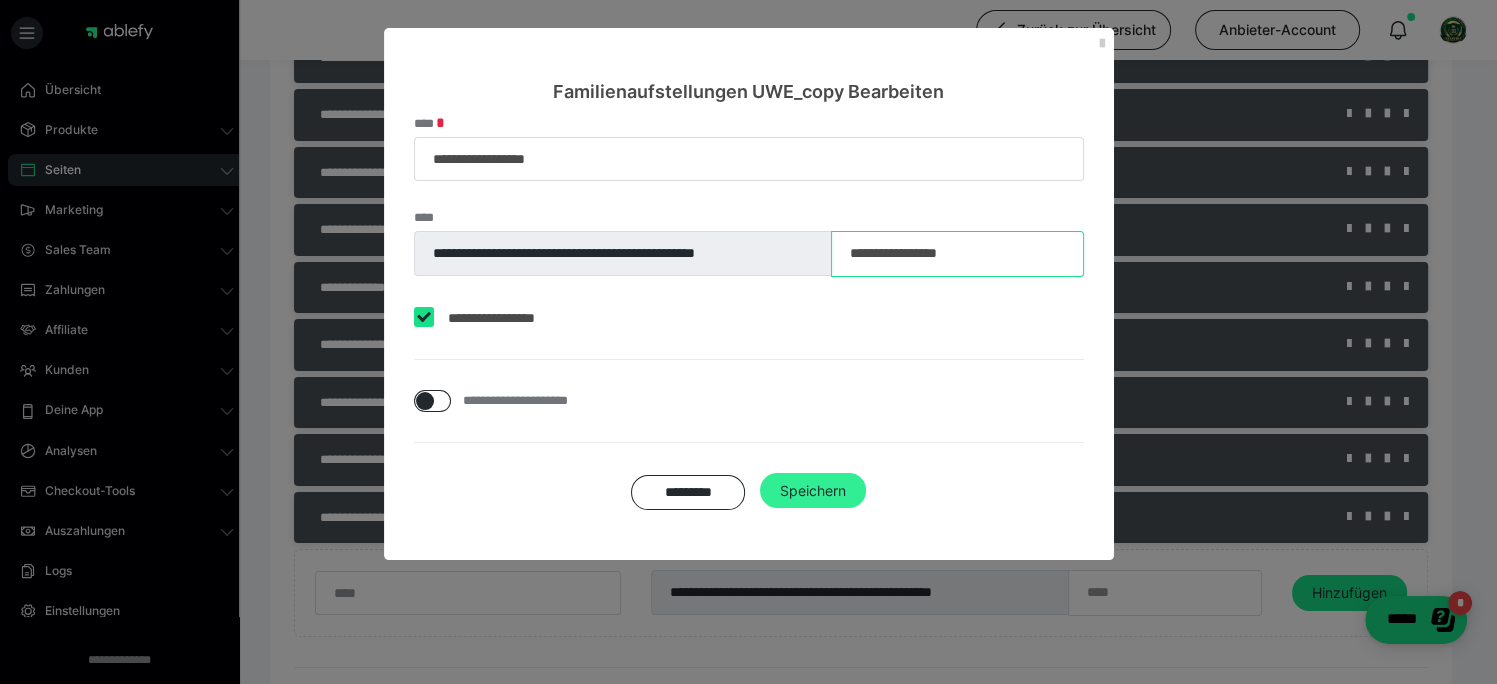 type on "**********" 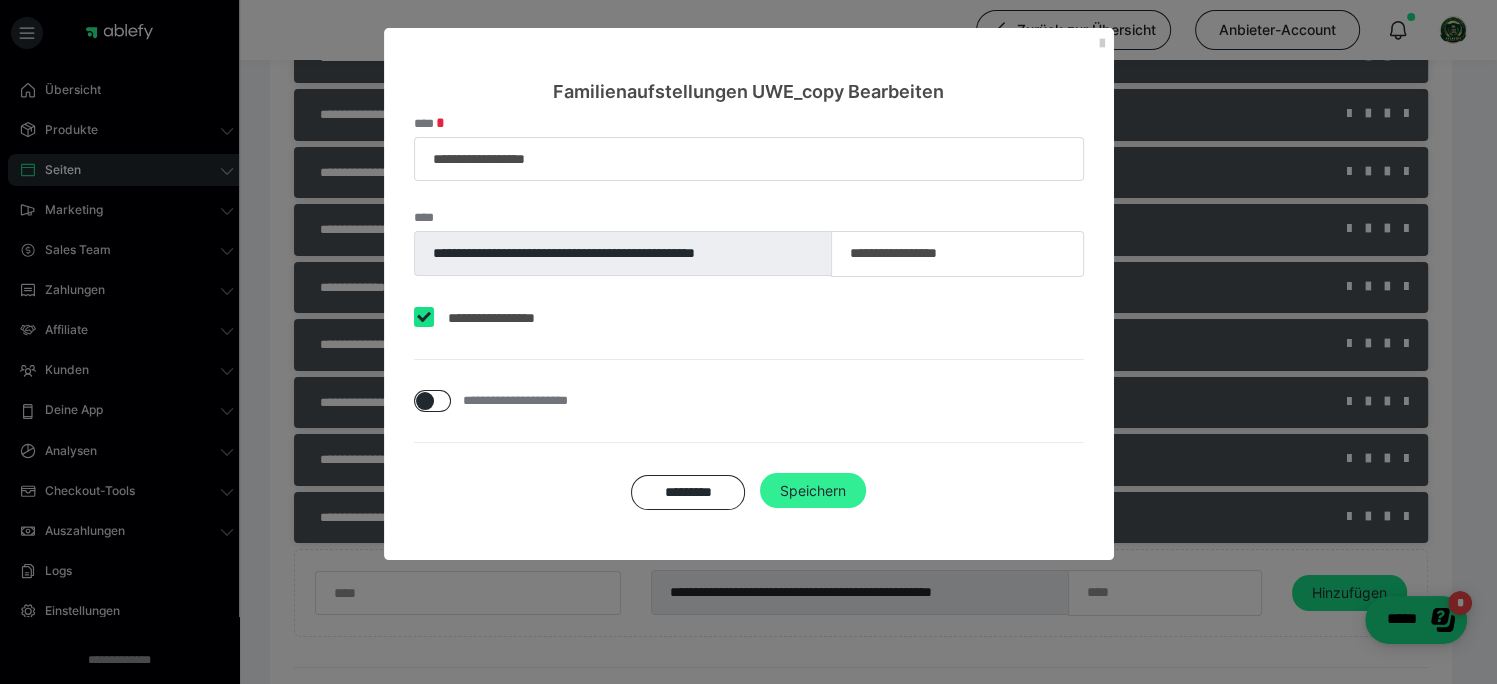 click on "Speichern" at bounding box center [813, 491] 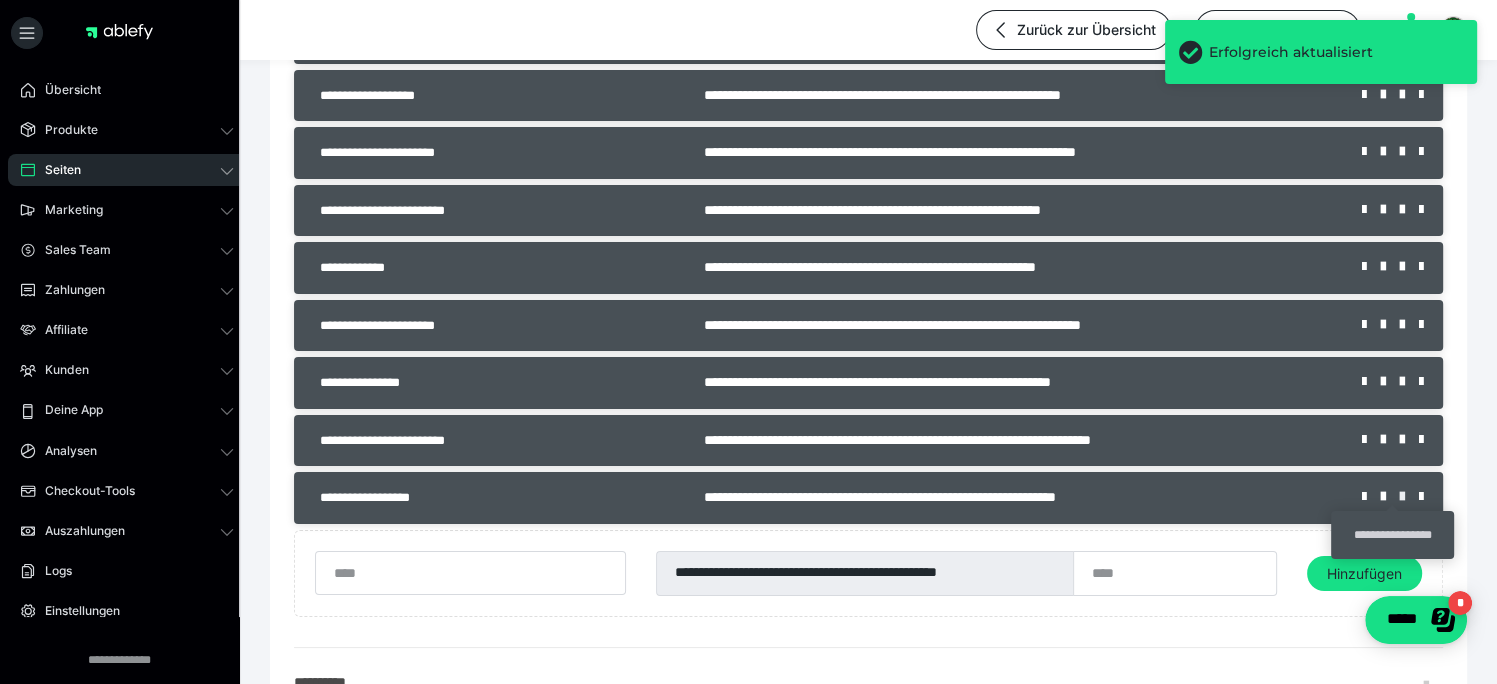 click at bounding box center (1409, 497) 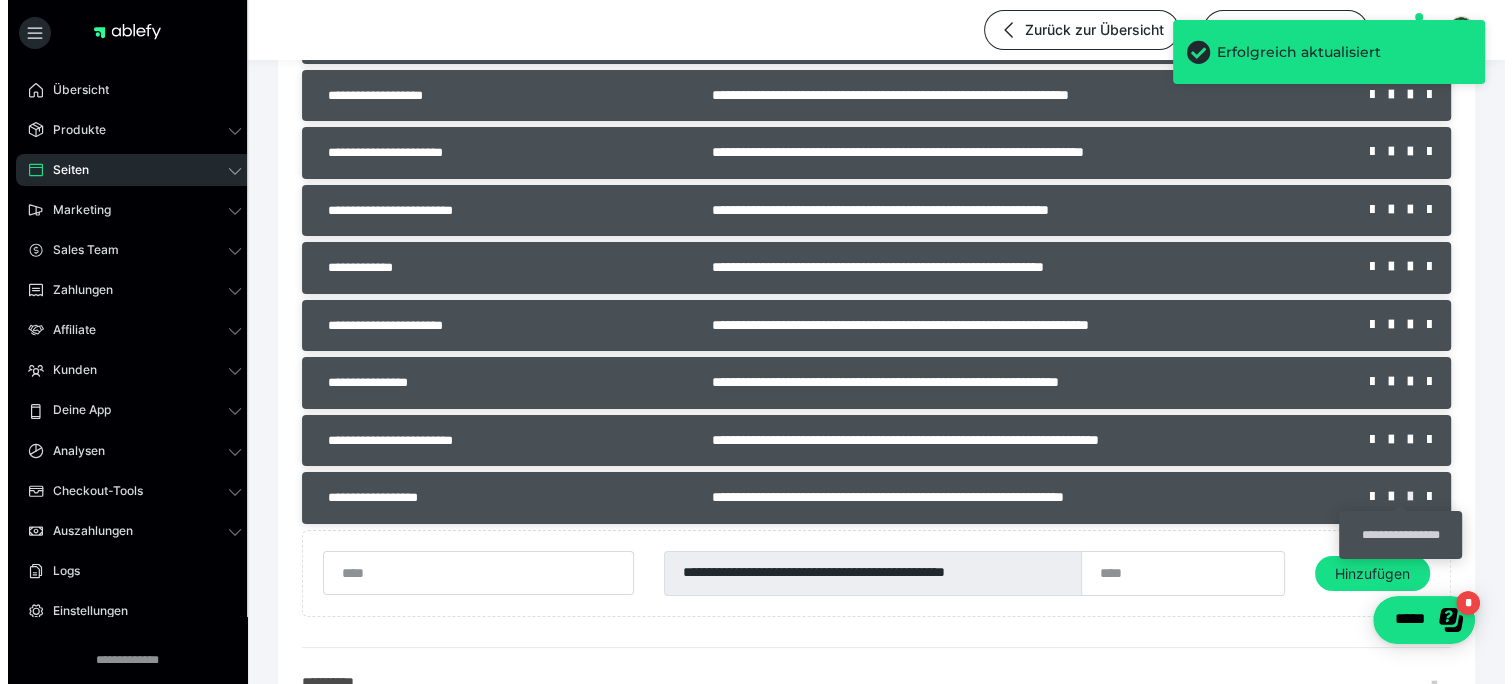 scroll, scrollTop: 7480, scrollLeft: 0, axis: vertical 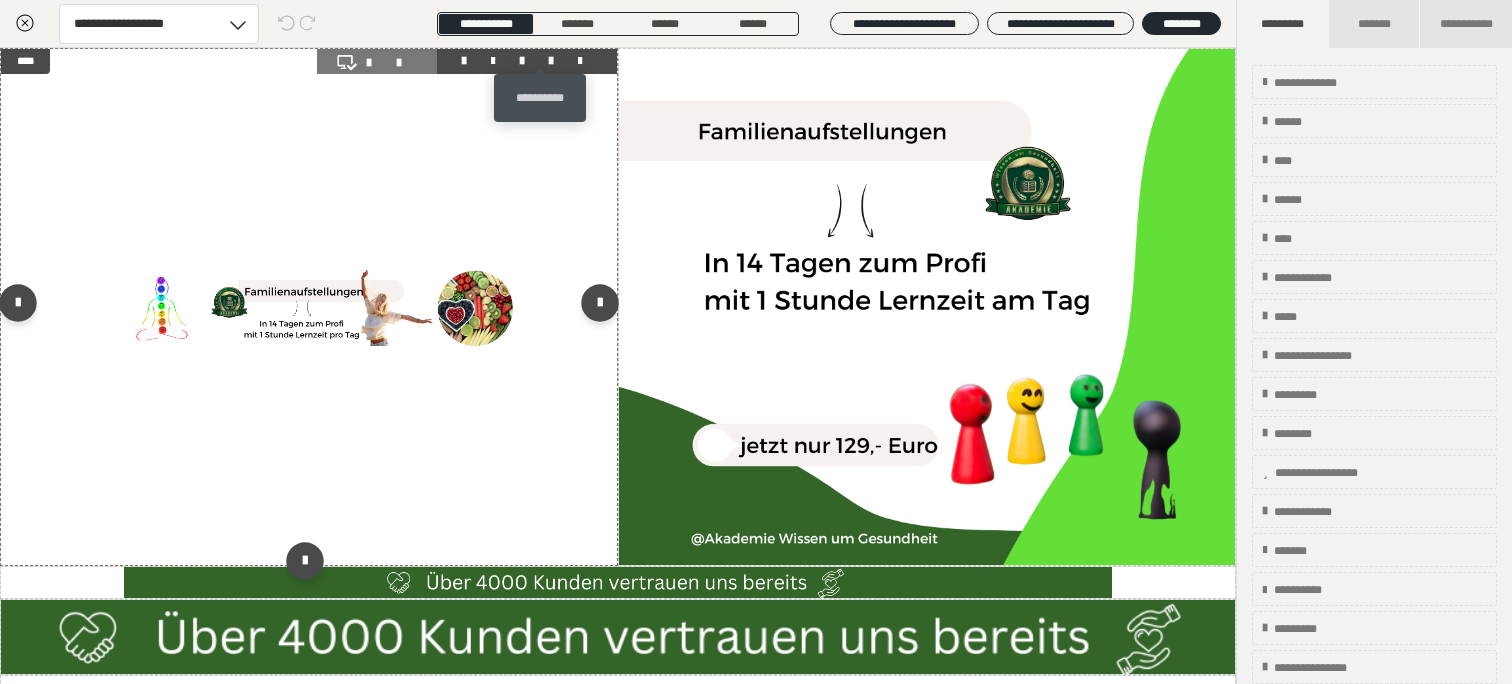 click at bounding box center (551, 61) 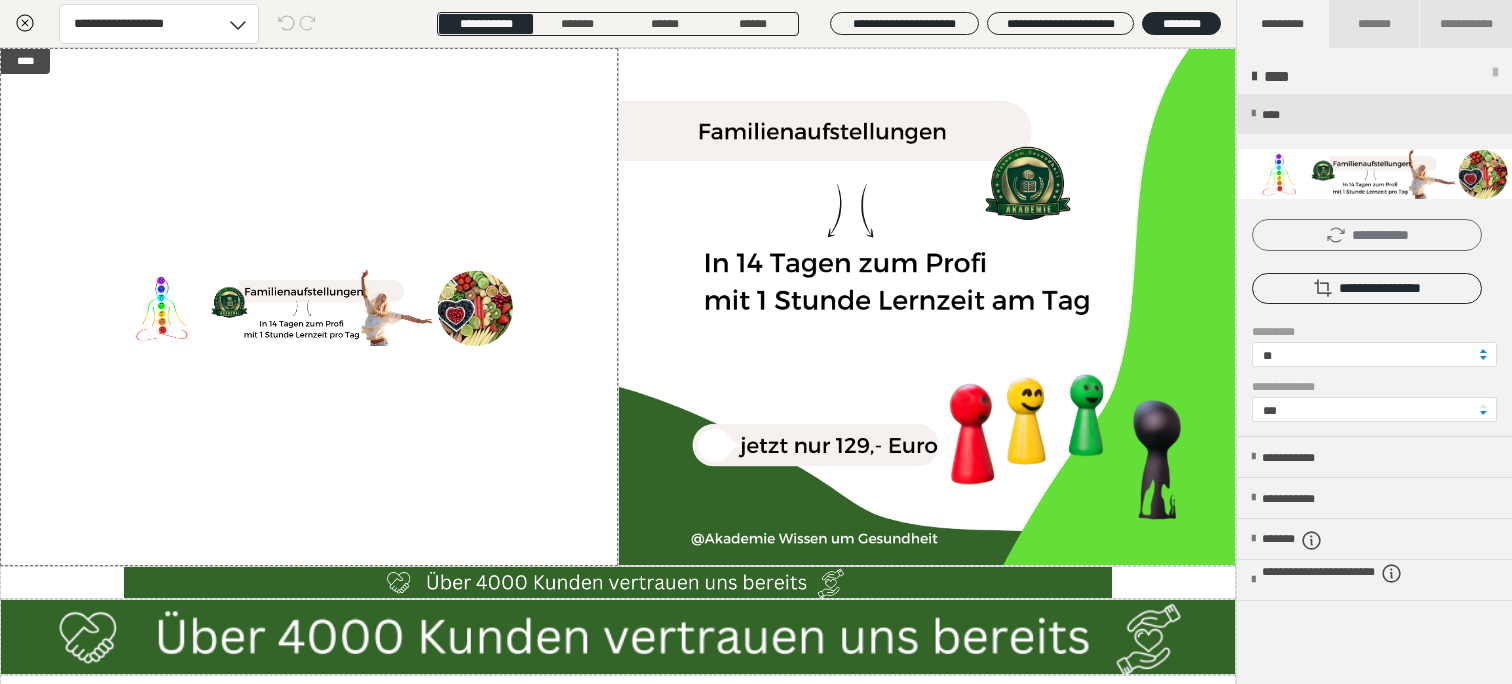 click on "**********" at bounding box center (1367, 235) 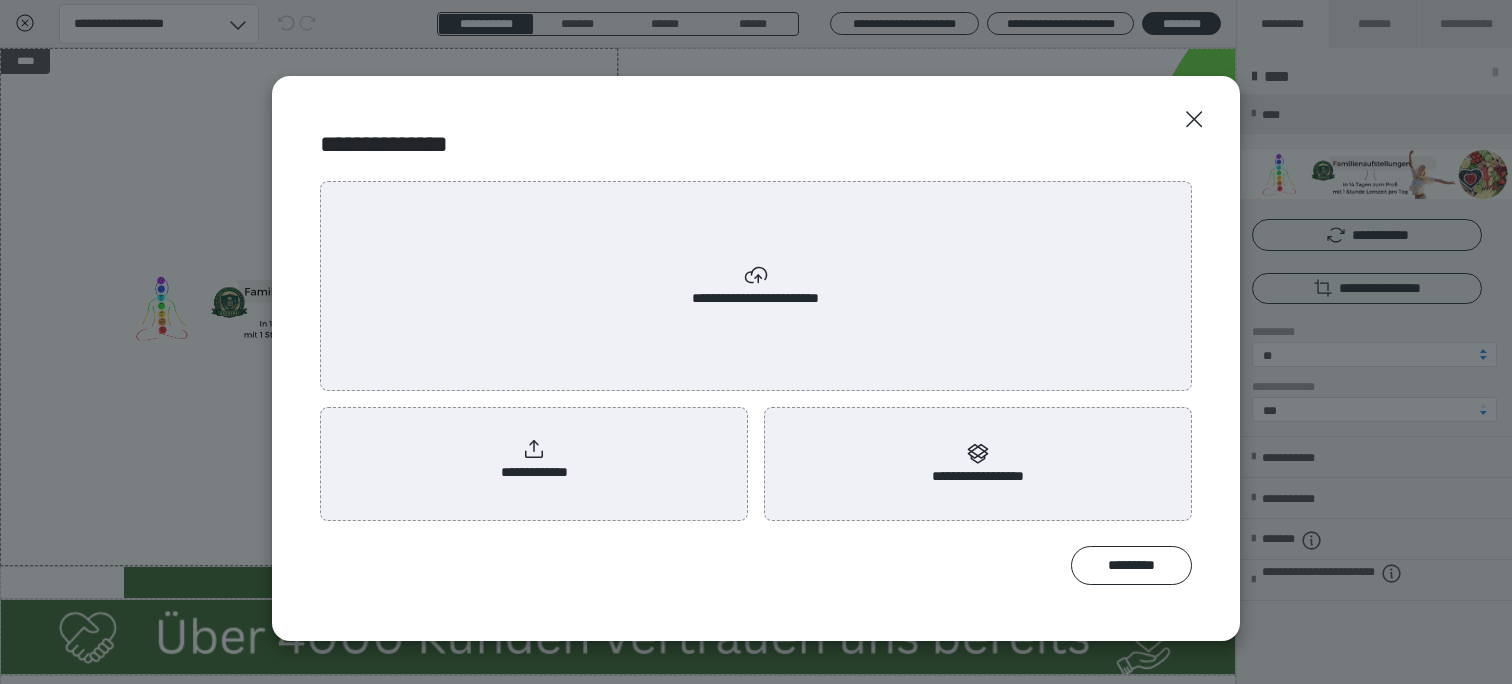 click on "**********" at bounding box center [534, 460] 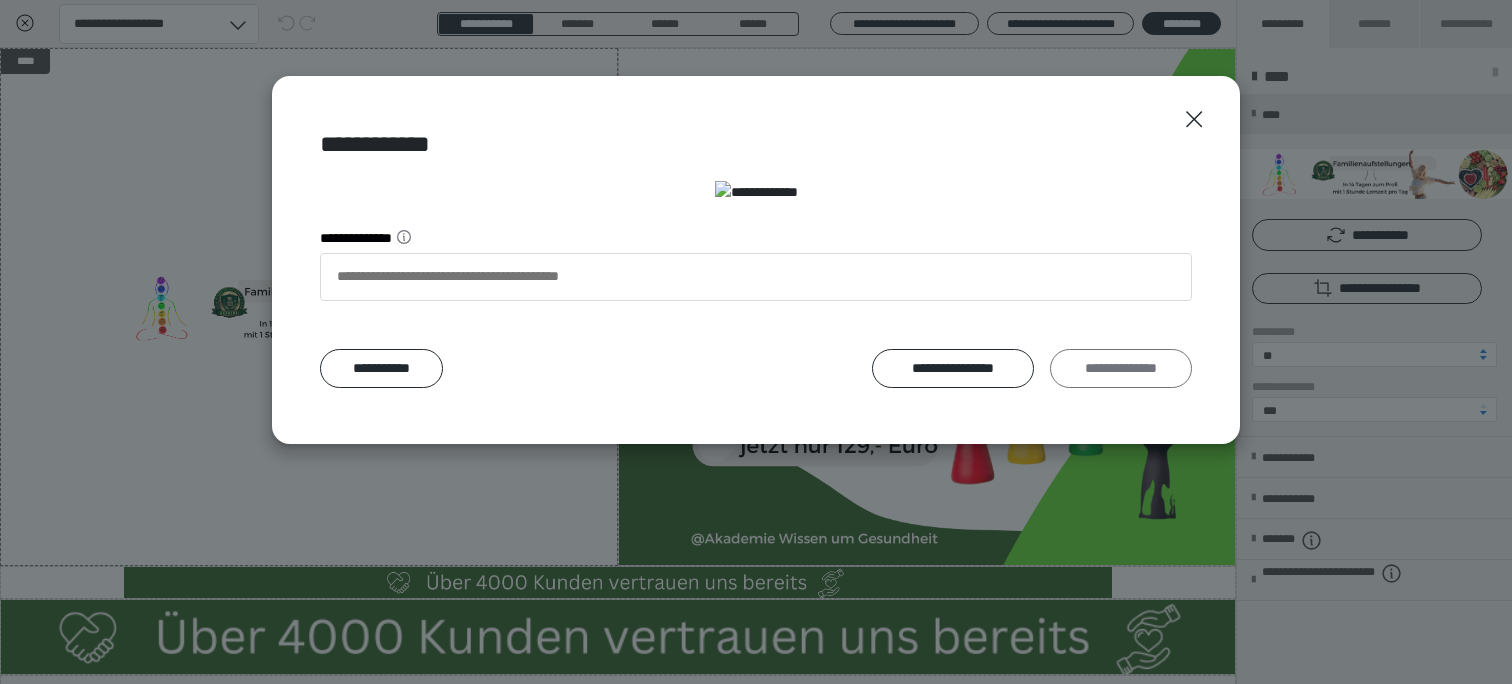 click on "**********" at bounding box center (1121, 369) 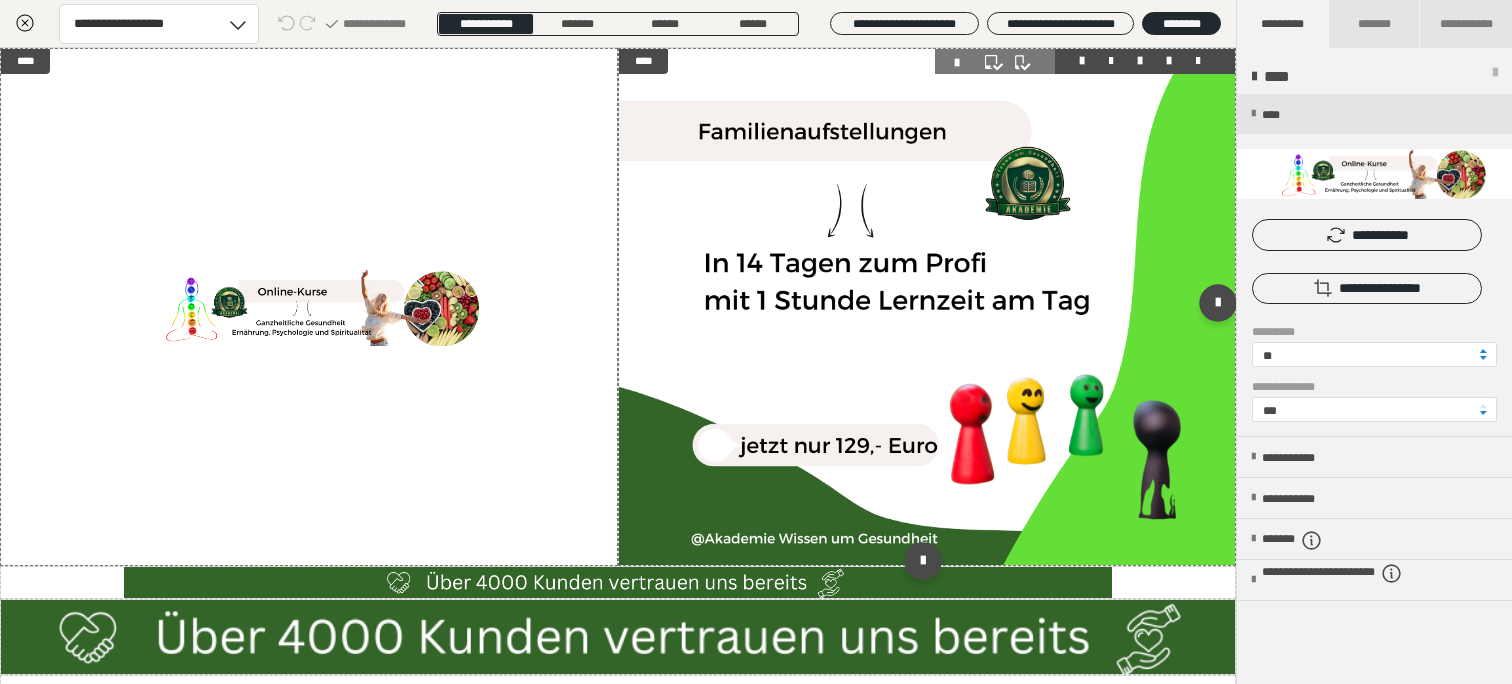 click at bounding box center (927, 307) 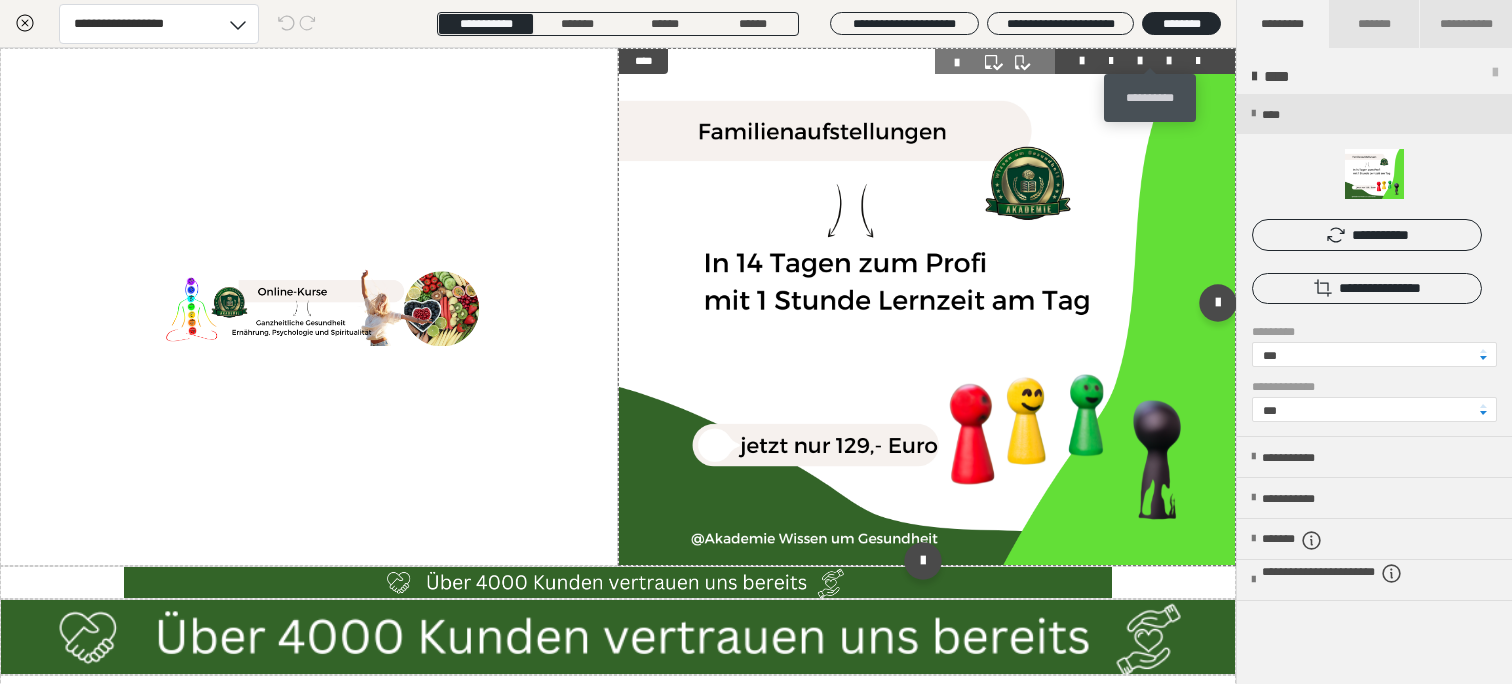 click at bounding box center [1169, 61] 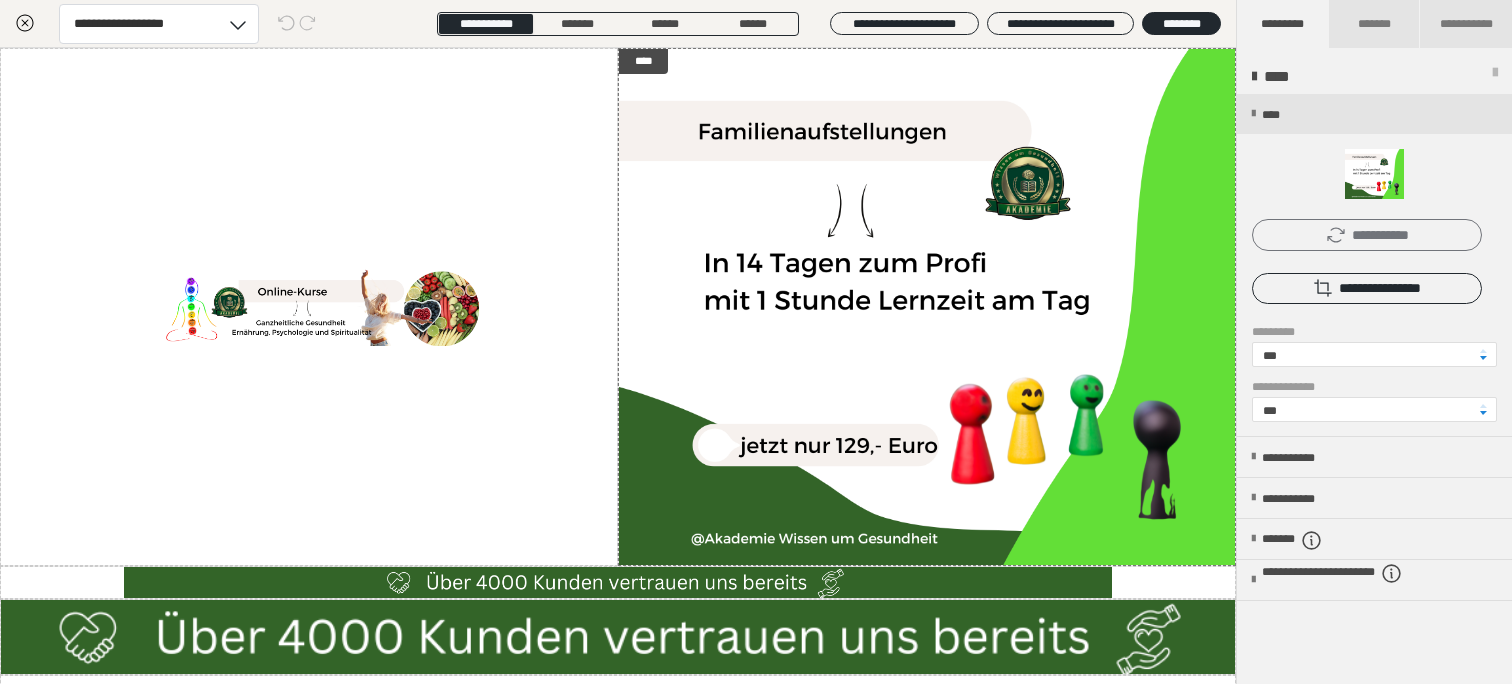 click on "**********" at bounding box center (1367, 235) 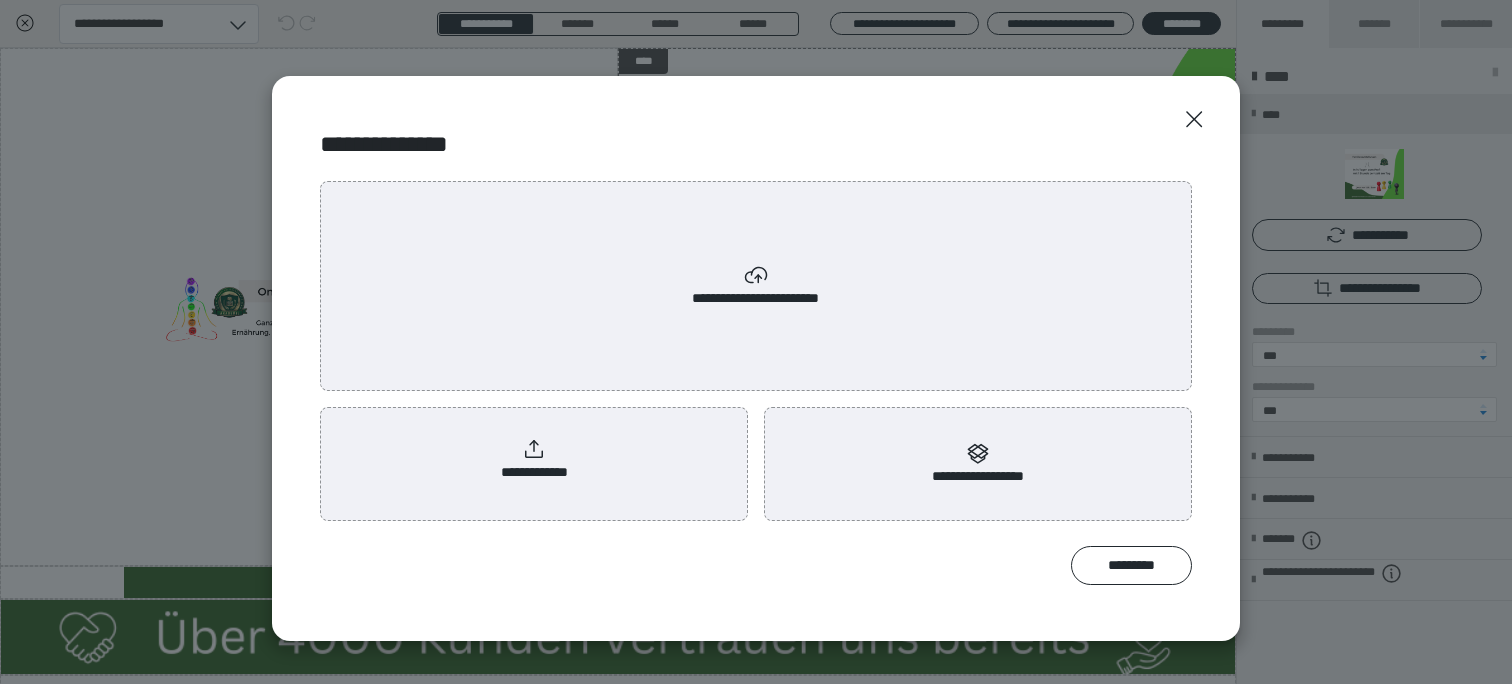 click on "**********" at bounding box center (534, 460) 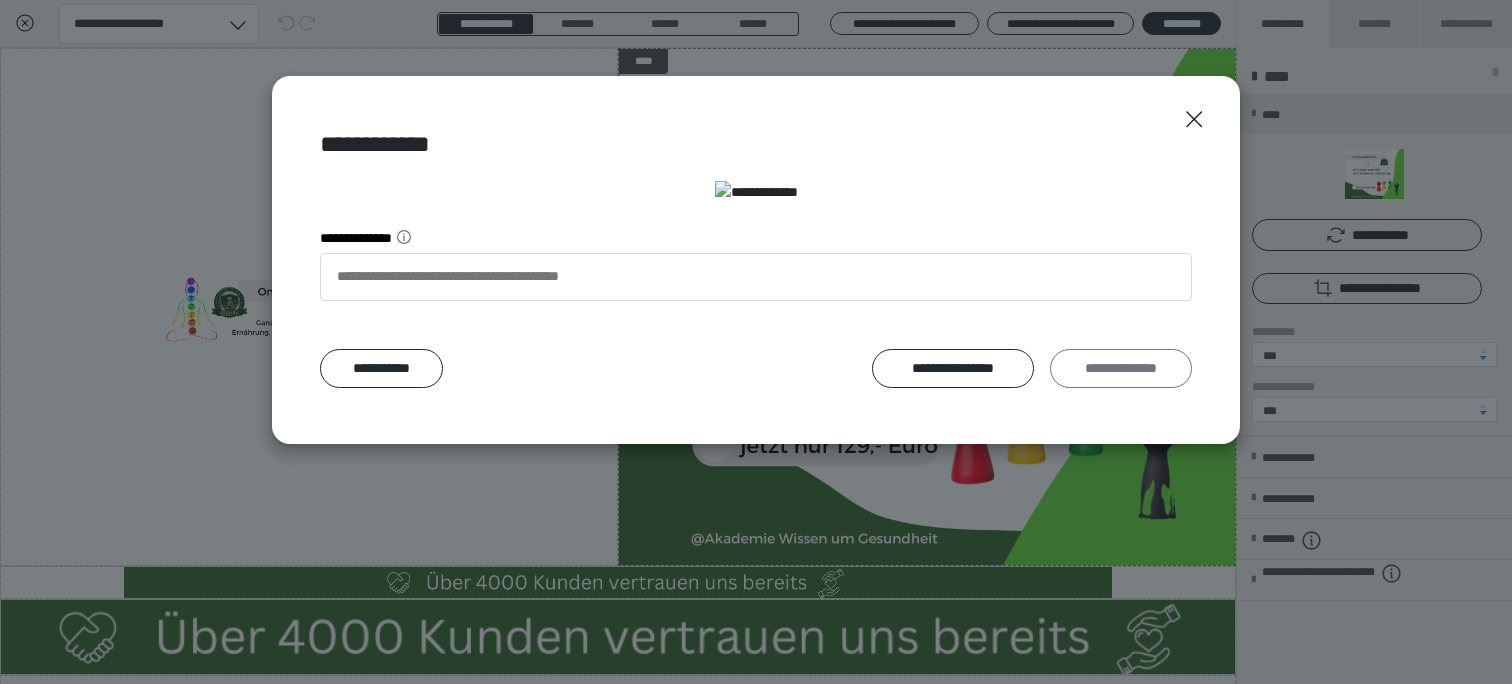 click on "**********" at bounding box center (1121, 369) 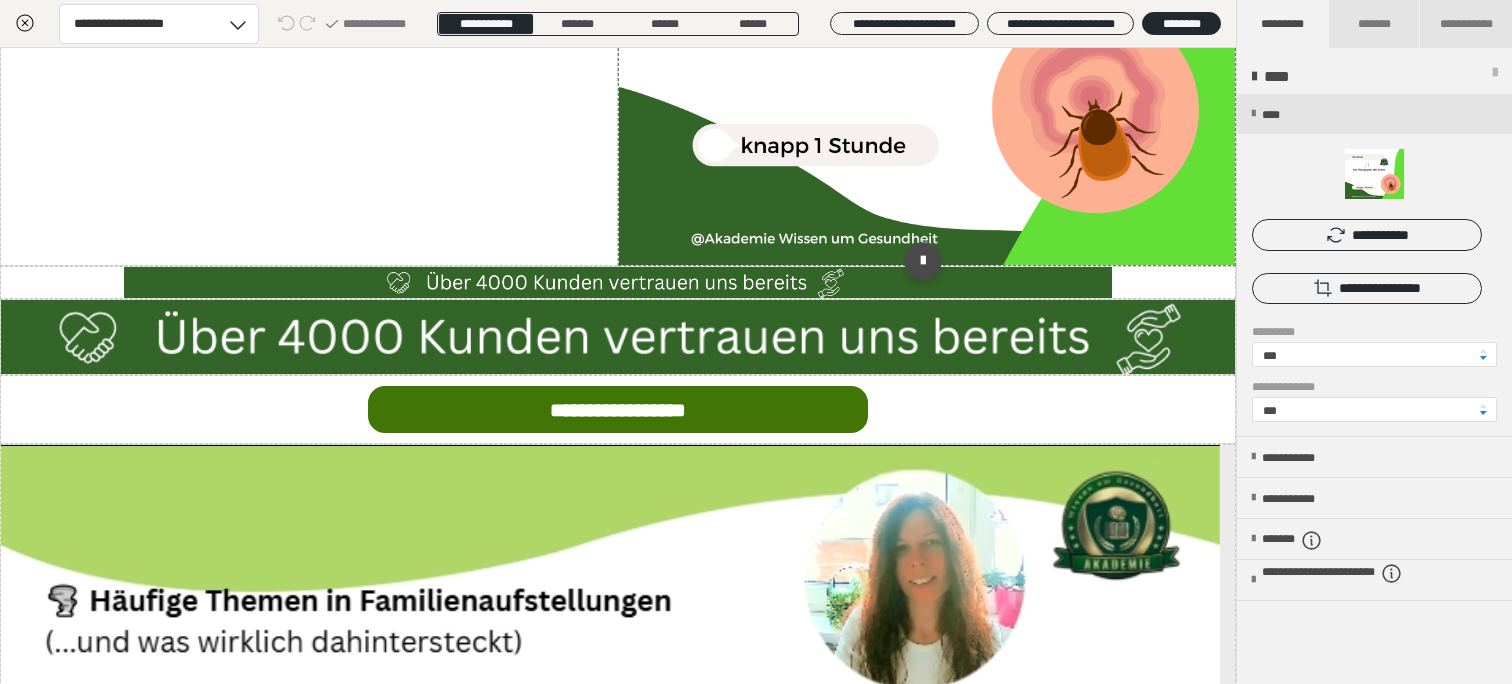 scroll, scrollTop: 400, scrollLeft: 0, axis: vertical 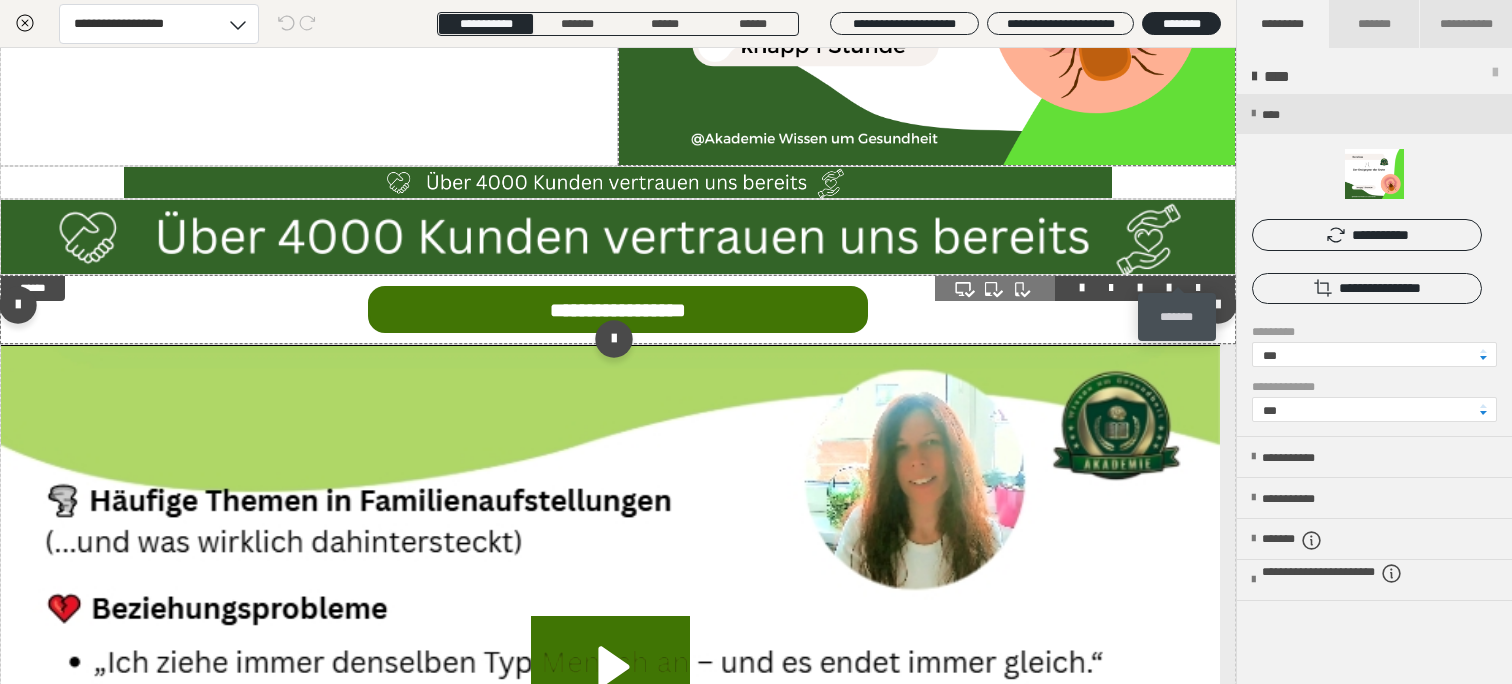 click at bounding box center [1198, 288] 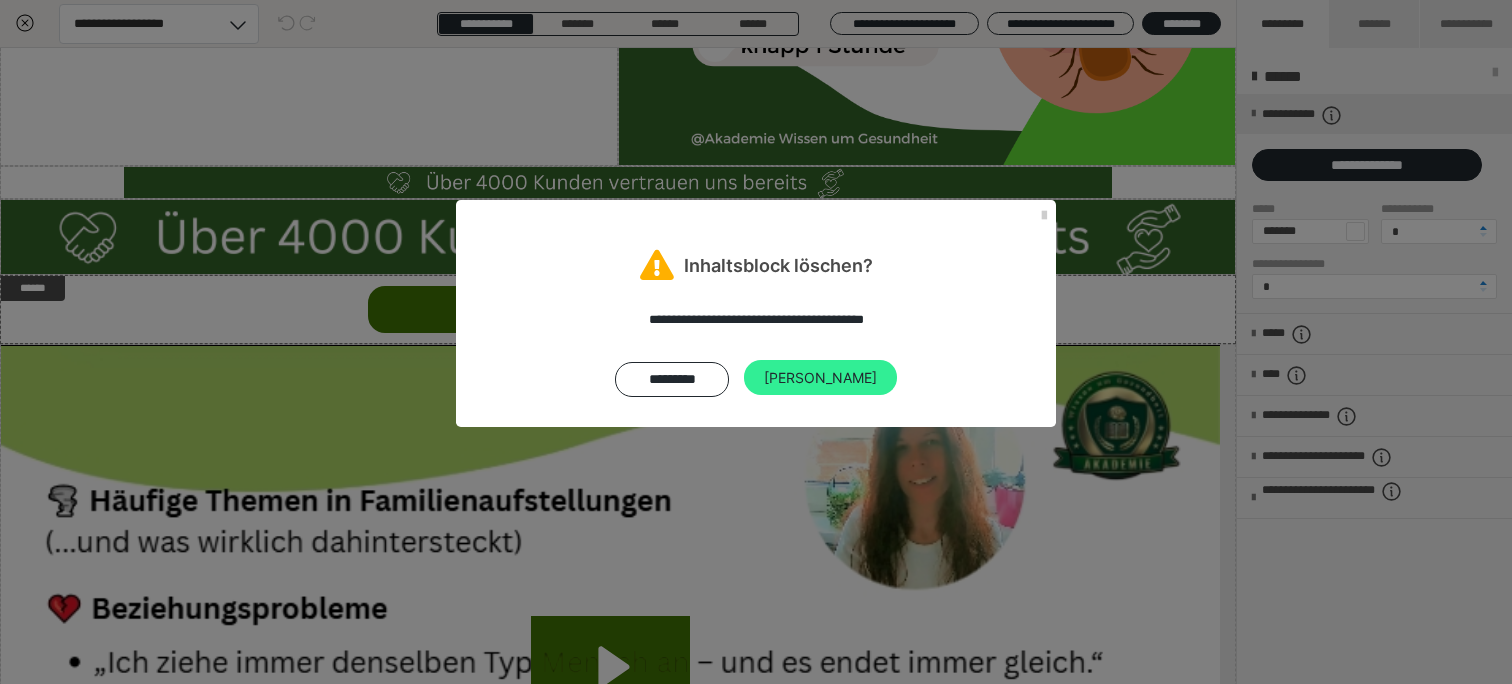 click on "[PERSON_NAME]" at bounding box center (820, 378) 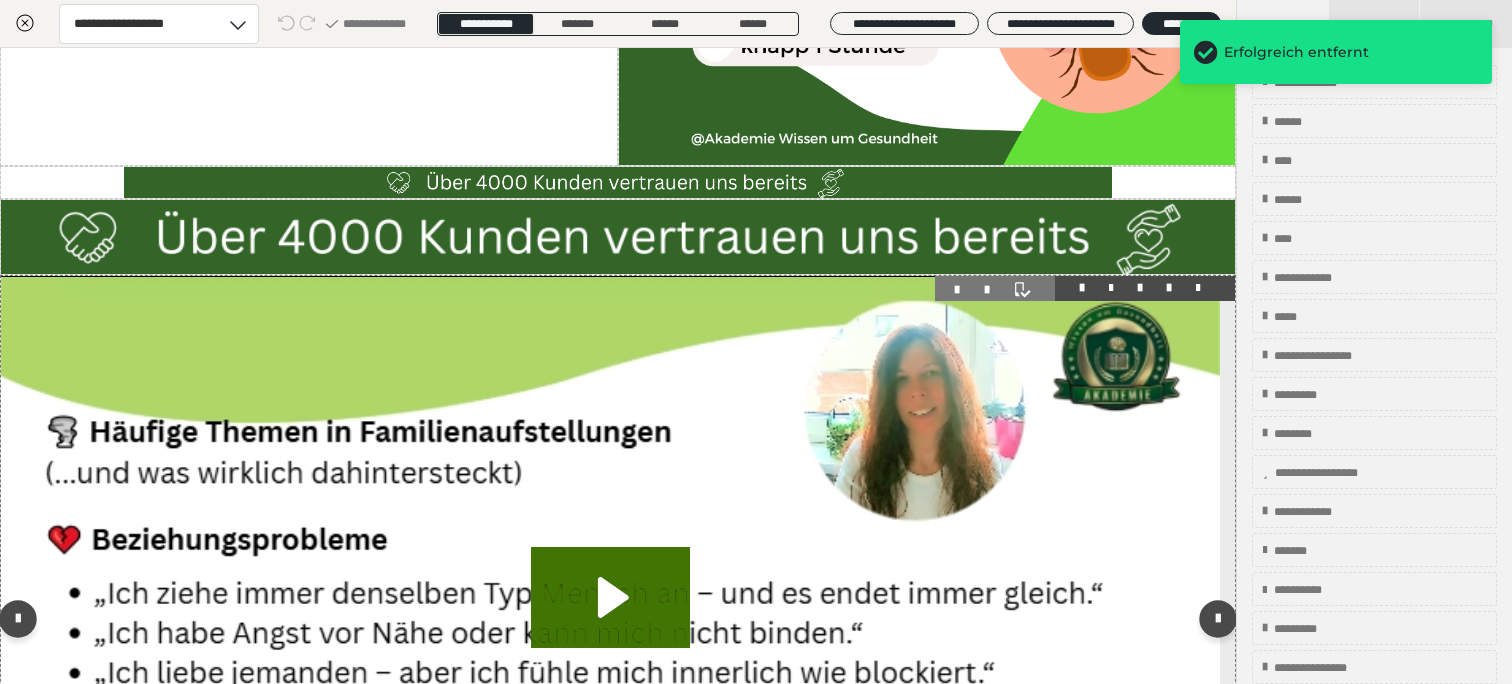 click at bounding box center [1085, 288] 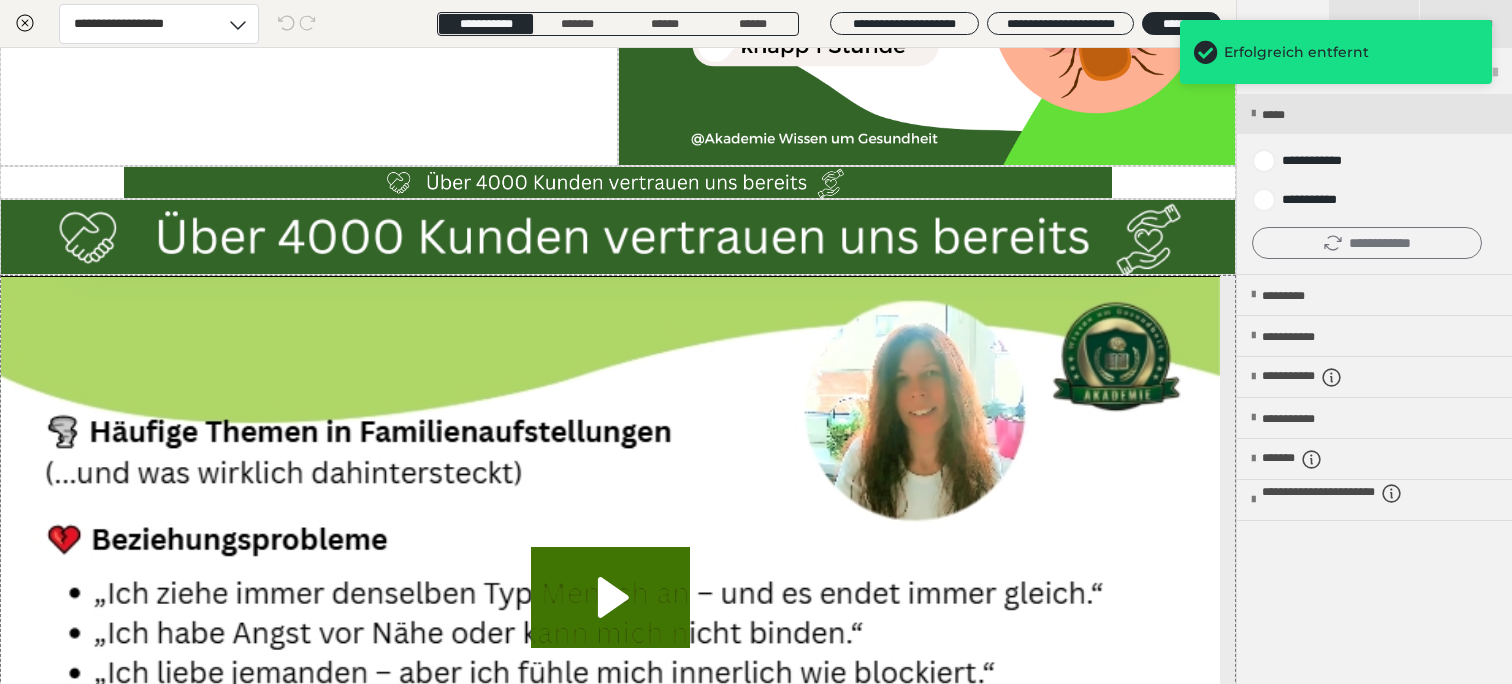 click on "**********" at bounding box center [1367, 243] 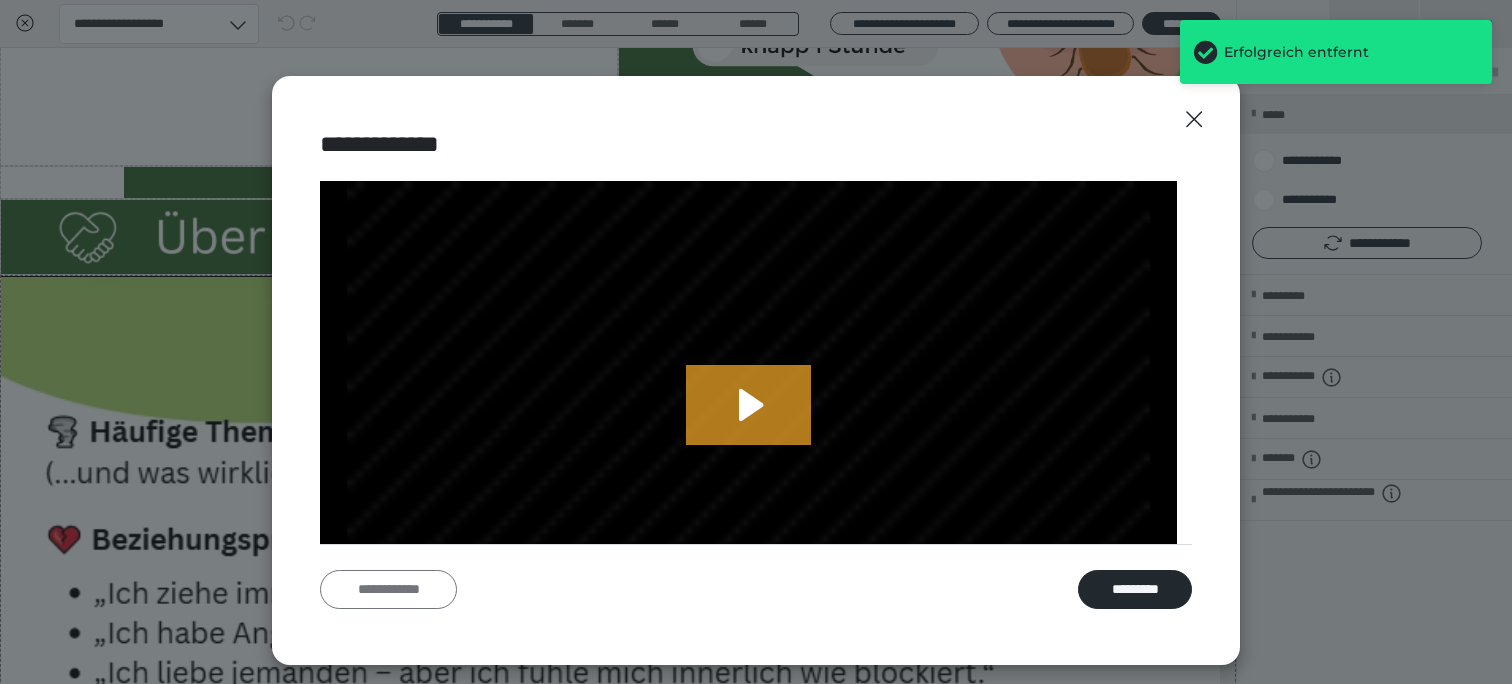 click on "**********" at bounding box center (388, 590) 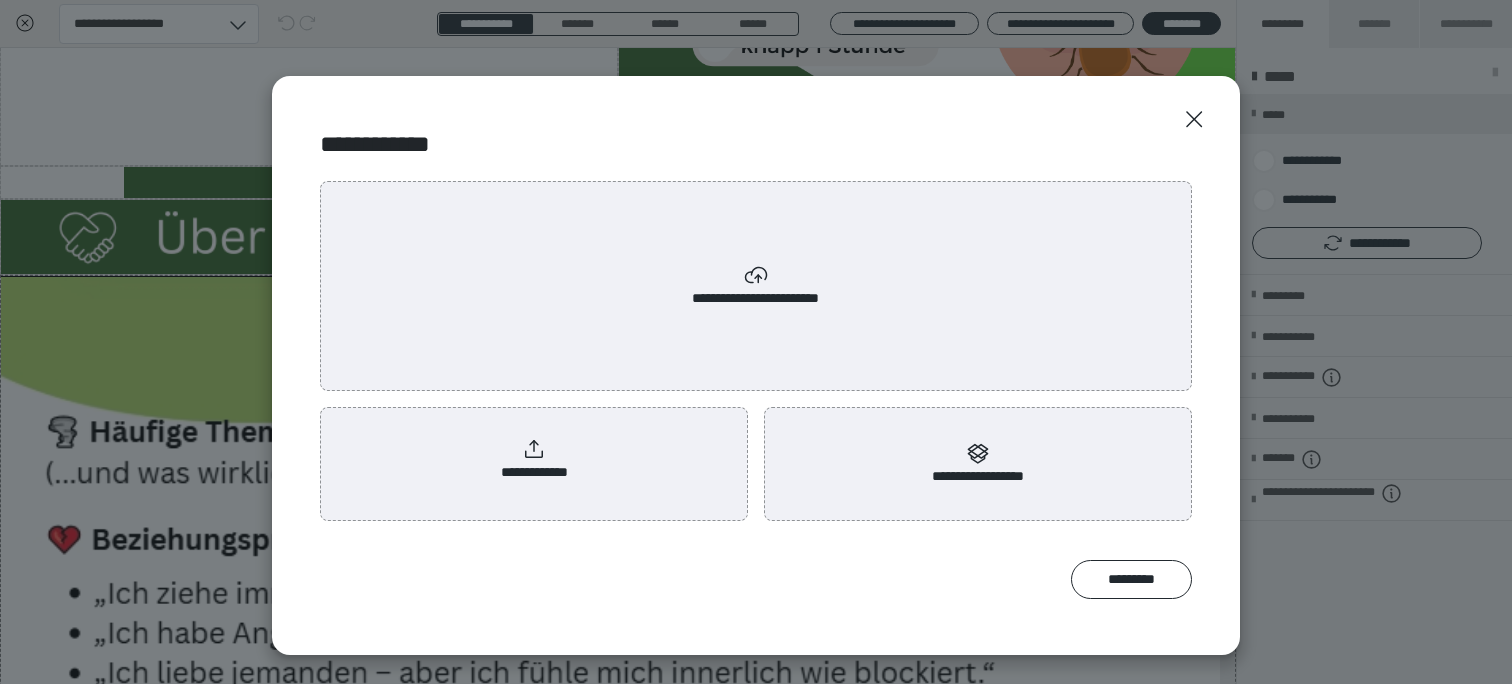 scroll, scrollTop: 0, scrollLeft: 0, axis: both 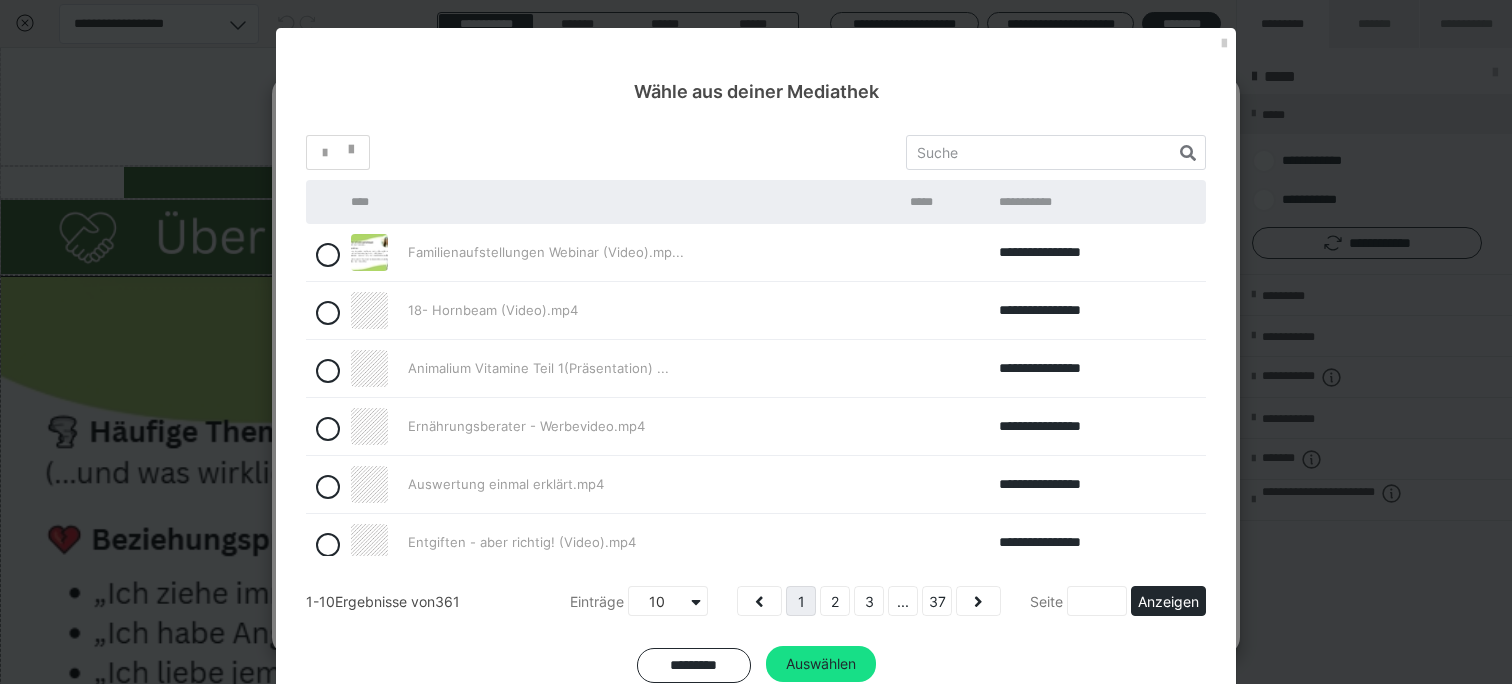 click on "*********" at bounding box center [694, 665] 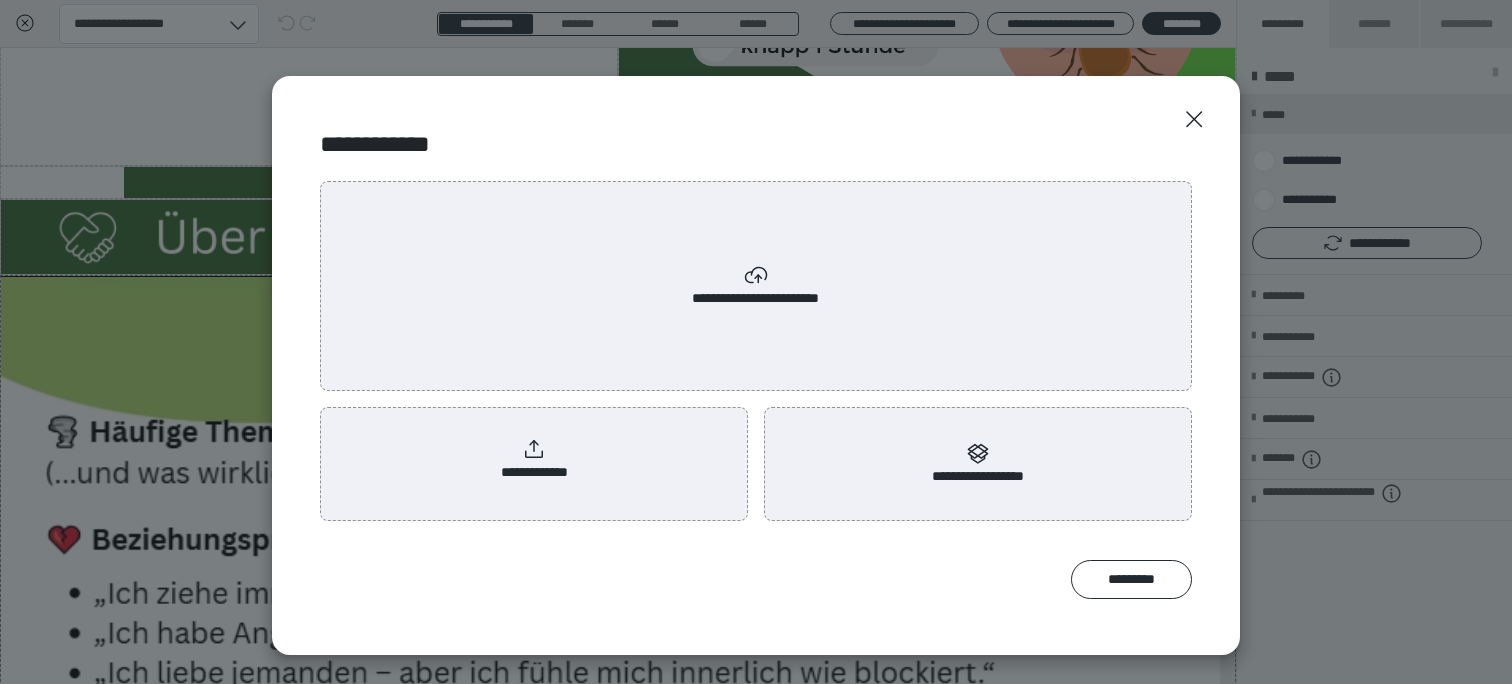 click on "**********" at bounding box center (534, 460) 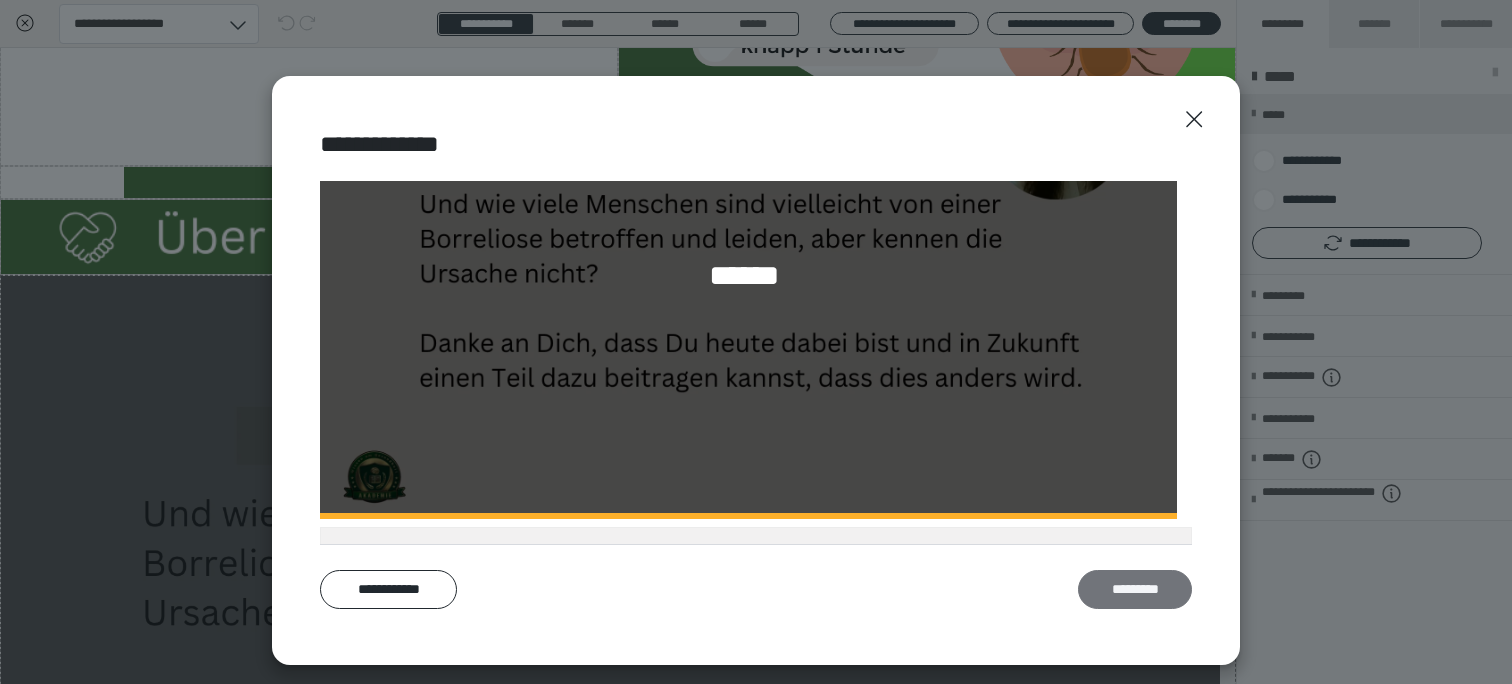 scroll, scrollTop: 0, scrollLeft: 0, axis: both 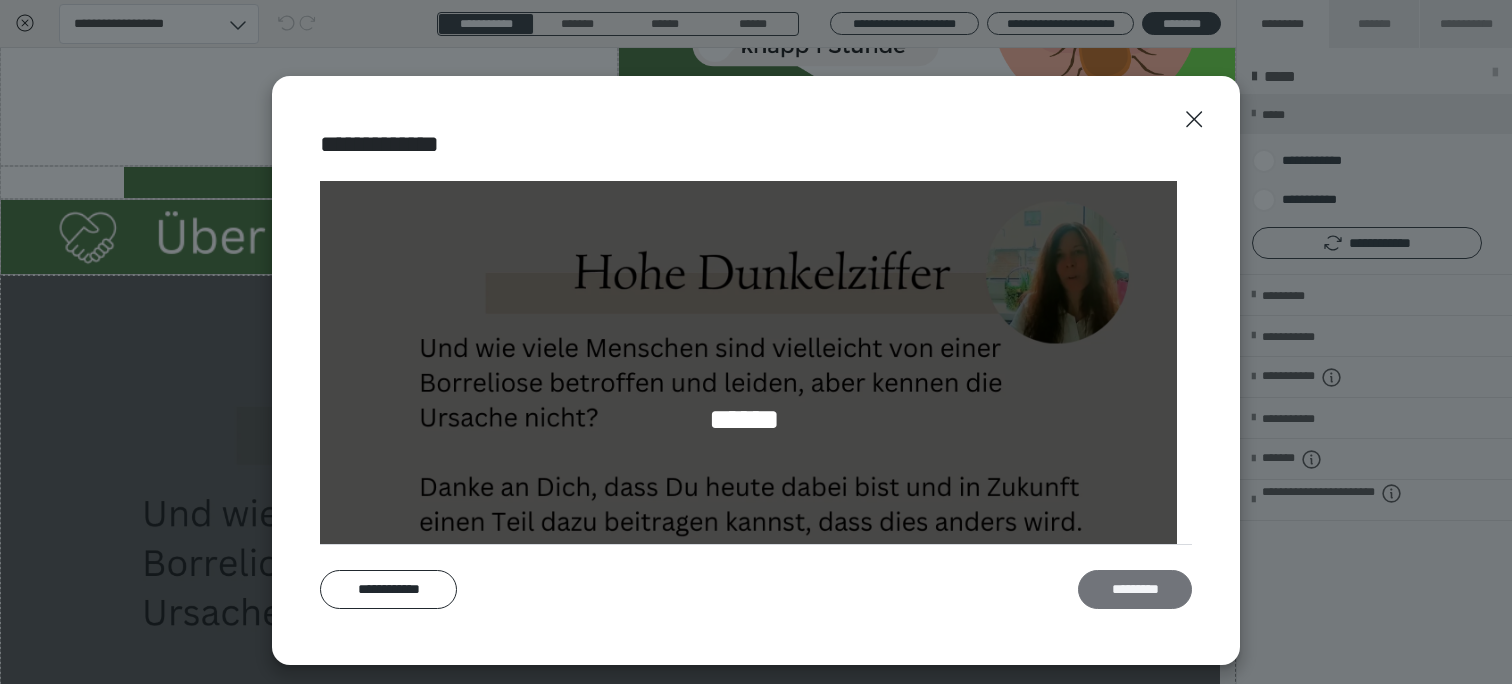 click on "*********" at bounding box center [1135, 590] 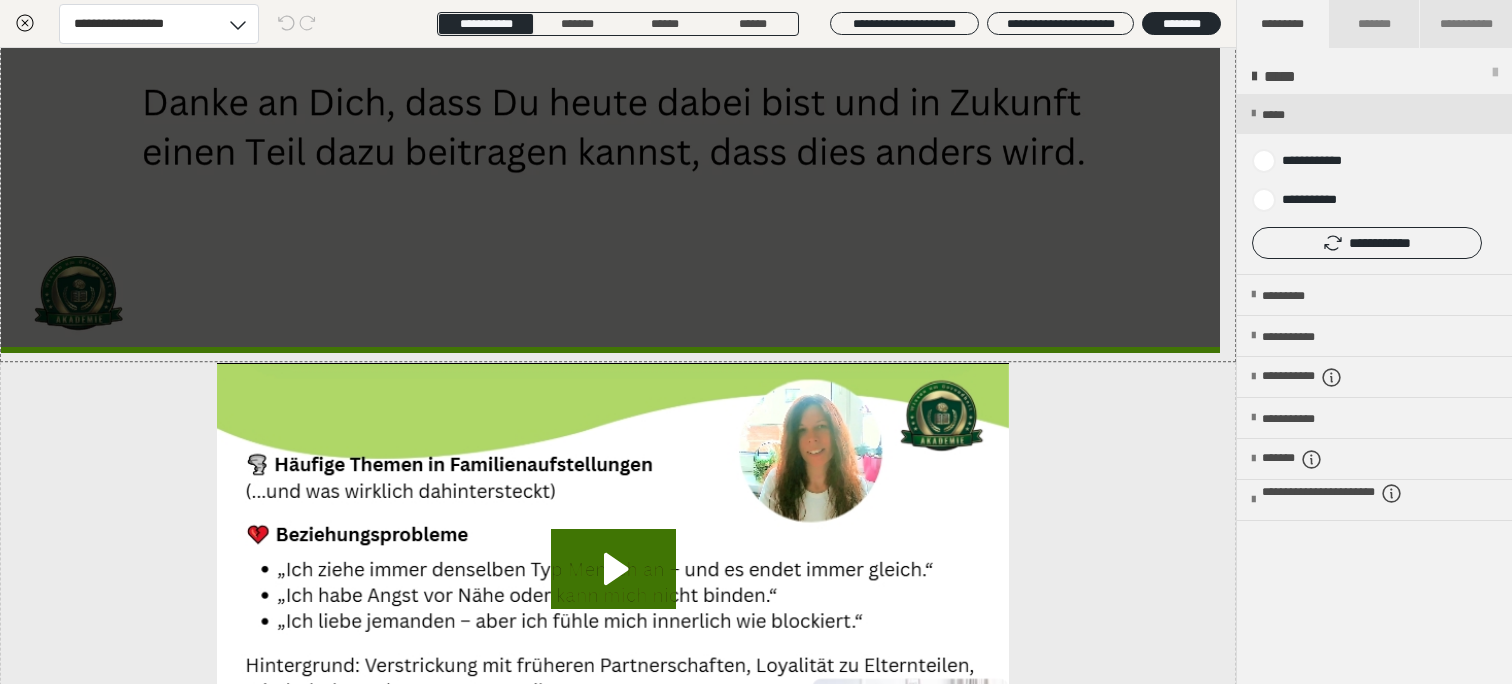 scroll, scrollTop: 1100, scrollLeft: 0, axis: vertical 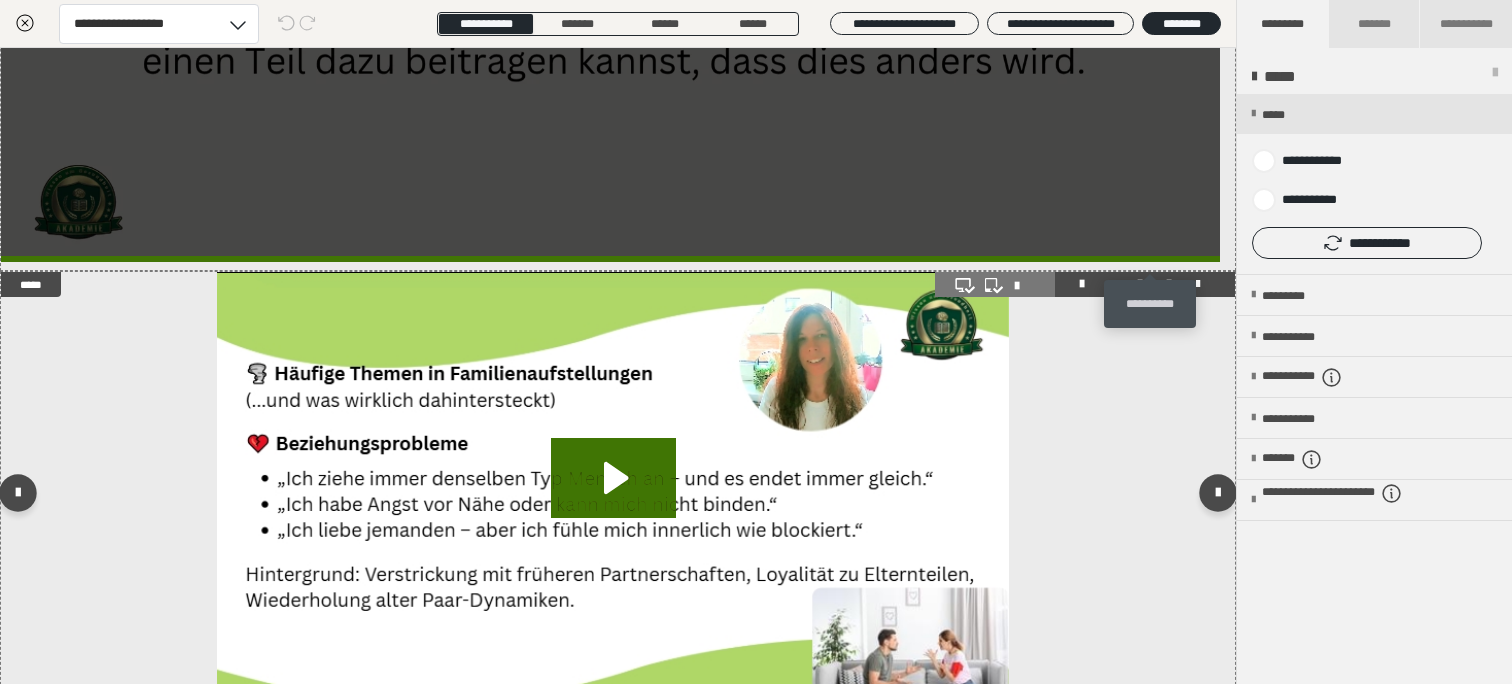 click at bounding box center (1169, 284) 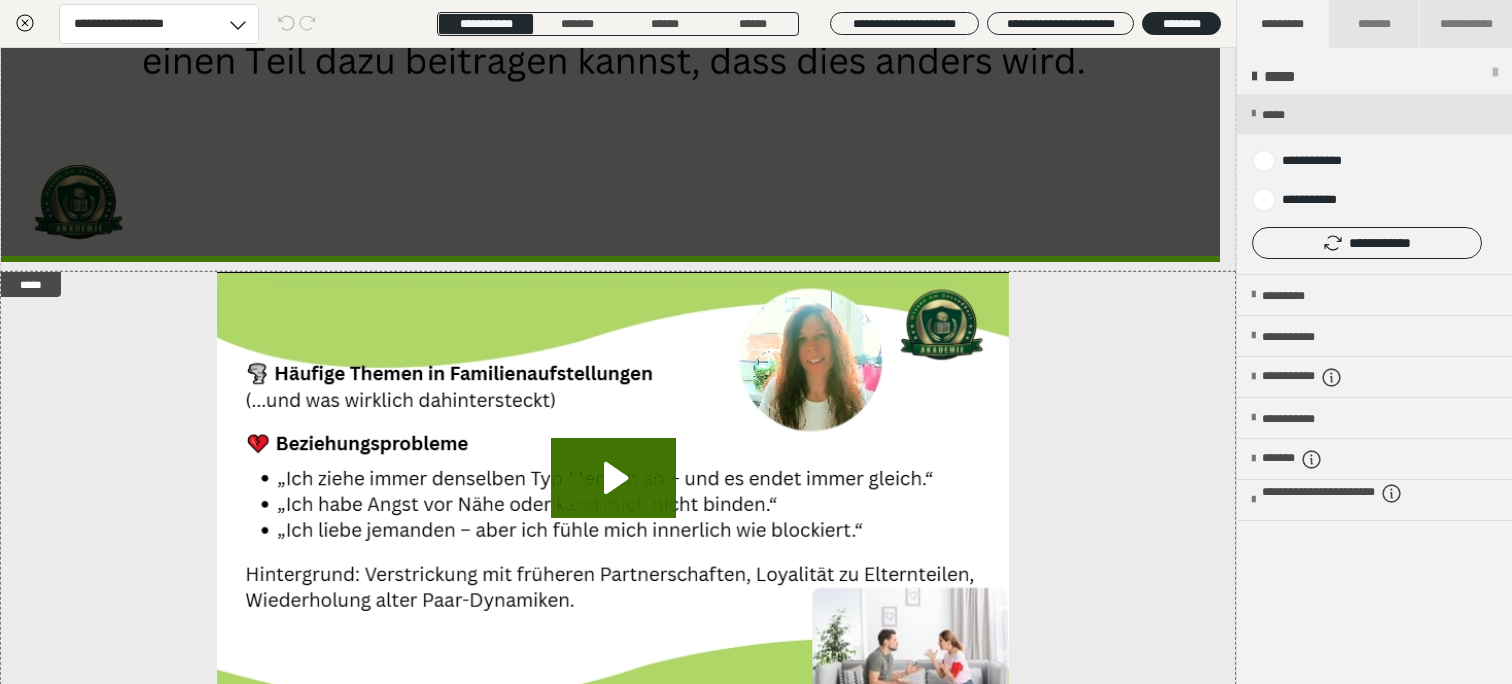 click at bounding box center [1374, 184] 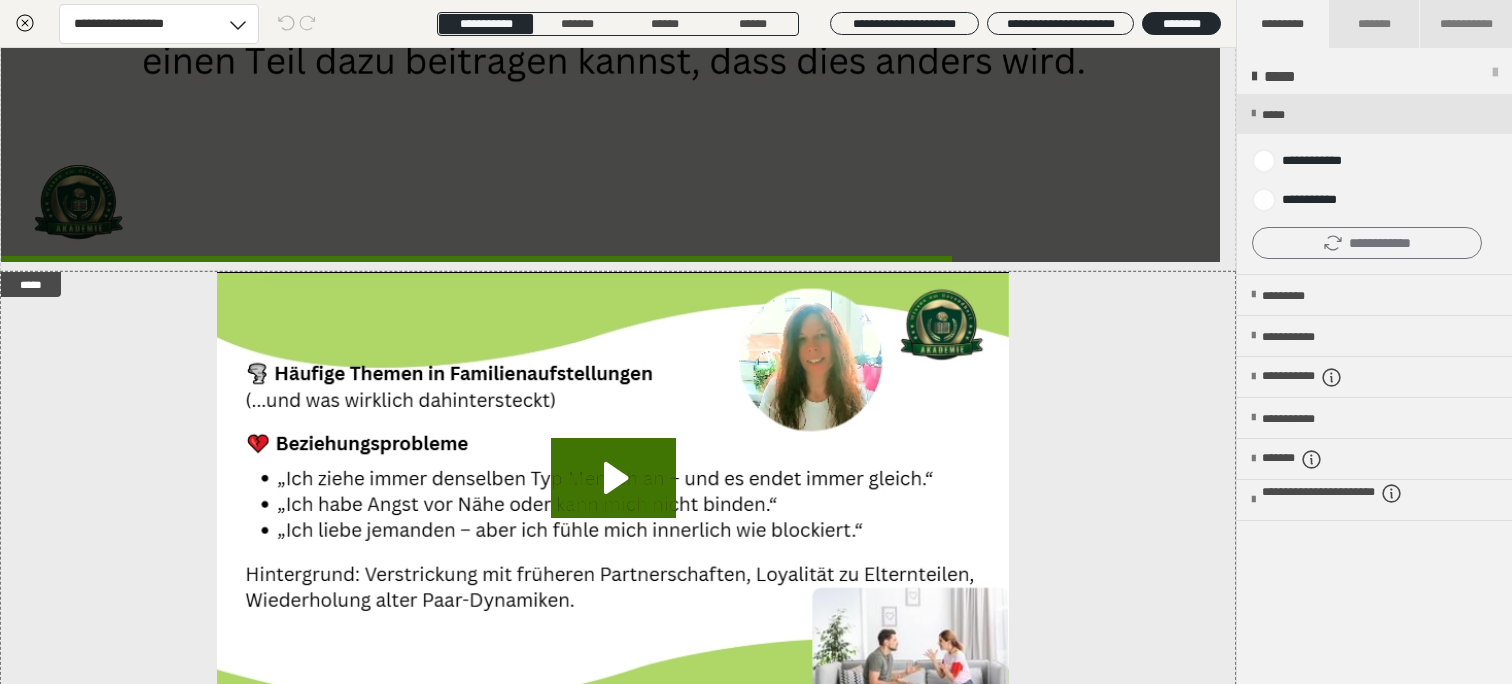 click on "**********" at bounding box center (1367, 243) 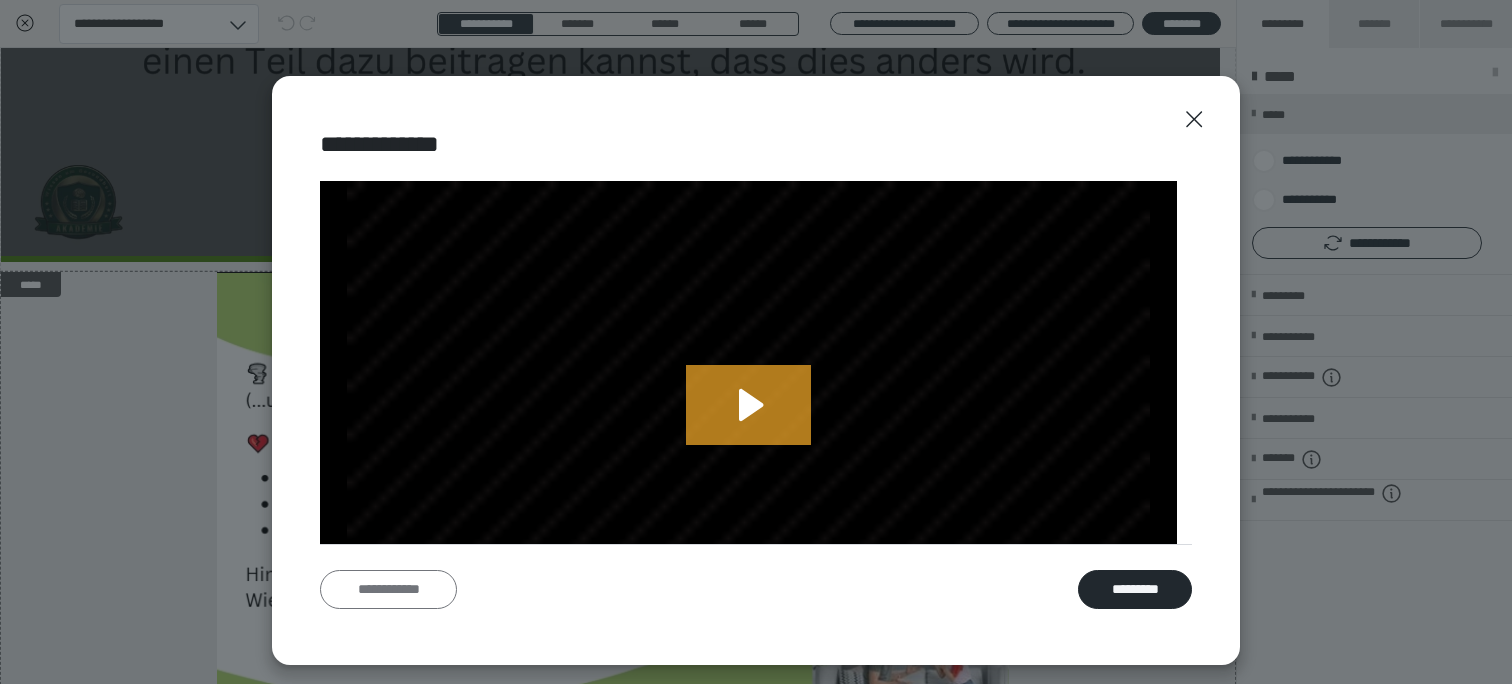click on "**********" at bounding box center (388, 590) 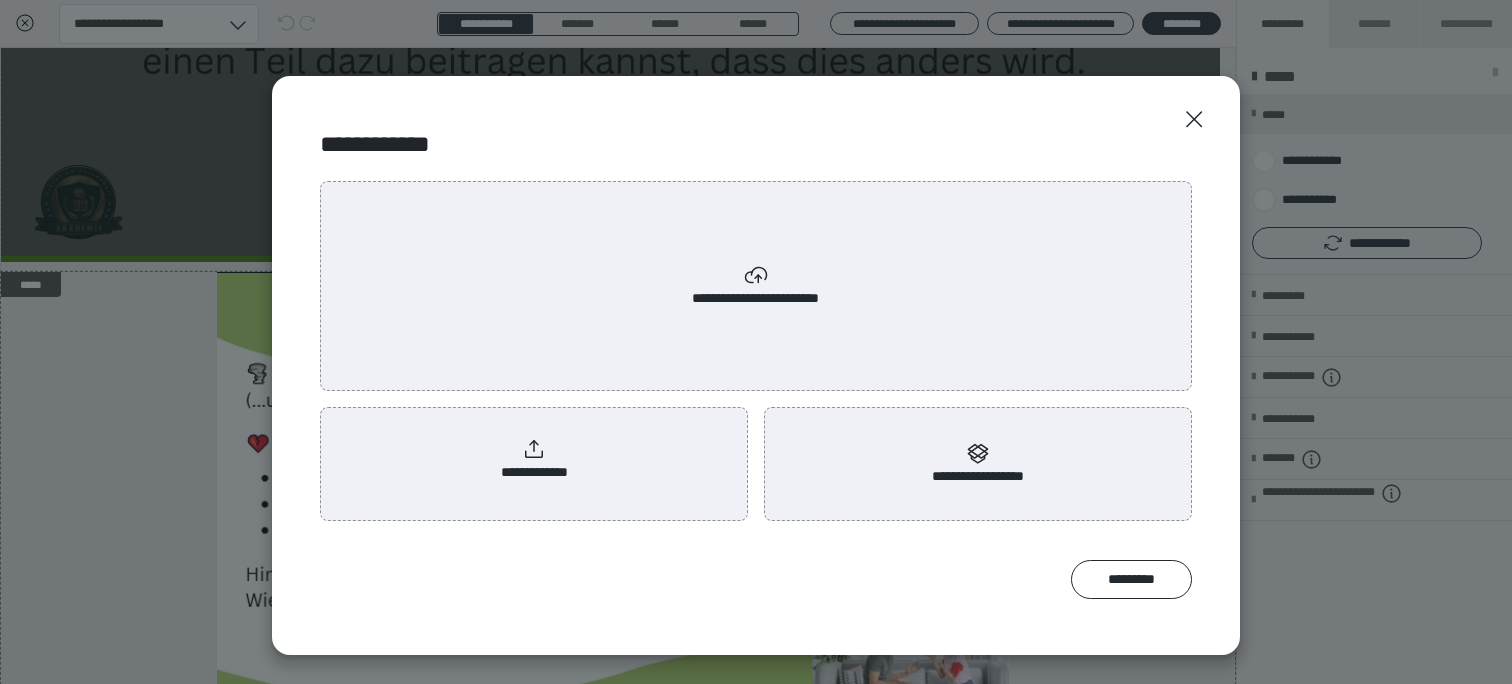 radio on "****" 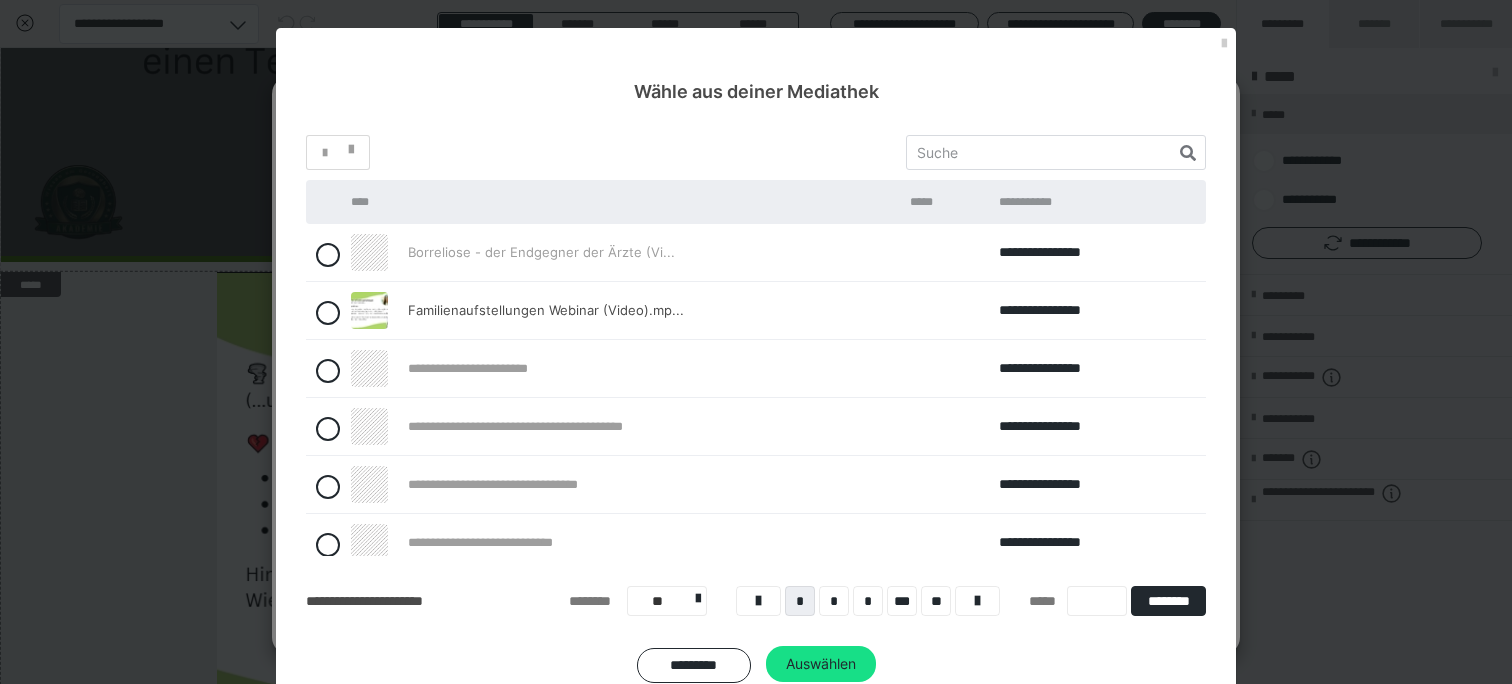 click on "Borreliose - der Endgegner der Ärzte (Vi..." at bounding box center [541, 252] 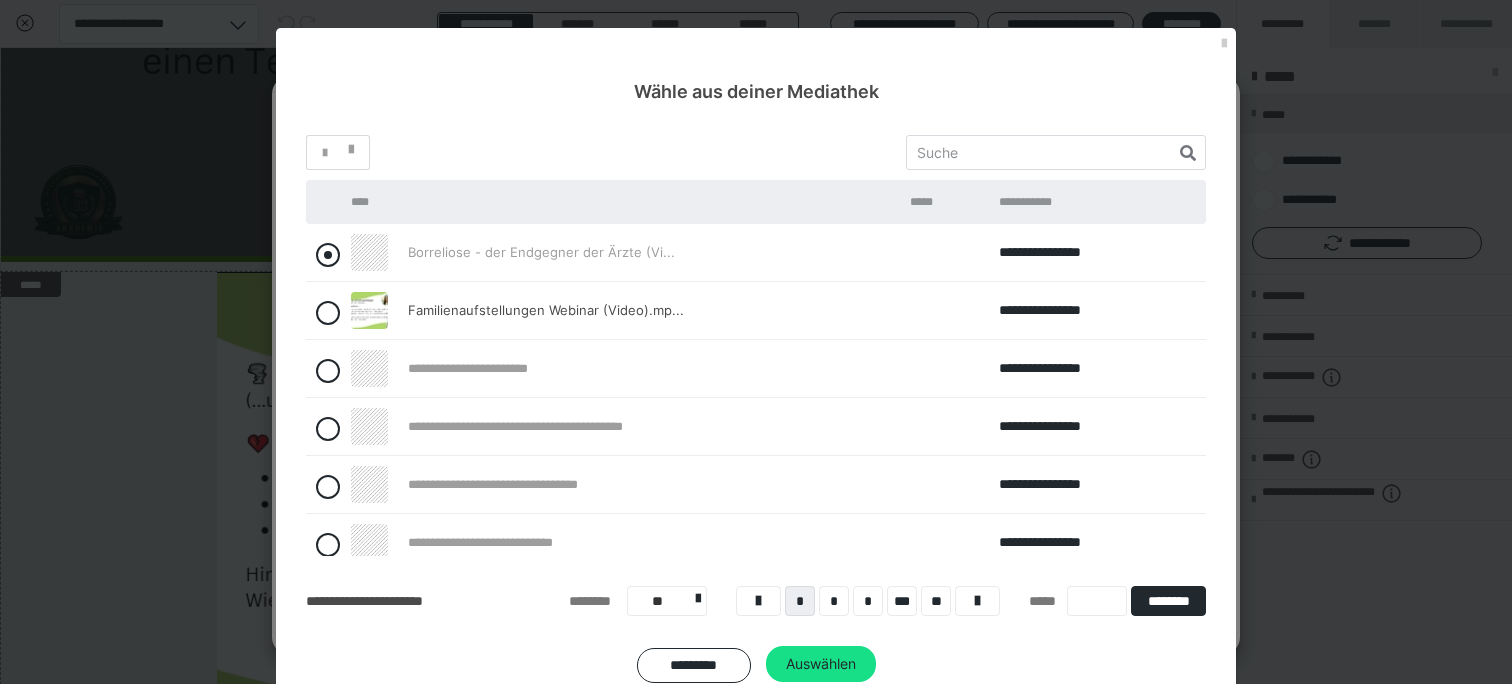 click at bounding box center (328, 255) 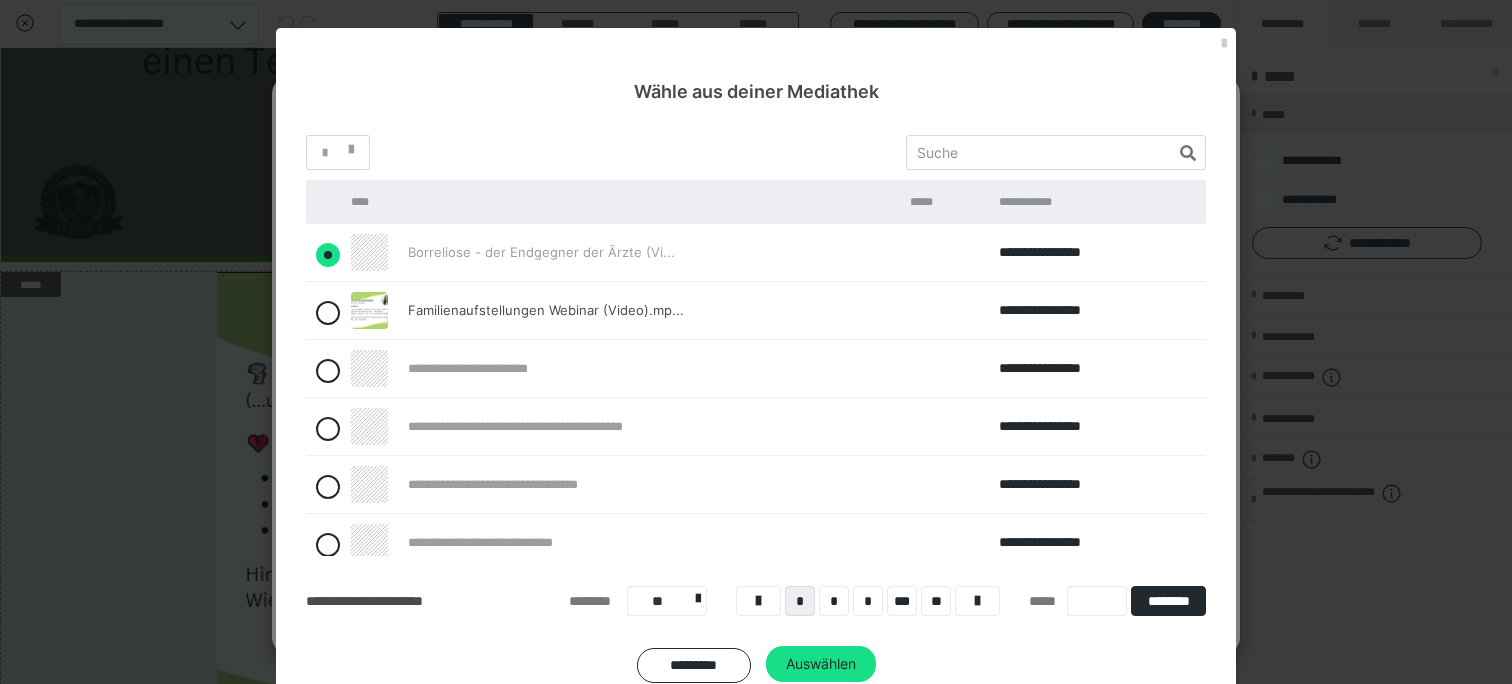 radio on "true" 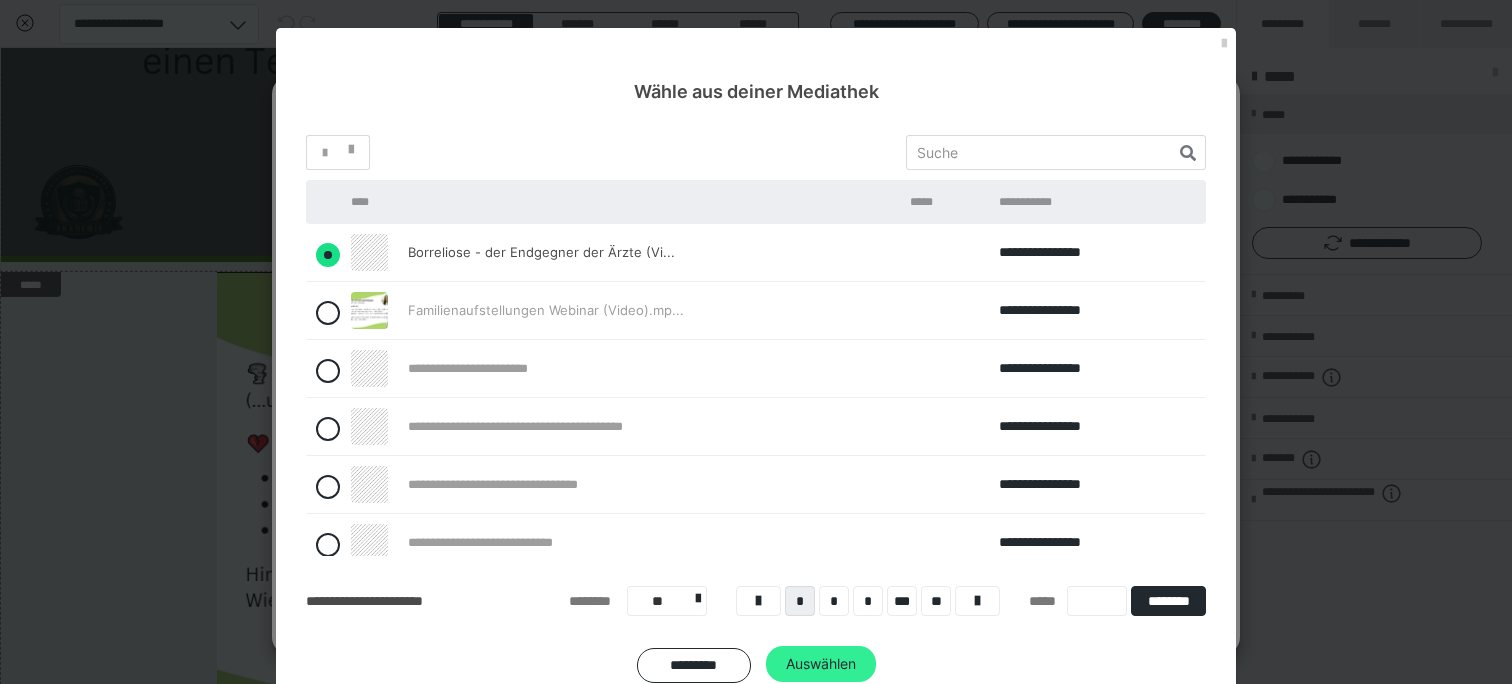 click on "Auswählen" at bounding box center (821, 664) 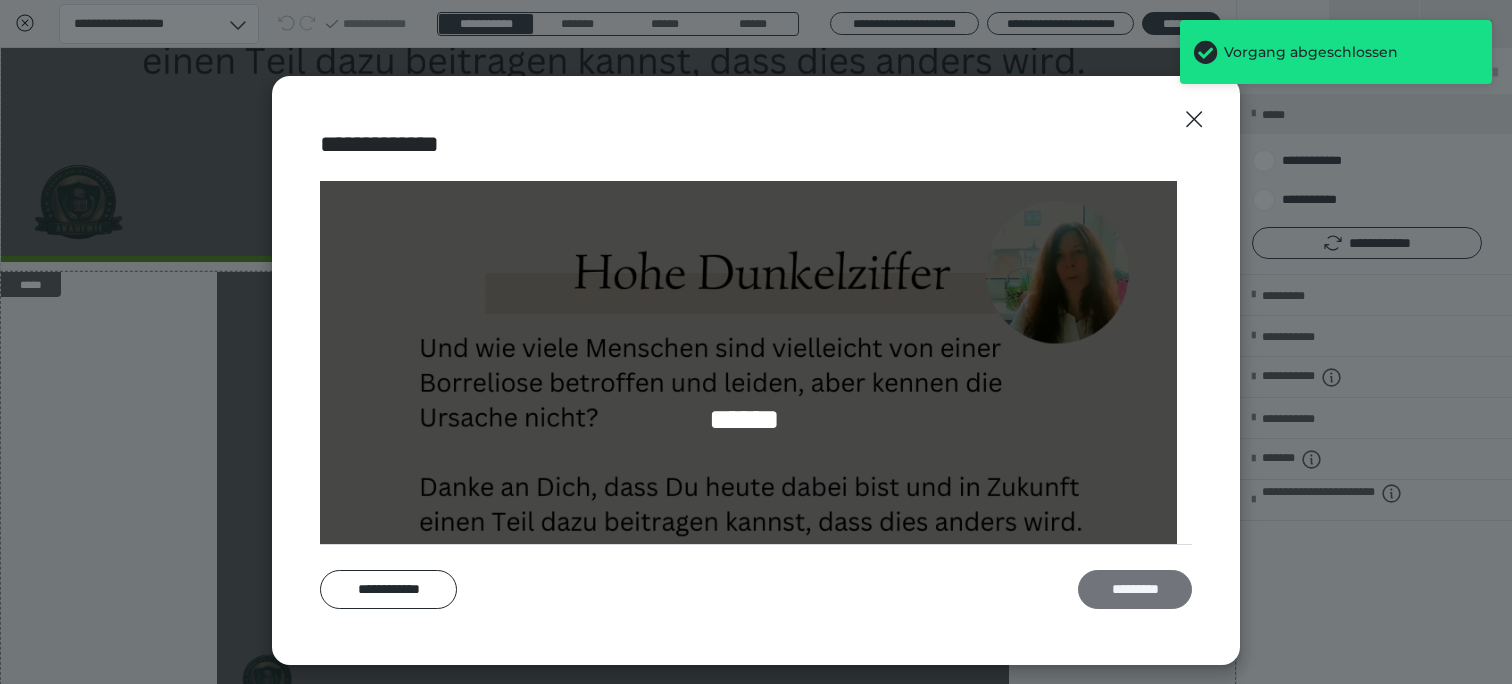 click on "*********" at bounding box center (1135, 590) 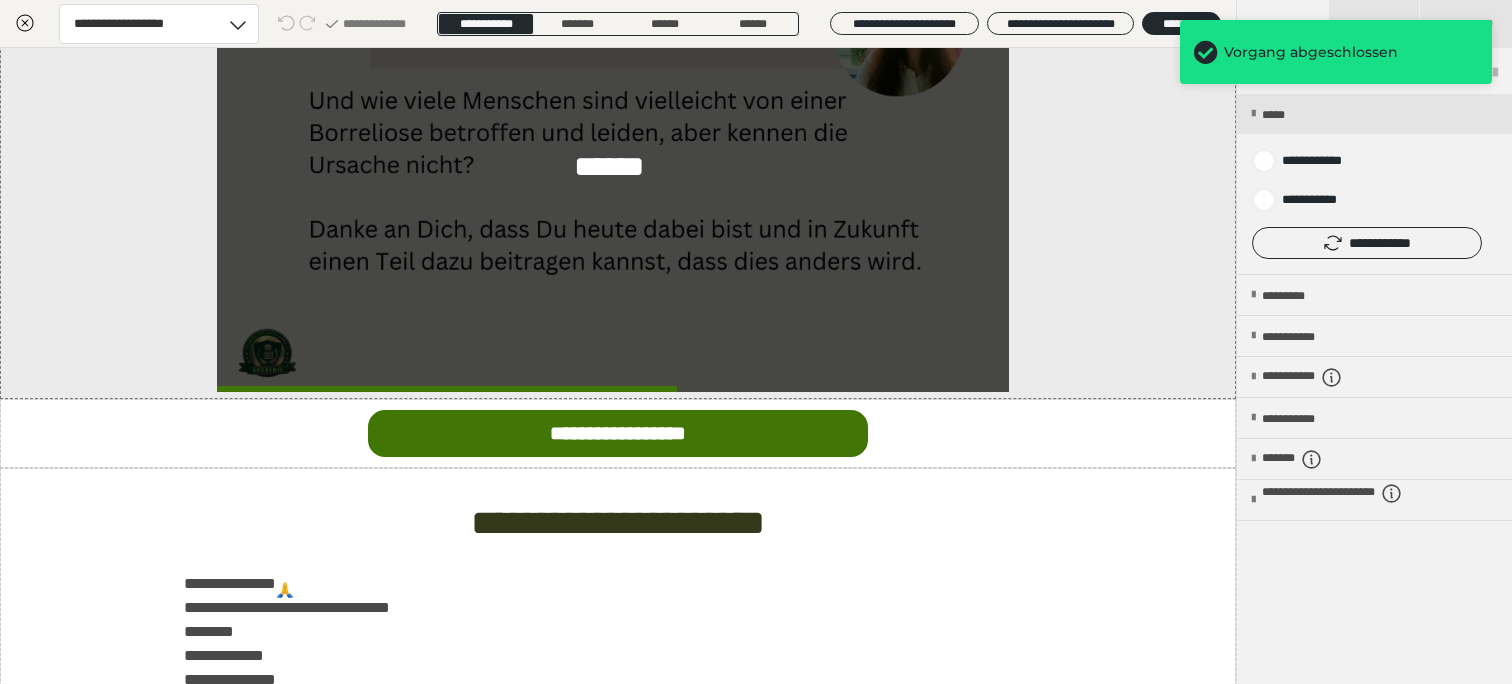 scroll, scrollTop: 1500, scrollLeft: 0, axis: vertical 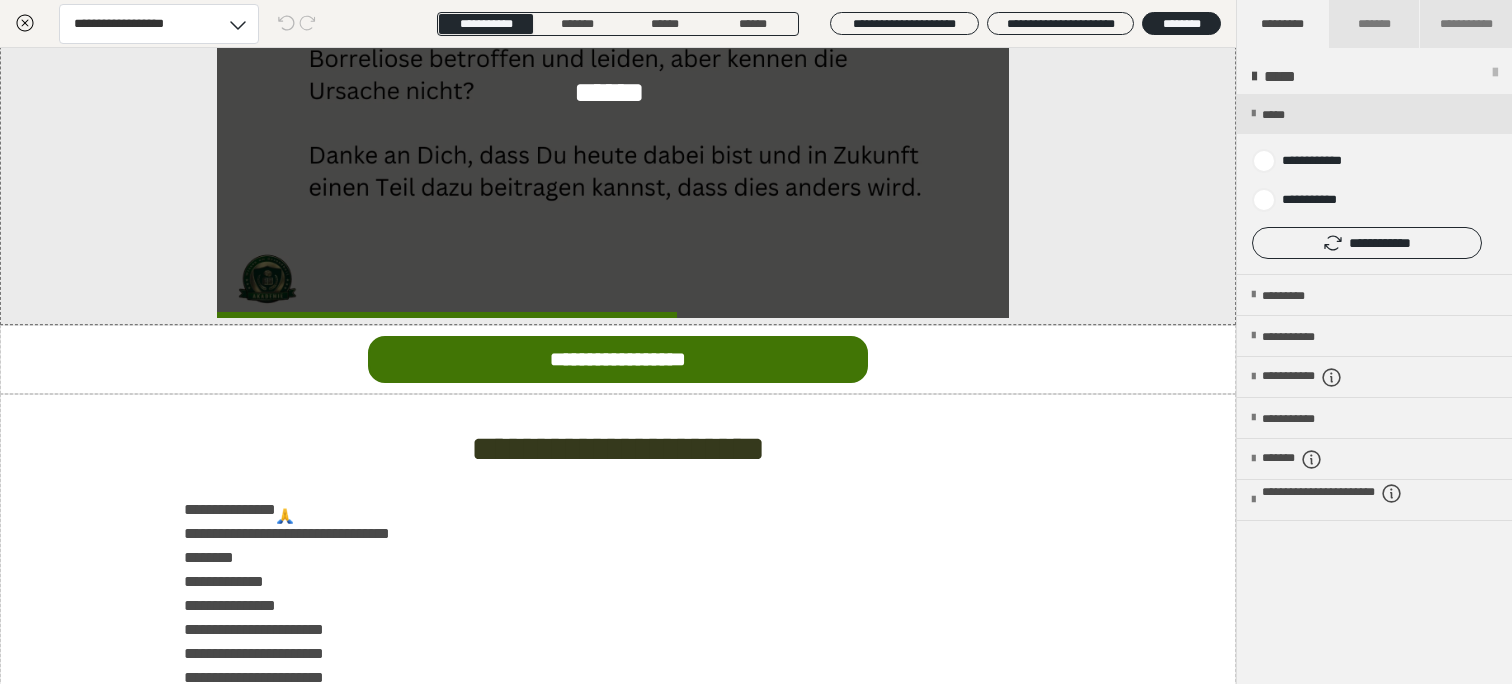 click on "**********" at bounding box center (1466, 24) 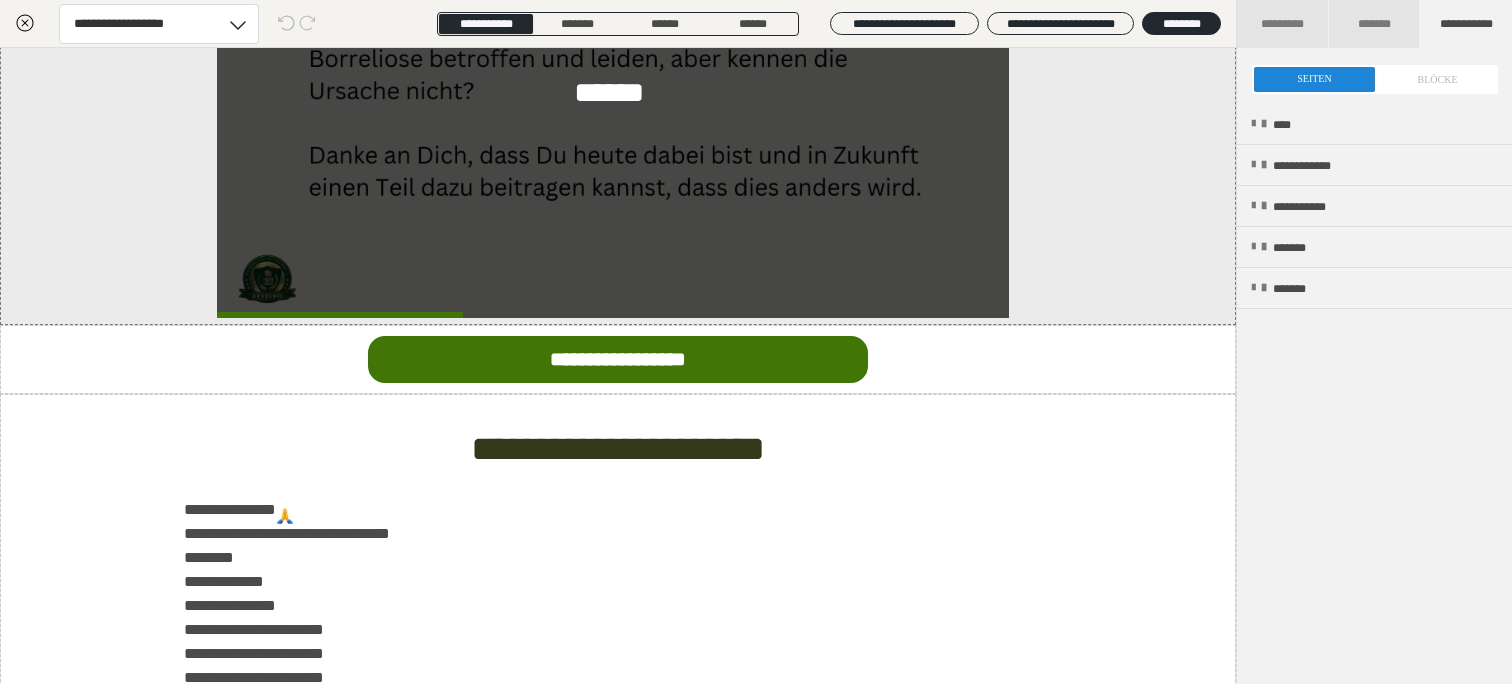 click at bounding box center (1375, 79) 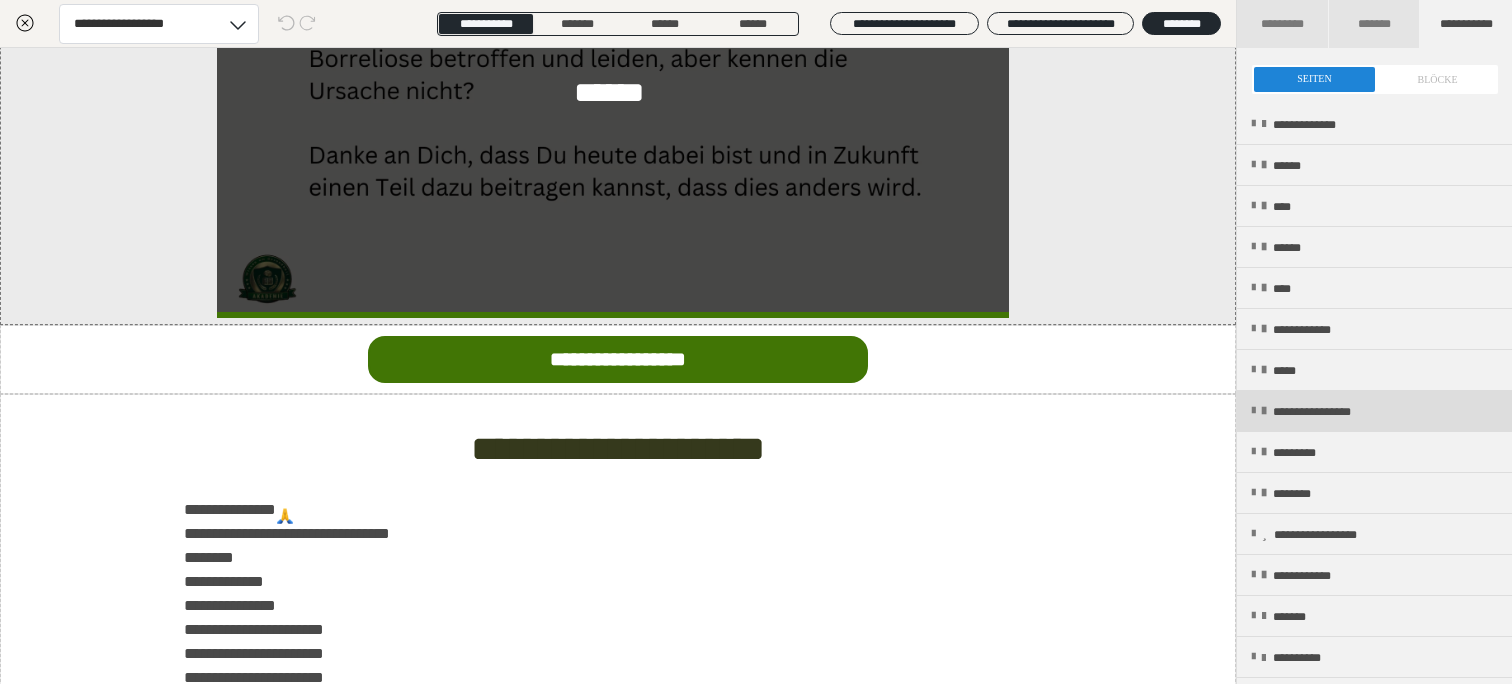 click on "**********" at bounding box center [1341, 412] 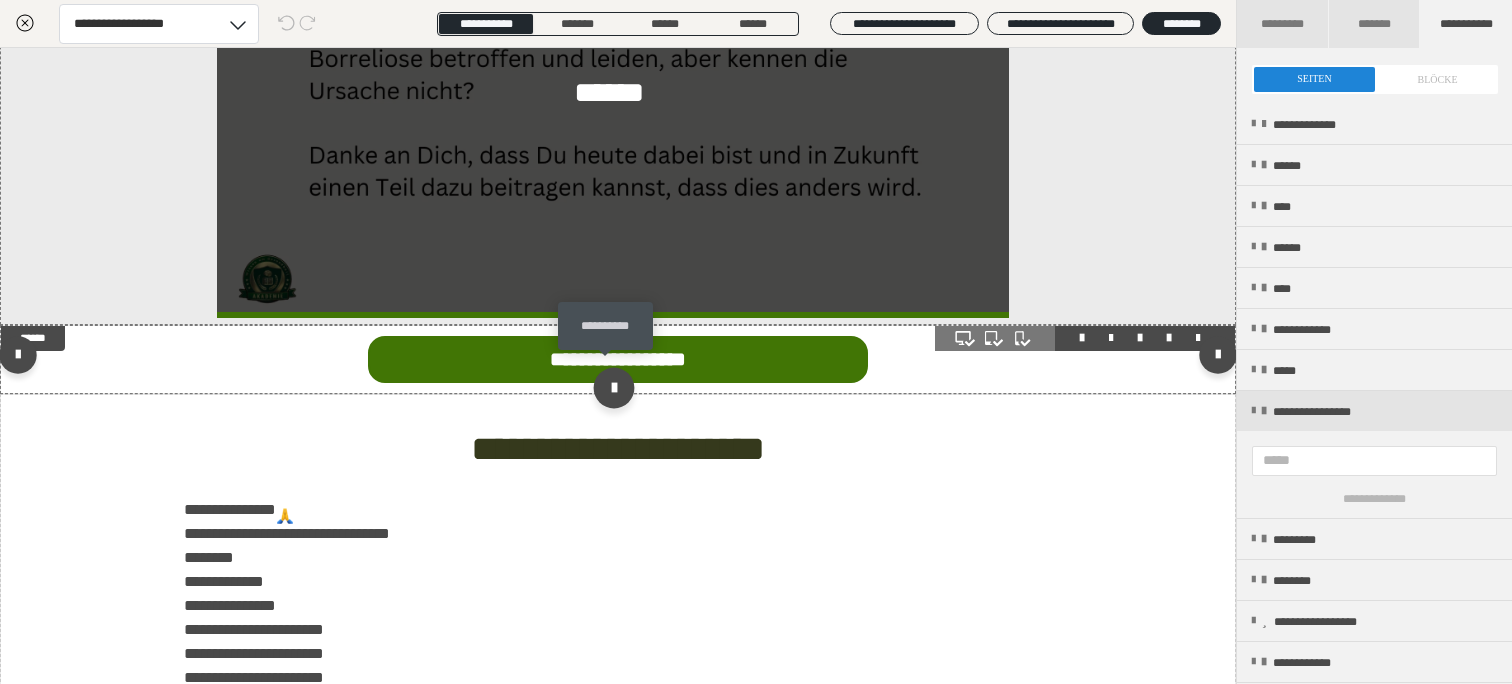 click at bounding box center [613, 388] 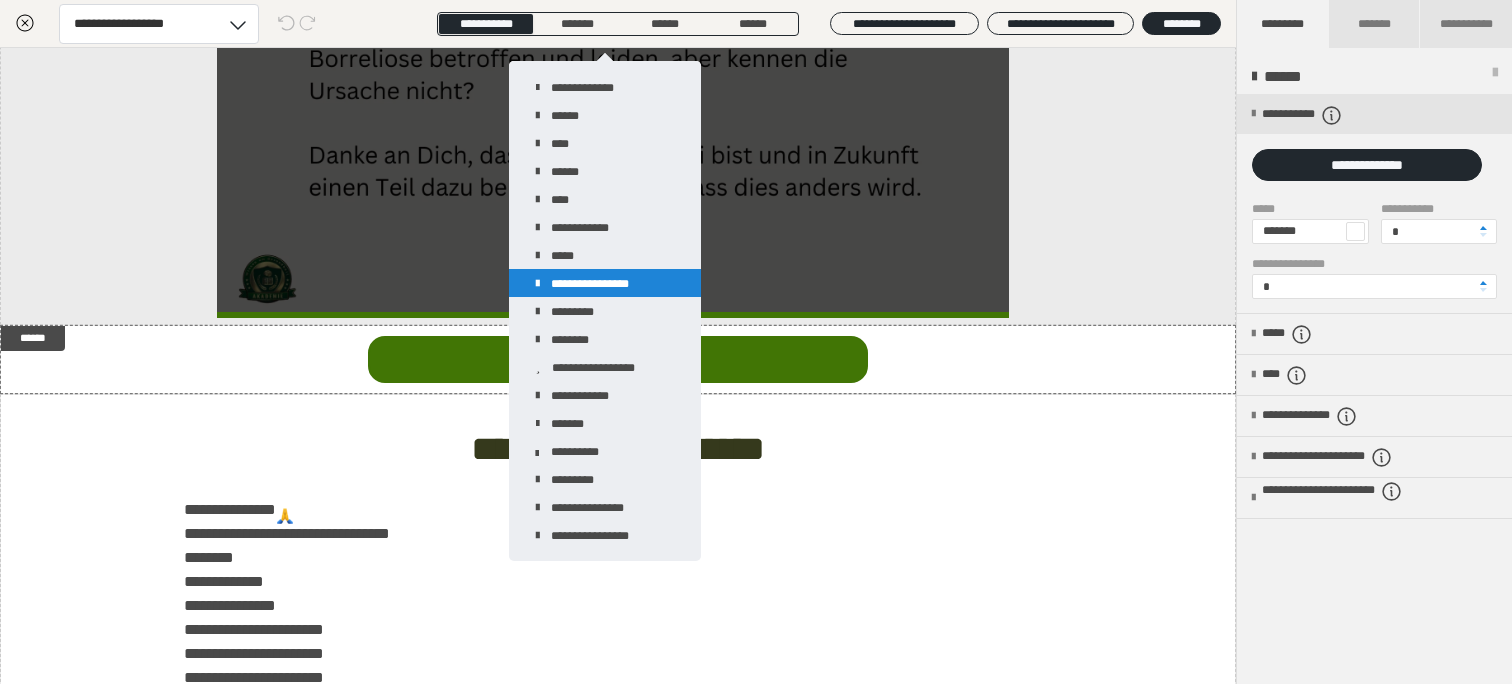 click on "**********" at bounding box center [605, 283] 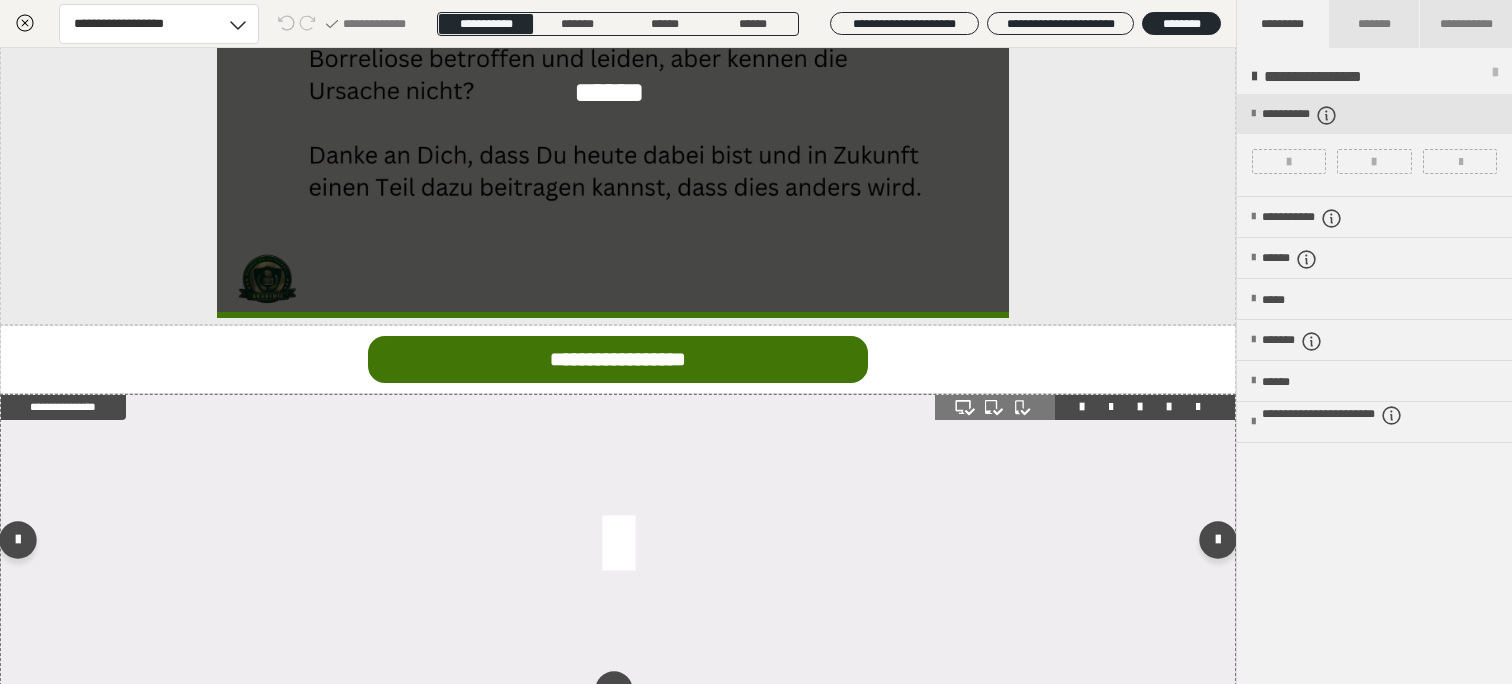 click at bounding box center (1169, 407) 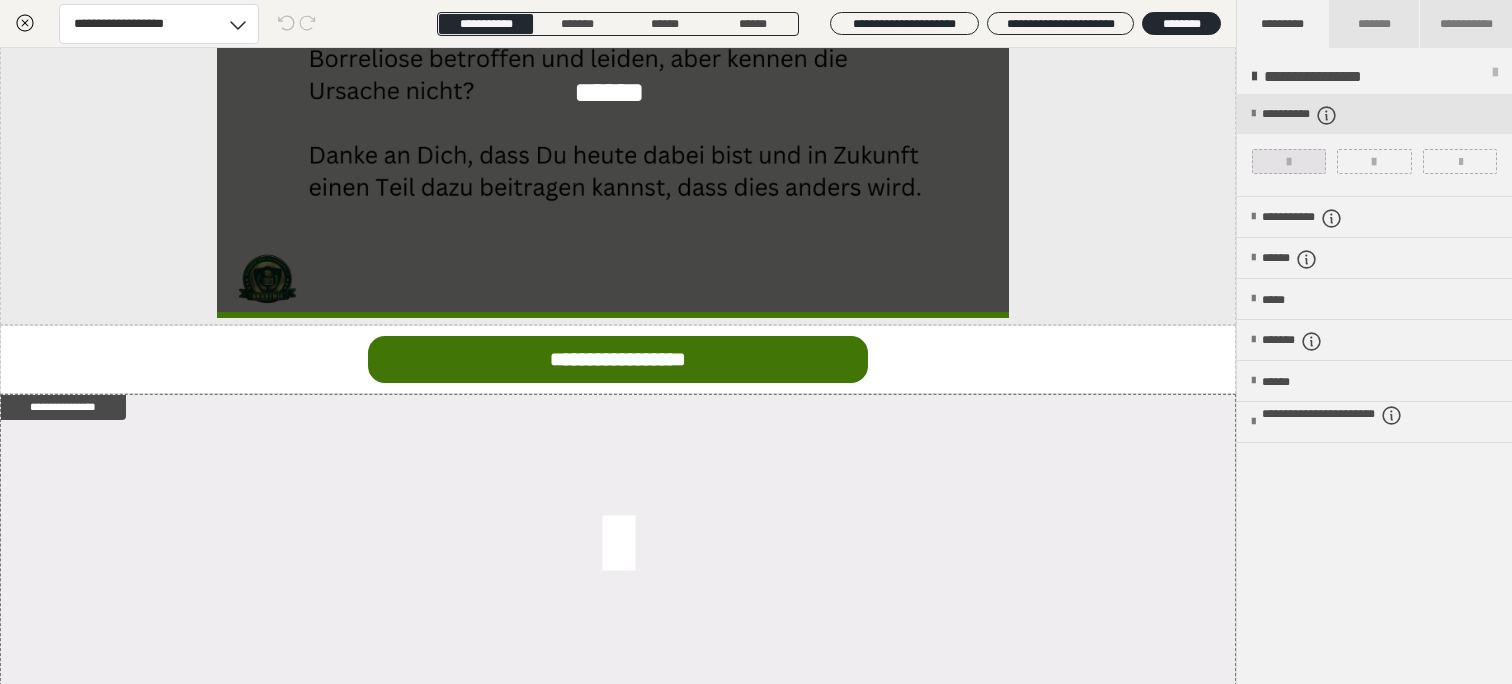 click at bounding box center [1289, 162] 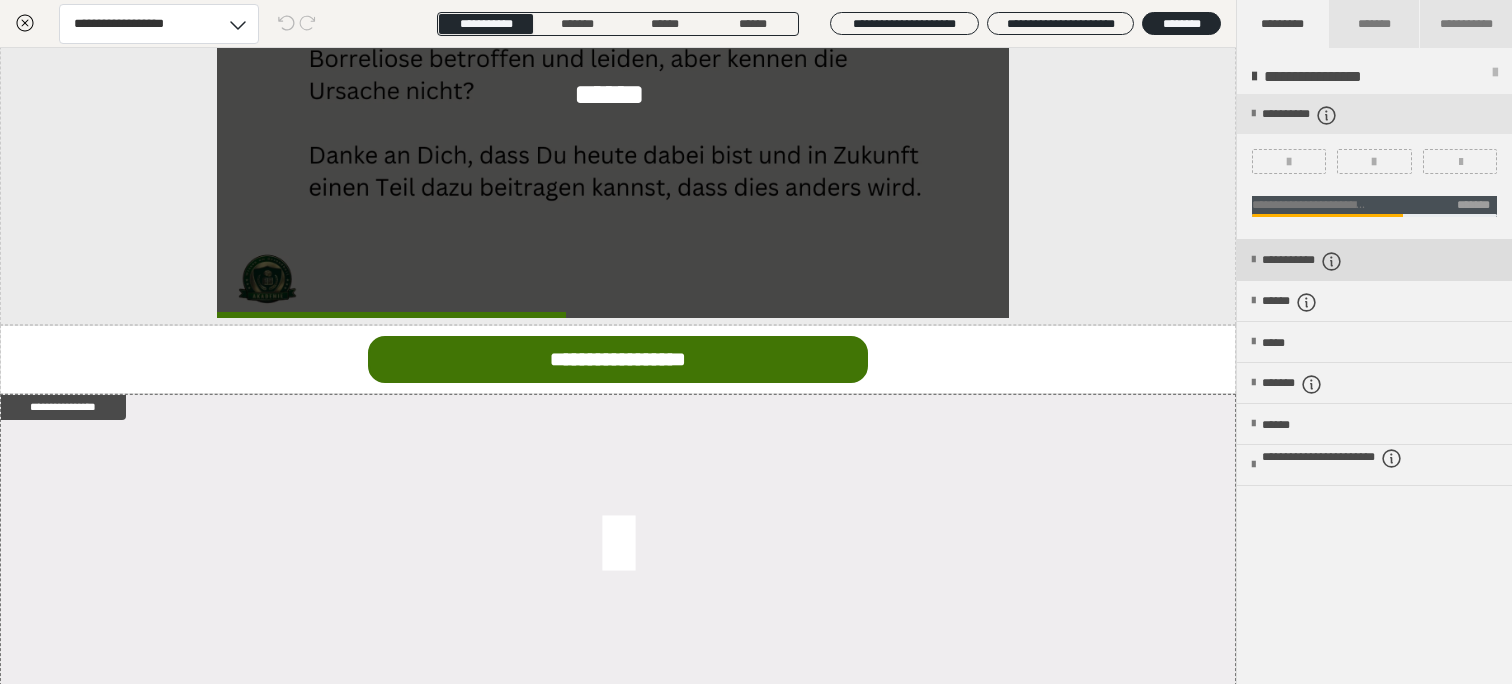 click on "**********" at bounding box center [1326, 261] 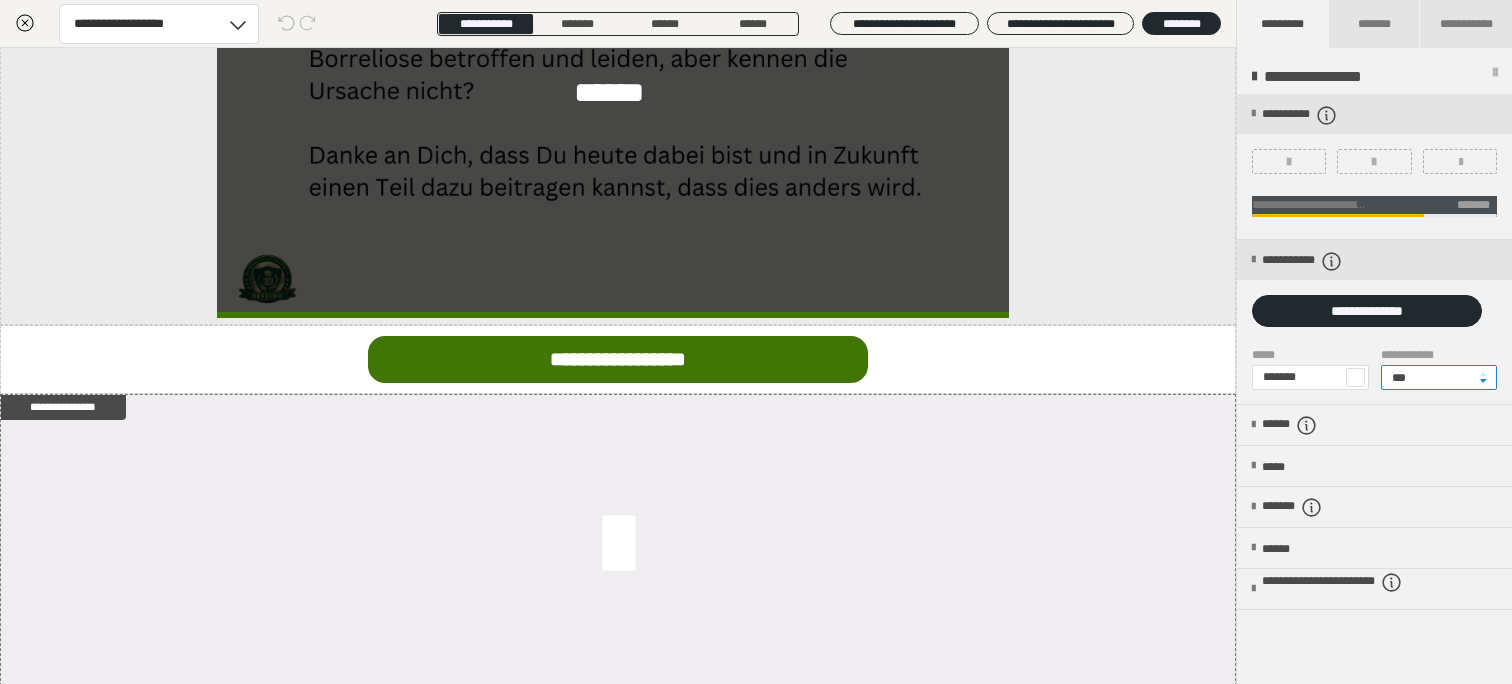 click on "***" at bounding box center (1439, 377) 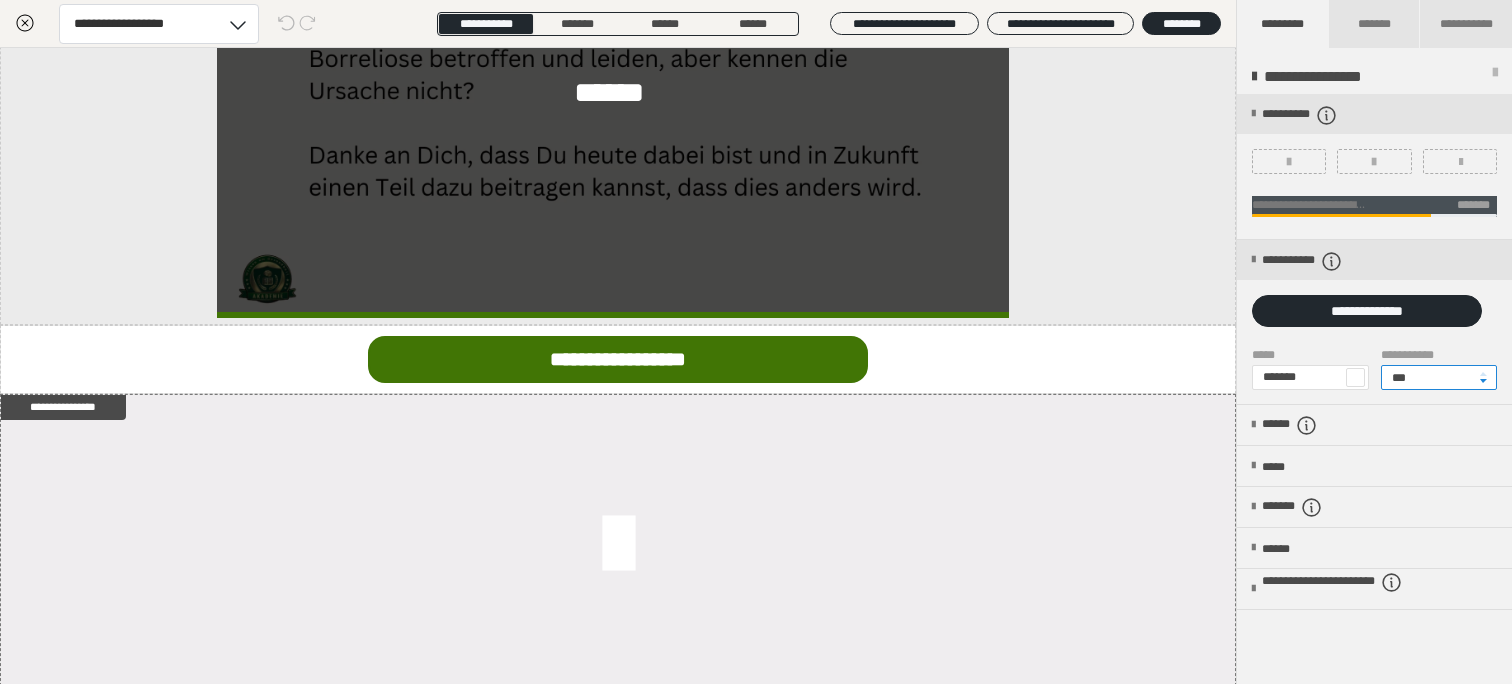 click on "***" at bounding box center [1439, 377] 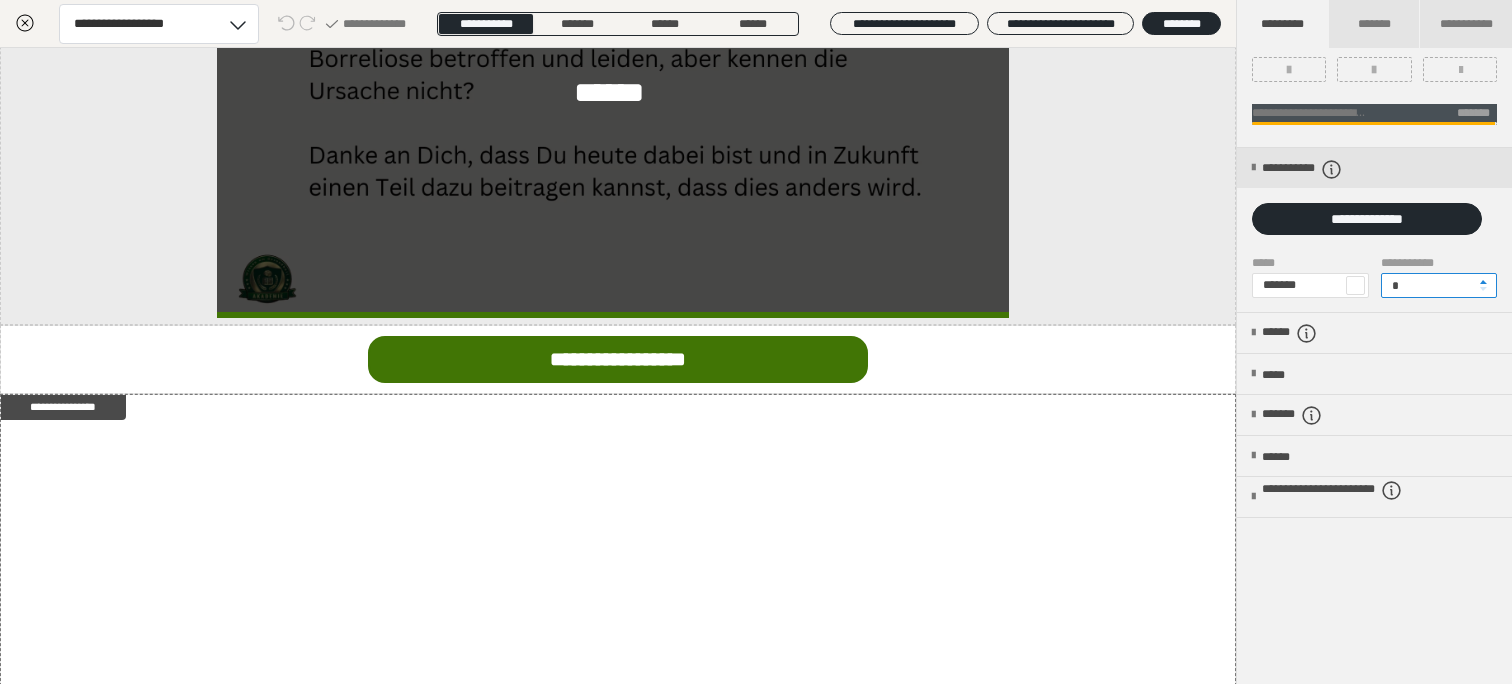 scroll, scrollTop: 100, scrollLeft: 0, axis: vertical 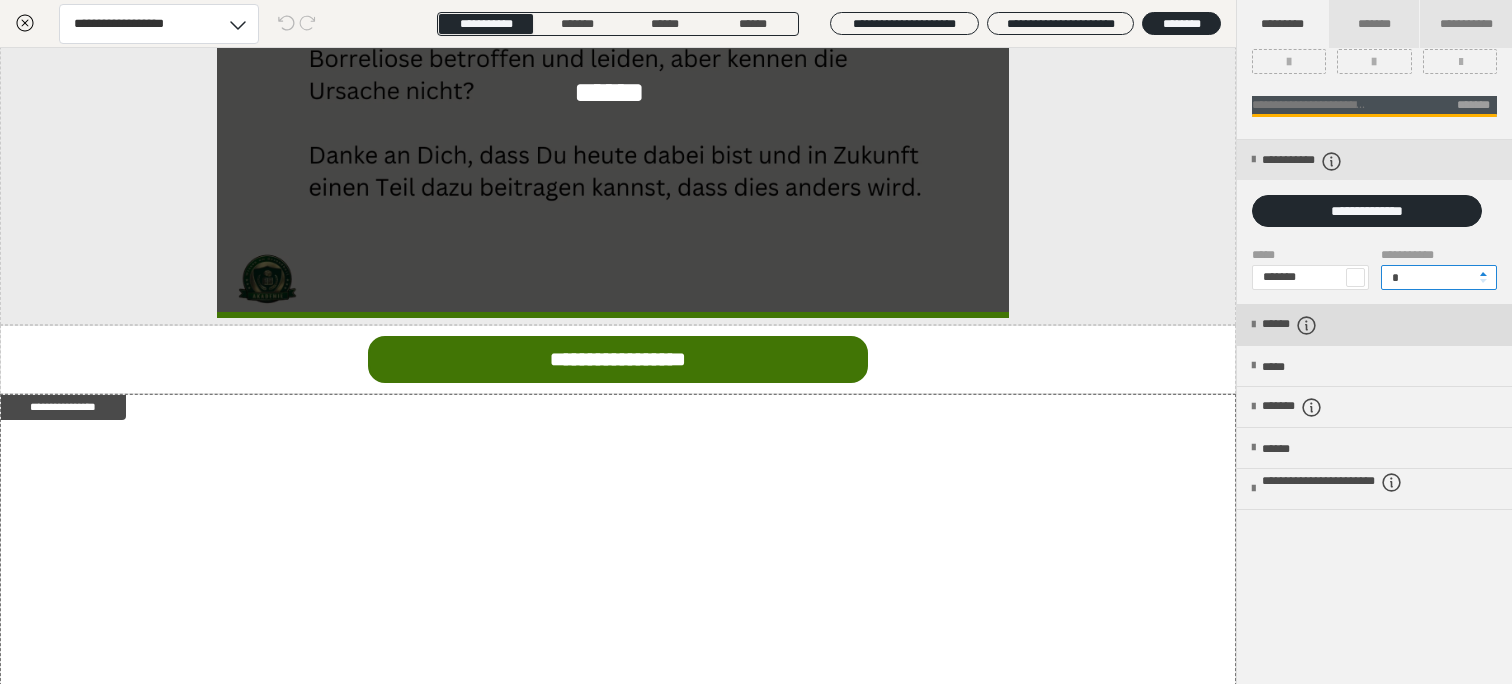 type on "*" 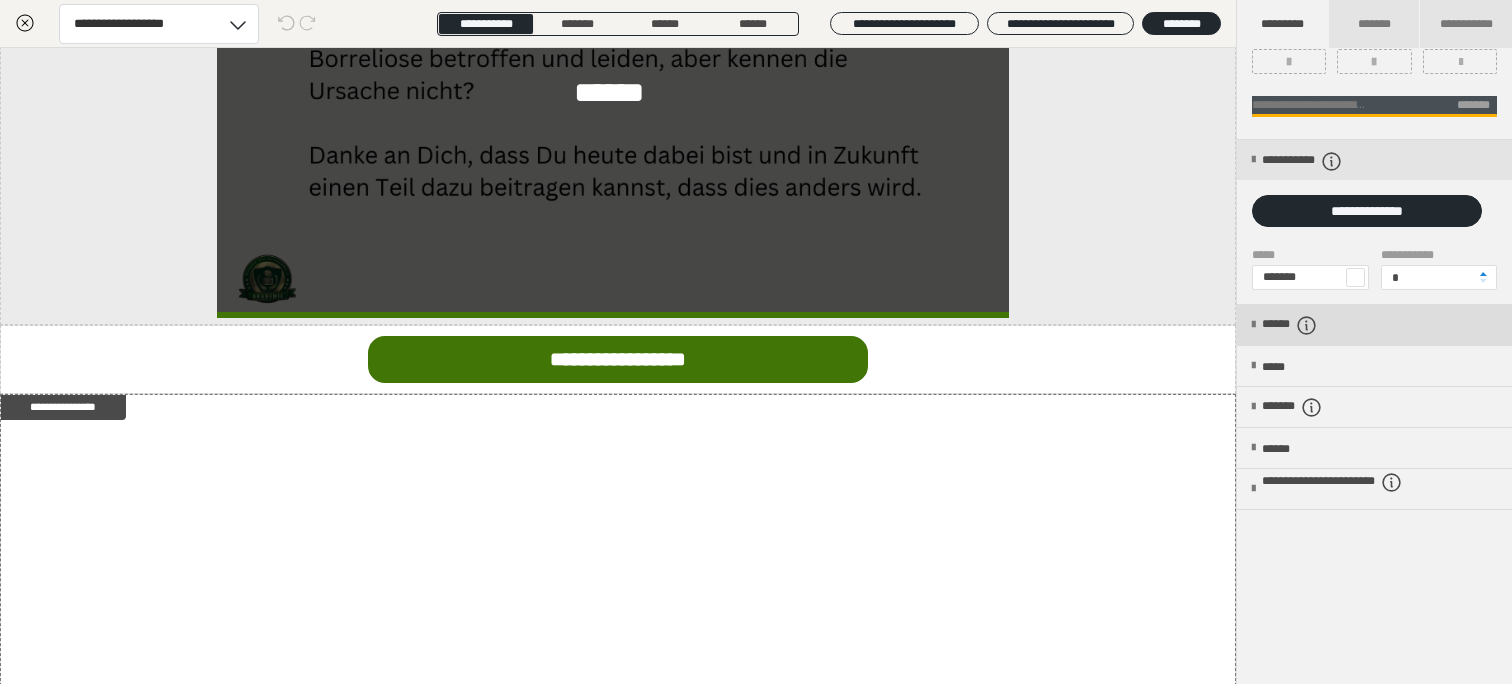 click on "******" at bounding box center [1305, 325] 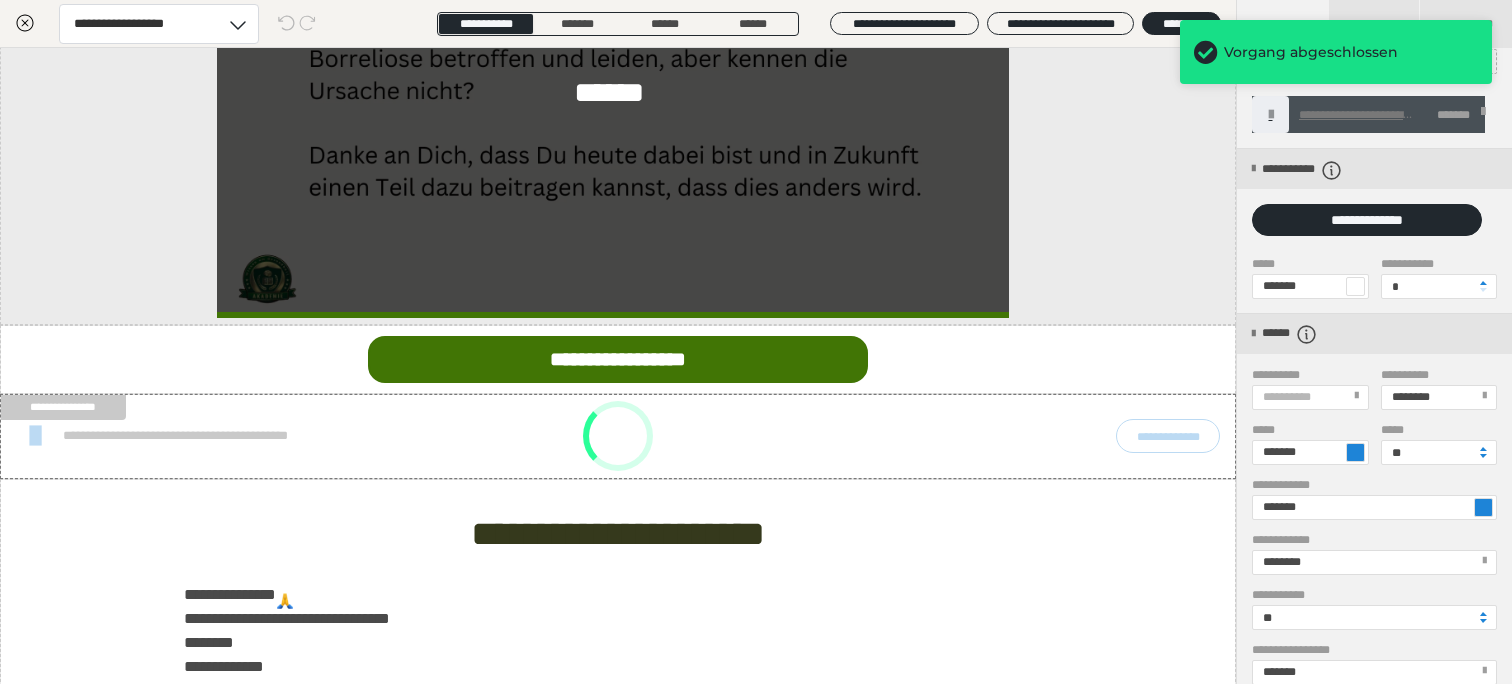 scroll, scrollTop: 200, scrollLeft: 0, axis: vertical 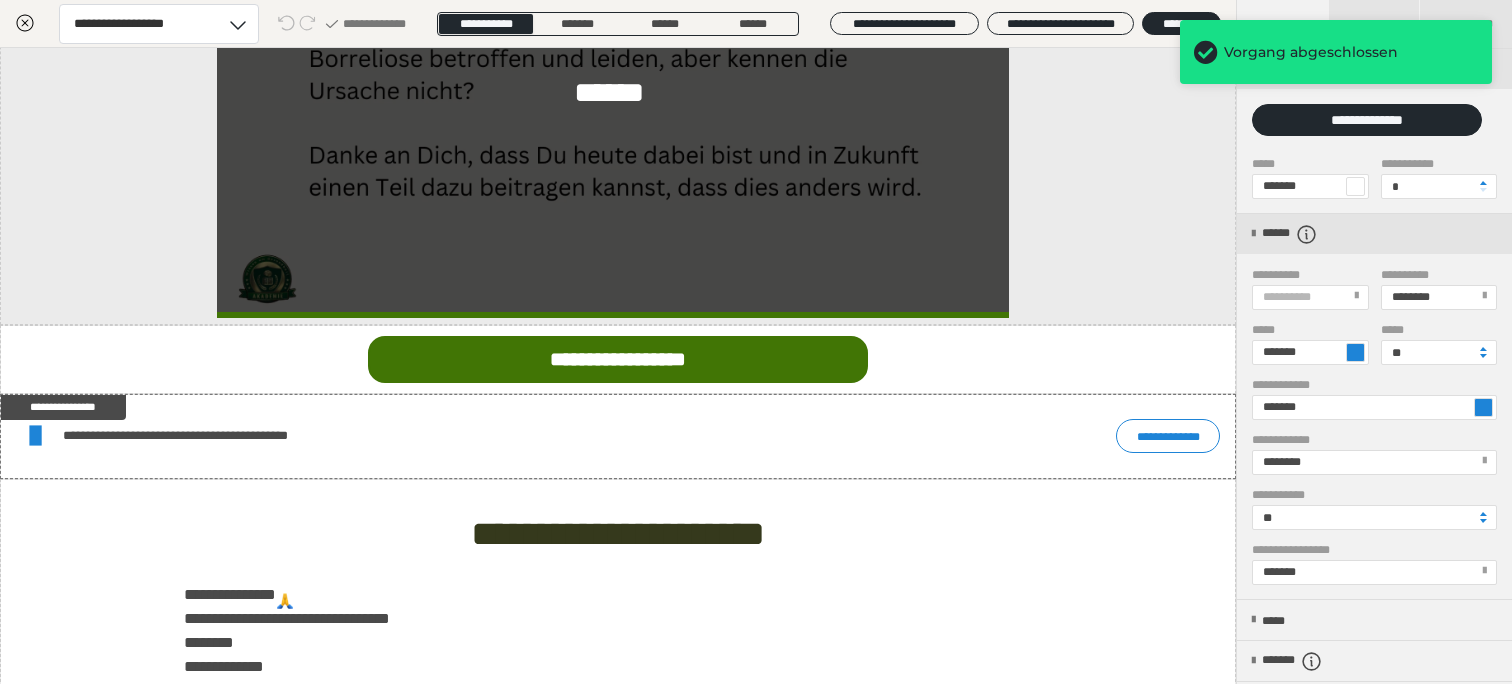 click at bounding box center (1355, 352) 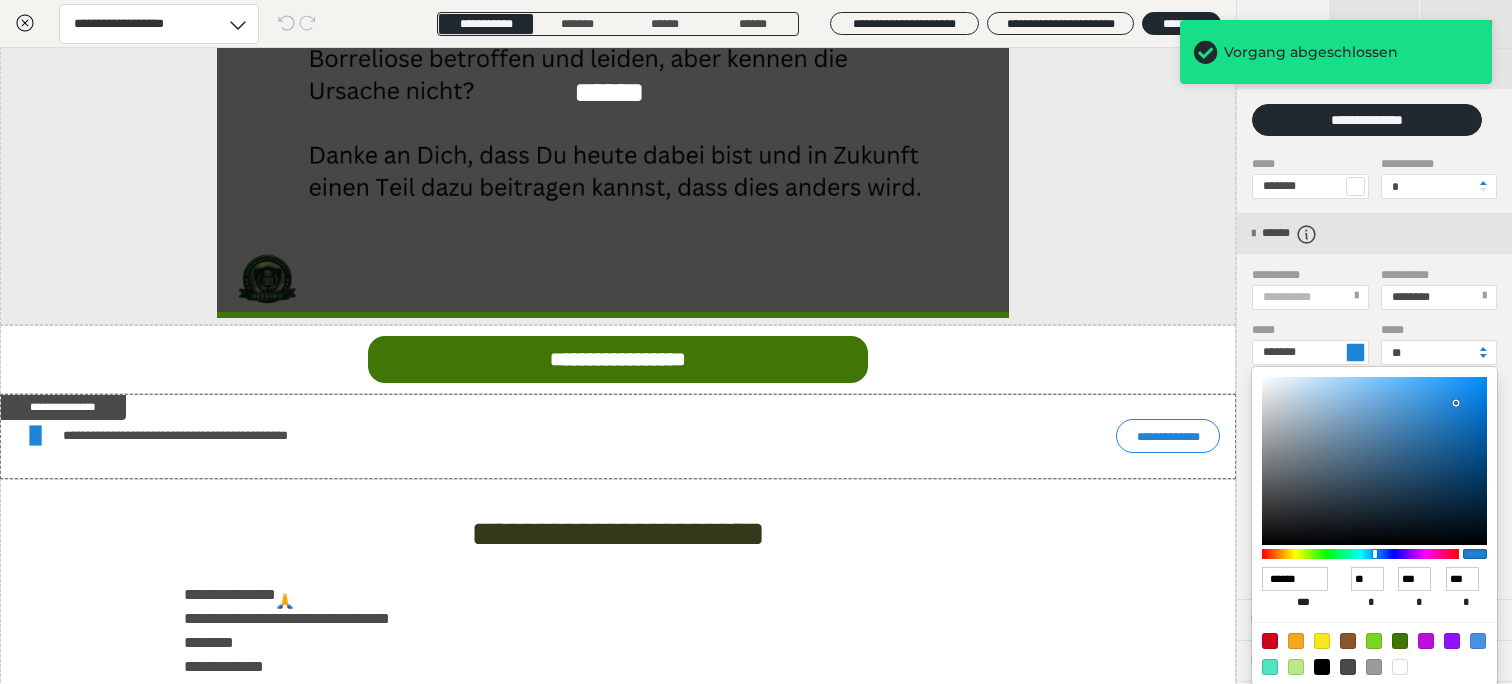 click at bounding box center (1400, 667) 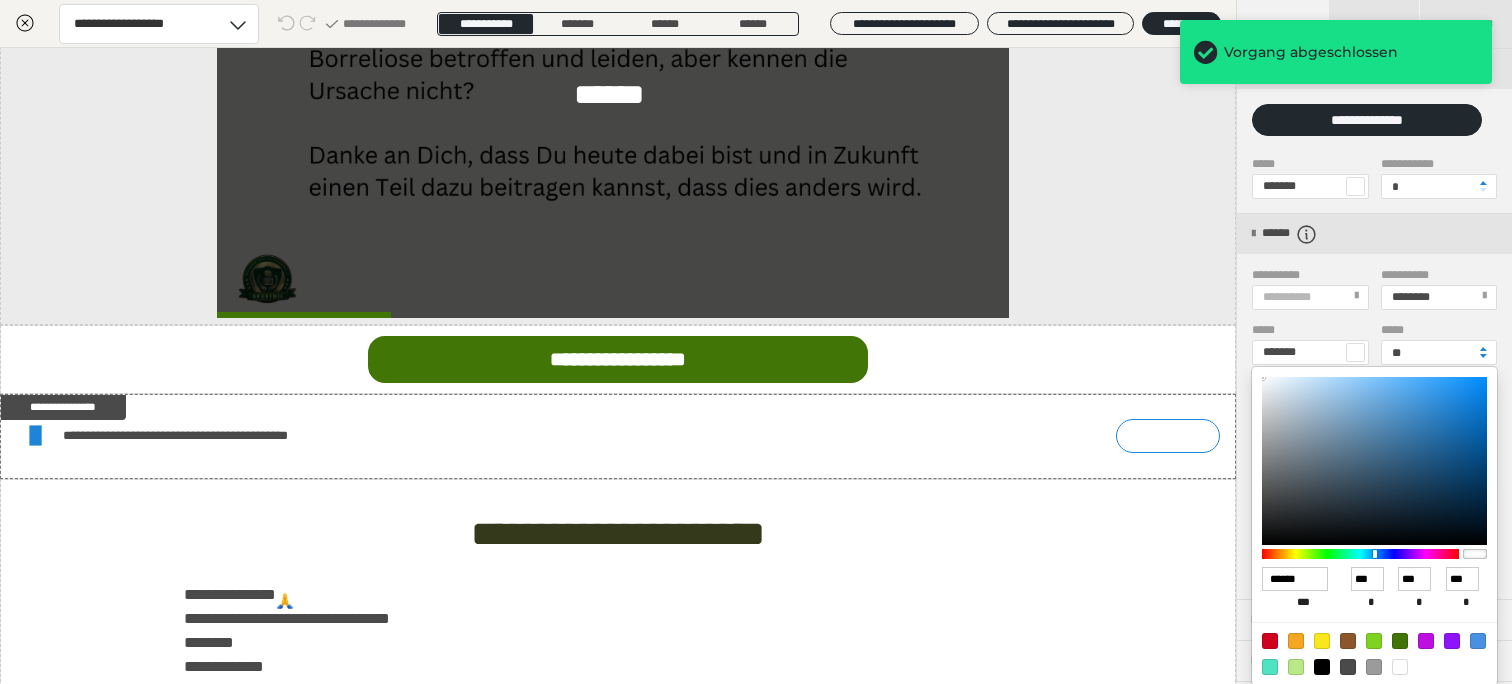 click at bounding box center [756, 342] 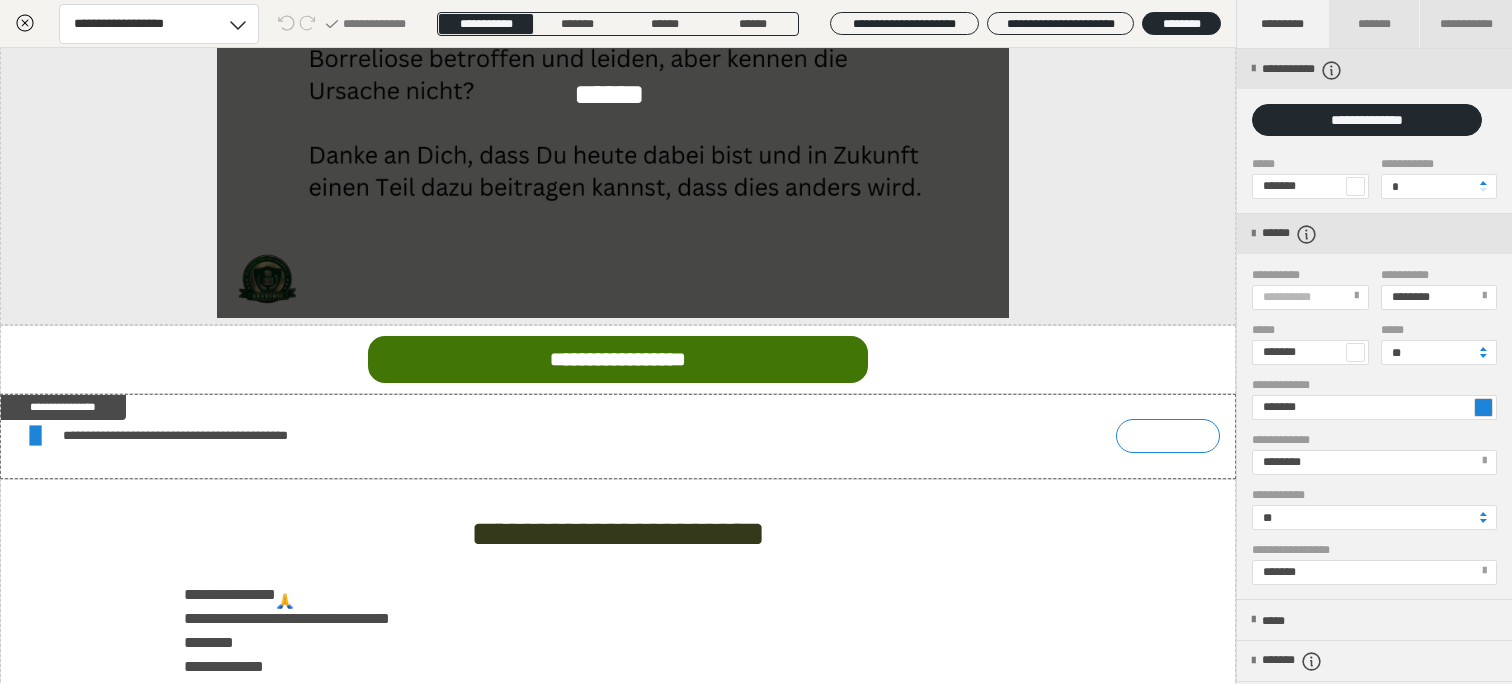click at bounding box center (1483, 407) 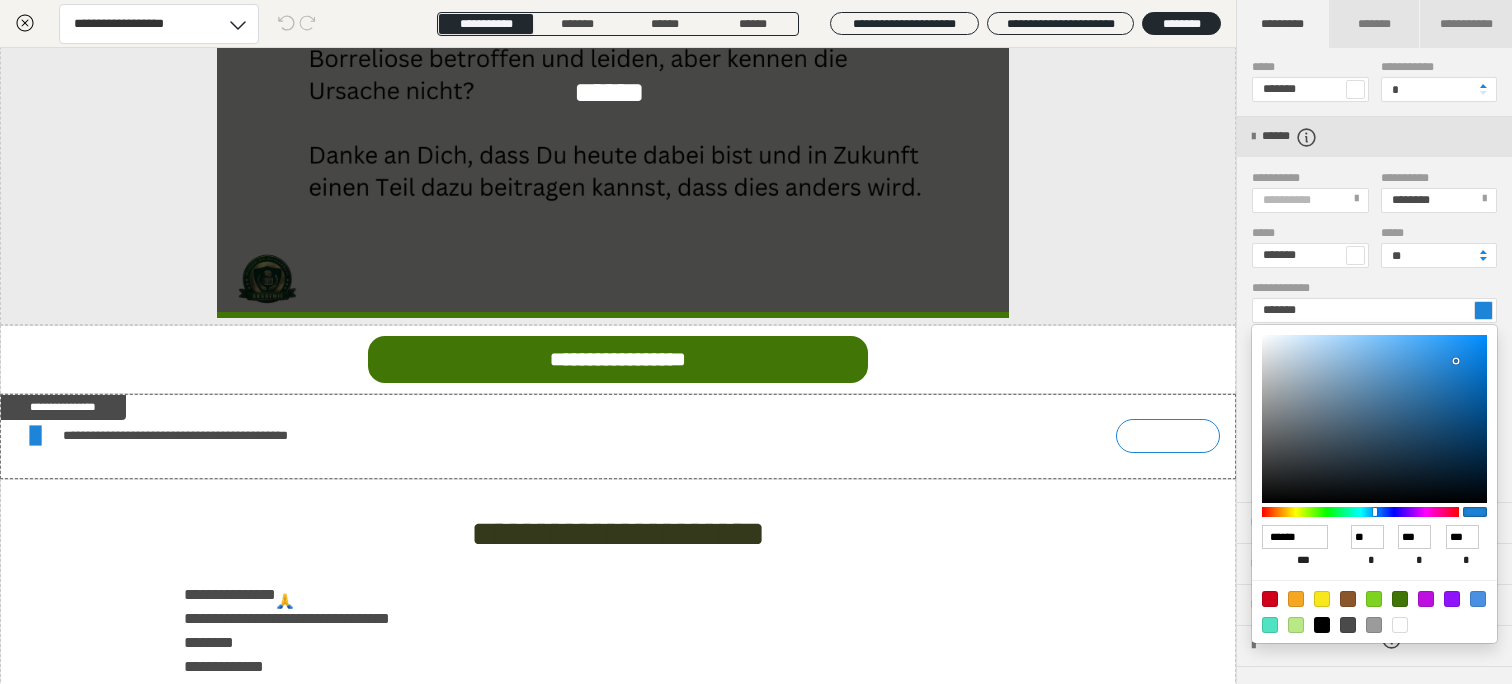 scroll, scrollTop: 300, scrollLeft: 0, axis: vertical 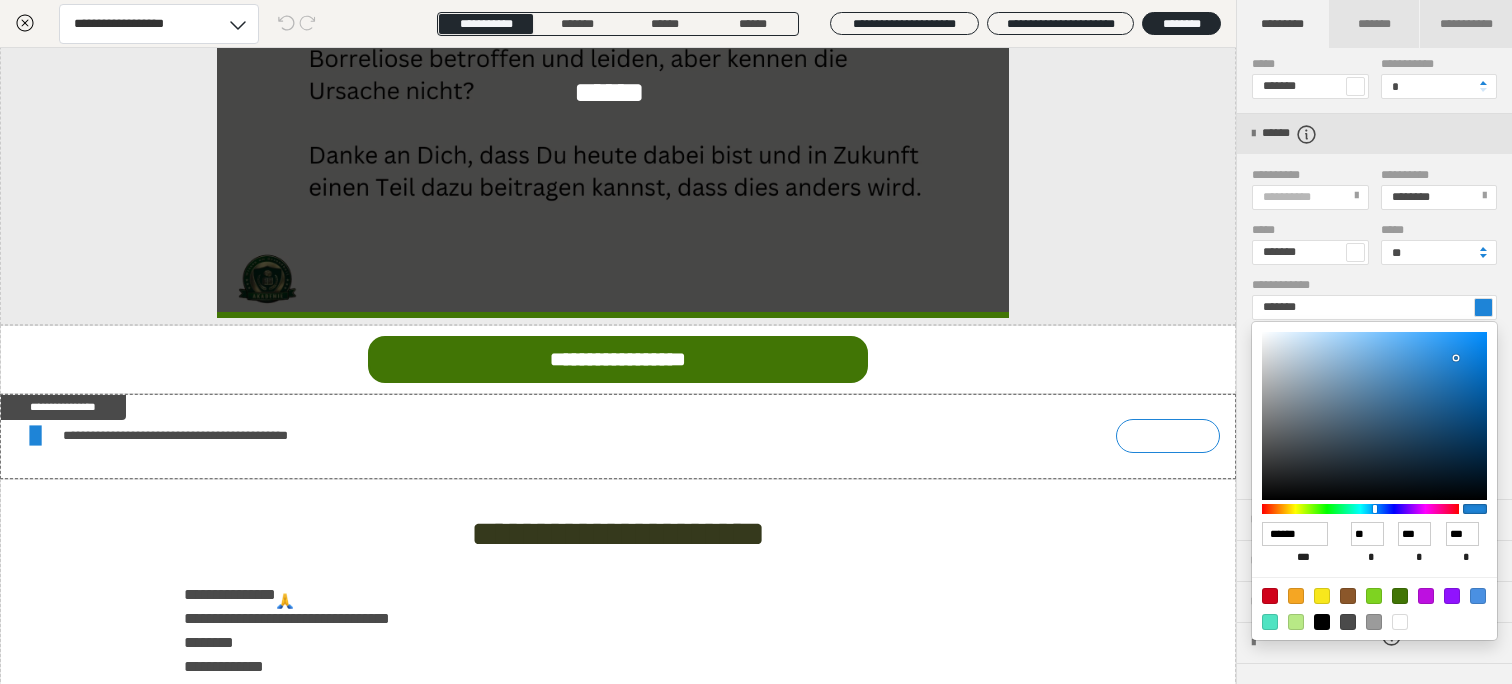 click at bounding box center (1400, 596) 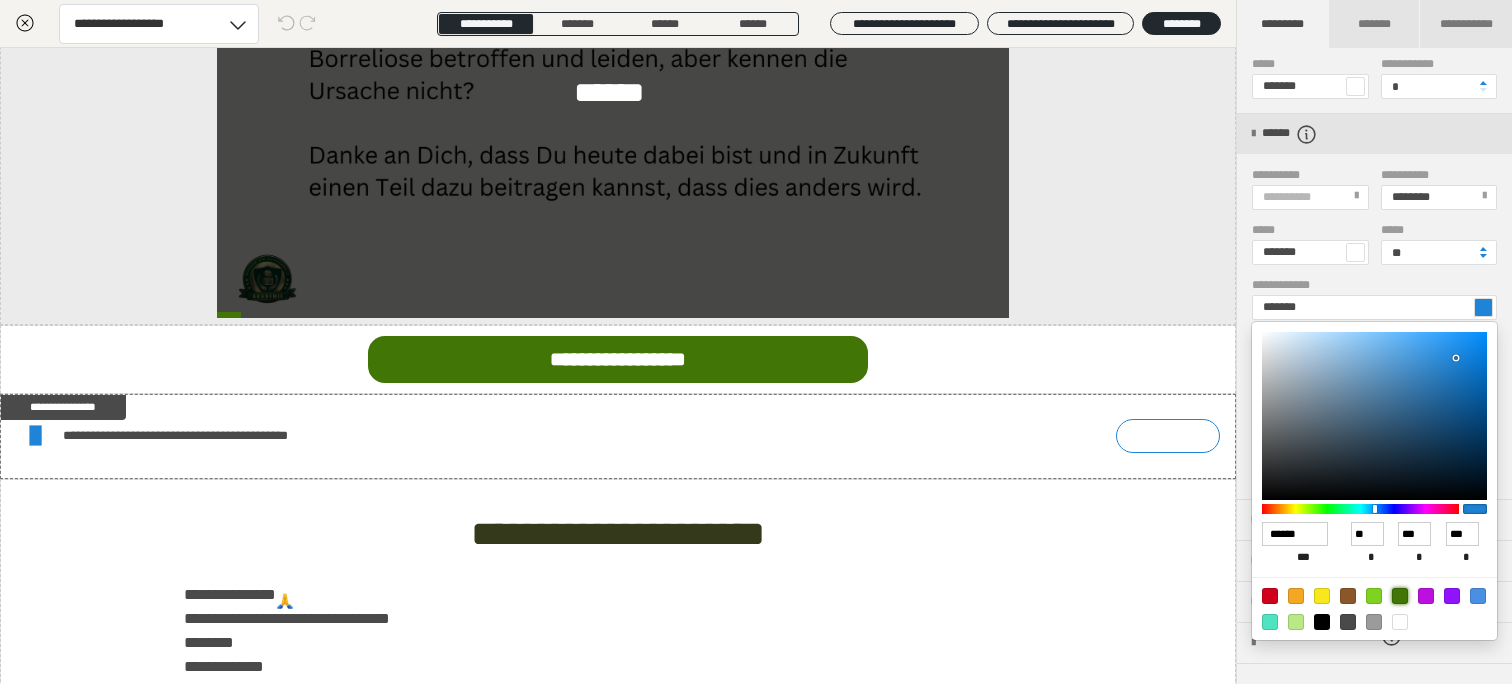 type on "*******" 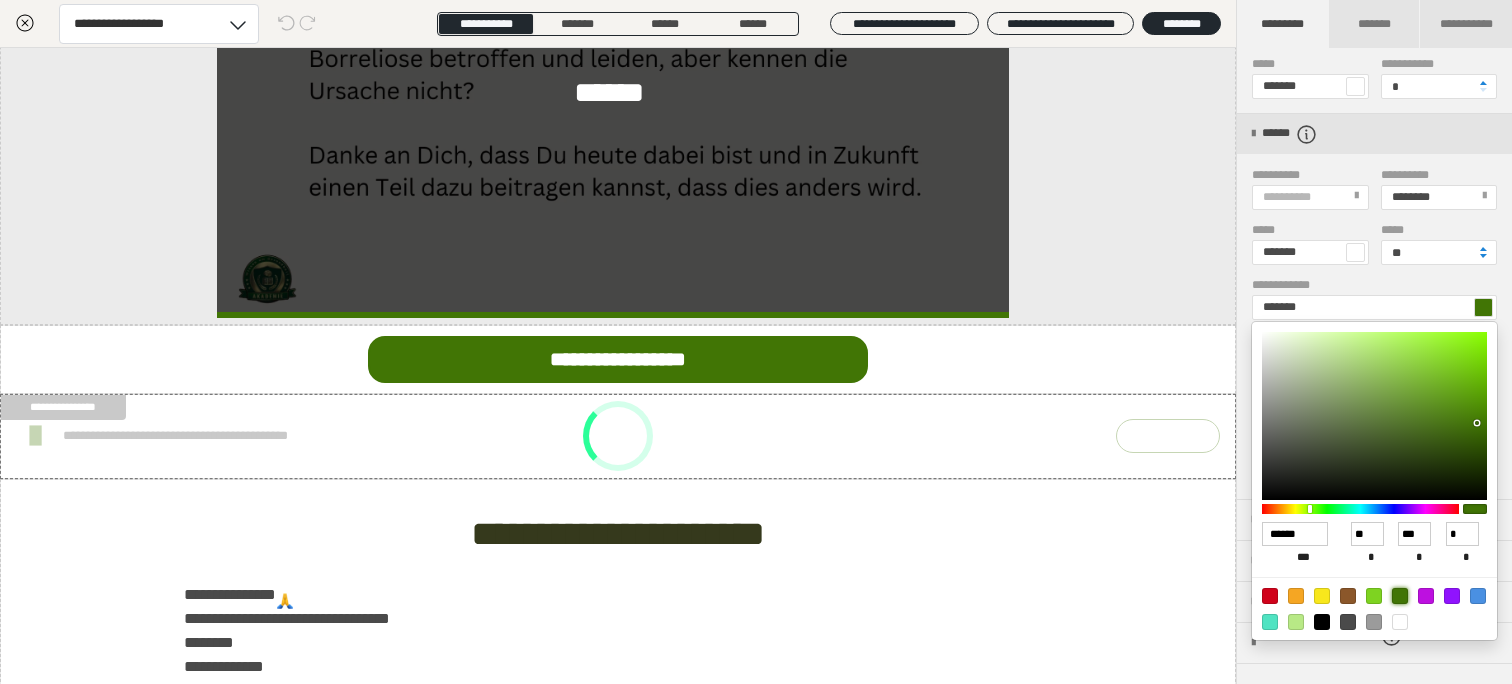 click at bounding box center [756, 342] 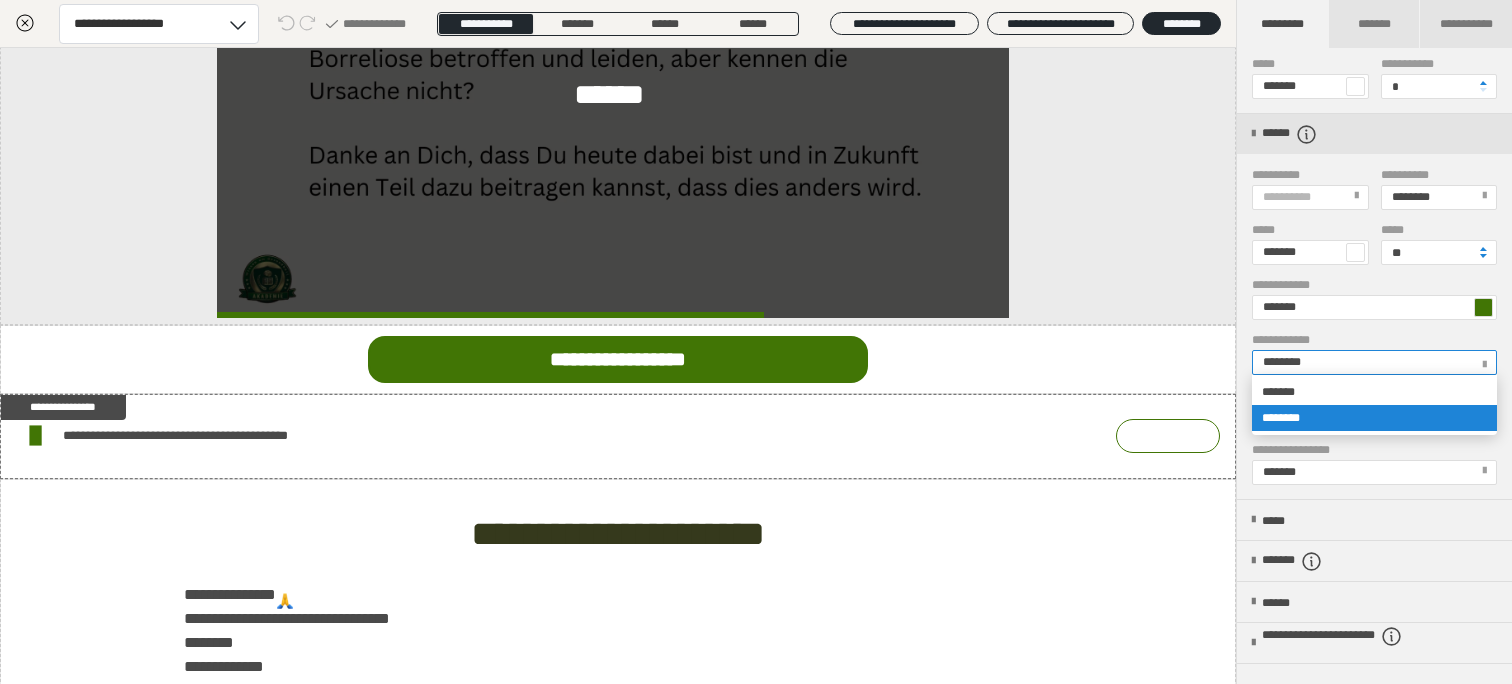 click on "********" at bounding box center (1373, 362) 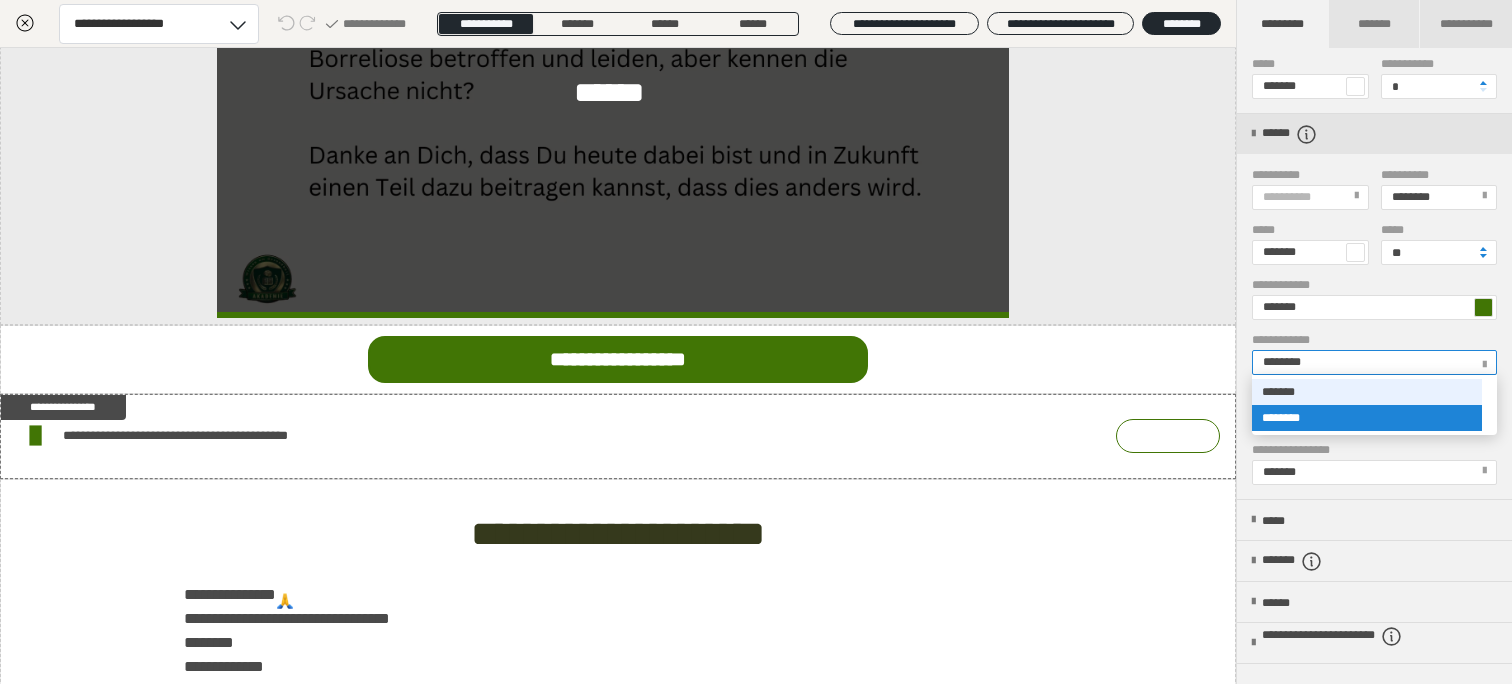 click on "*******" at bounding box center (1367, 392) 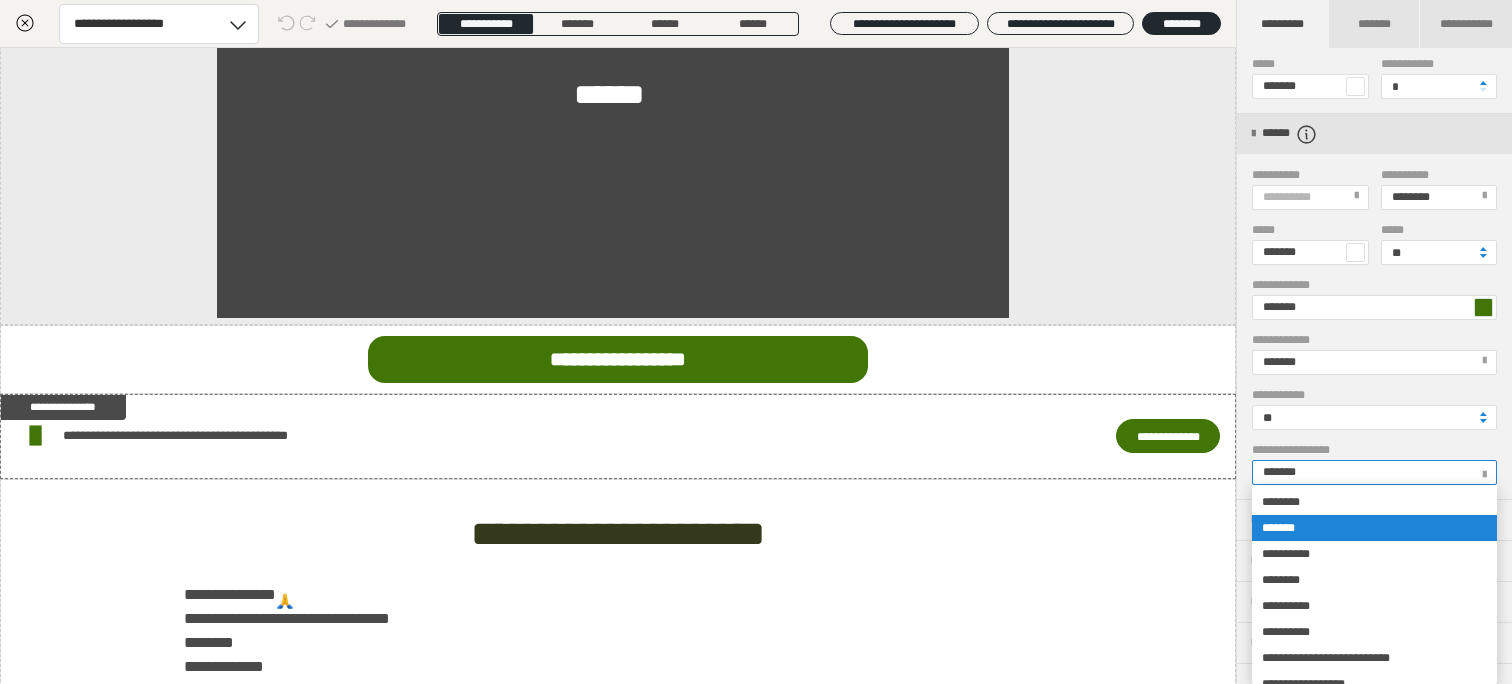 click on "*******" at bounding box center (1285, 472) 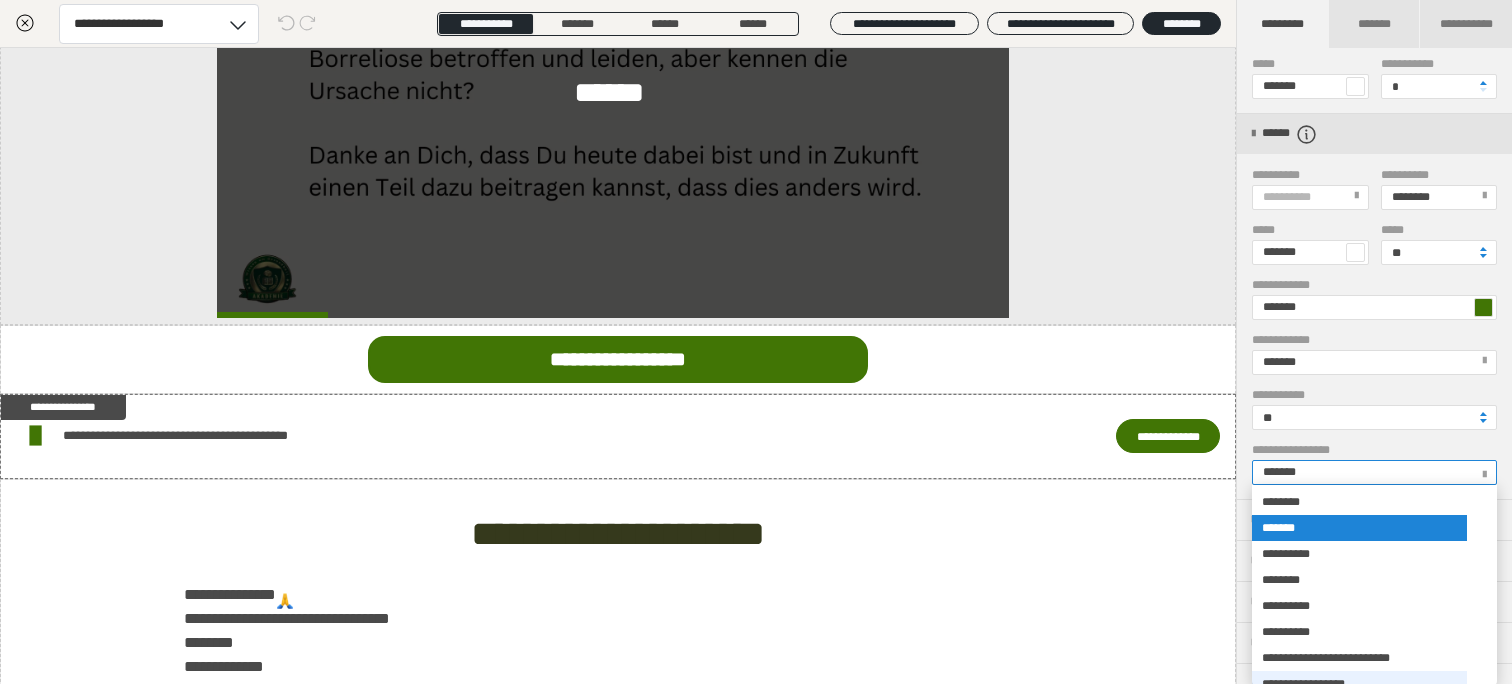 click on "**********" at bounding box center (1359, 684) 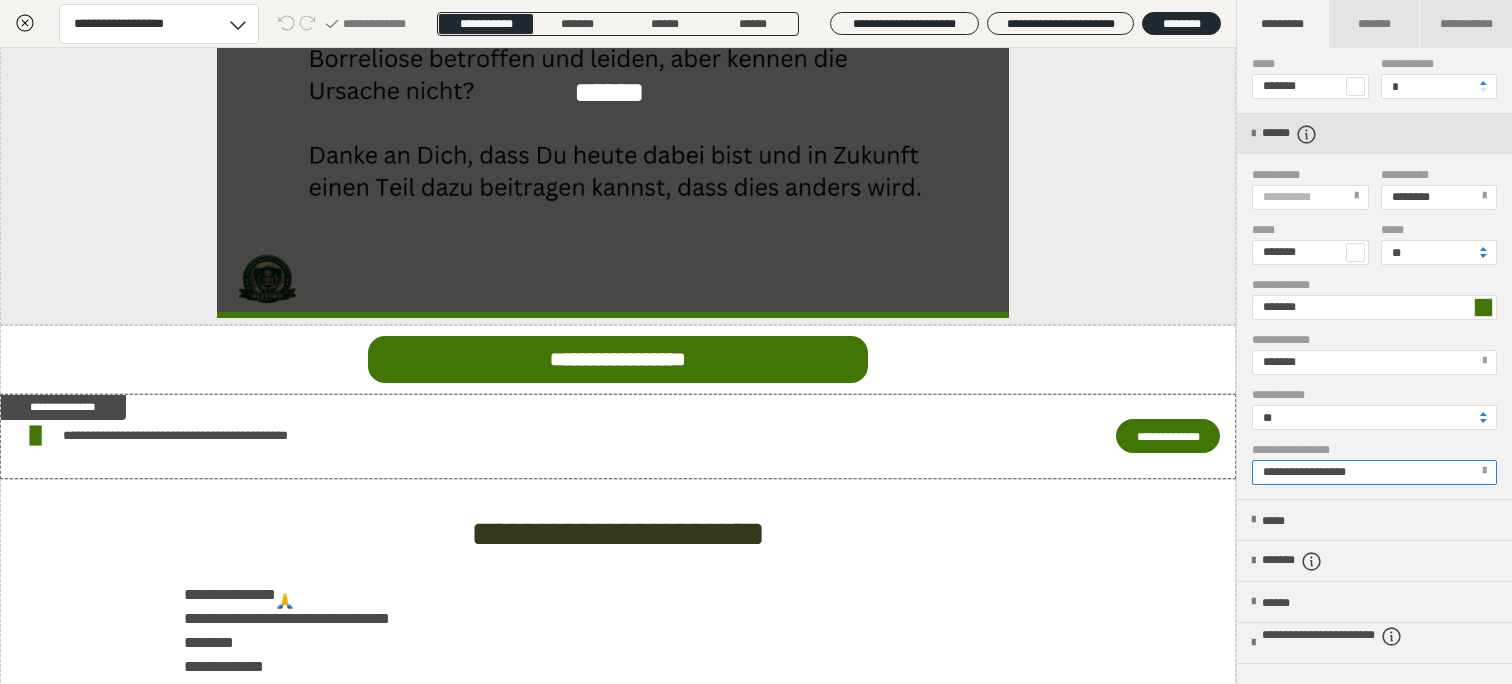 click on "**********" at bounding box center [1374, 327] 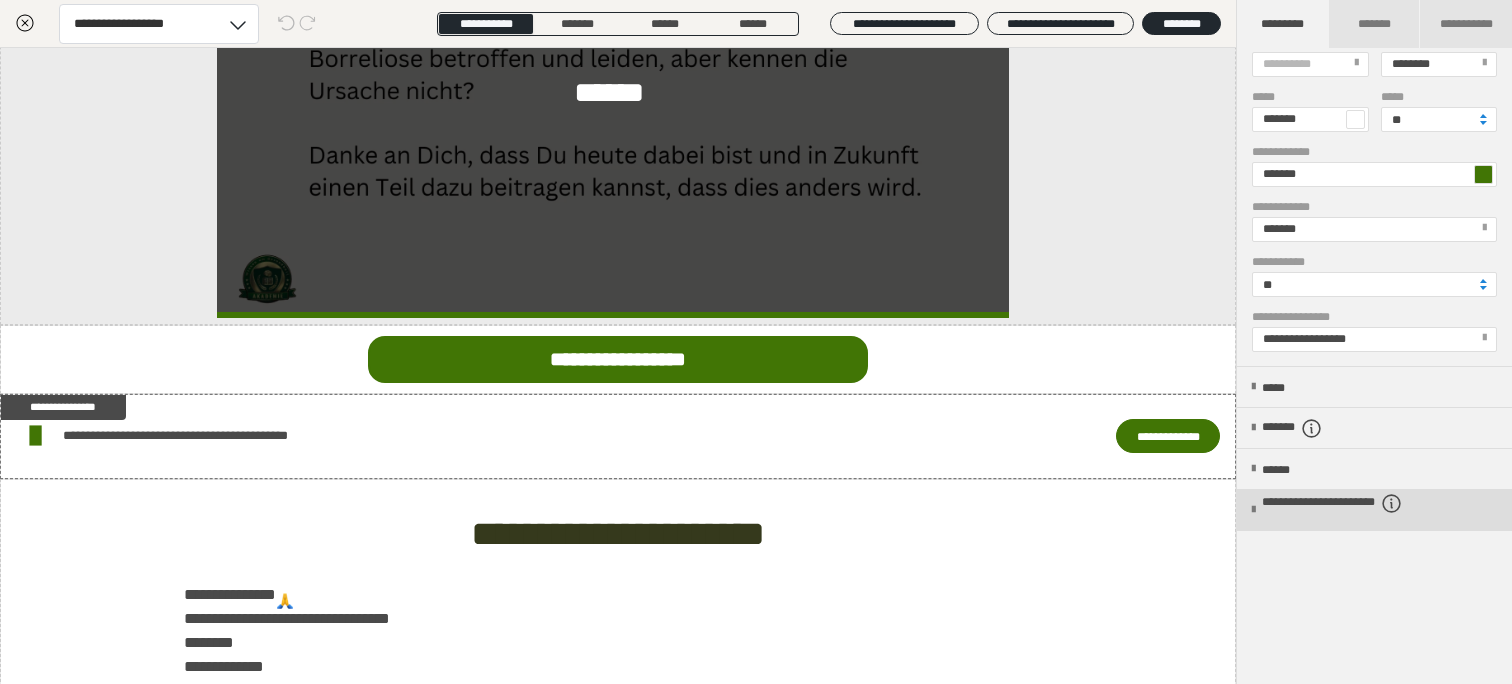 scroll, scrollTop: 500, scrollLeft: 0, axis: vertical 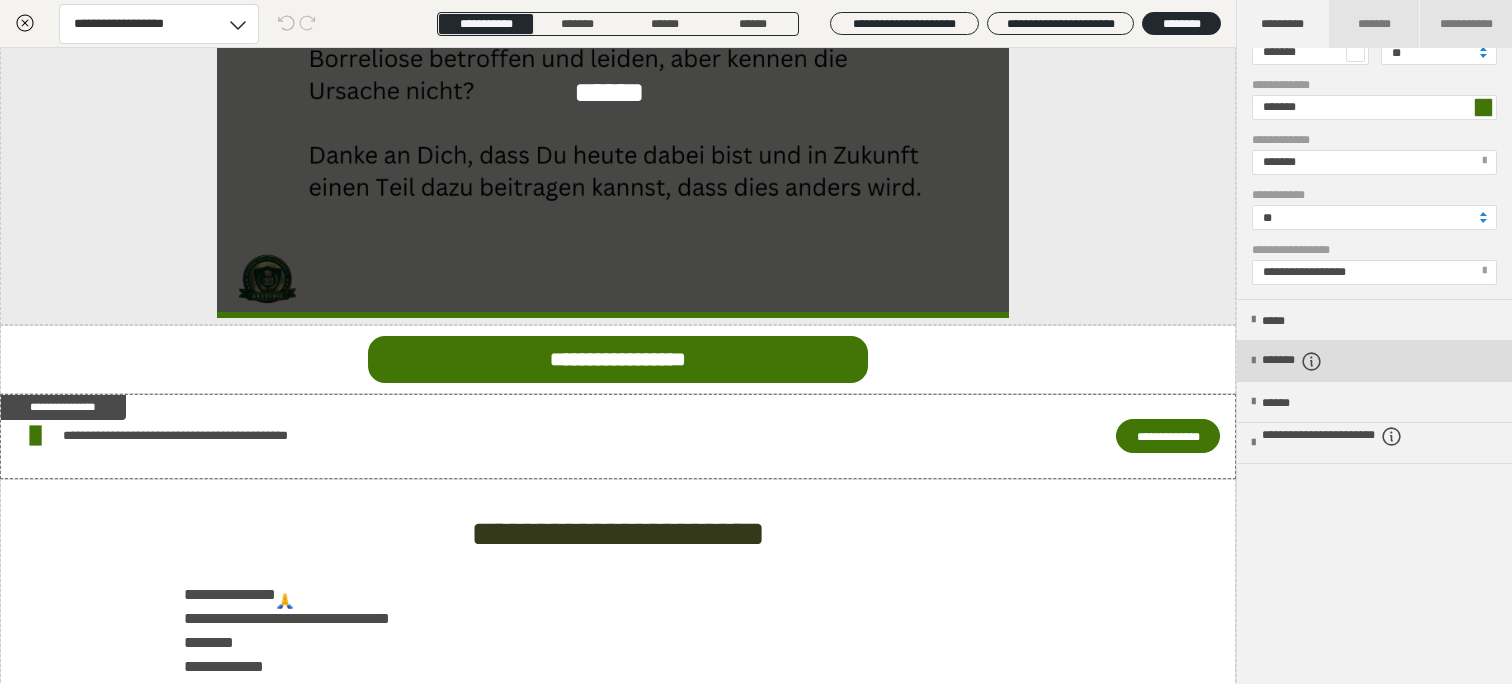 click on "*******" at bounding box center [1309, 361] 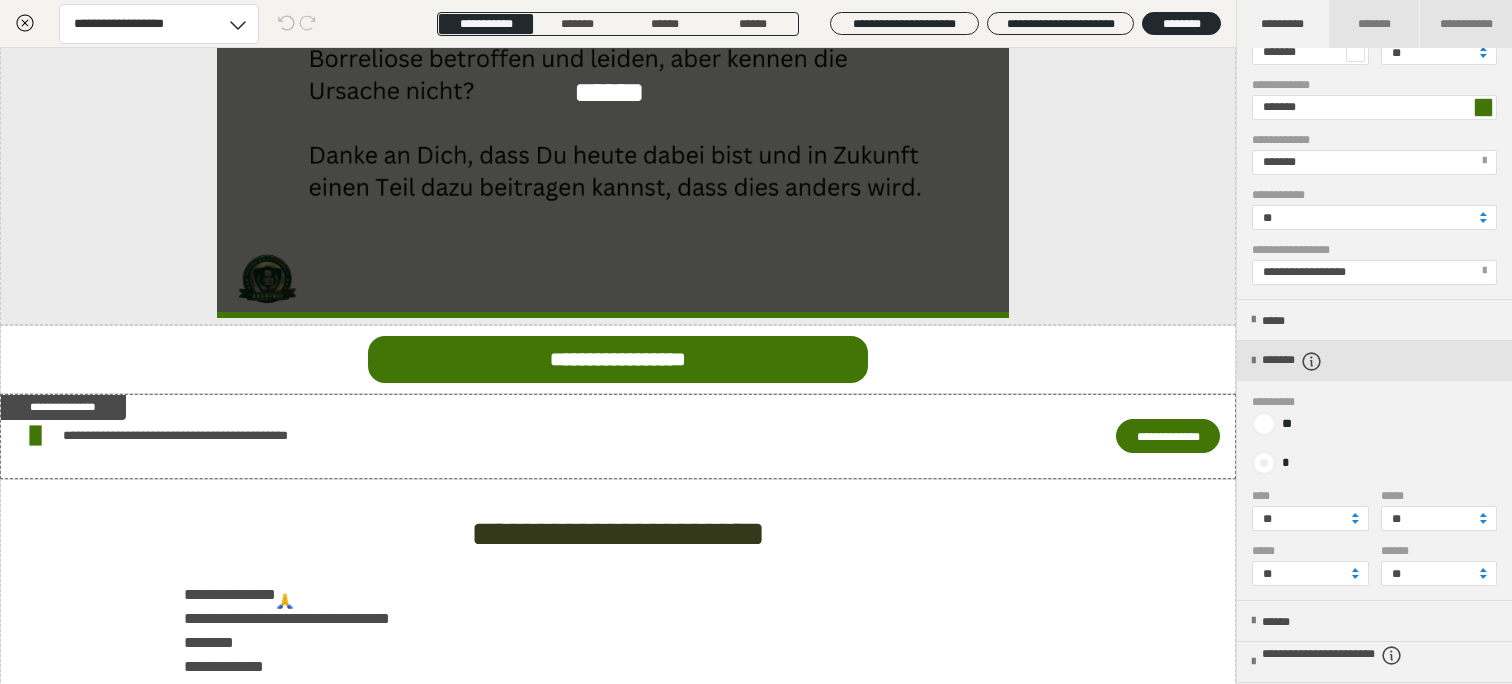 click at bounding box center [1264, 463] 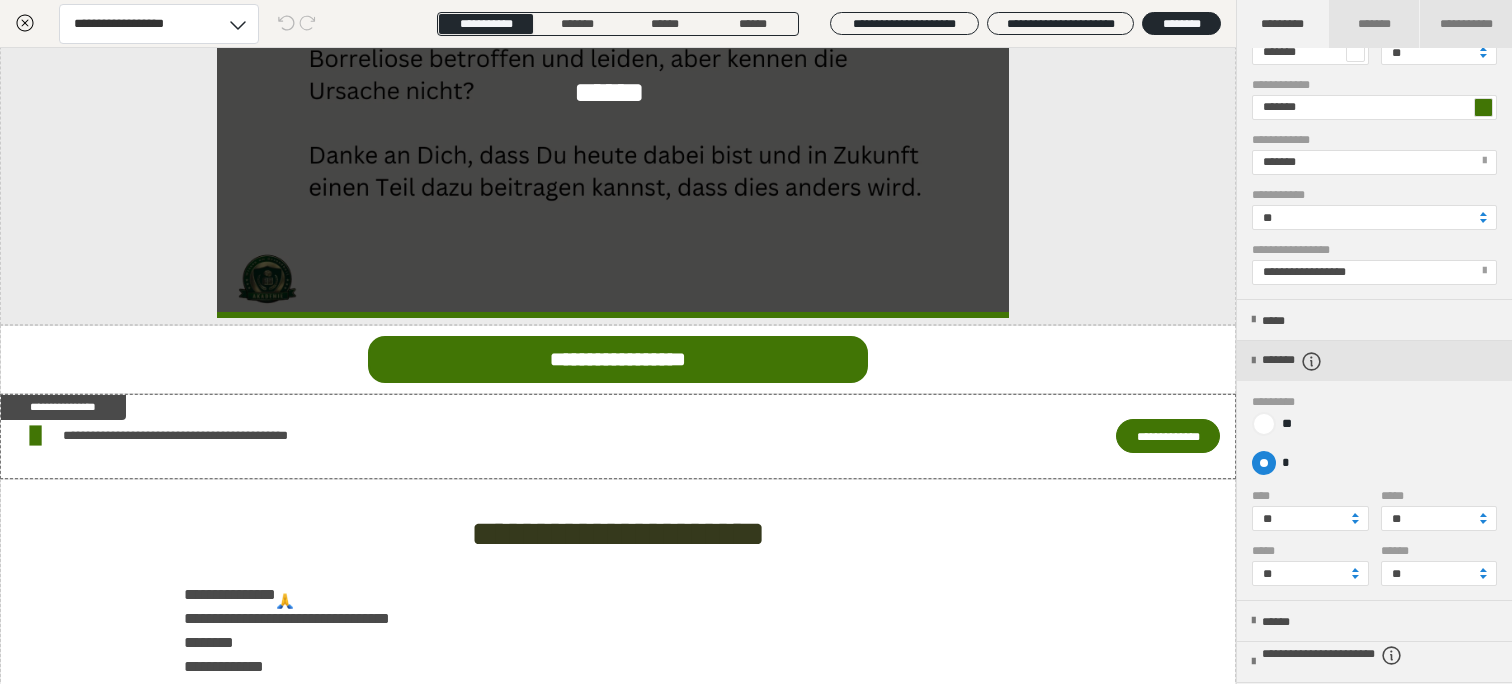 radio on "****" 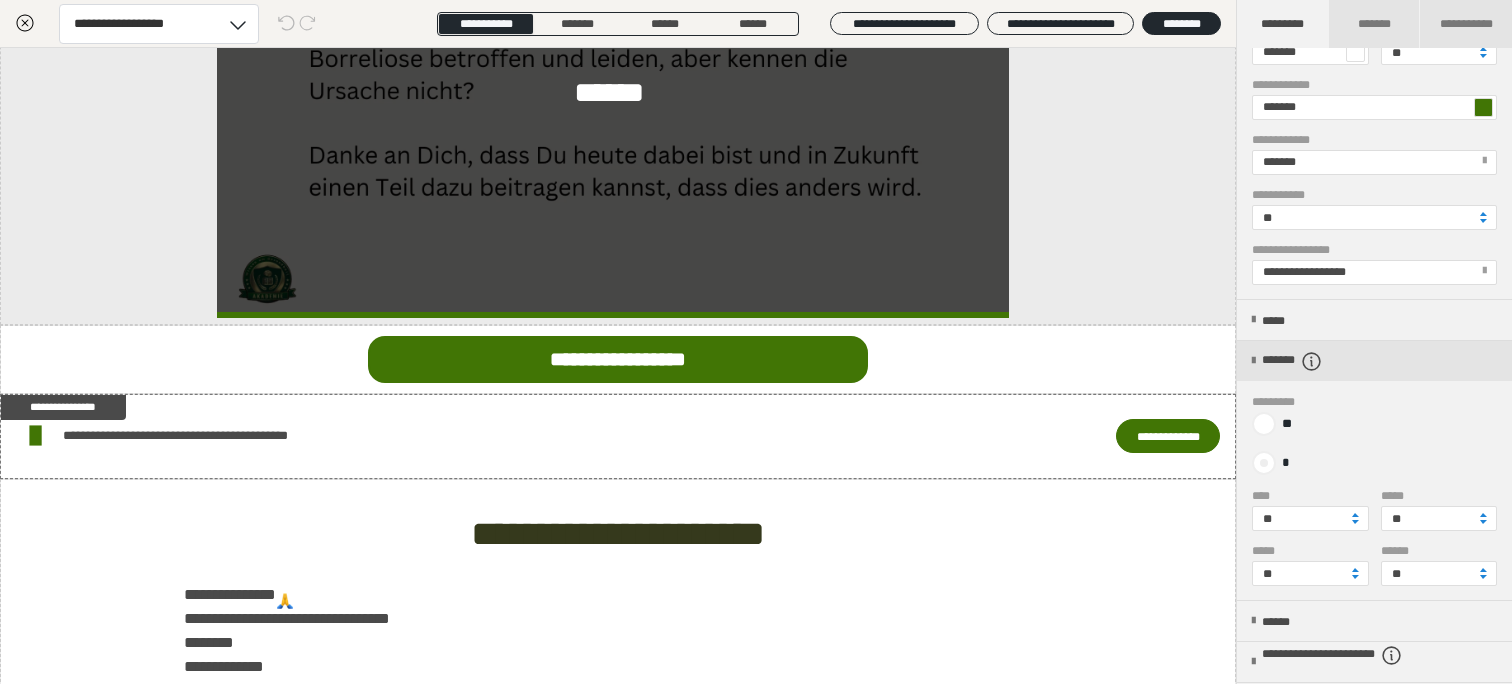 radio on "*****" 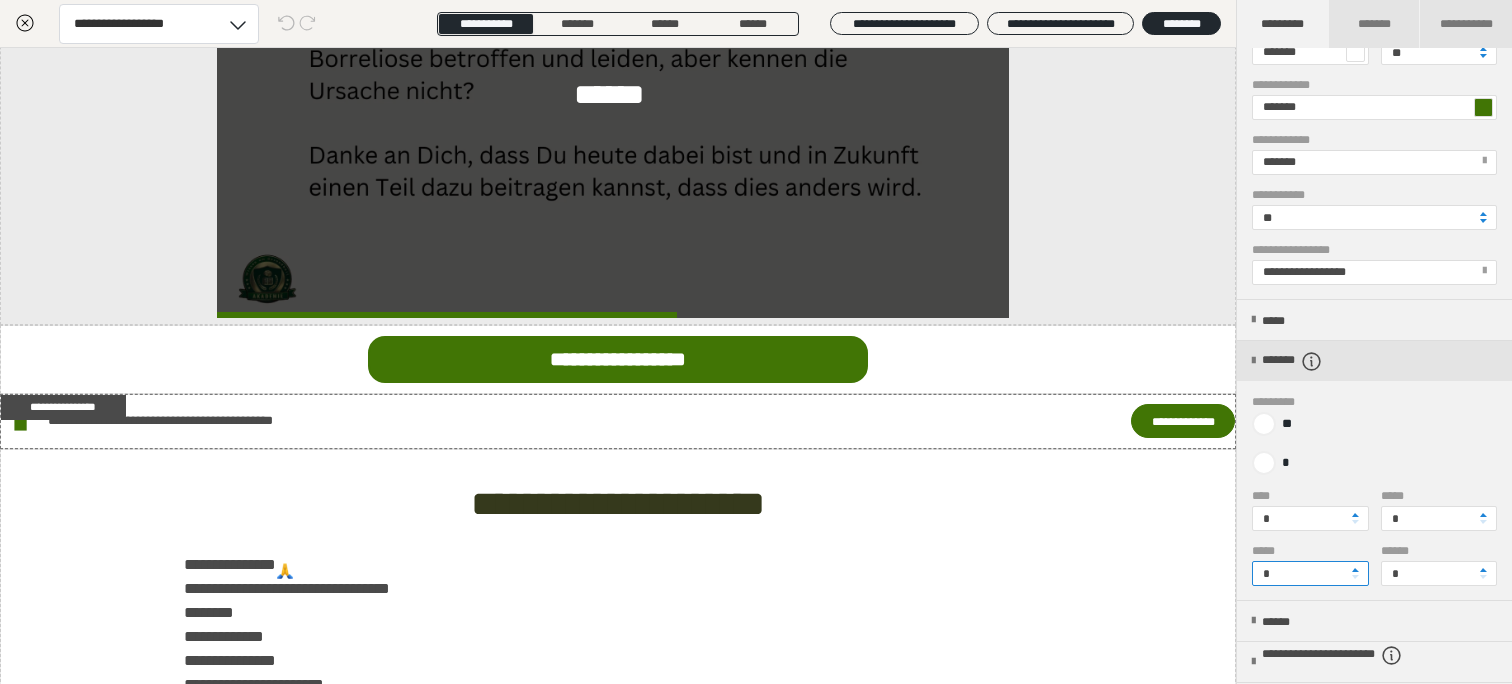 click on "*" at bounding box center (1310, 573) 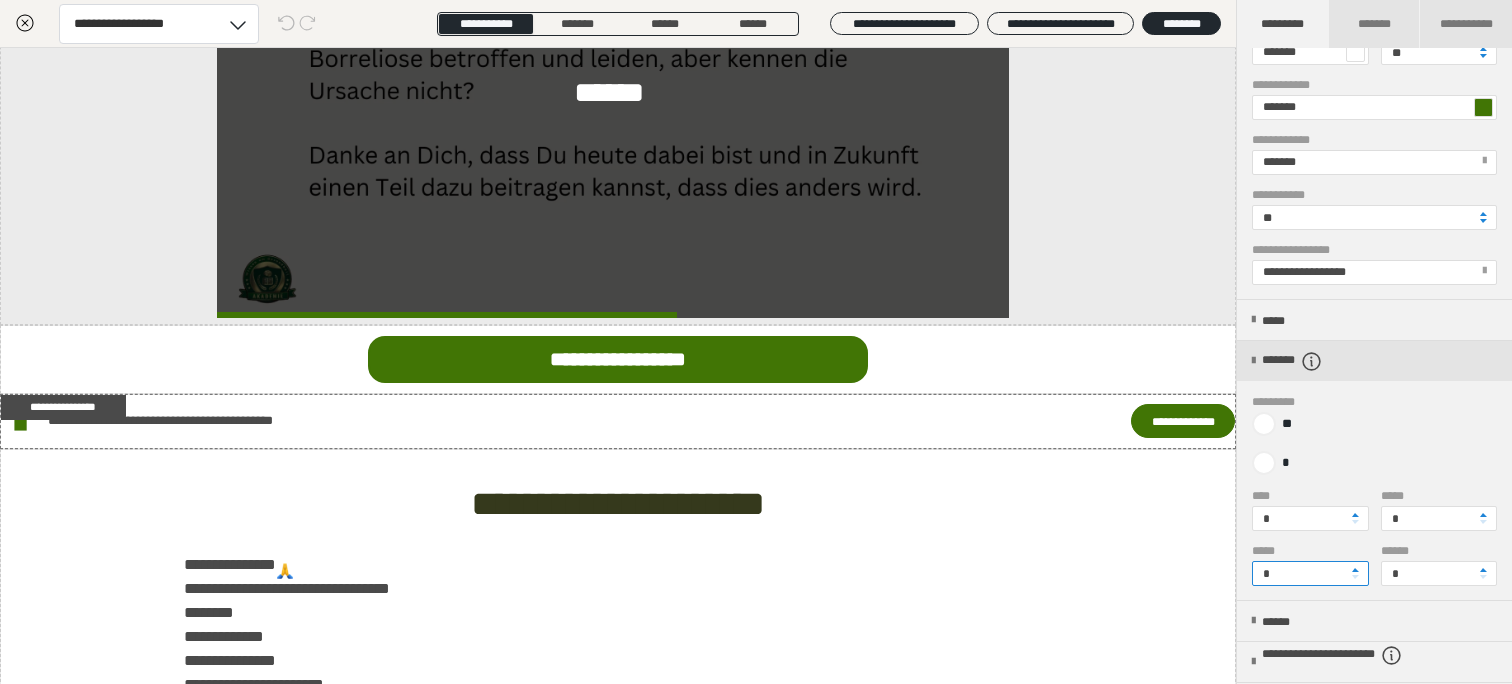 click on "*" at bounding box center [1310, 573] 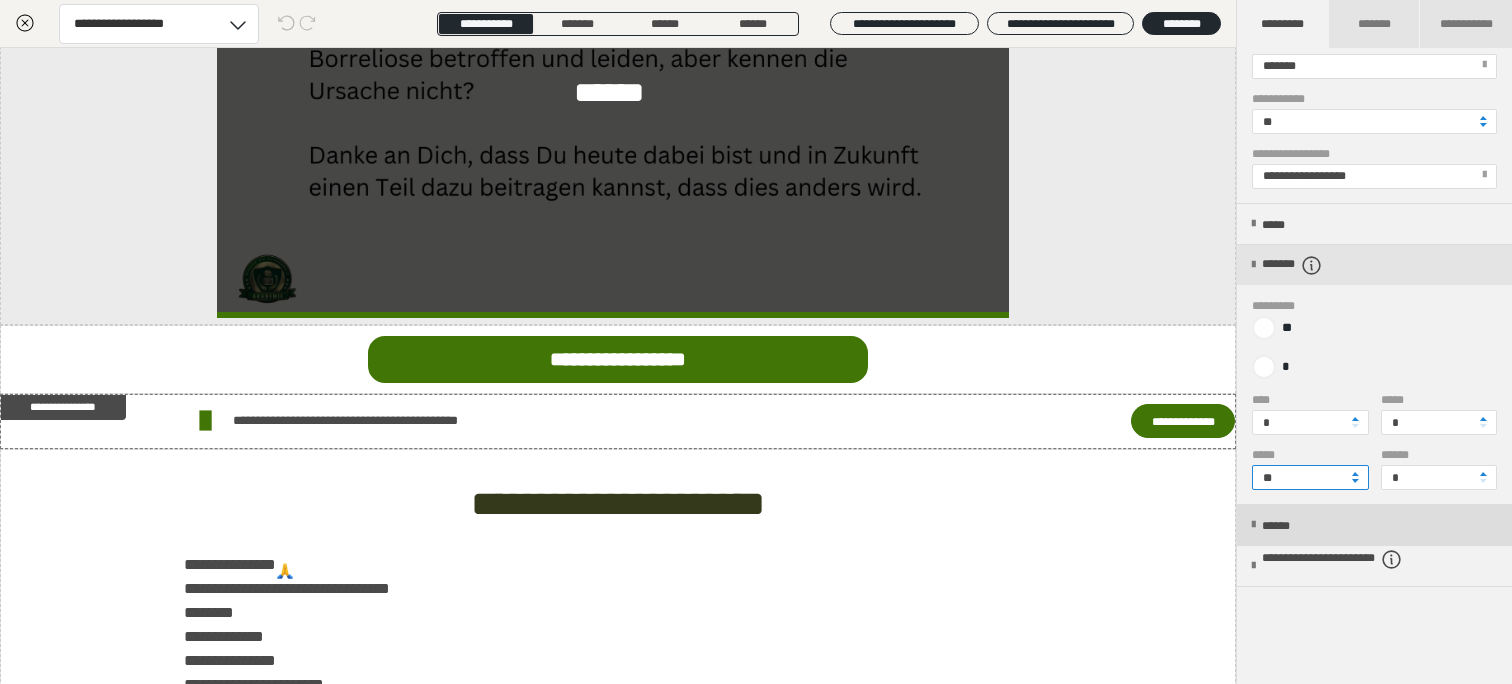 scroll, scrollTop: 600, scrollLeft: 0, axis: vertical 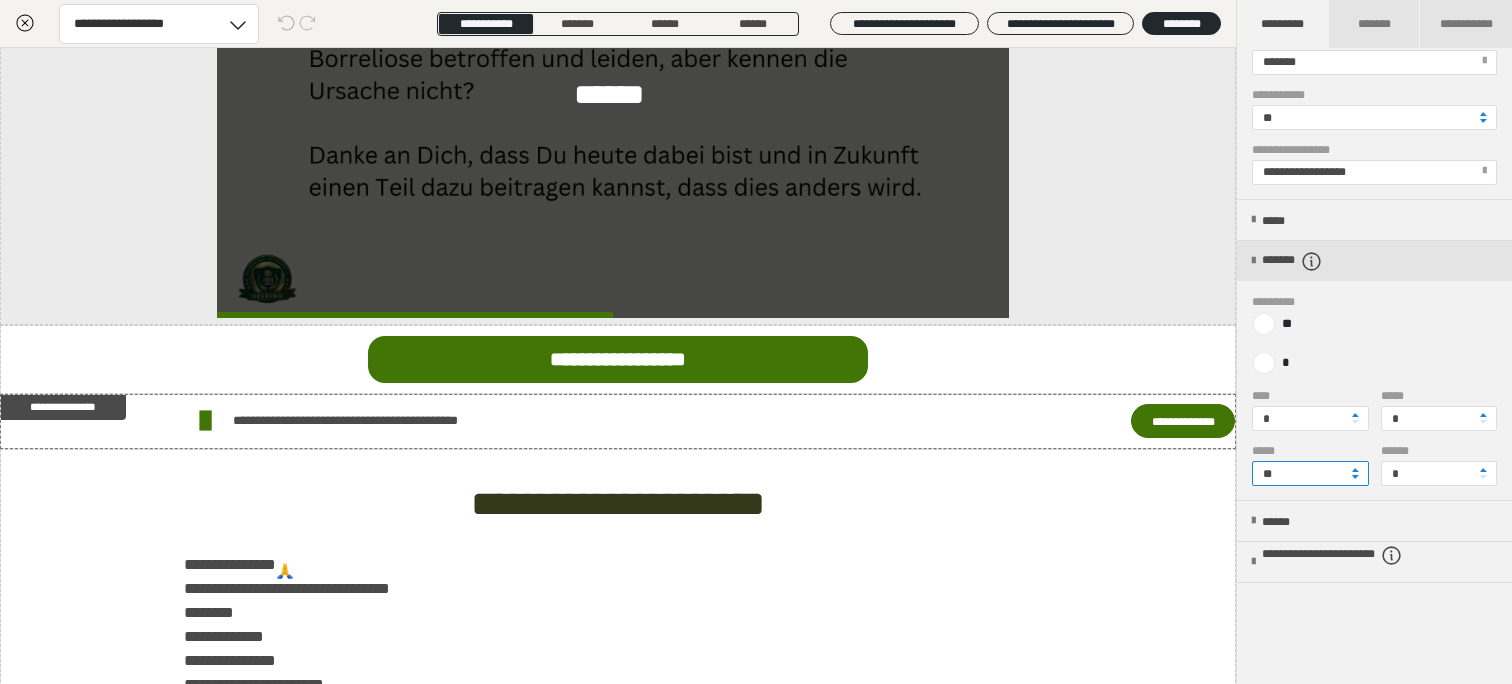 type on "**" 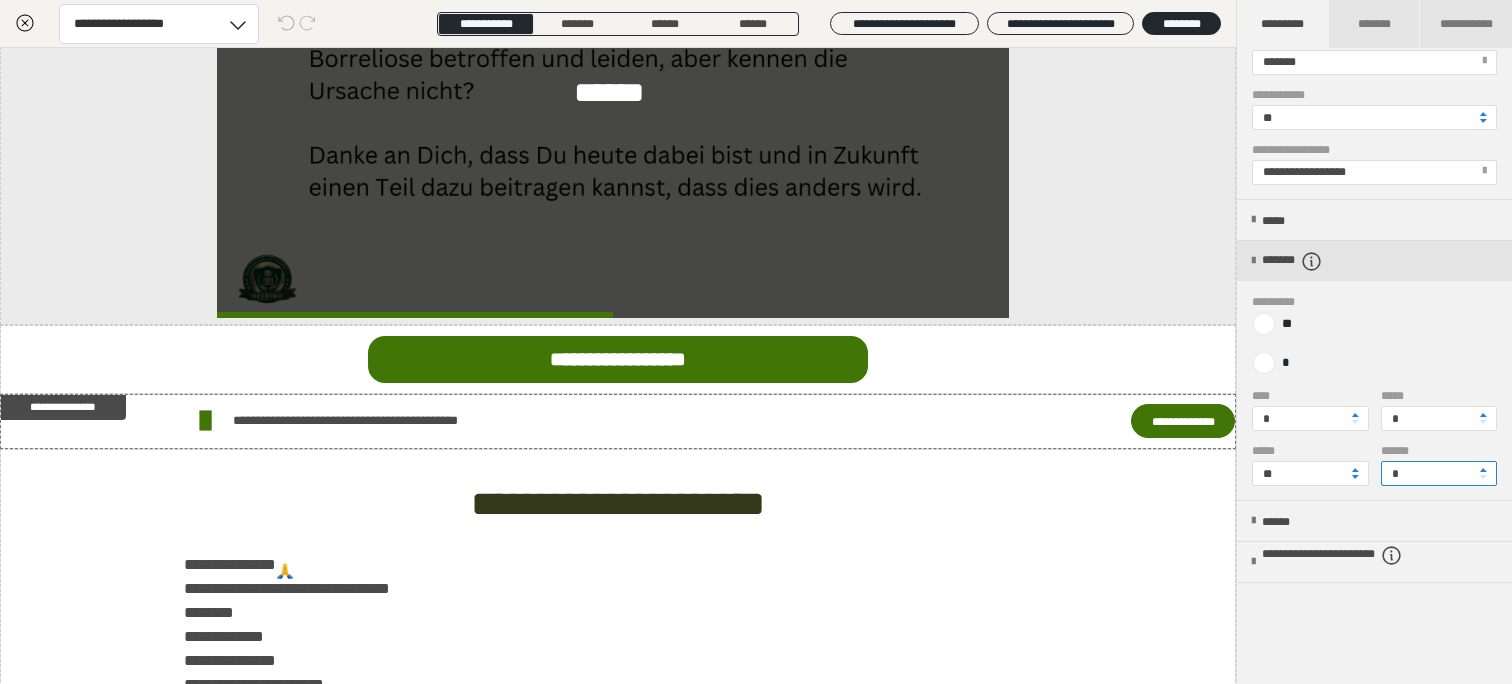 click on "*" at bounding box center (1439, 473) 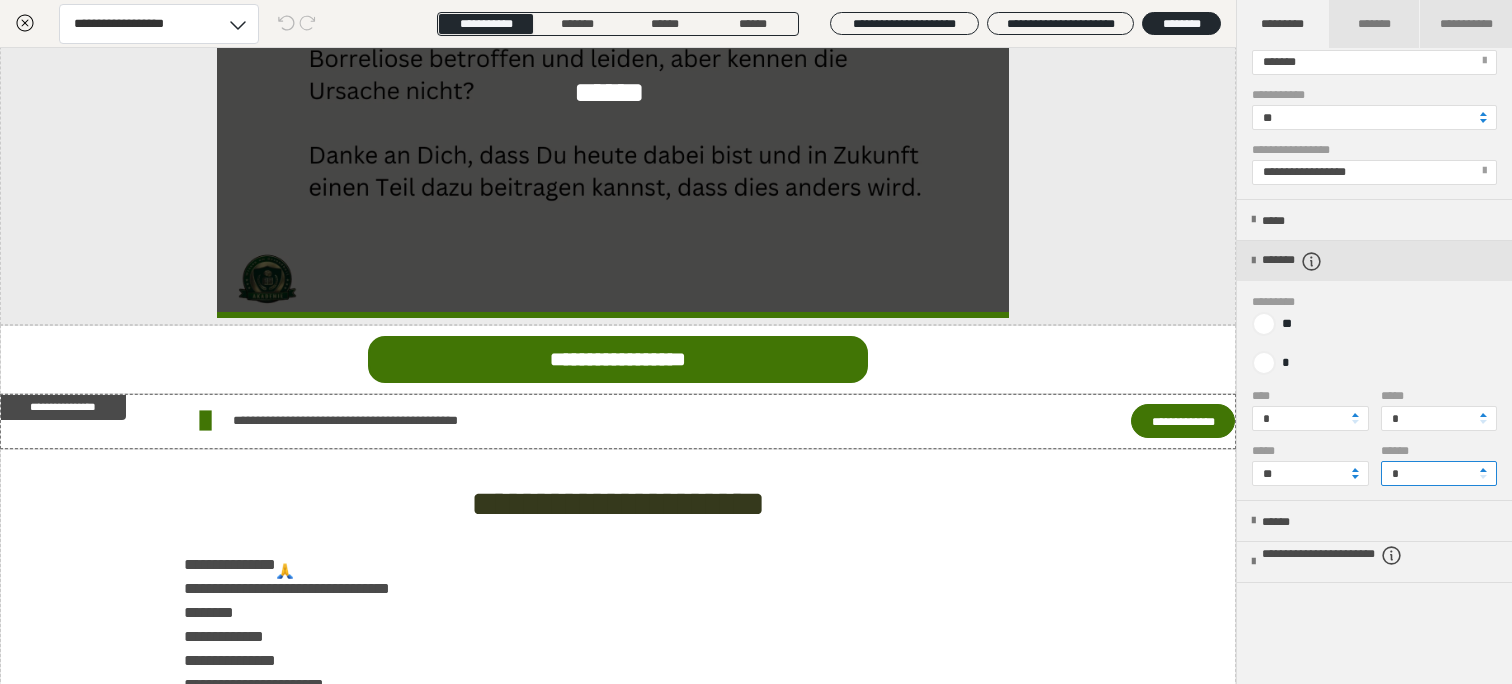 click on "*" at bounding box center [1439, 473] 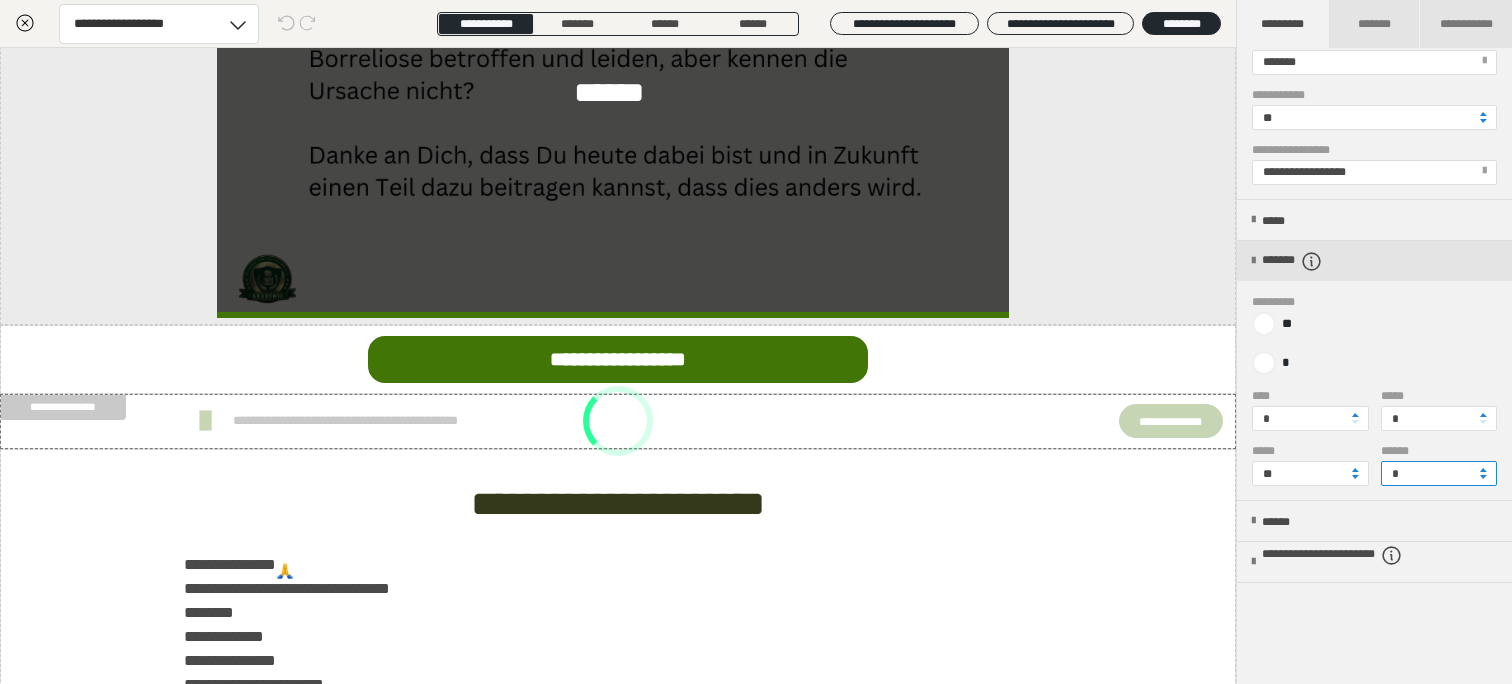 type on "**" 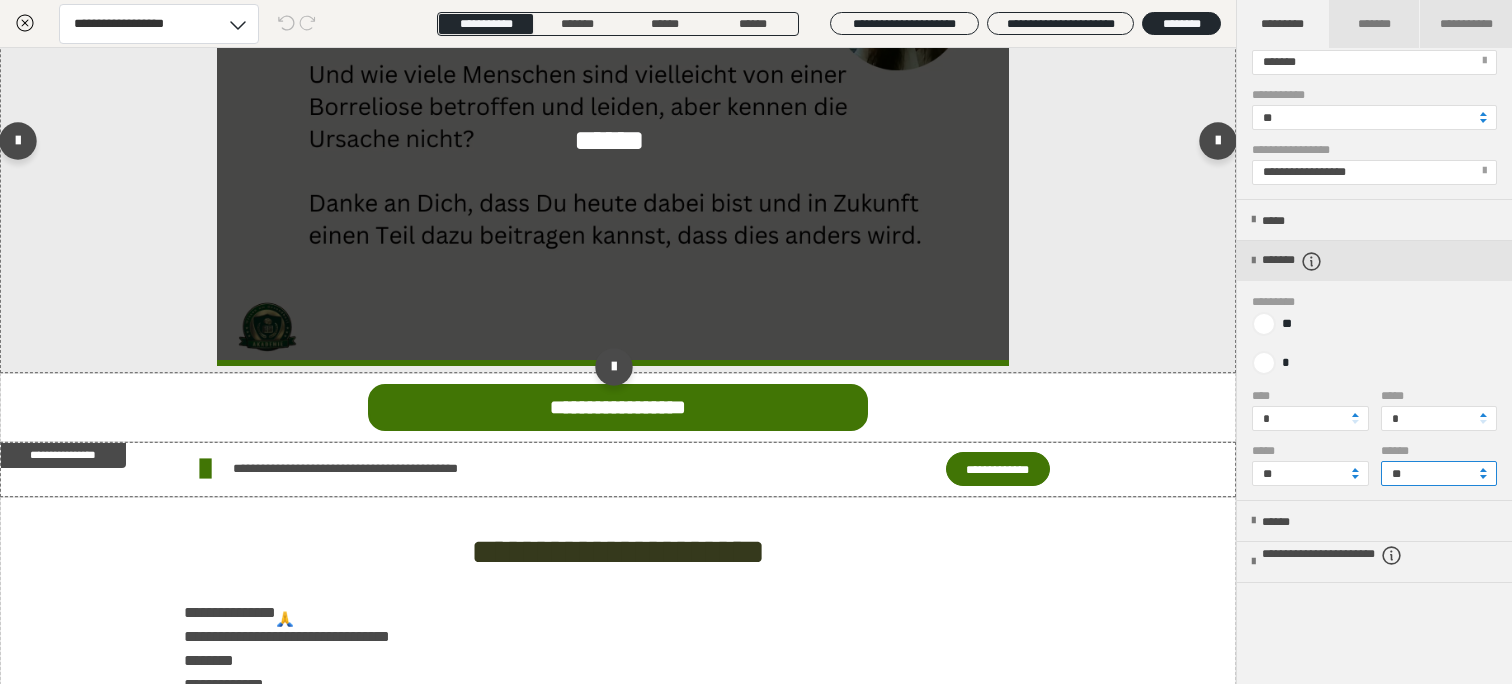scroll, scrollTop: 1500, scrollLeft: 0, axis: vertical 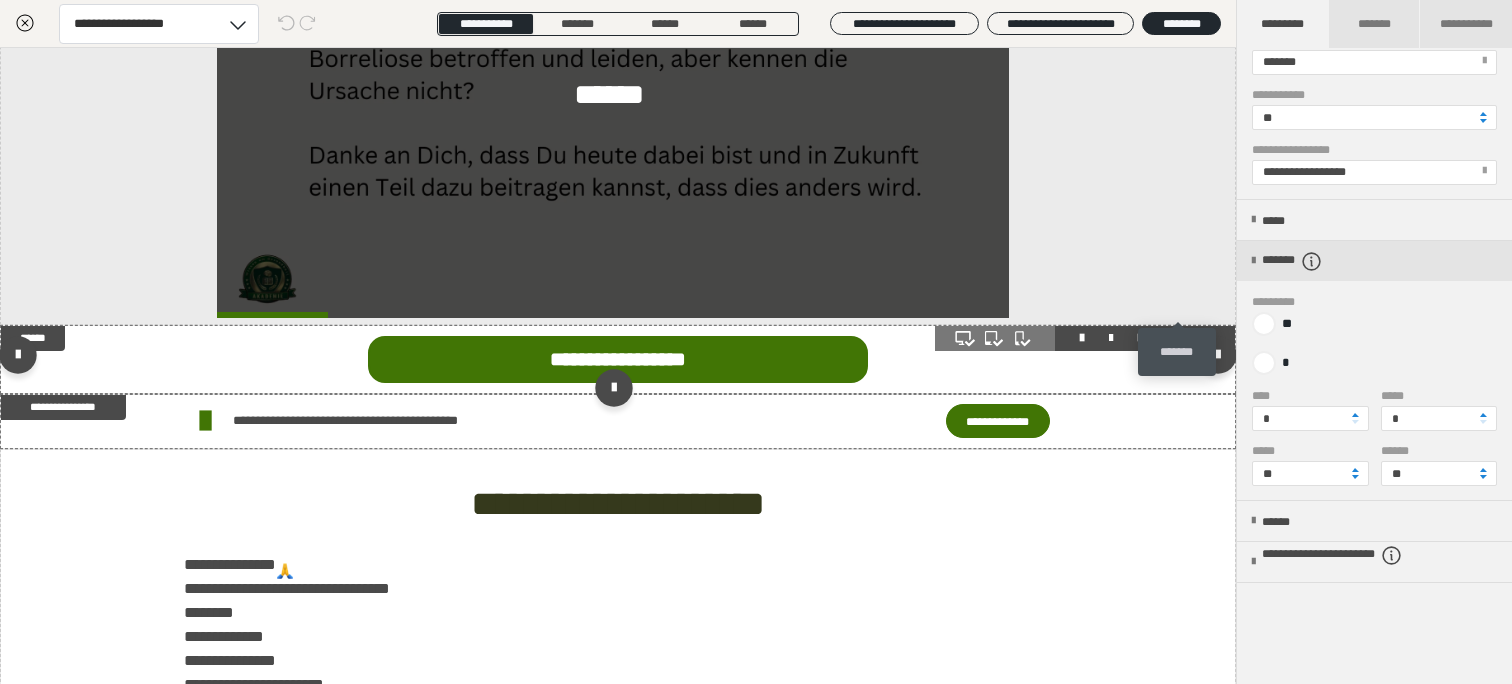 click at bounding box center [1198, 338] 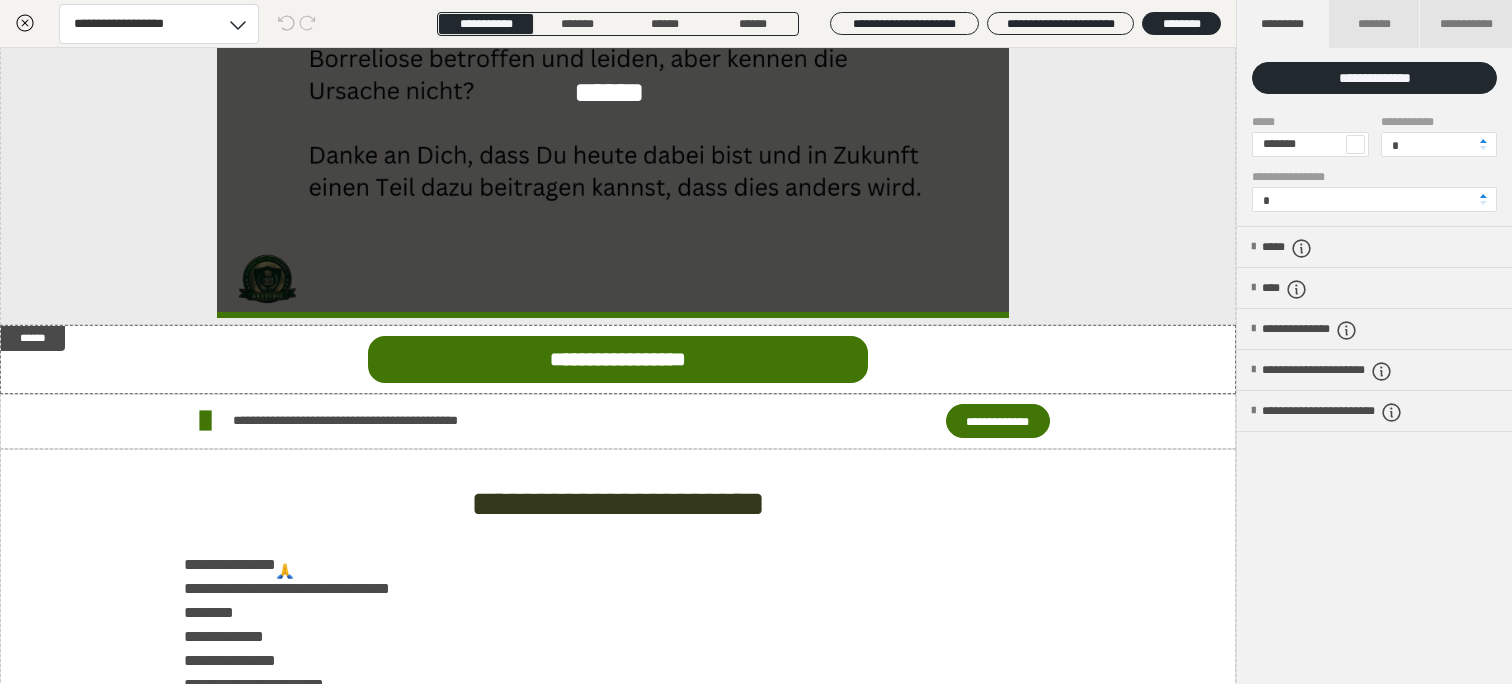 scroll, scrollTop: 0, scrollLeft: 0, axis: both 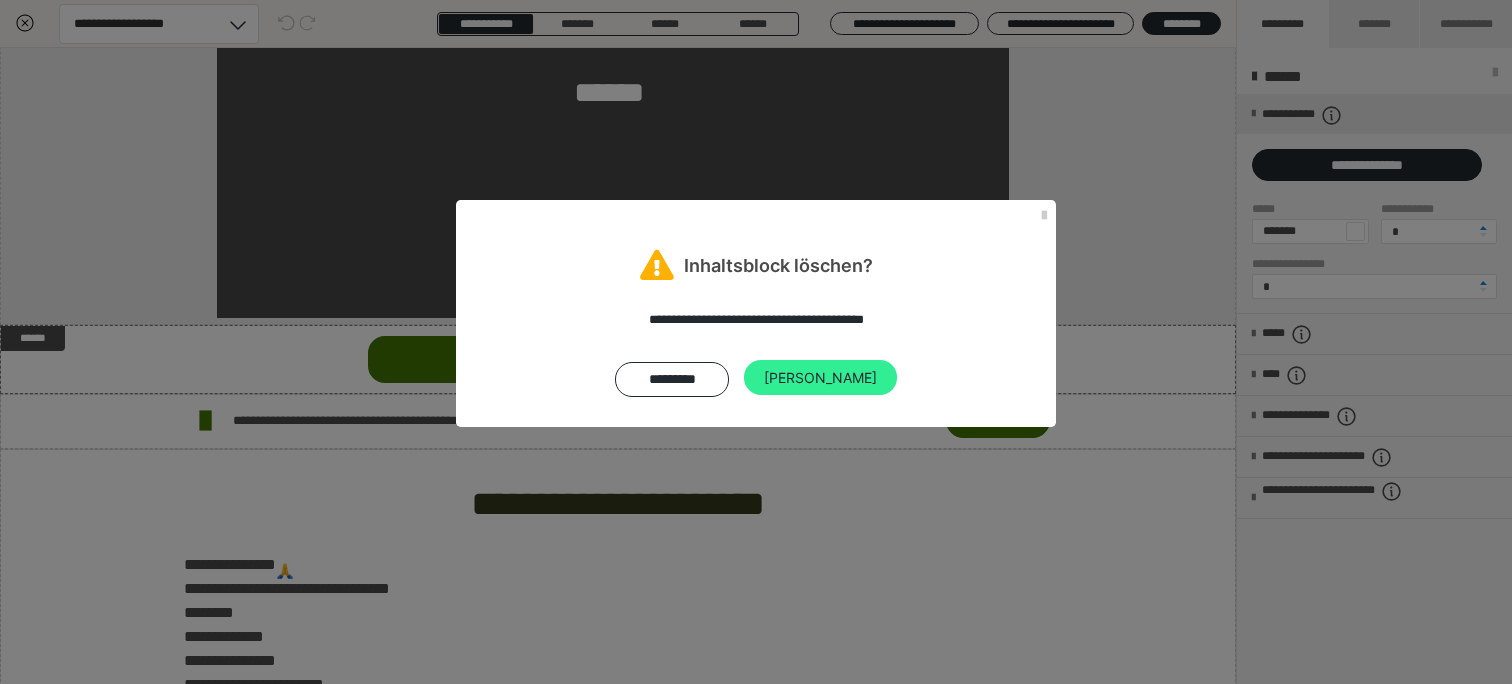 click on "[PERSON_NAME]" at bounding box center [820, 378] 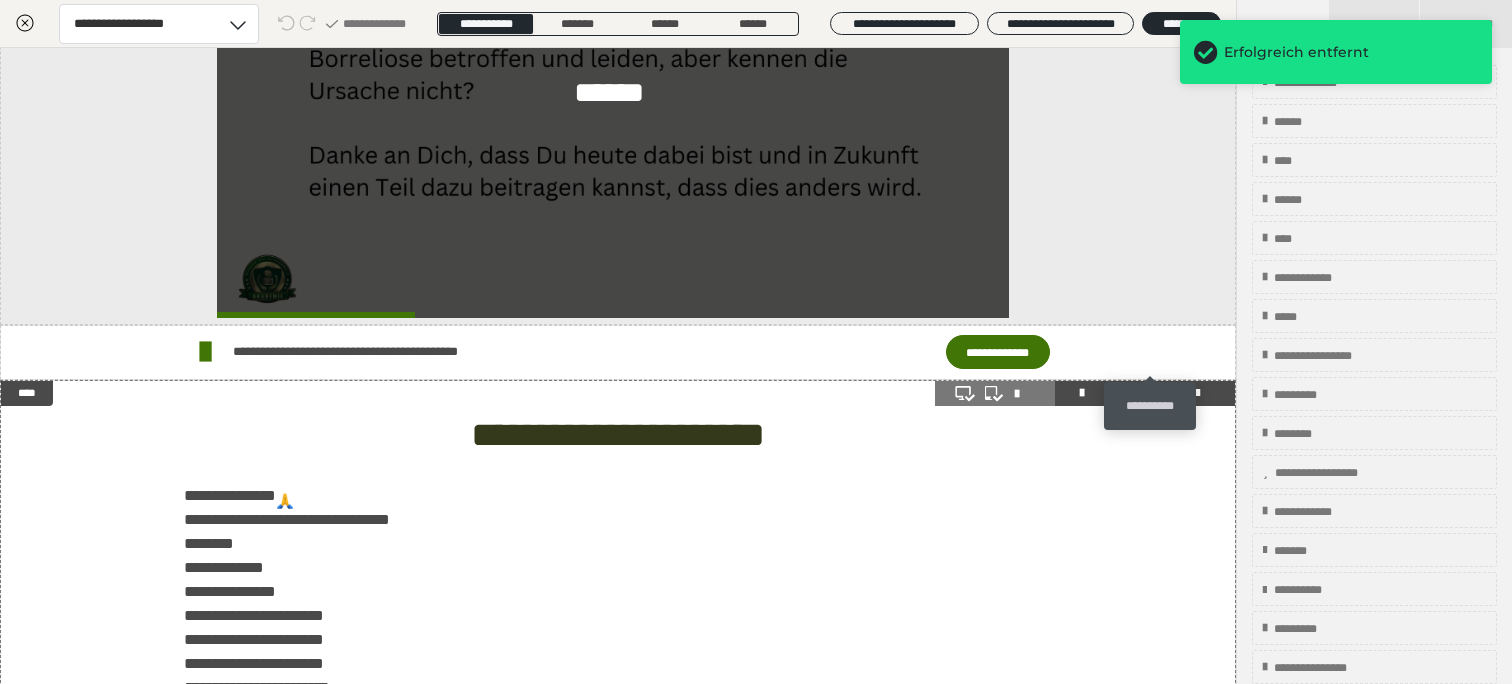 click at bounding box center [1169, 393] 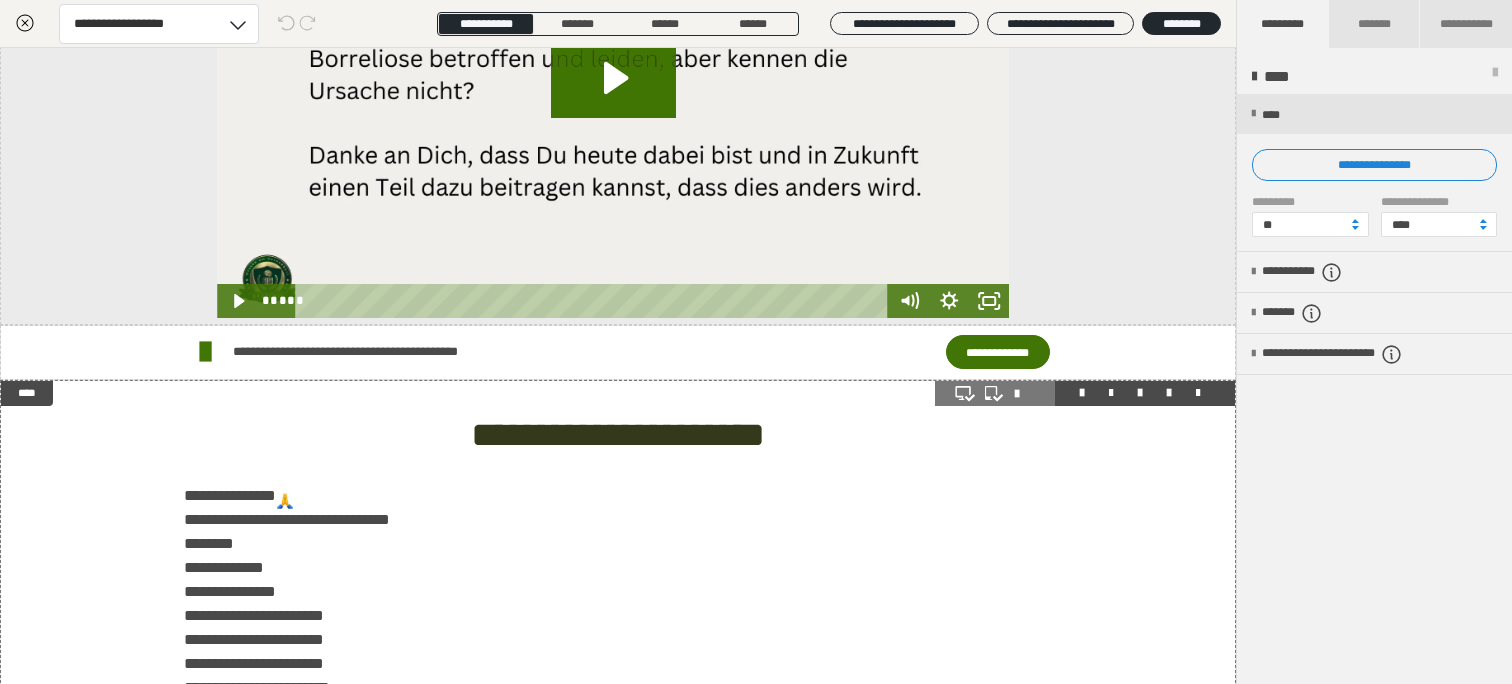 click at bounding box center [1169, 393] 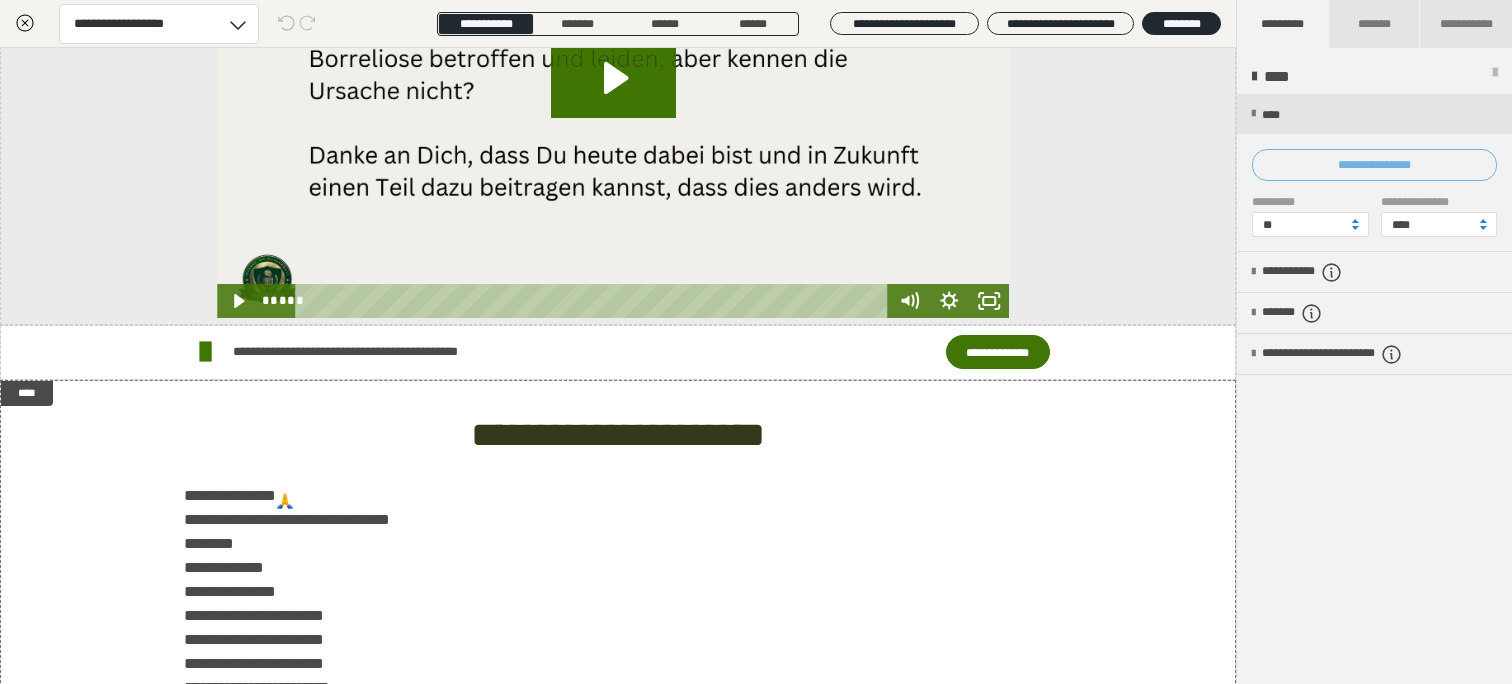 click on "**********" at bounding box center (1374, 165) 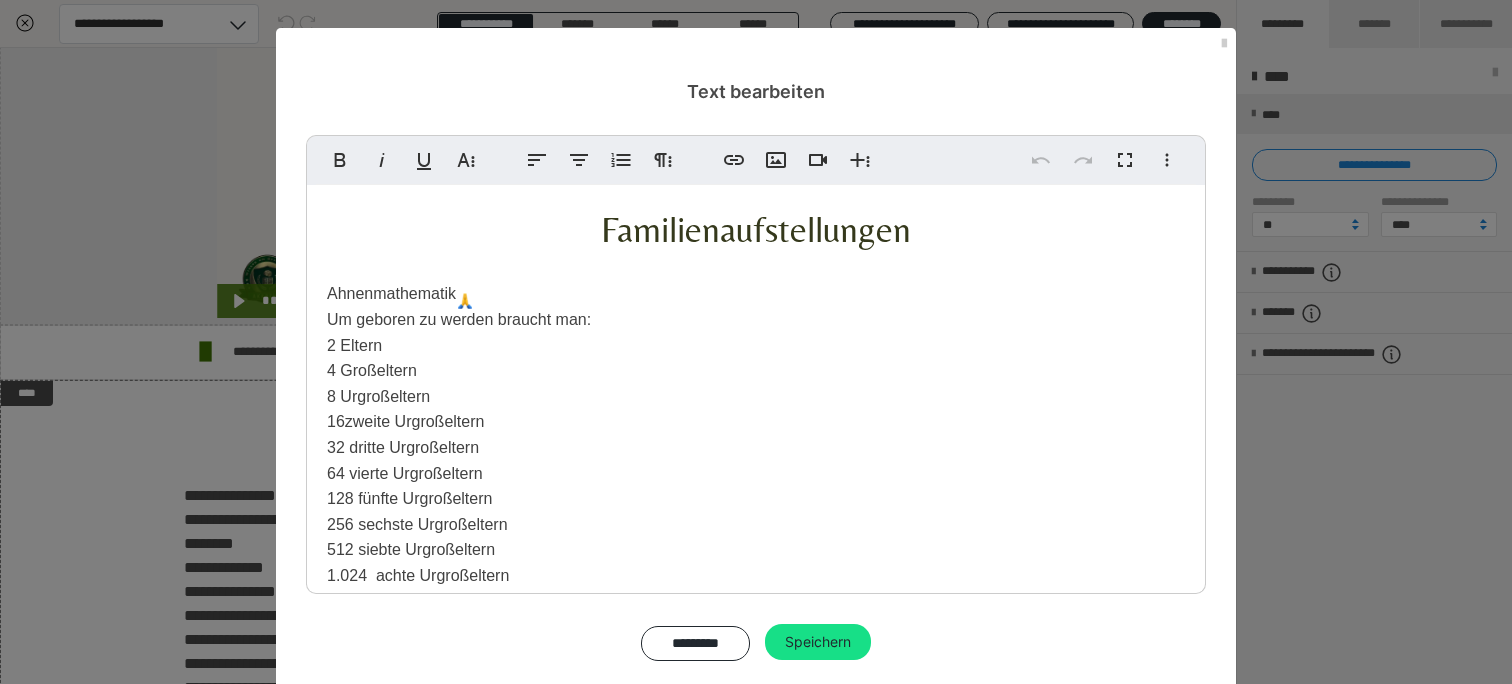 click on "Familienaufstellungen Ahnenmathematik Um geboren zu werden braucht man:  2 Eltern 4 Großeltern  8 Urgroßeltern  16  zweite Urgroßeltern  32 dritte Urgroßeltern  64 vierte Urgroßeltern  128 fünfte Urgroßeltern  256 sechste Urgroßeltern  512 siebte Urgroßeltern  1.024  achte Urgroßeltern  2.048 neunte Urgroßeltern  In den letzten 400 Jahren brauchte es insgesamt 4.094 Vorfahren, damit es Dich JETZT zu dieser Zeit gibt. Jetzt denke bitte nur einen Moment darüber nach! Wie viele Kämpfe?   Wie viele Schlachten?   Wie viele Schwierigkeiten?   Wie viel Traurigkeit?   Wie viel Glück?   Wie viele Liebesgeschichten?   Wie viele Hoffnungsäußerungen für die Zukunft, mussten [PERSON_NAME] Vorfahren durchmachen, damit Du in diesem gegenwärtigen Moment existierst? Du bist das Ergebnis des gesamten! Du bist der Tropfen der den Ozean bildet. Sie alle zählen auf Dich und sehen Dein Licht." at bounding box center [756, 659] 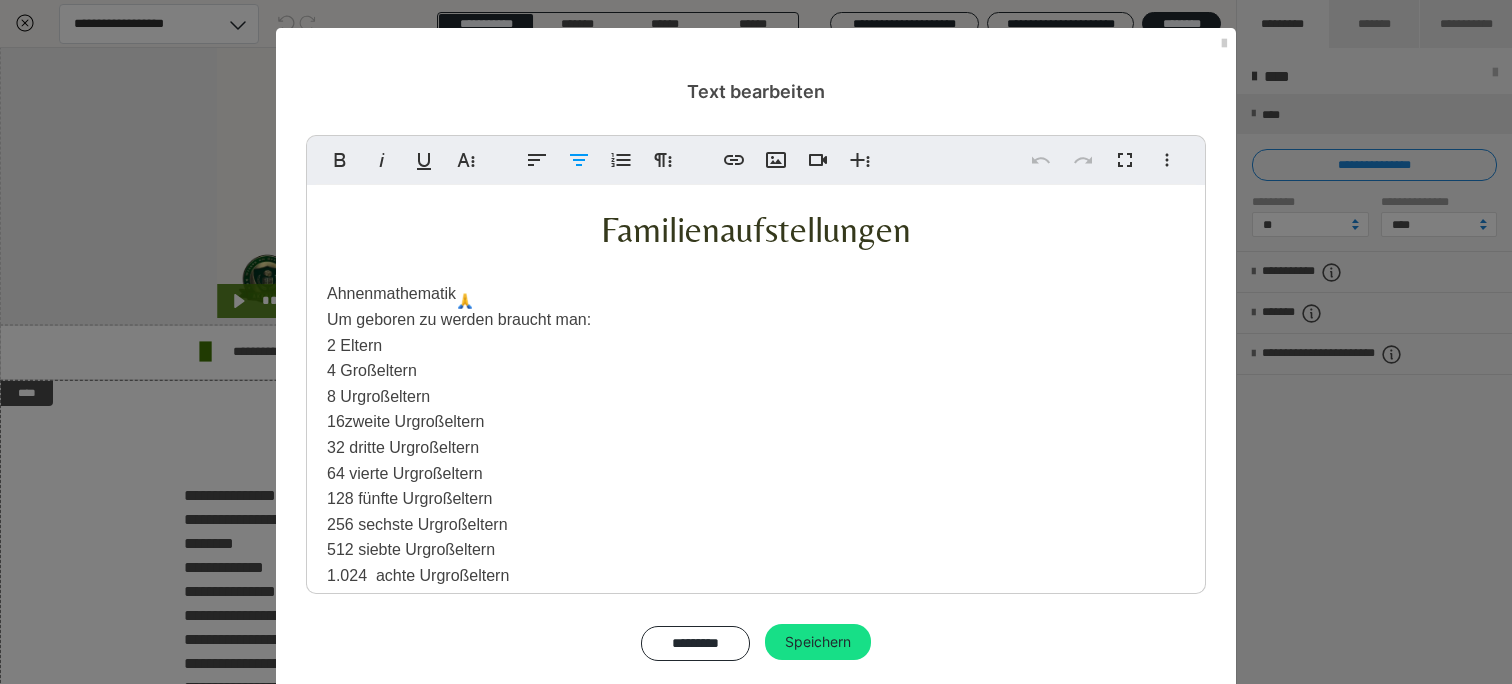 click on "Du bist das Ergebnis des gesamten! Du bist der Tropfen der den Ozean bildet. Sie alle zählen auf Dich und sehen Dein Licht. Und nun, wirst Du alles verändern! Du wirst alle Wunden der Vergangenheit auflösen dürfen und all Deinen Ahnen wieder ihren wohlverdienten Platz geben können. Du wirst für all die Menschen, für die Du einmal eine Ahnin oder ein Ahne sein darfst die Welt zum besseren wenden, so dass all die Wunden aus der Vergangenheit nicht mehr weitergetragen werden müssen." at bounding box center [756, 1012] 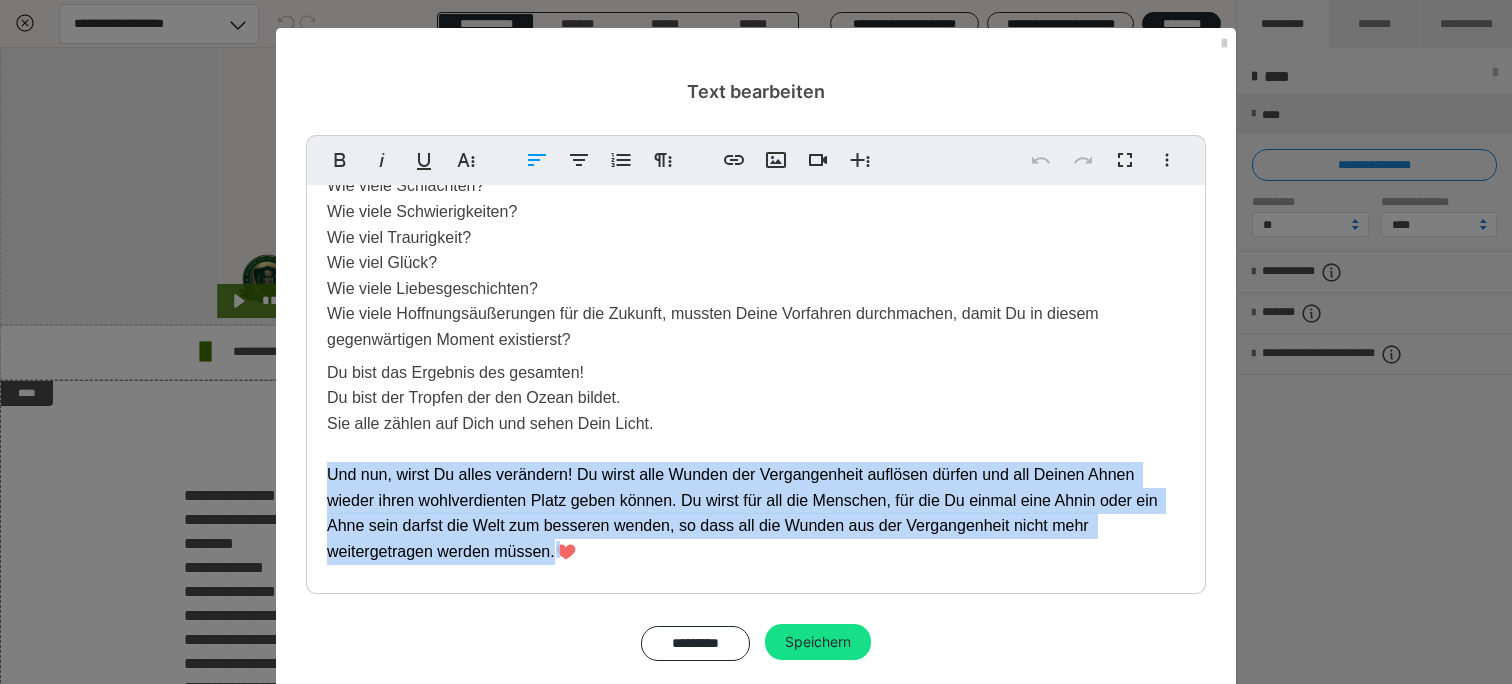 click at bounding box center [566, 552] 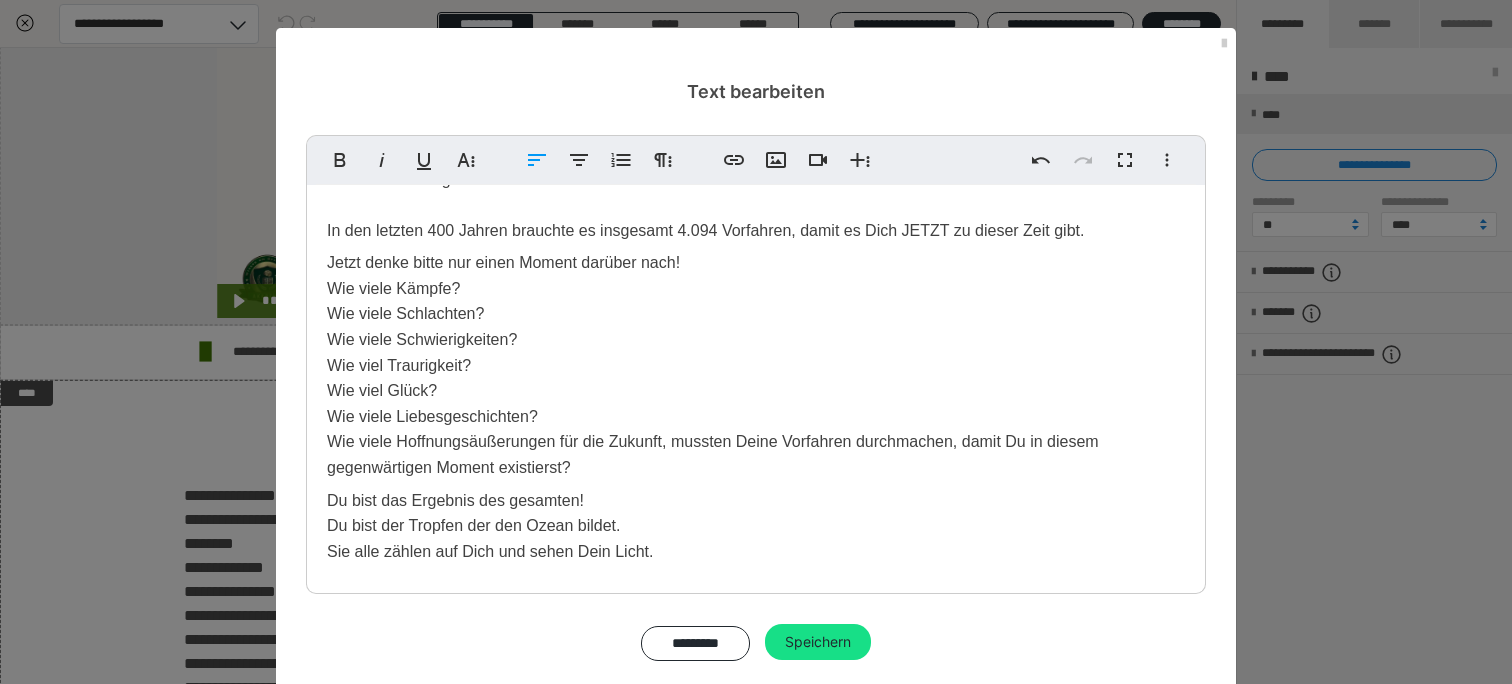 click on "Familienaufstellungen Ahnenmathematik Um geboren zu werden braucht man:  2 Eltern 4 Großeltern  8 Urgroßeltern  16  zweite Urgroßeltern  32 dritte Urgroßeltern  64 vierte Urgroßeltern  128 fünfte Urgroßeltern  256 sechste Urgroßeltern  512 siebte Urgroßeltern  1.024  achte Urgroßeltern  2.048 neunte Urgroßeltern  In den letzten 400 Jahren brauchte es insgesamt 4.094 Vorfahren, damit es Dich JETZT zu dieser Zeit gibt. Jetzt denke bitte nur einen Moment darüber nach! Wie viele Kämpfe?   Wie viele Schlachten?   Wie viele Schwierigkeiten?   Wie viel Traurigkeit?   Wie viel Glück?   Wie viele Liebesgeschichten?   Wie viele Hoffnungsäußerungen für die Zukunft, mussten [PERSON_NAME] Vorfahren durchmachen, damit Du in diesem gegenwärtigen Moment existierst? Du bist das Ergebnis des gesamten! Du bist der Tropfen der den Ozean bildet. Sie alle zählen auf Dich und sehen Dein Licht." at bounding box center (756, 173) 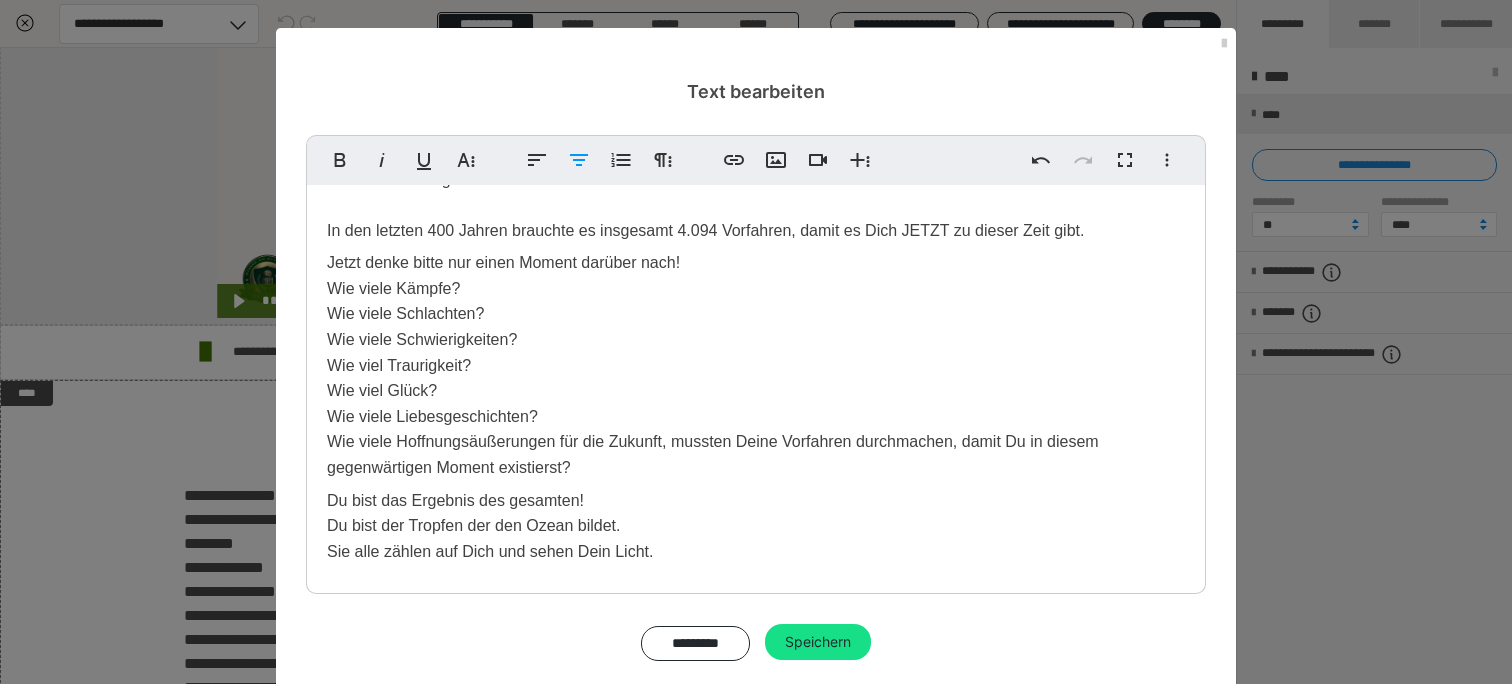 click on "512 siebte Urgroßeltern" at bounding box center (756, 128) 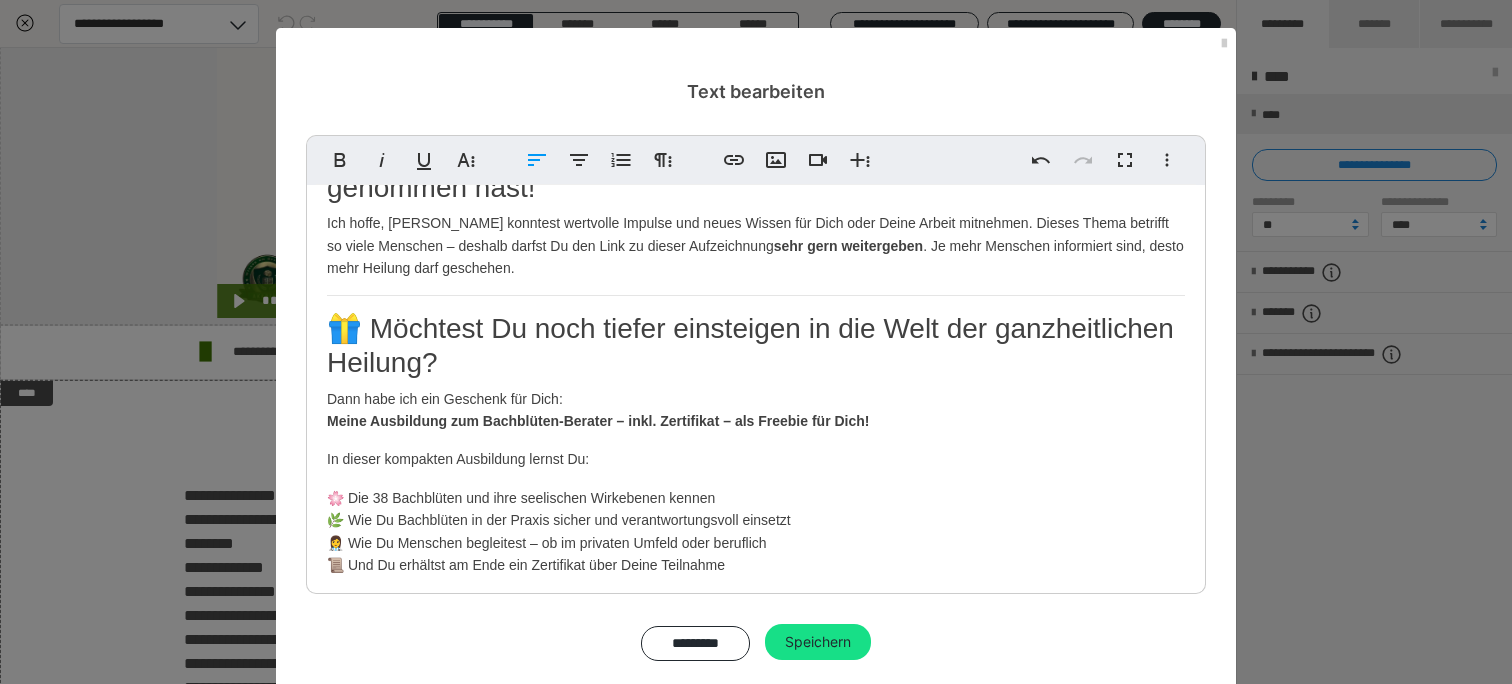 scroll, scrollTop: 0, scrollLeft: 0, axis: both 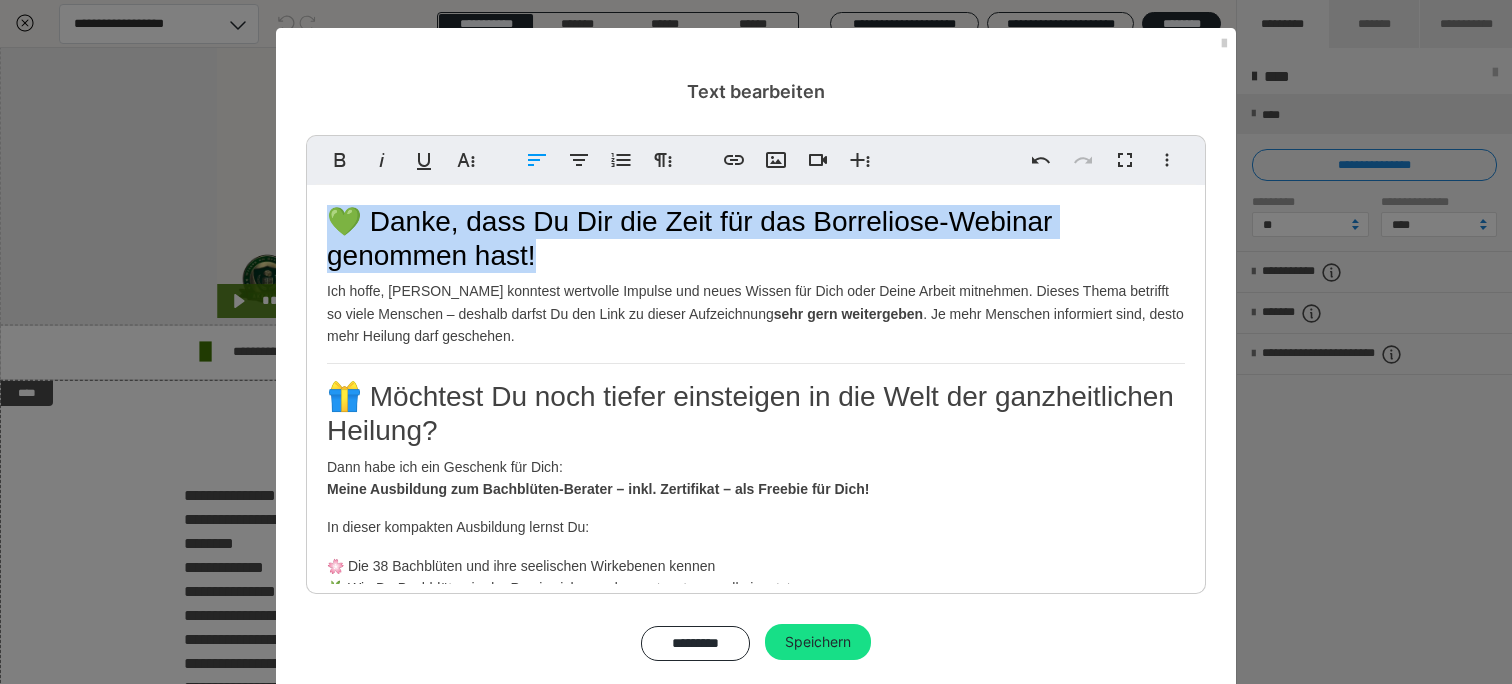 drag, startPoint x: 553, startPoint y: 259, endPoint x: 282, endPoint y: 227, distance: 272.88275 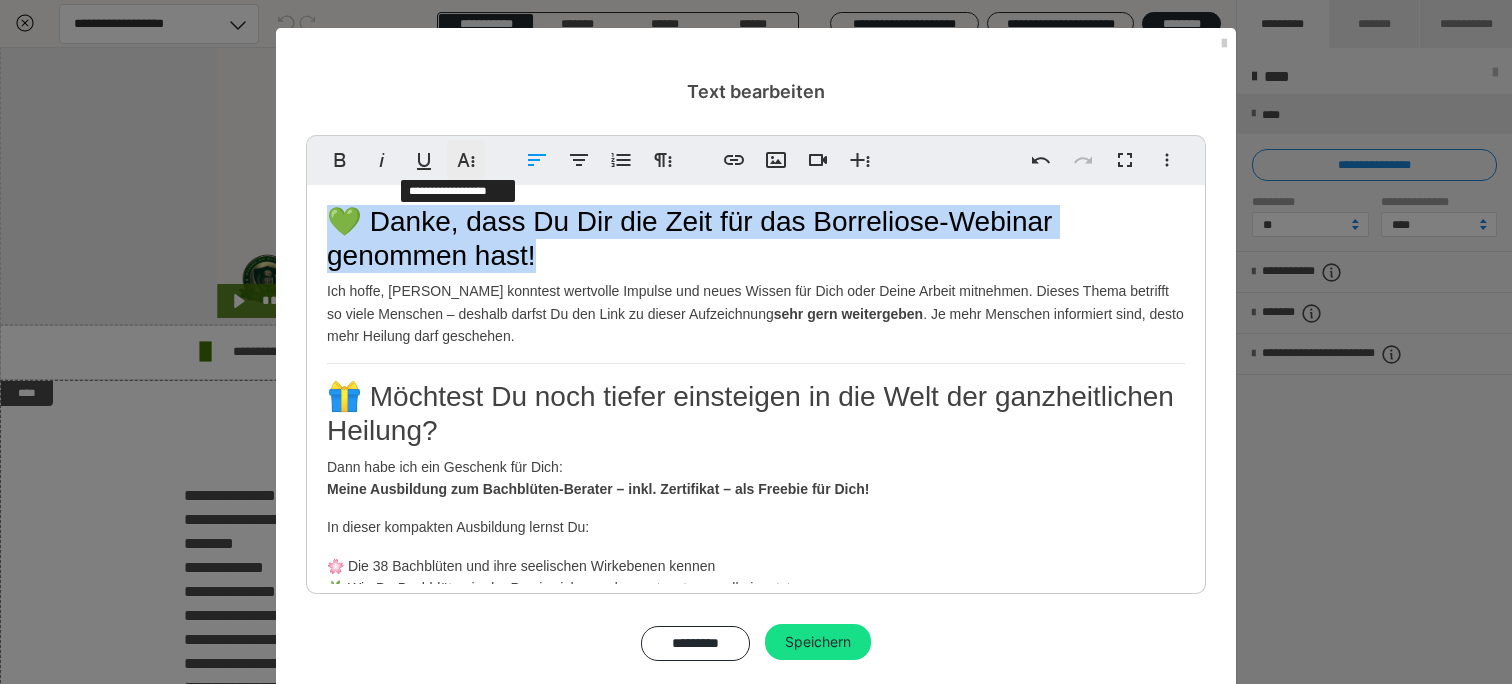 click 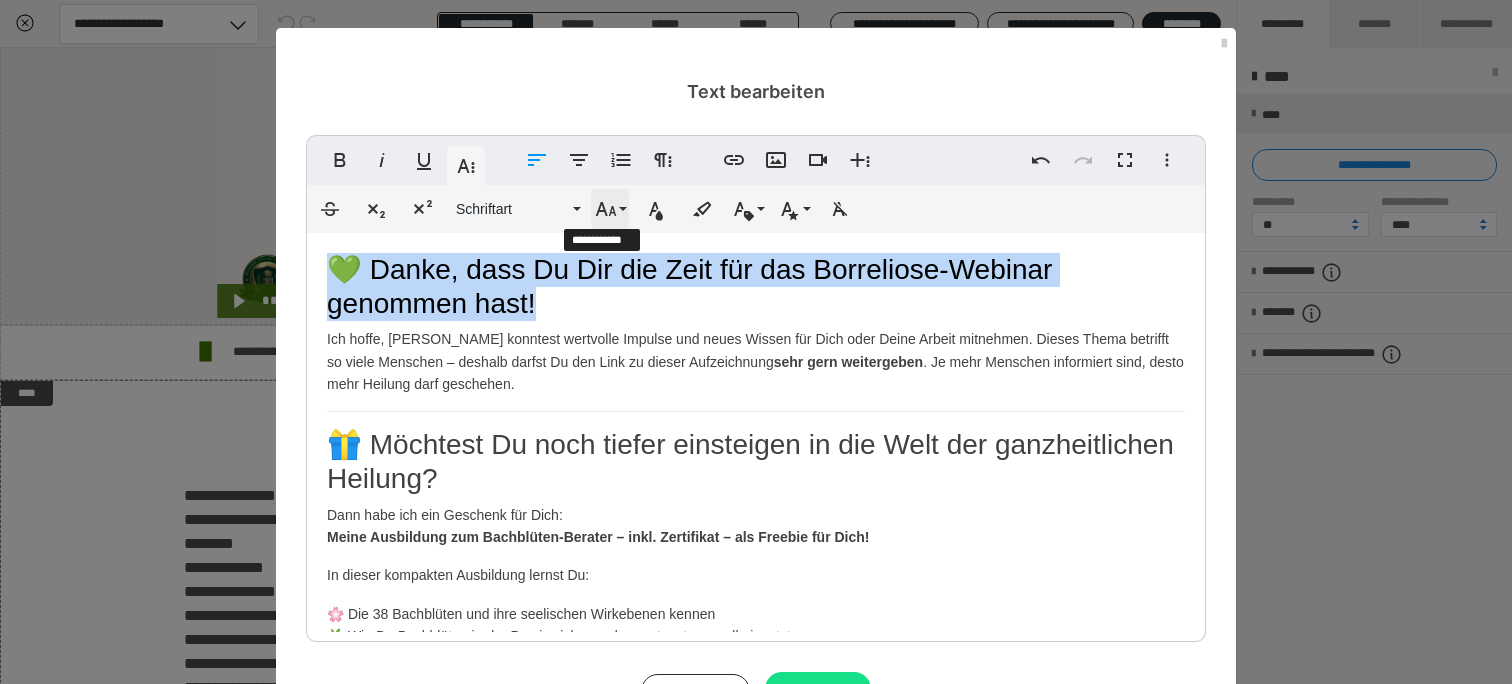 click 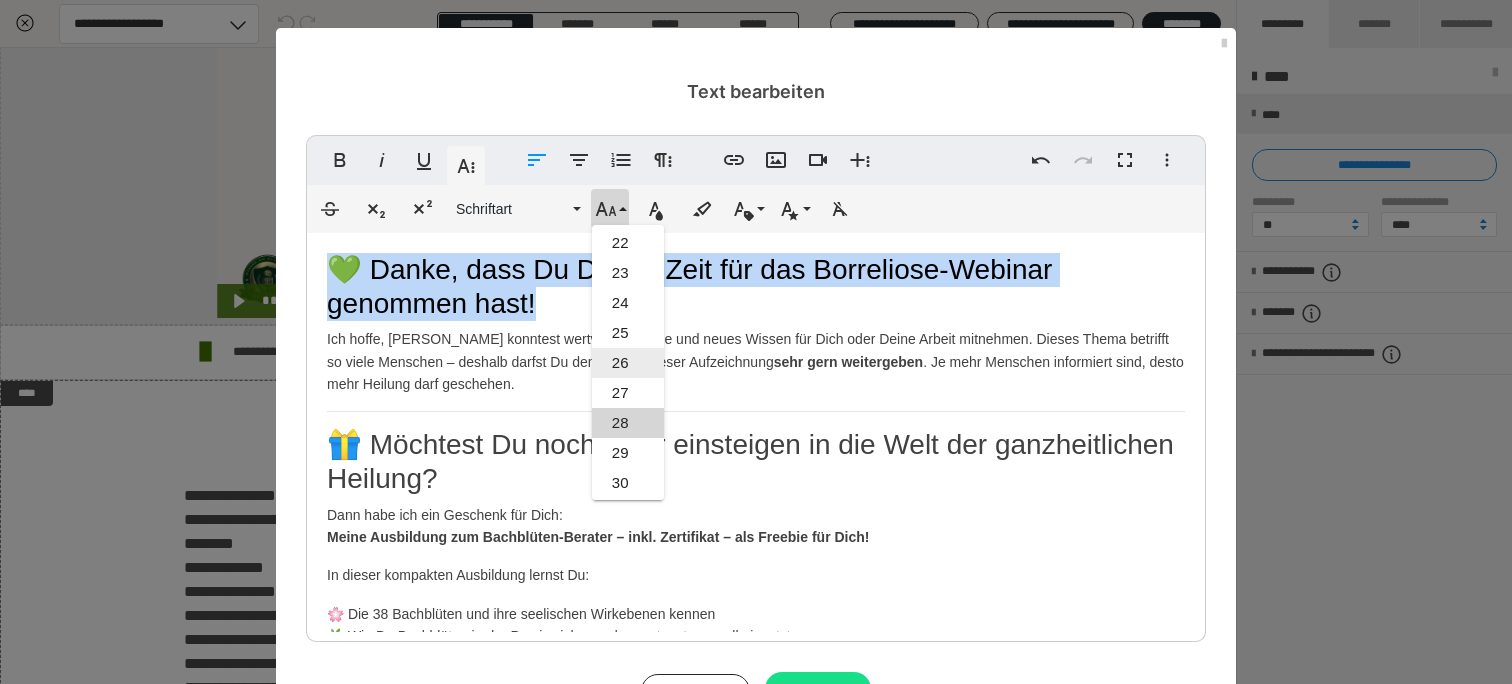 scroll, scrollTop: 632, scrollLeft: 0, axis: vertical 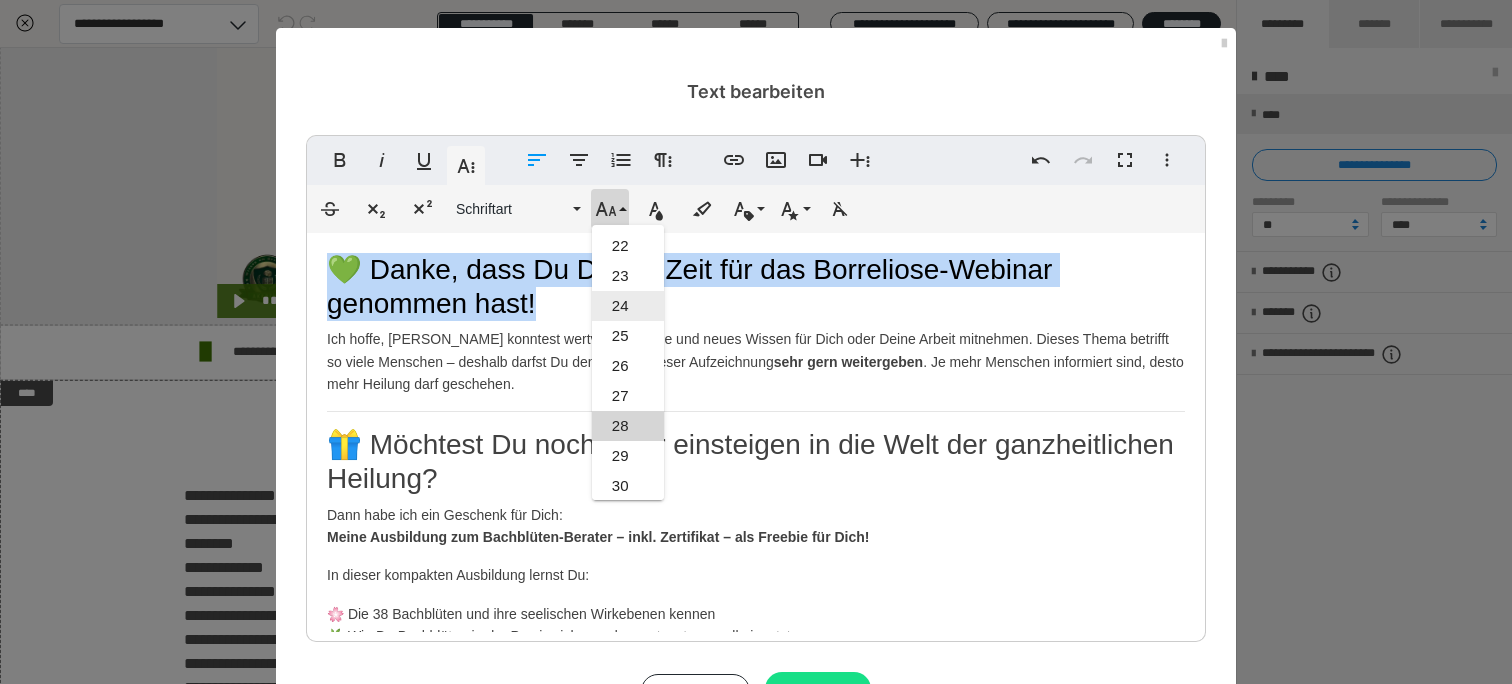 click on "24" at bounding box center [628, 306] 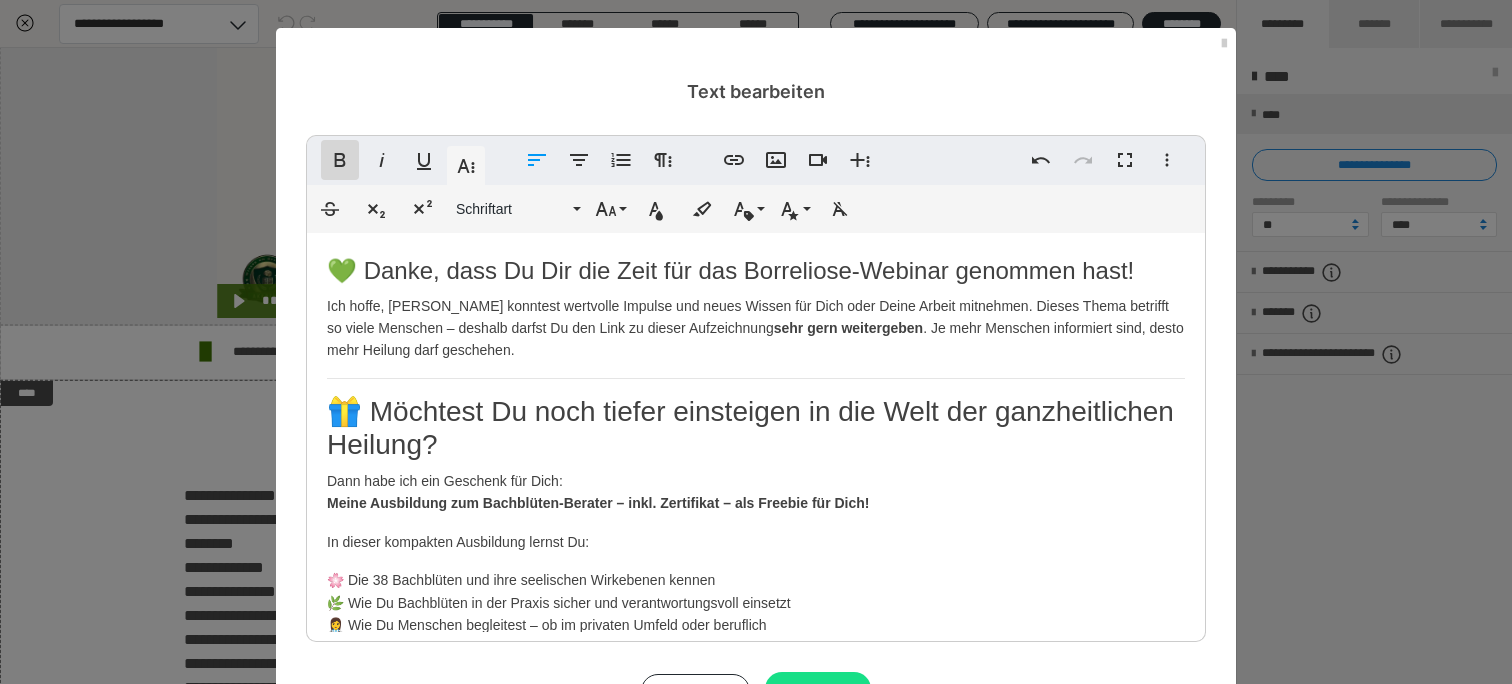 click 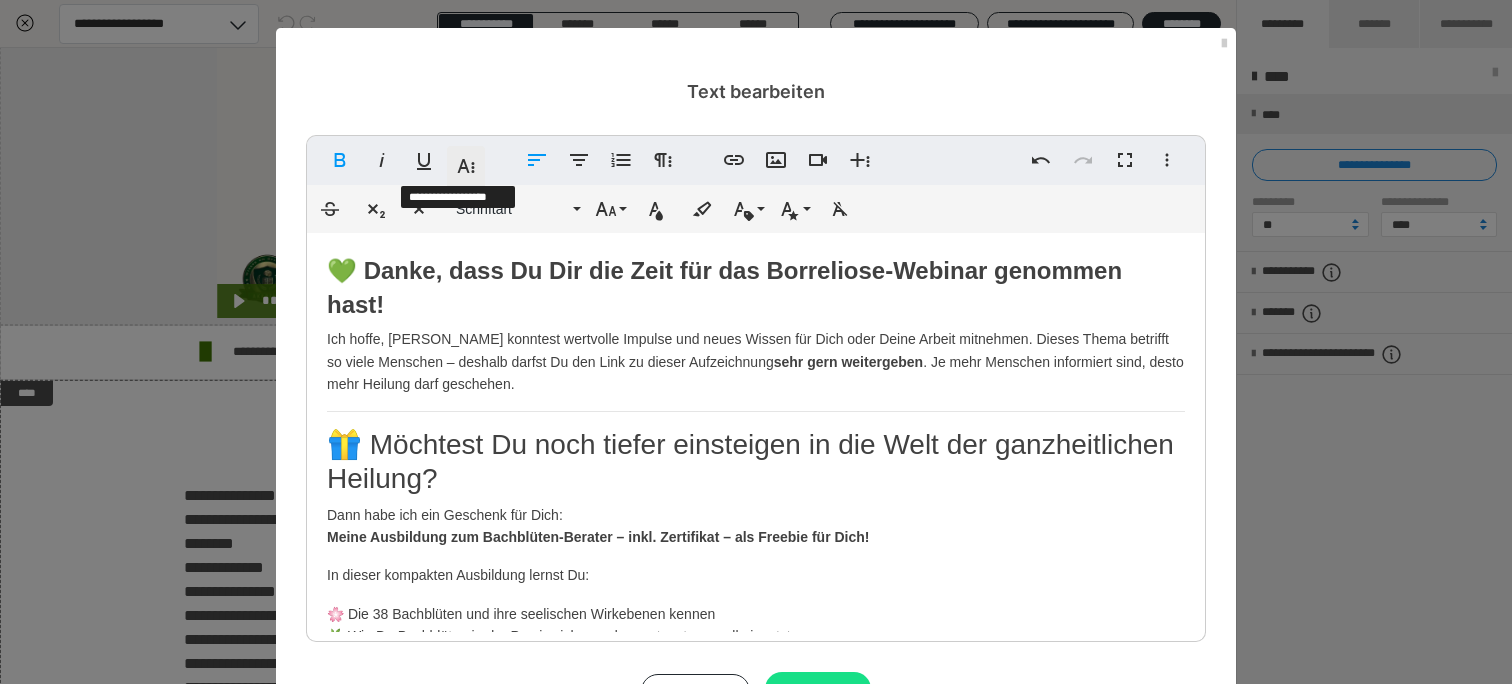 click on "Weitere Textformate" at bounding box center [466, 166] 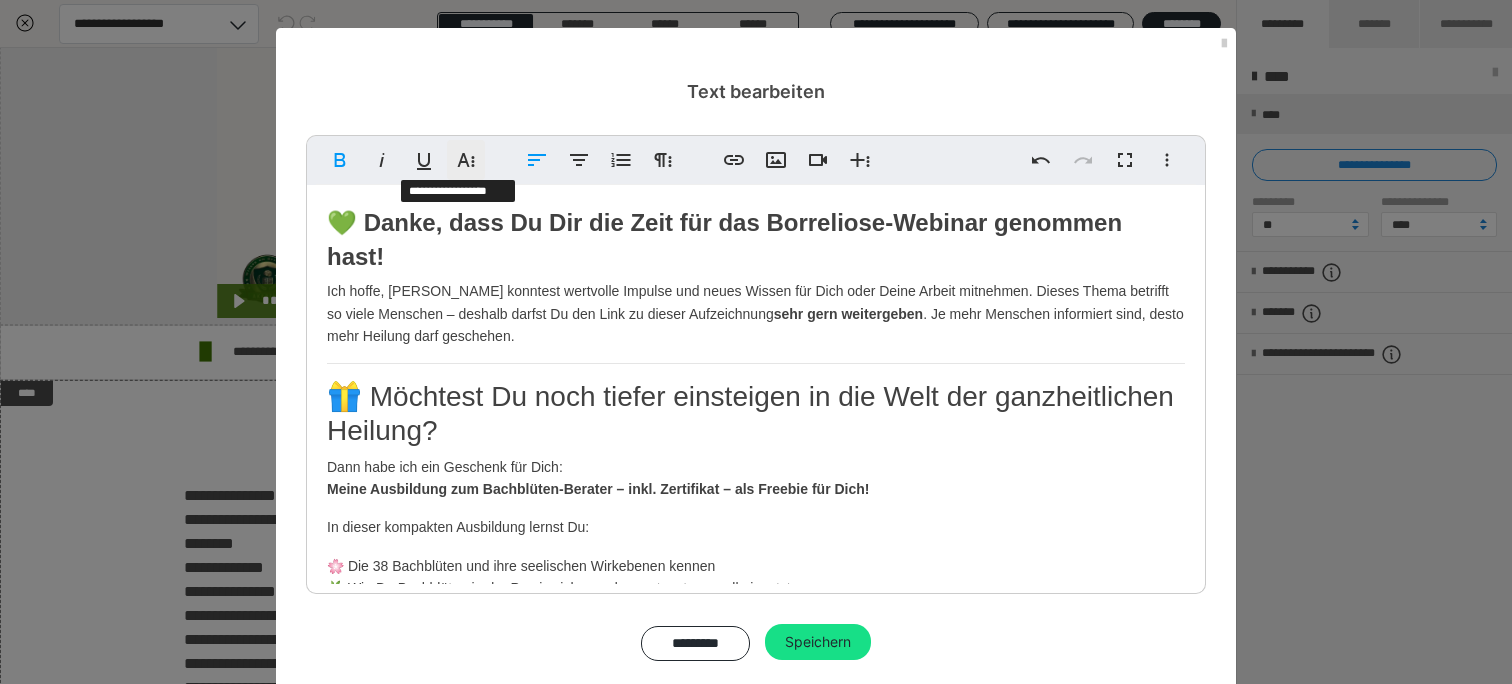 click 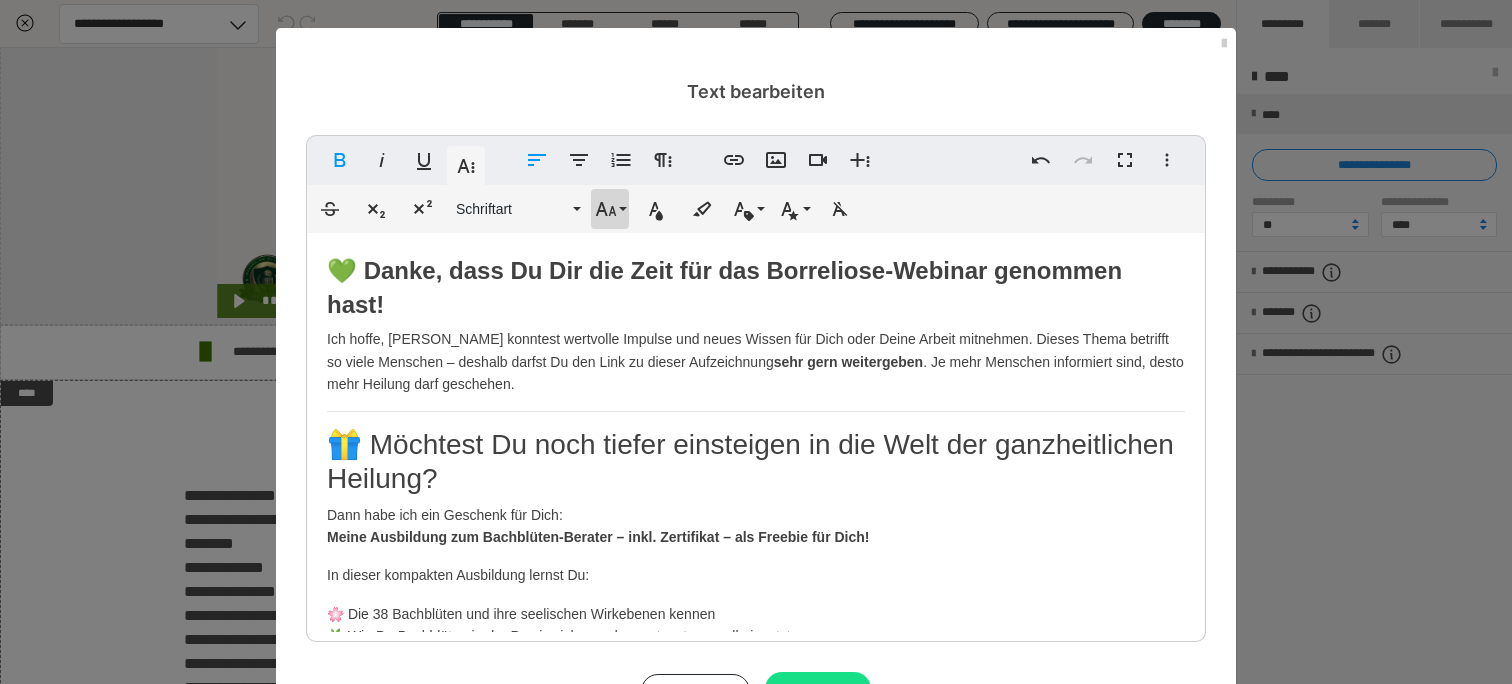 click on "Schriftgröße" at bounding box center (610, 209) 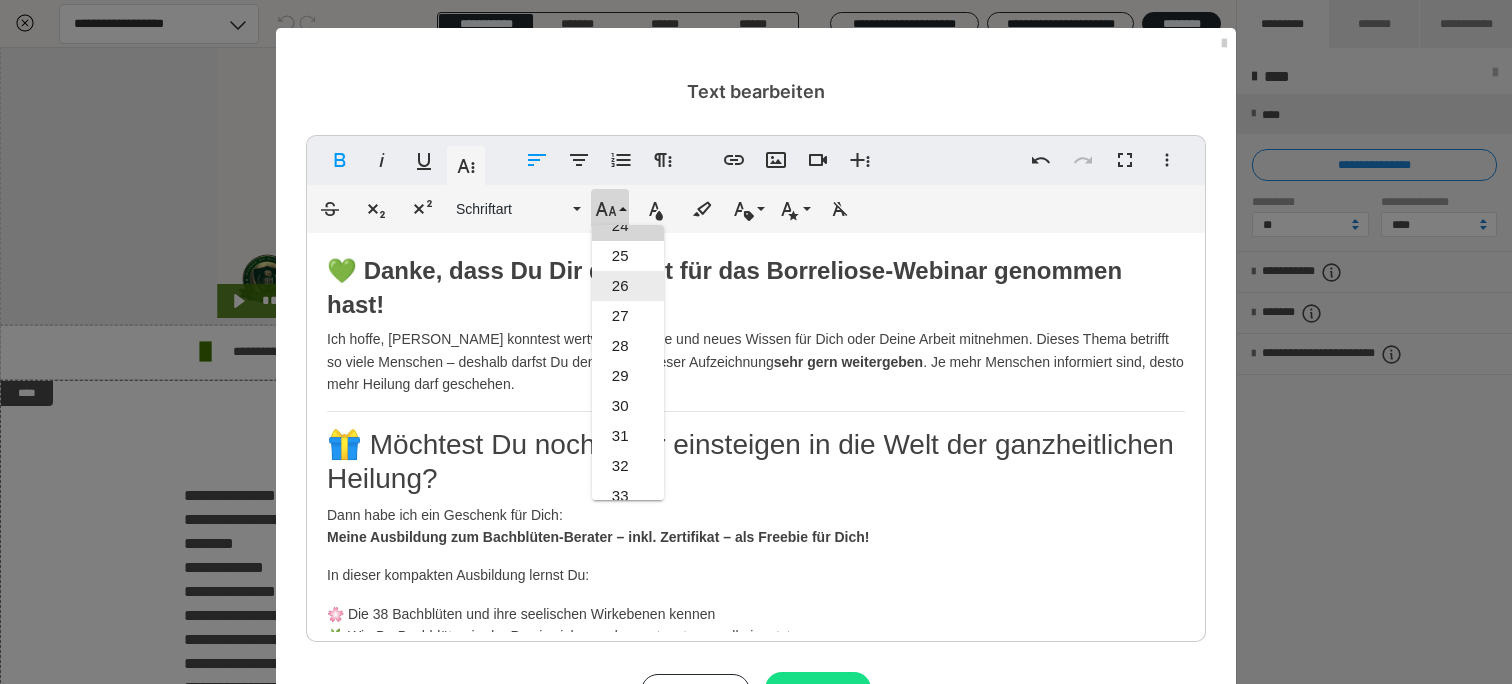 scroll, scrollTop: 612, scrollLeft: 0, axis: vertical 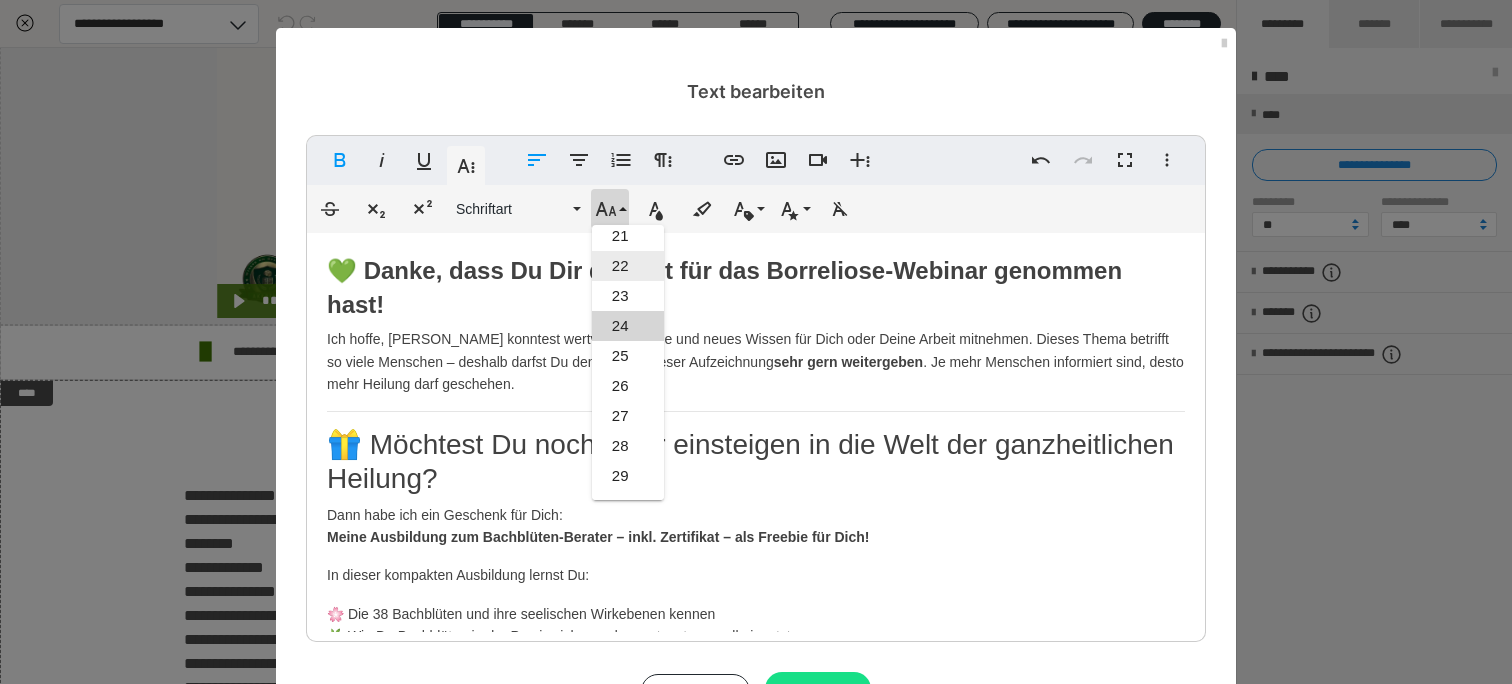 click on "22" at bounding box center (628, 266) 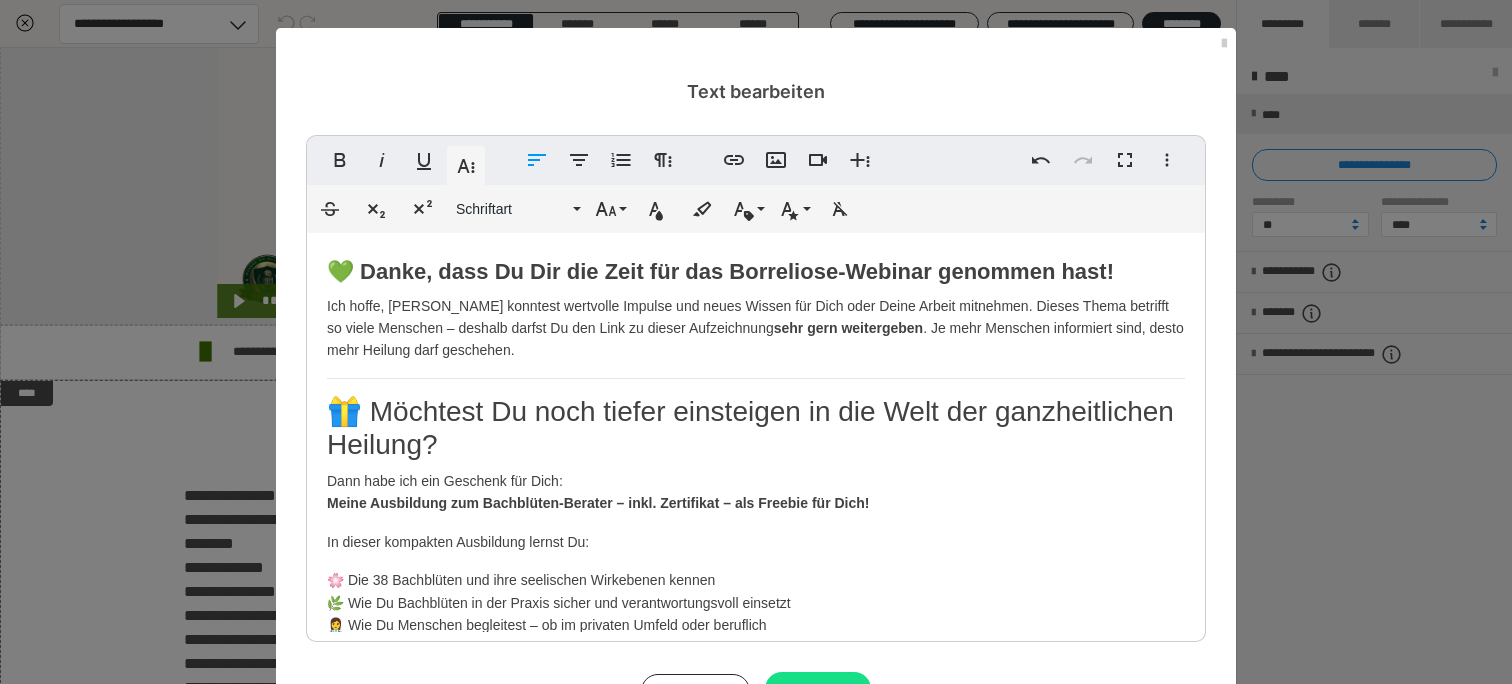 click on "🎁 Möchtest Du noch tiefer einsteigen in die Welt der ganzheitlichen Heilung?" at bounding box center (756, 428) 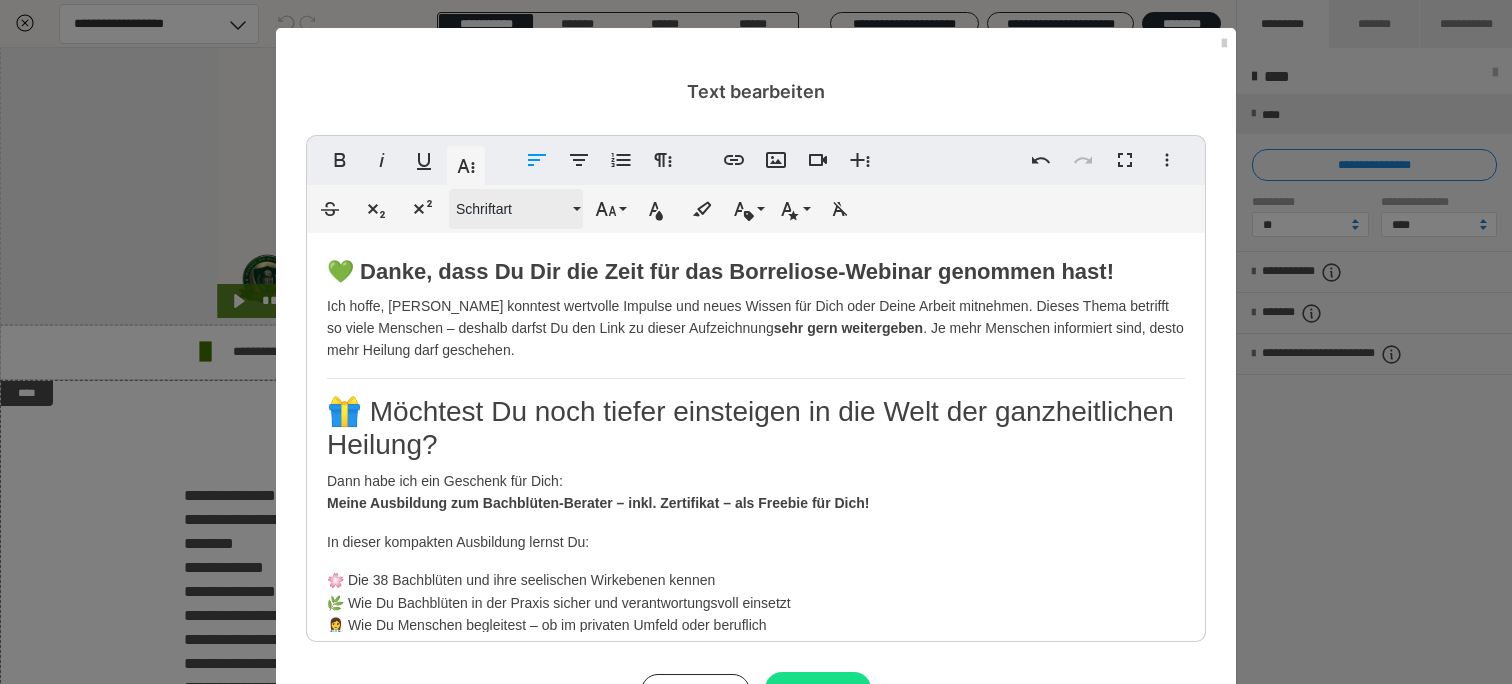 drag, startPoint x: 624, startPoint y: 439, endPoint x: 566, endPoint y: 203, distance: 243.02263 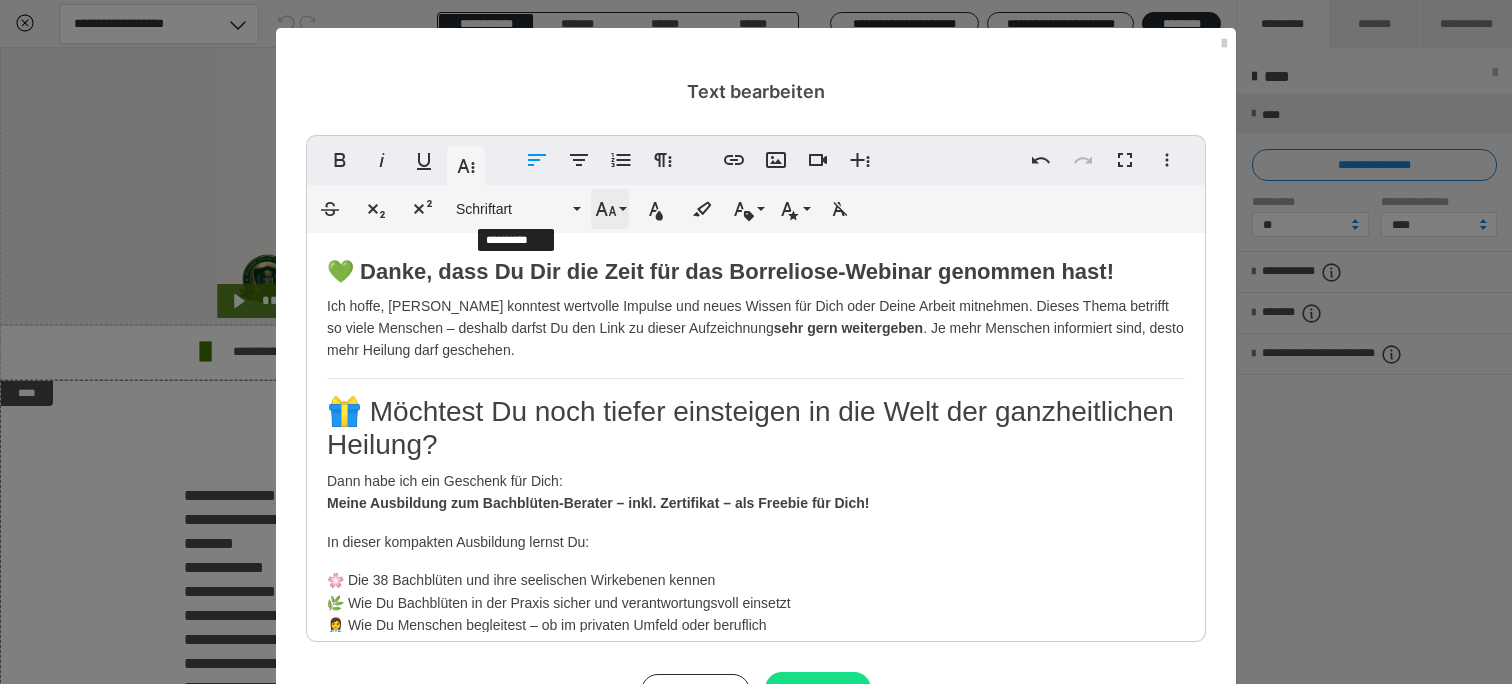 click 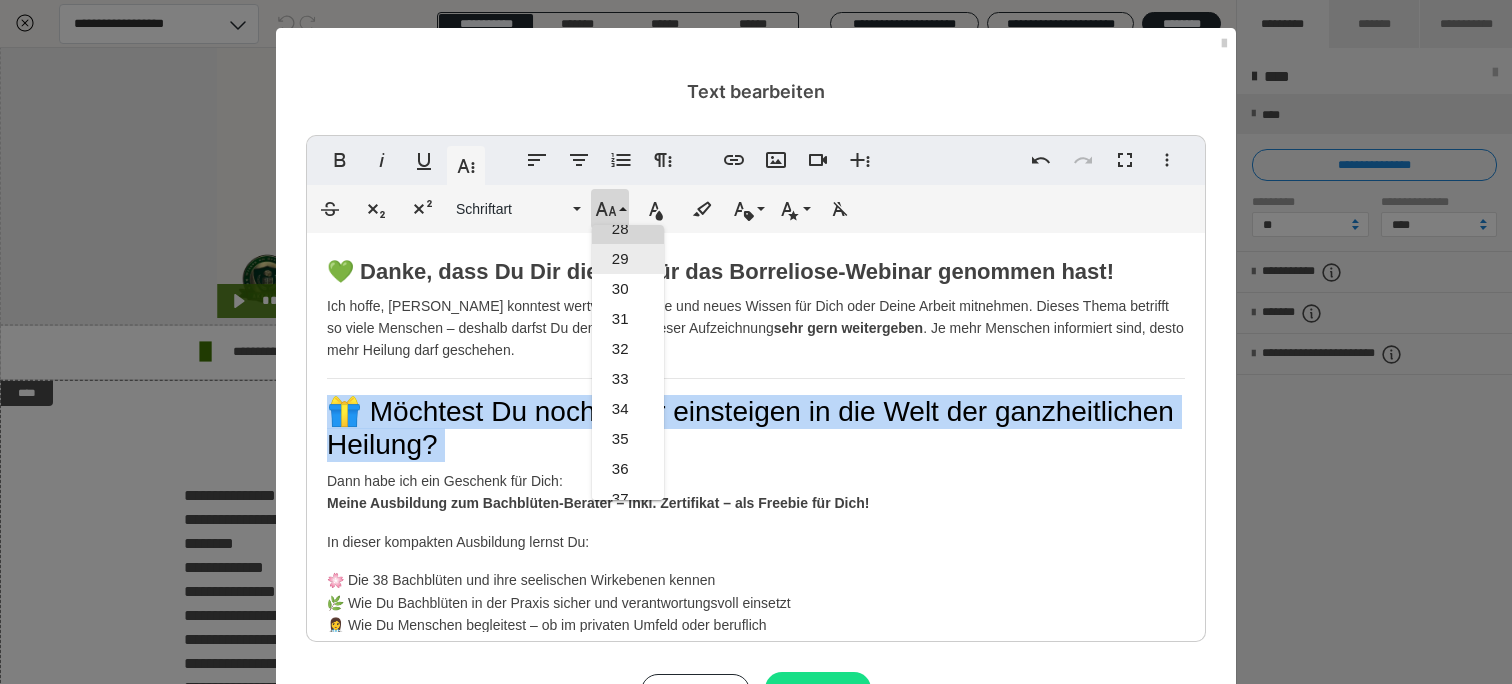 scroll, scrollTop: 632, scrollLeft: 0, axis: vertical 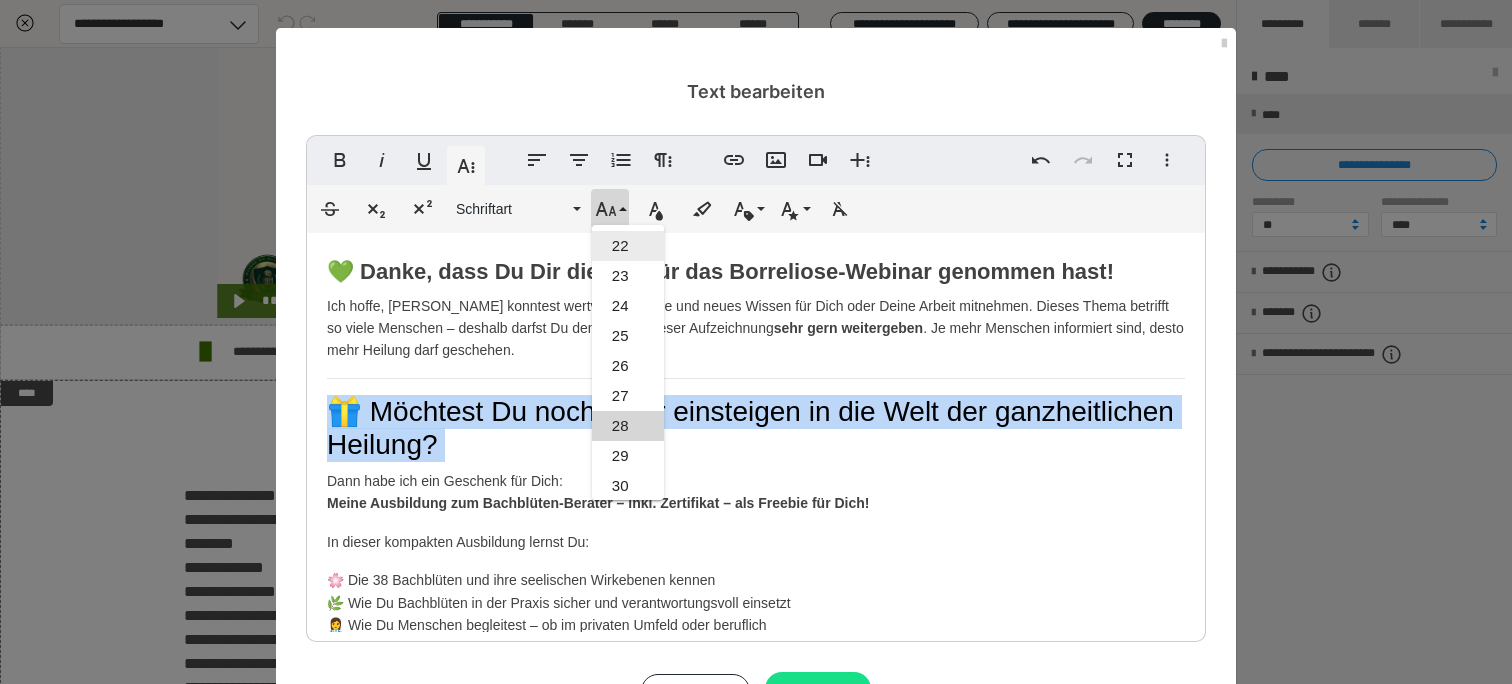 click on "22" at bounding box center [628, 246] 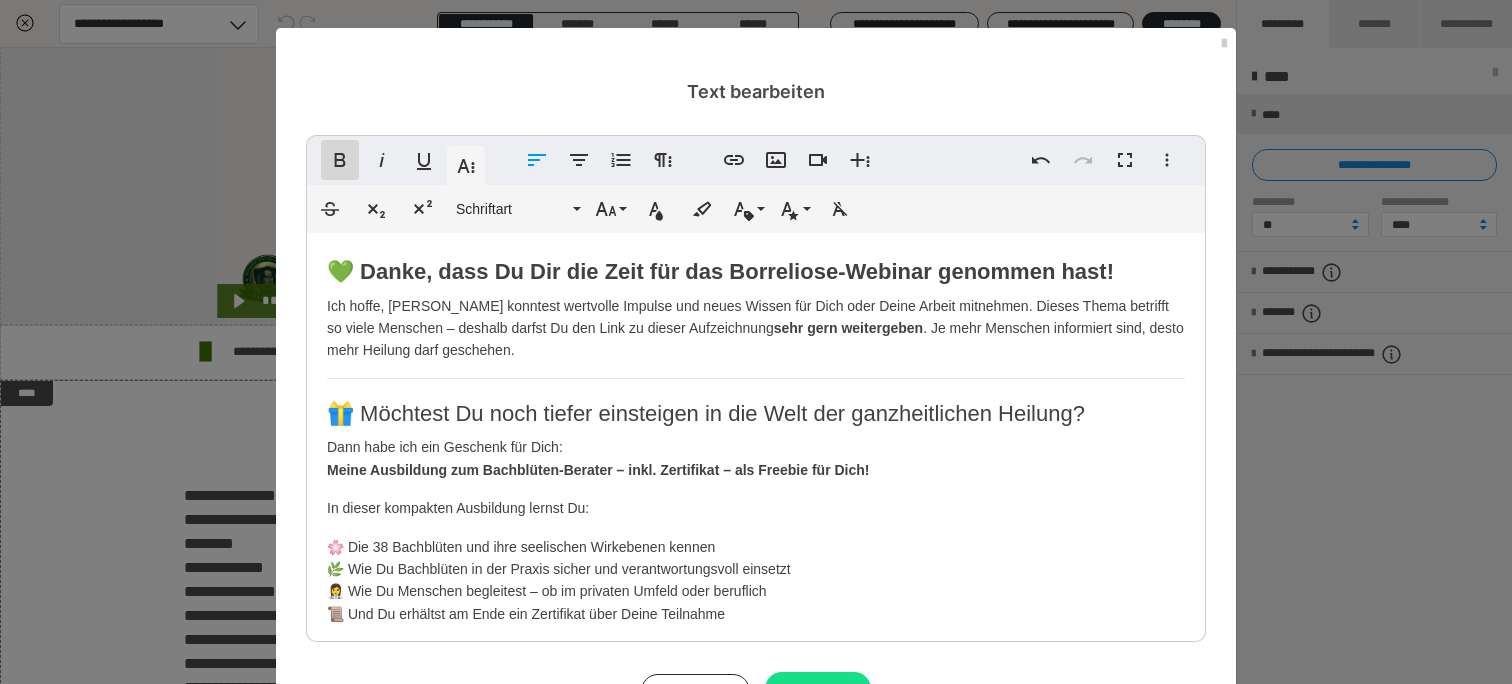 click 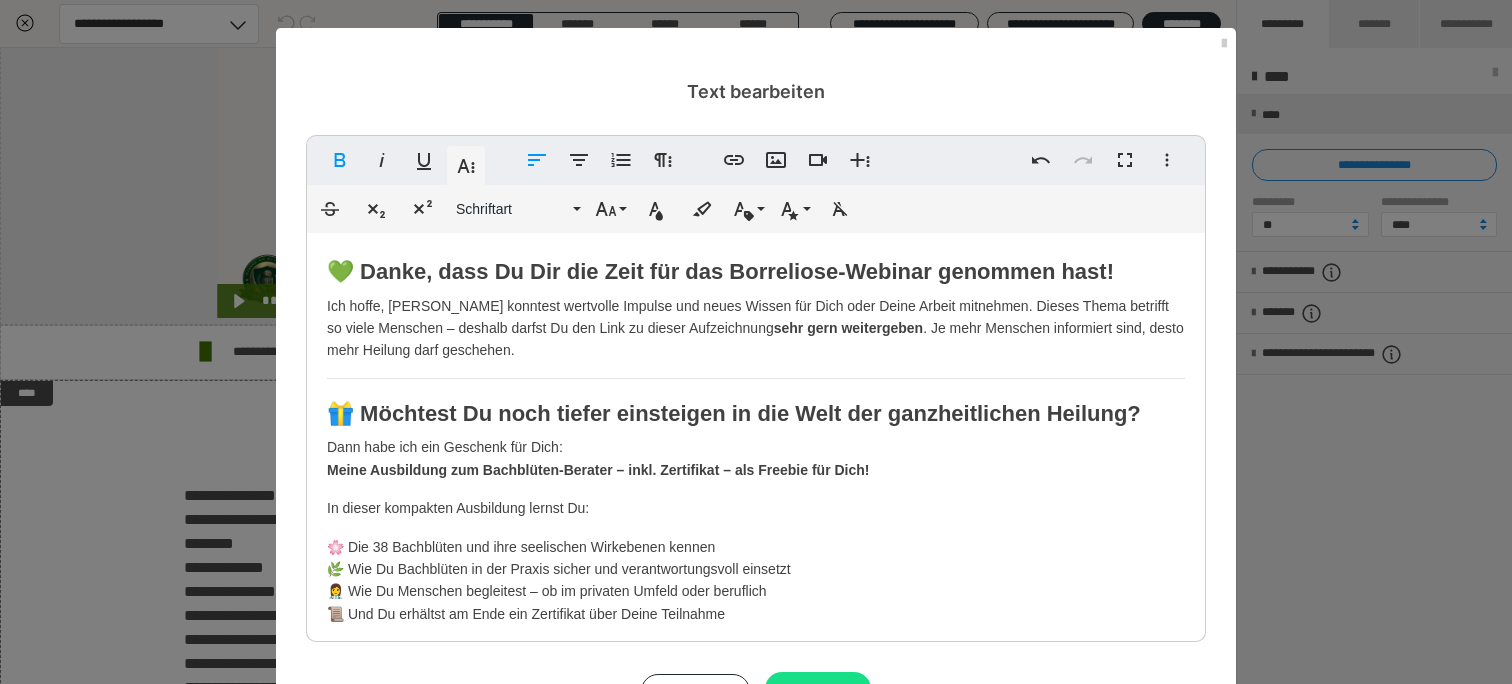 click on "💚 Danke, dass Du Dir die Zeit für das Borreliose-Webinar genommen hast! Ich hoffe, [PERSON_NAME] konntest wertvolle Impulse und neues Wissen für Dich oder Deine Arbeit mitnehmen. Dieses Thema betrifft so viele Menschen – deshalb darfst Du den Link zu dieser Aufzeichnung  sehr gern weitergeben . Je mehr Menschen informiert sind, desto mehr Heilung darf geschehen. 🎁 Möchtest Du noch tiefer einsteigen in die Welt der ganzheitlichen Heilung? Dann habe ich ein Geschenk für Dich: Meine Ausbildung zum Bachblüten-Berater – inkl. Zertifikat – als Freebie für Dich! In dieser kompakten Ausbildung lernst Du: 🌸 Die 38 Bachblüten und ihre seelischen Wirkebenen kennen 🌿 Wie Du Bachblüten in der Praxis sicher und verantwortungsvoll einsetzt 👩‍⚕️ Wie Du Menschen begleitest – ob im privaten Umfeld oder beruflich 📜 Und Du erhältst am Ende ein Zertifikat über [PERSON_NAME] Teilnahme Diese Ausbildung ist  ideal für Dich , wenn Du: den nächsten Schritt in Deiner therapeutischen Arbeit gehen möchtest 👉" at bounding box center [756, 554] 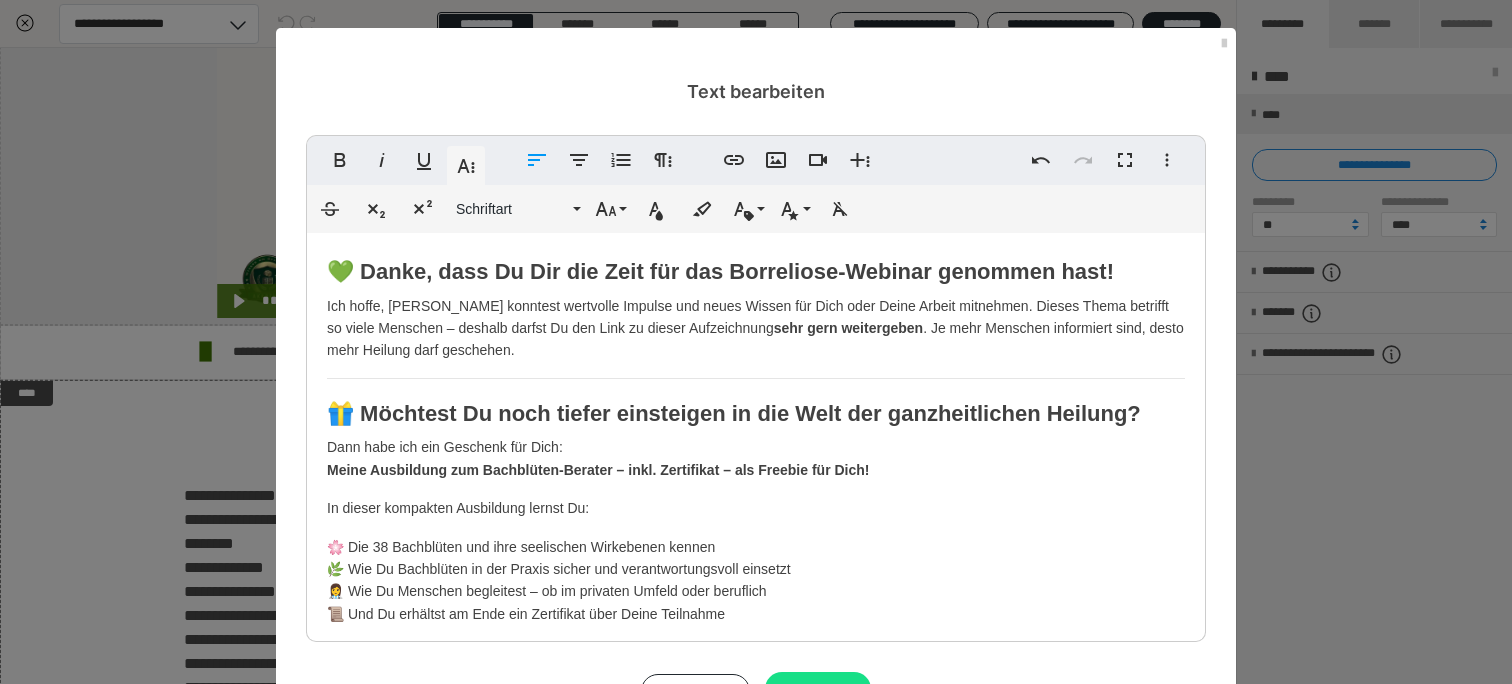 scroll, scrollTop: 100, scrollLeft: 0, axis: vertical 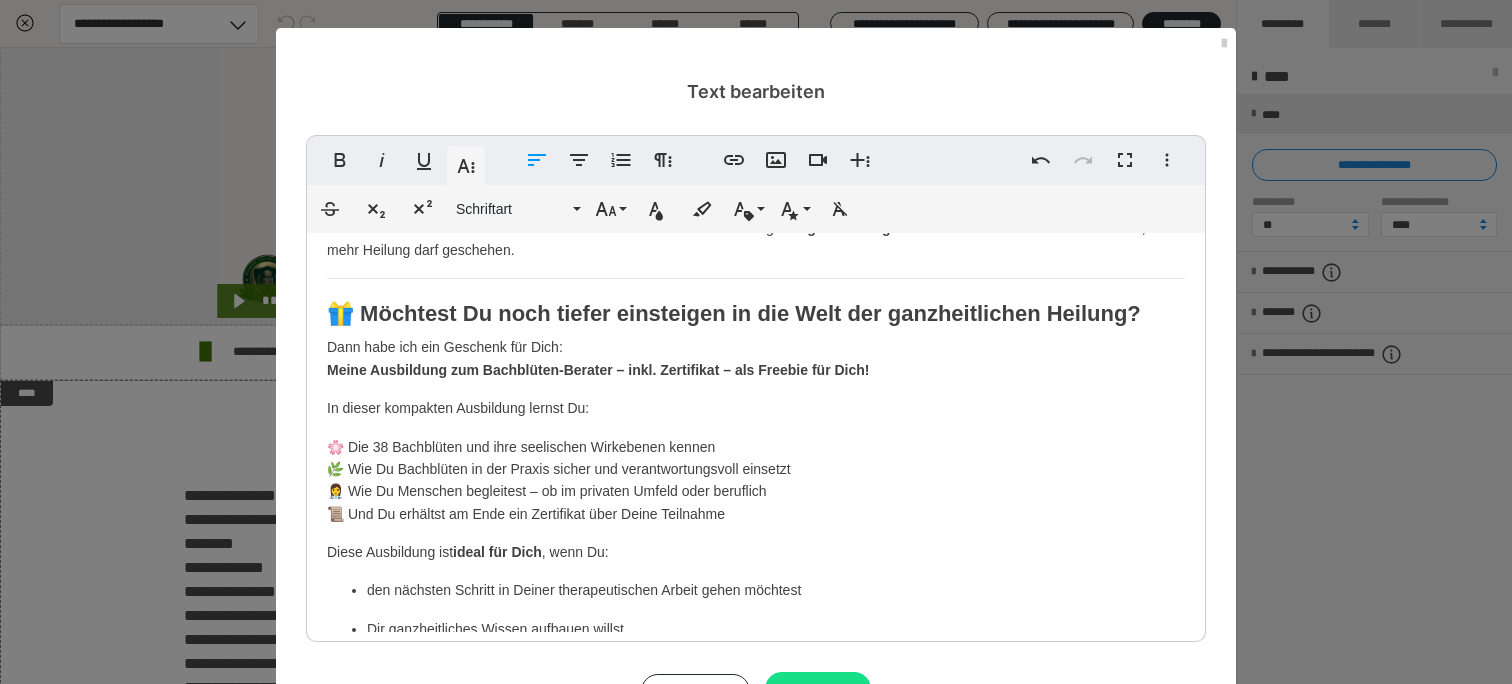 click on "Meine Ausbildung zum Bachblüten-Berater – inkl. Zertifikat – als Freebie für Dich!" at bounding box center [598, 370] 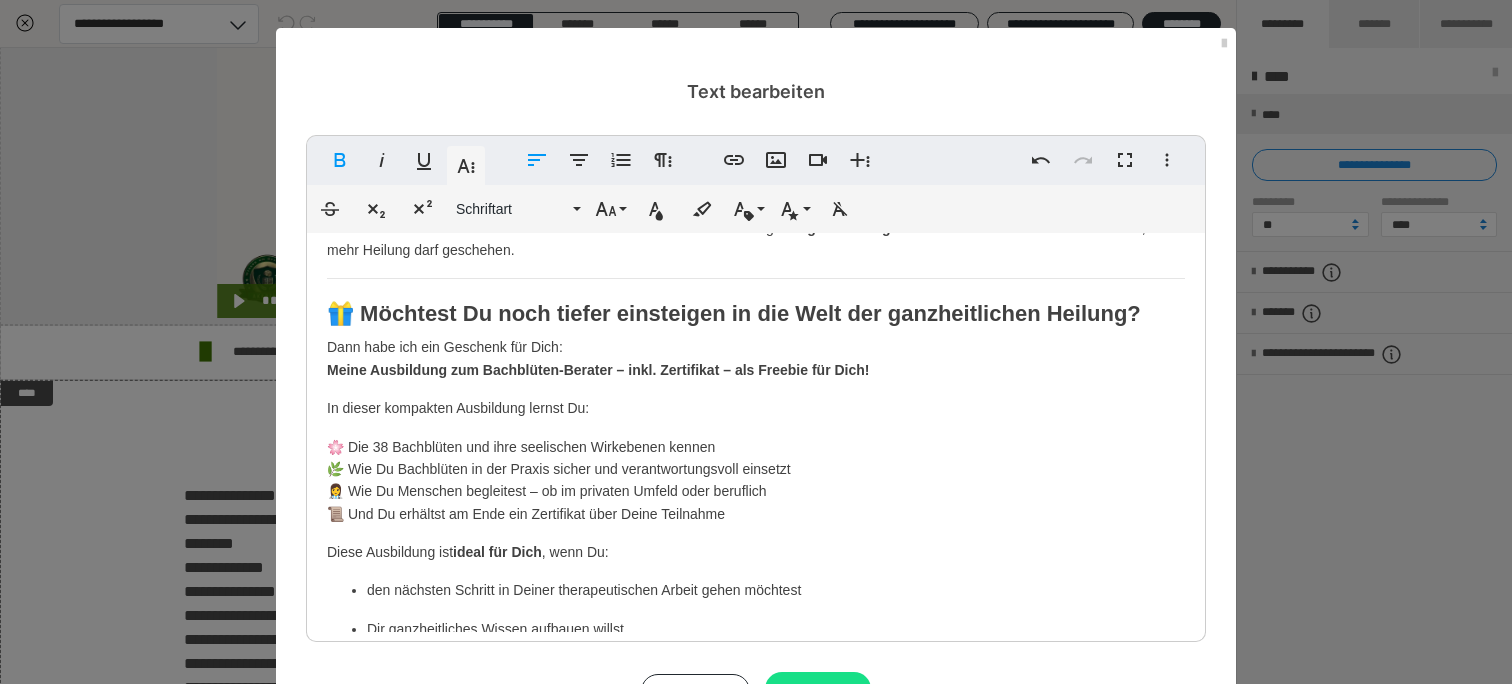 drag, startPoint x: 733, startPoint y: 369, endPoint x: 808, endPoint y: 368, distance: 75.00667 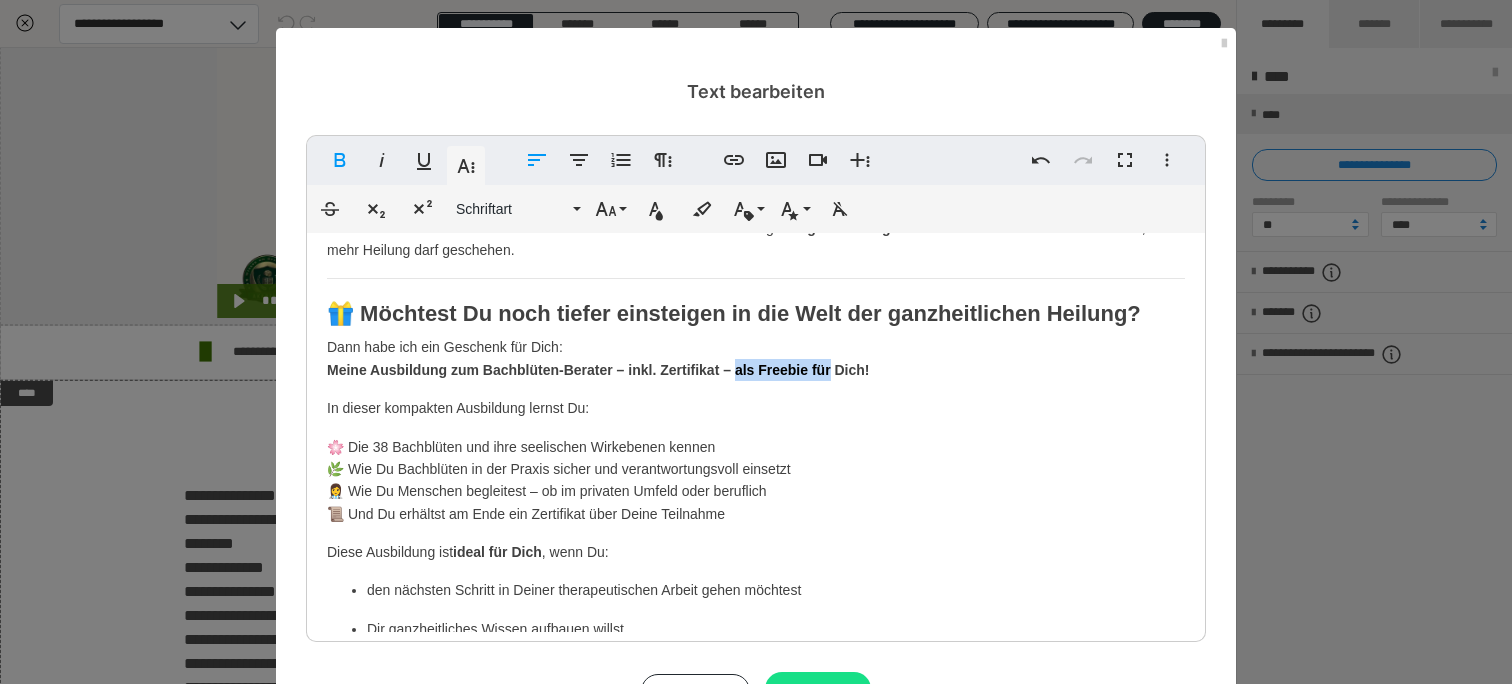 type 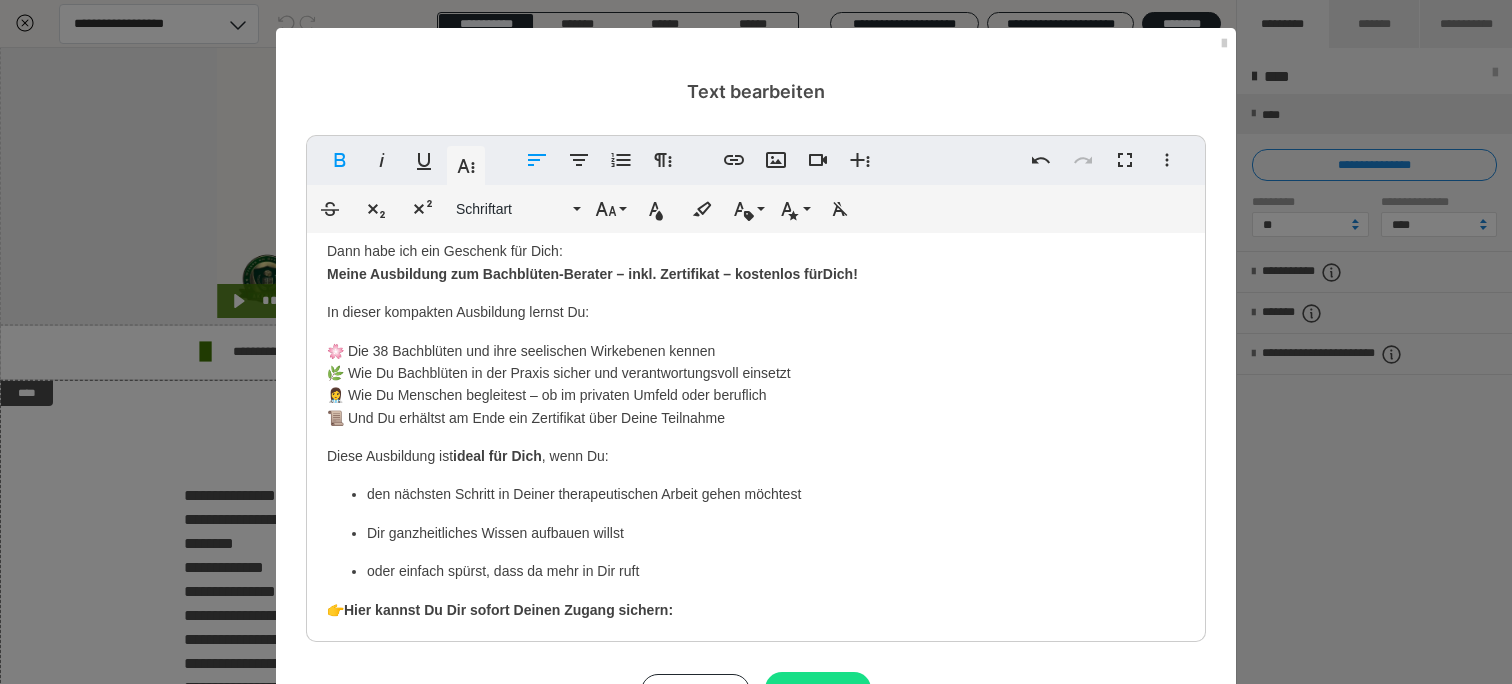 scroll, scrollTop: 200, scrollLeft: 0, axis: vertical 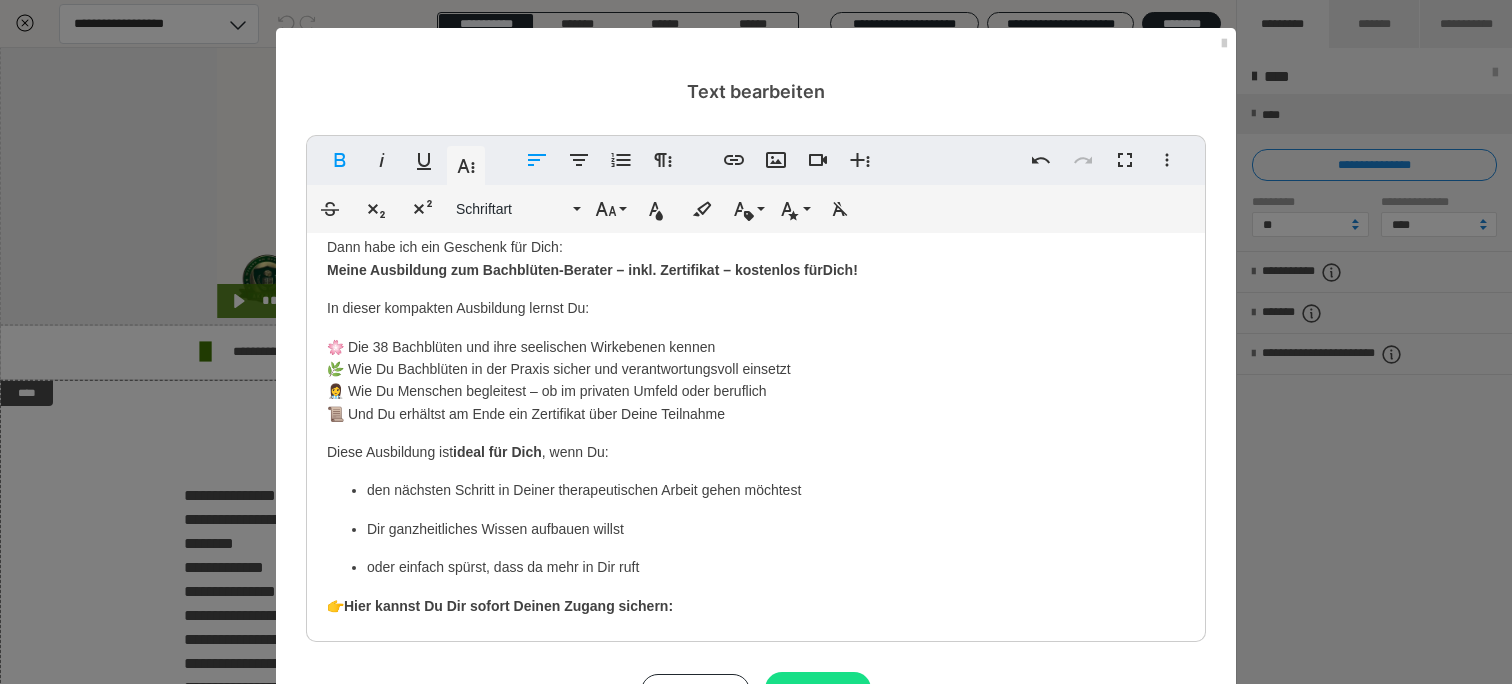 click on "den nächsten Schritt in Deiner therapeutischen Arbeit gehen möchtest Dir ganzheitliches Wissen aufbauen willst oder einfach spürst, dass da mehr in Dir ruft" at bounding box center (756, 528) 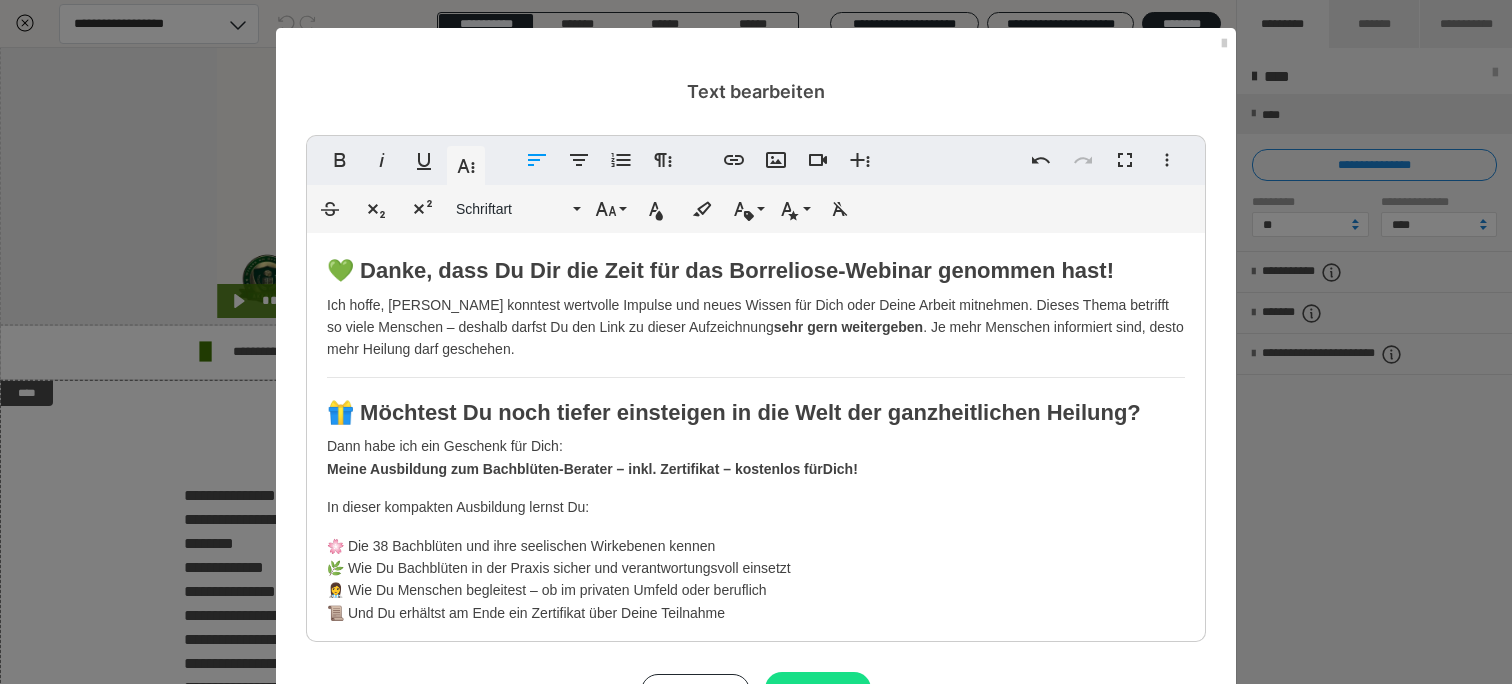 scroll, scrollTop: 0, scrollLeft: 0, axis: both 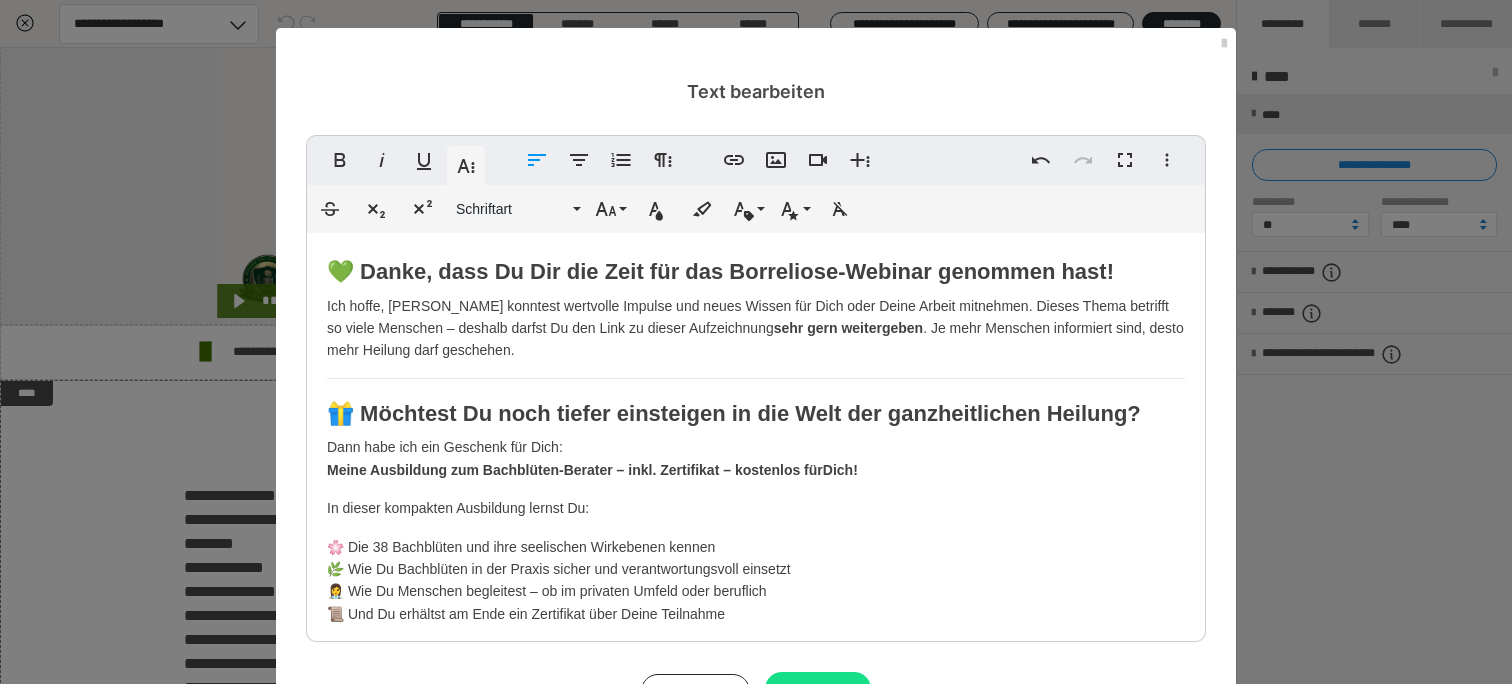 click on "Ich hoffe, [PERSON_NAME] konntest wertvolle Impulse und neues Wissen für Dich oder Deine Arbeit mitnehmen. Dieses Thema betrifft so viele Menschen – deshalb darfst Du den Link zu dieser Aufzeichnung  sehr gern weitergeben . Je mehr Menschen informiert sind, desto mehr Heilung darf geschehen." at bounding box center [756, 328] 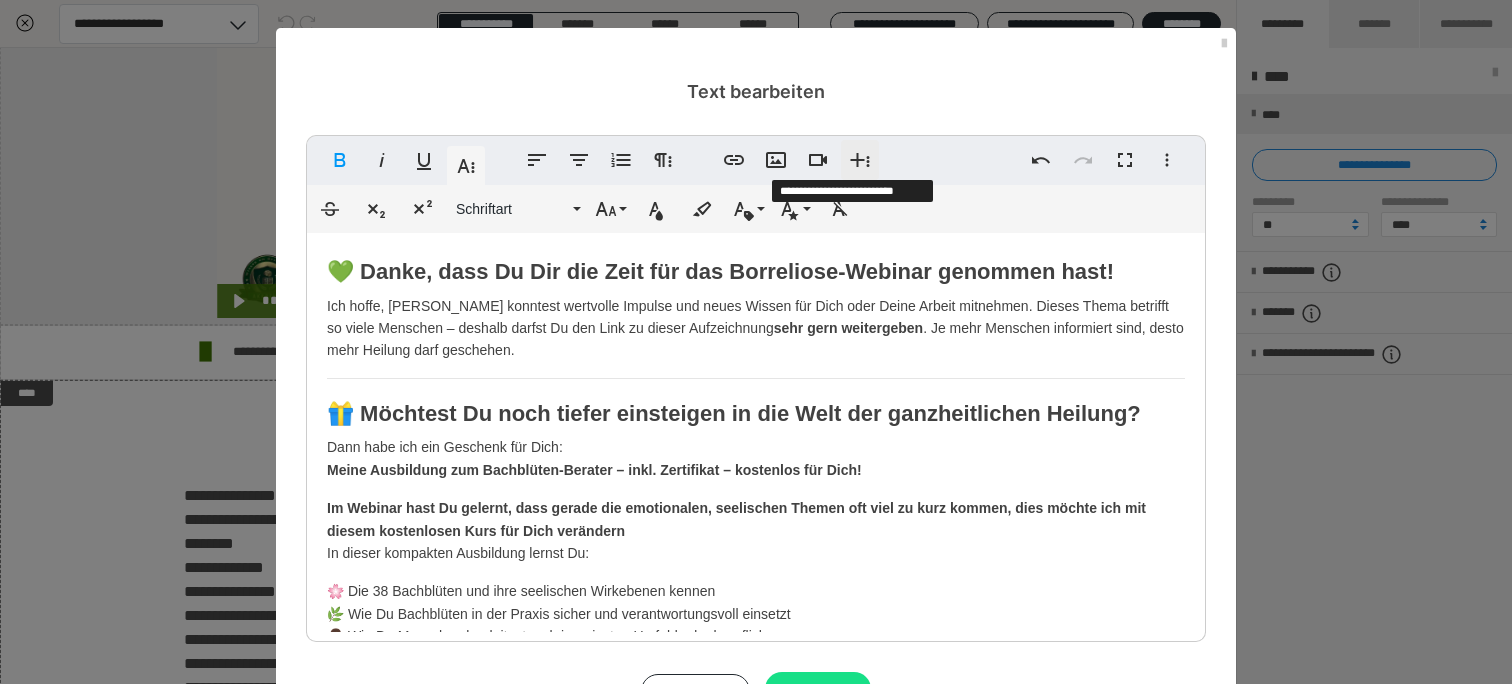 click 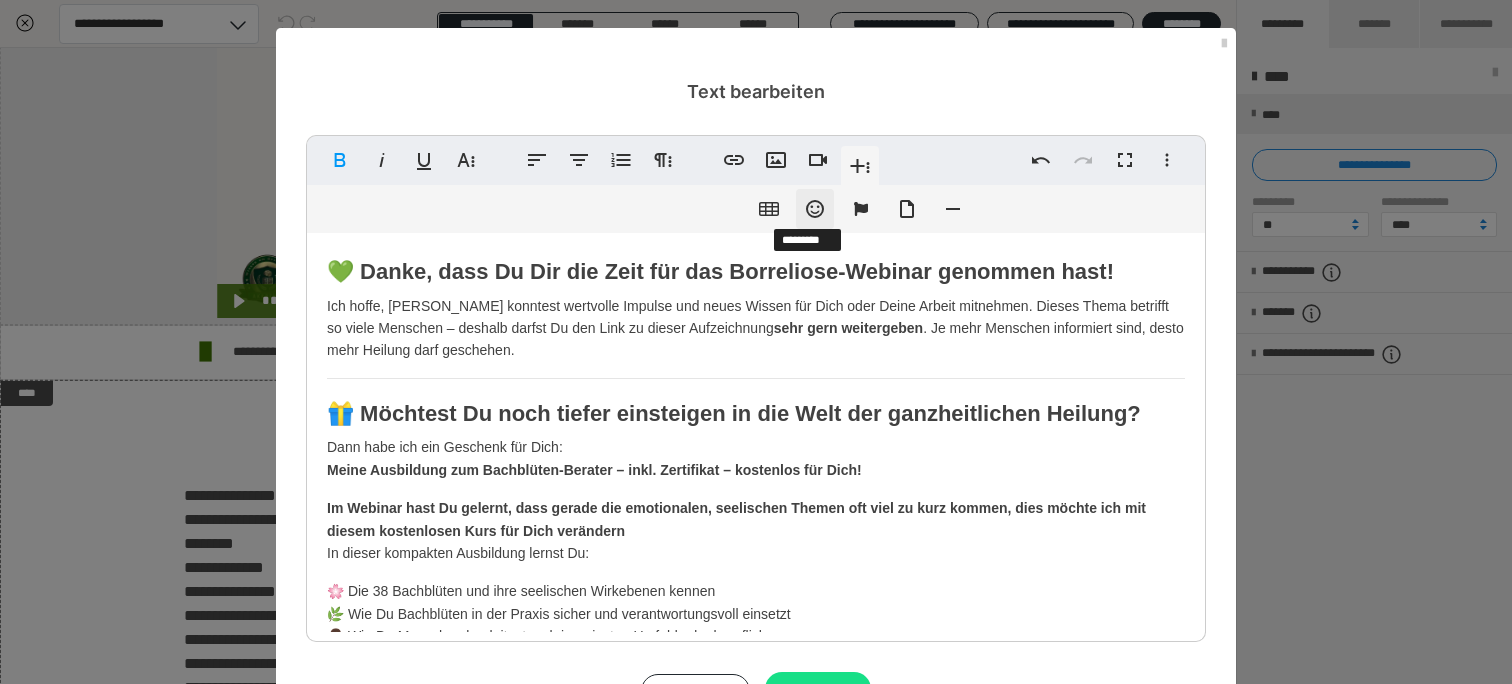click 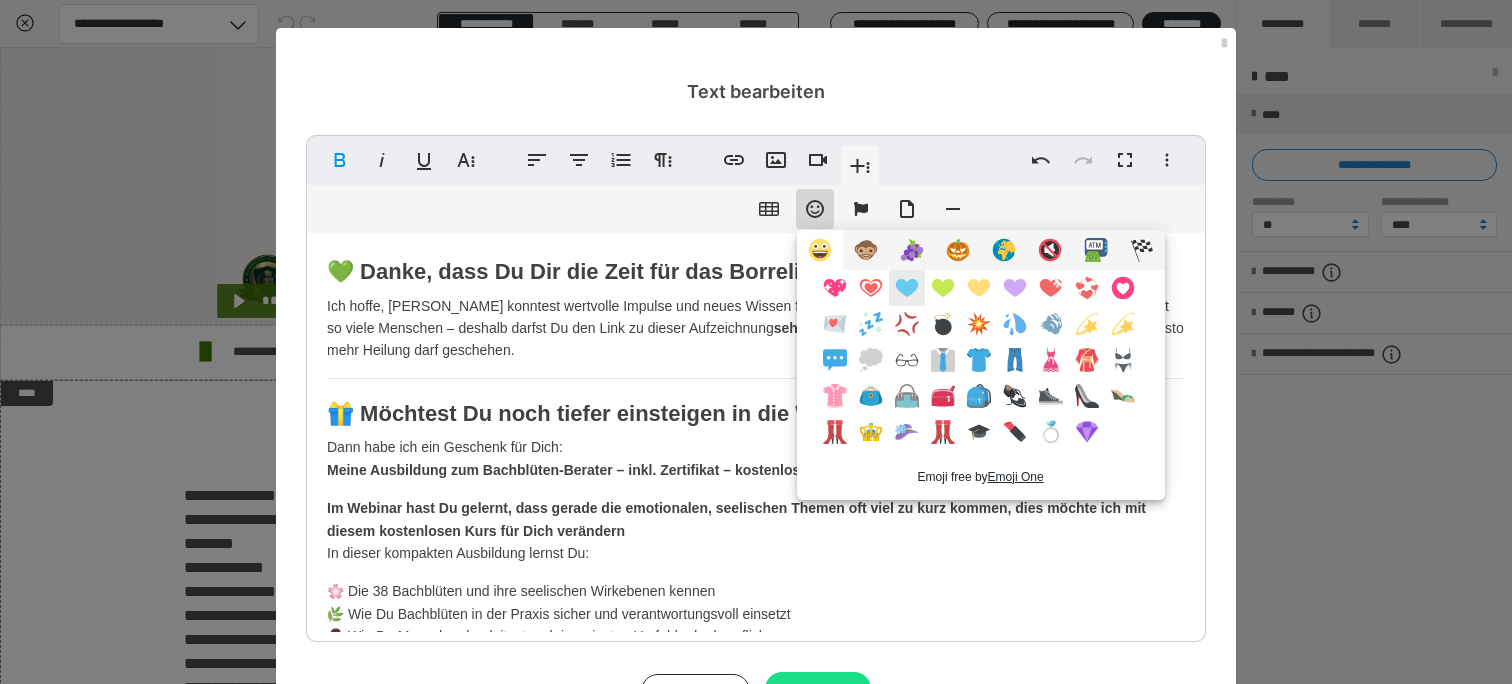 scroll, scrollTop: 712, scrollLeft: 0, axis: vertical 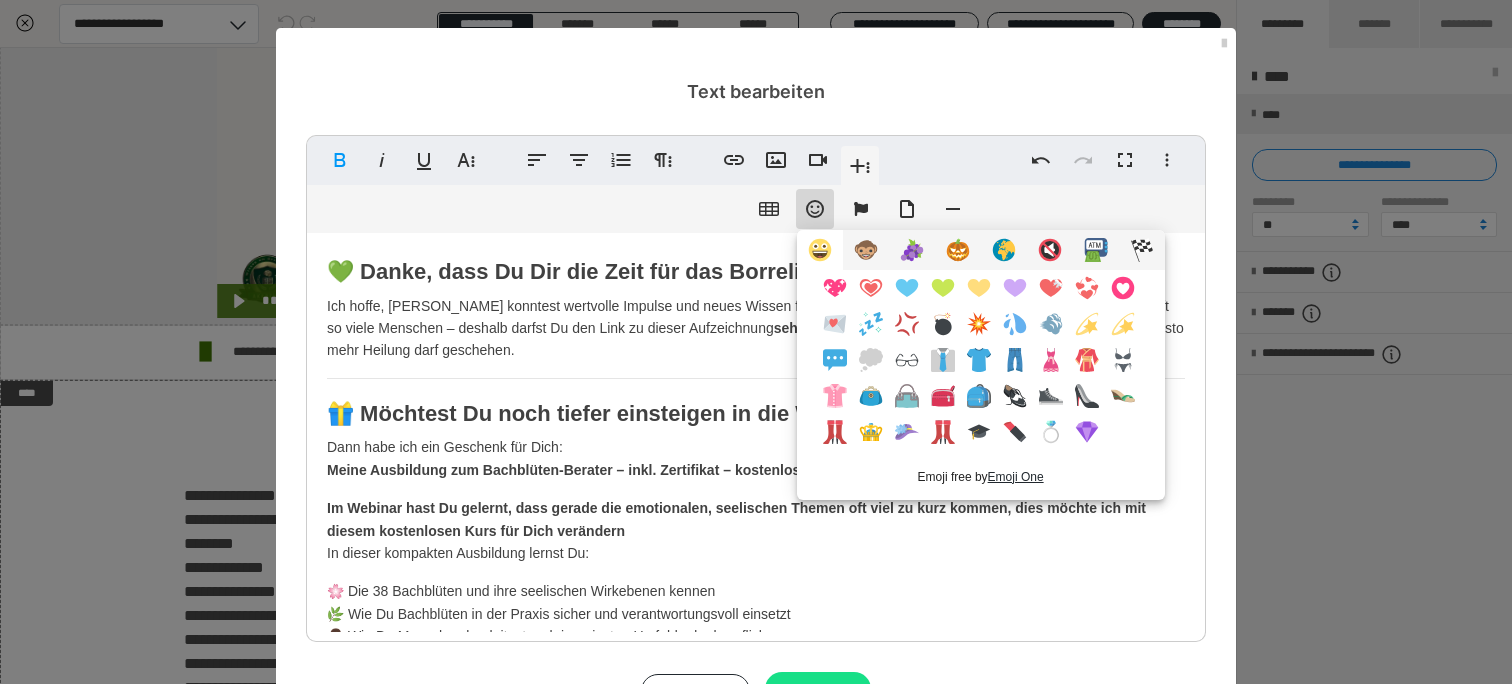 click at bounding box center [1015, 252] 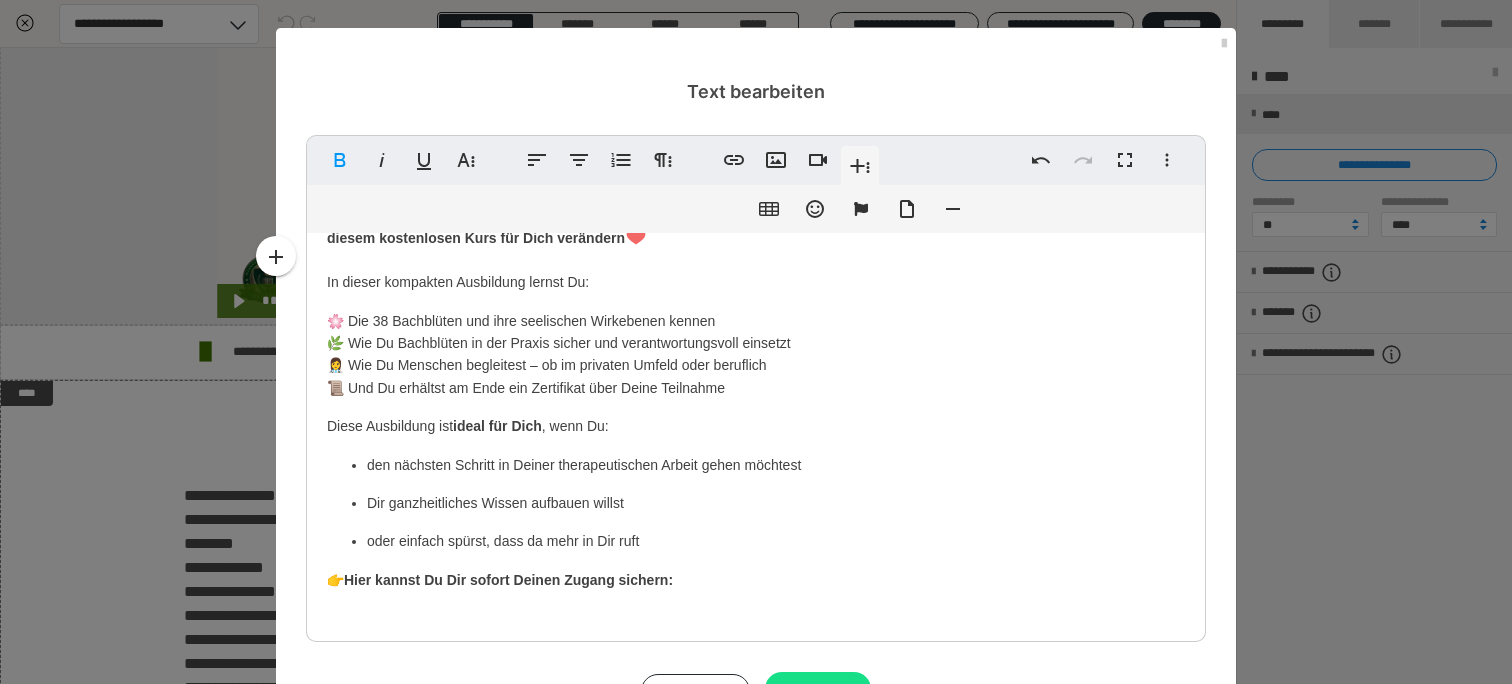 scroll, scrollTop: 310, scrollLeft: 0, axis: vertical 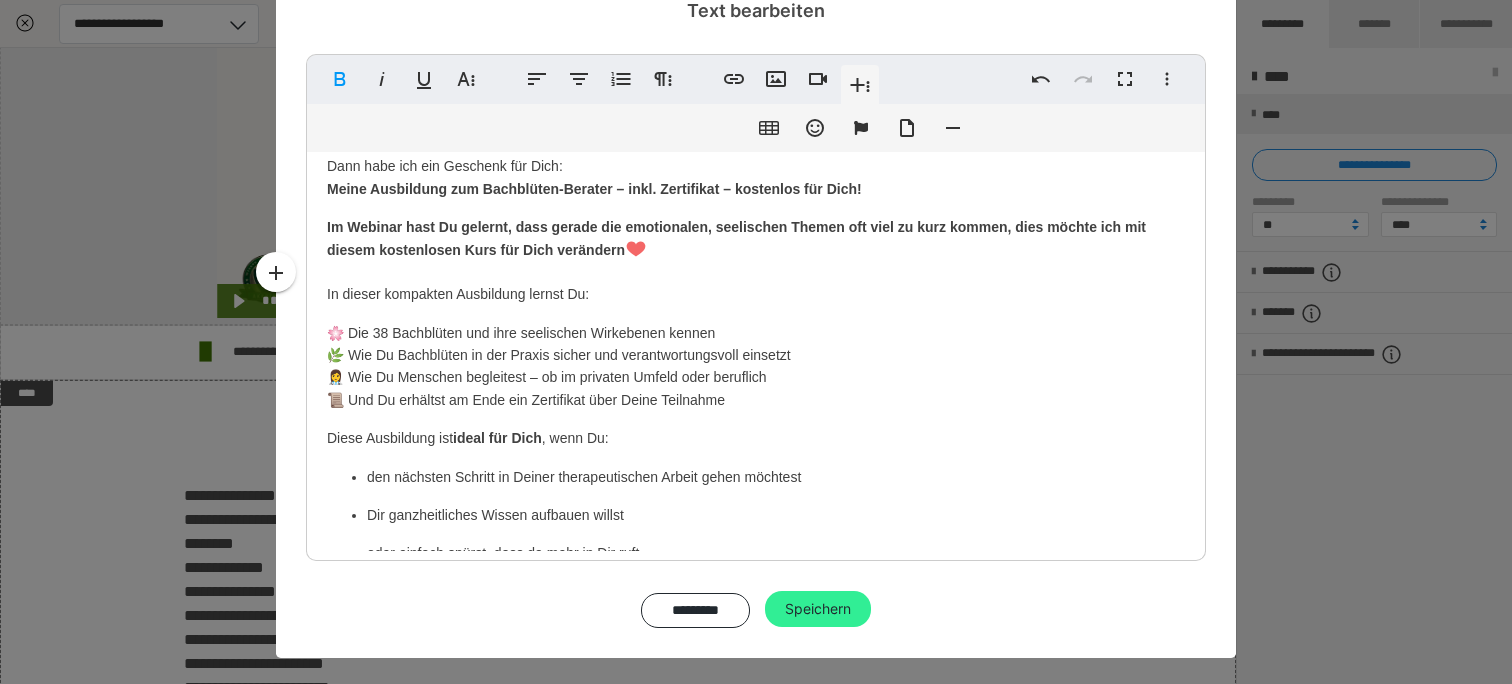 click on "Speichern" at bounding box center [818, 609] 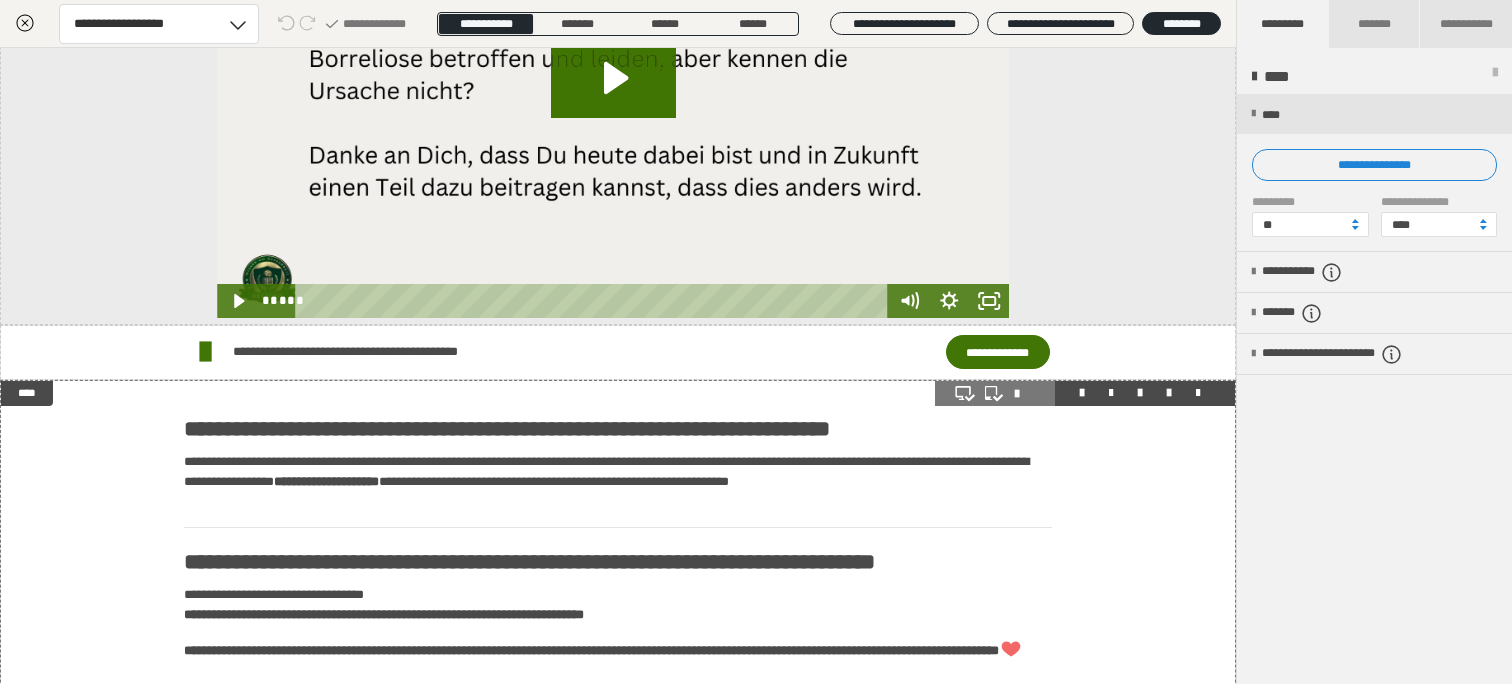 click at bounding box center (1169, 393) 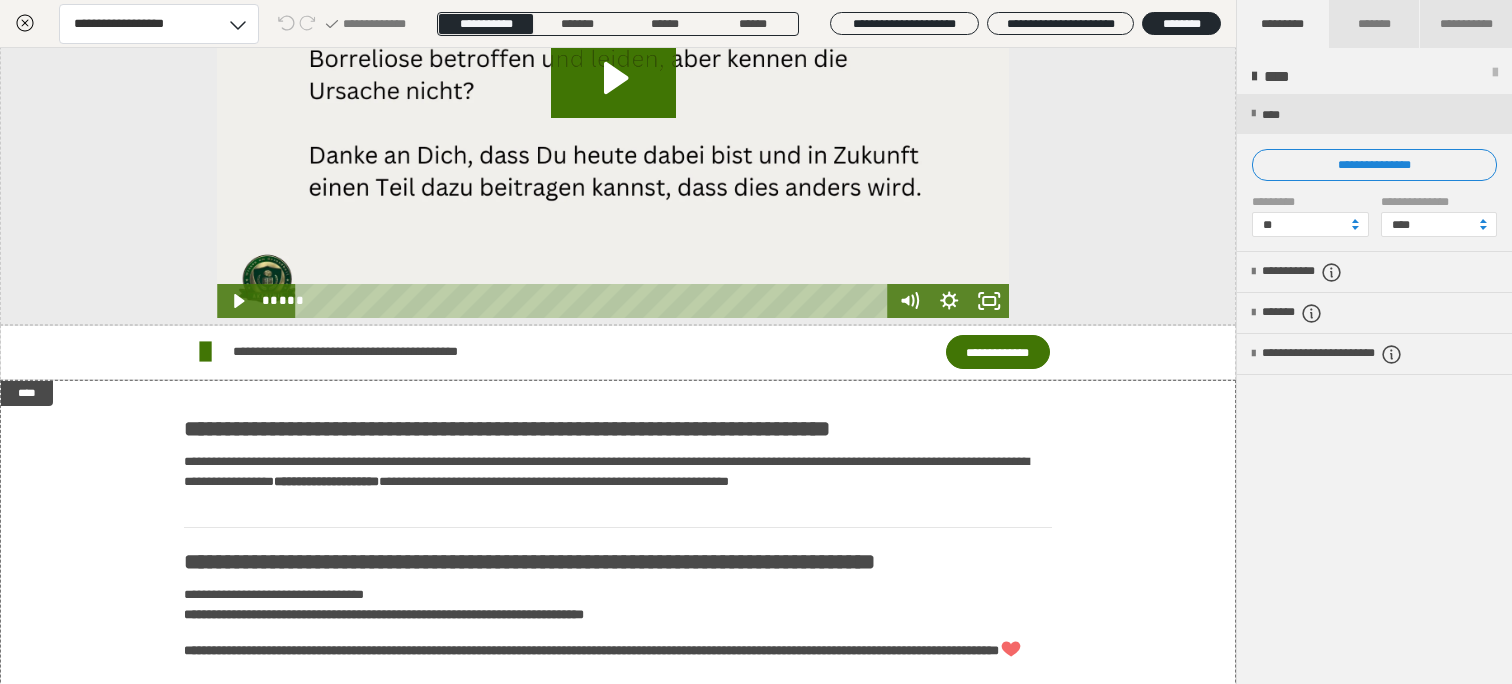 click on "**********" at bounding box center [1374, 173] 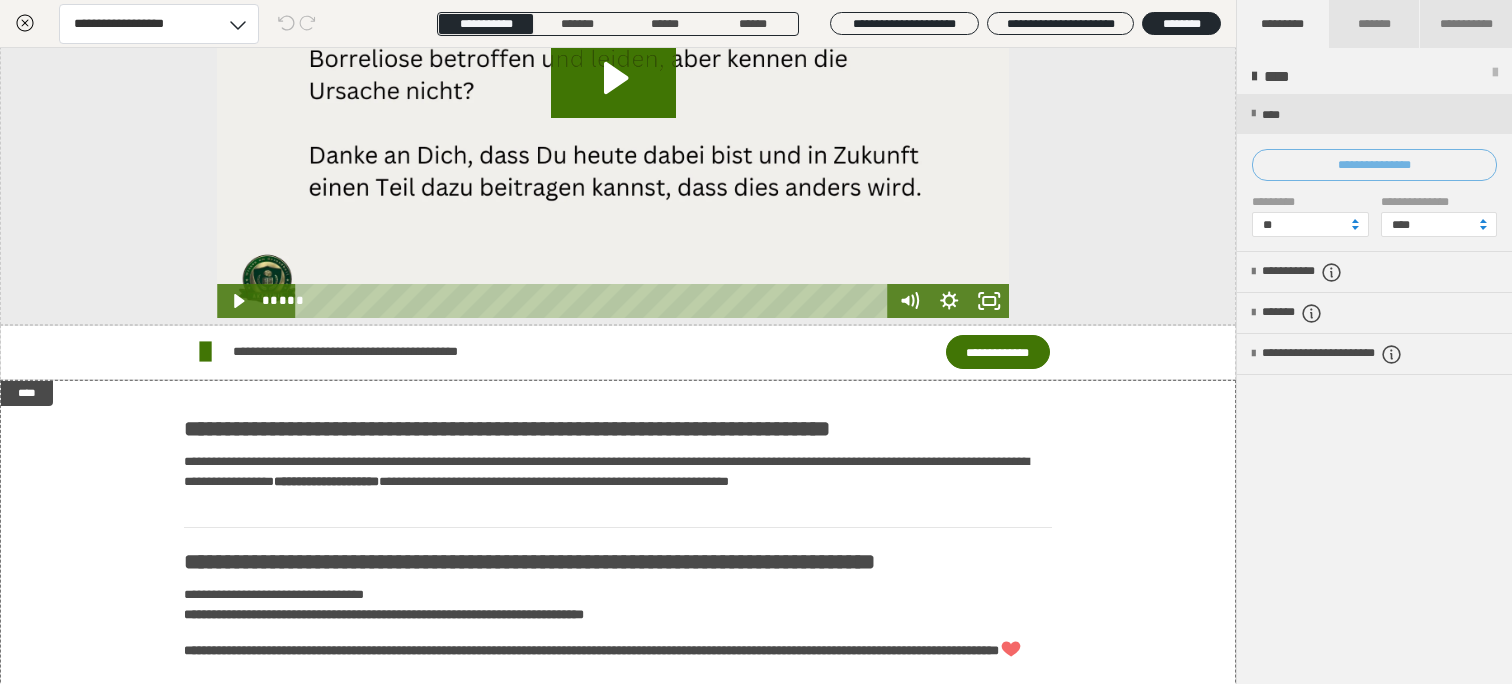 click on "**********" at bounding box center (1374, 165) 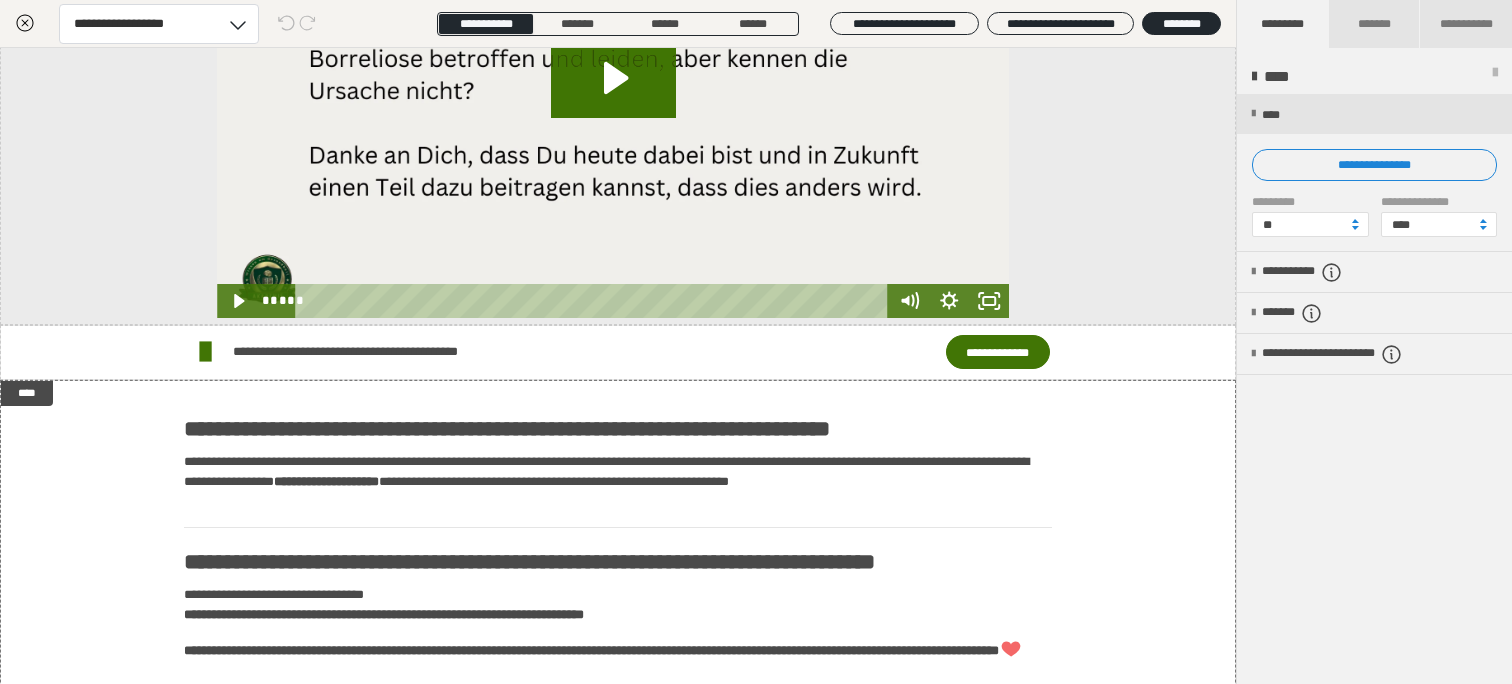click on "**********" at bounding box center [756, 342] 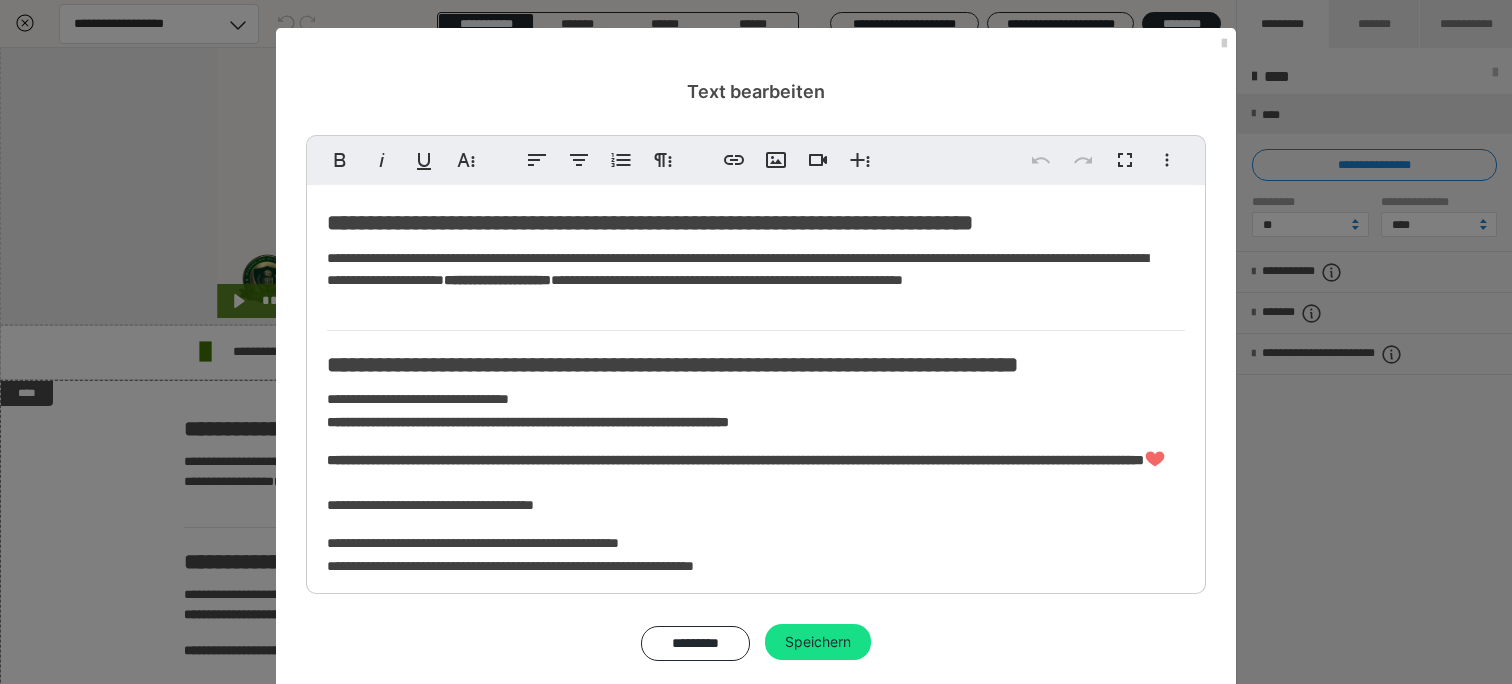 click on "**********" at bounding box center [756, 528] 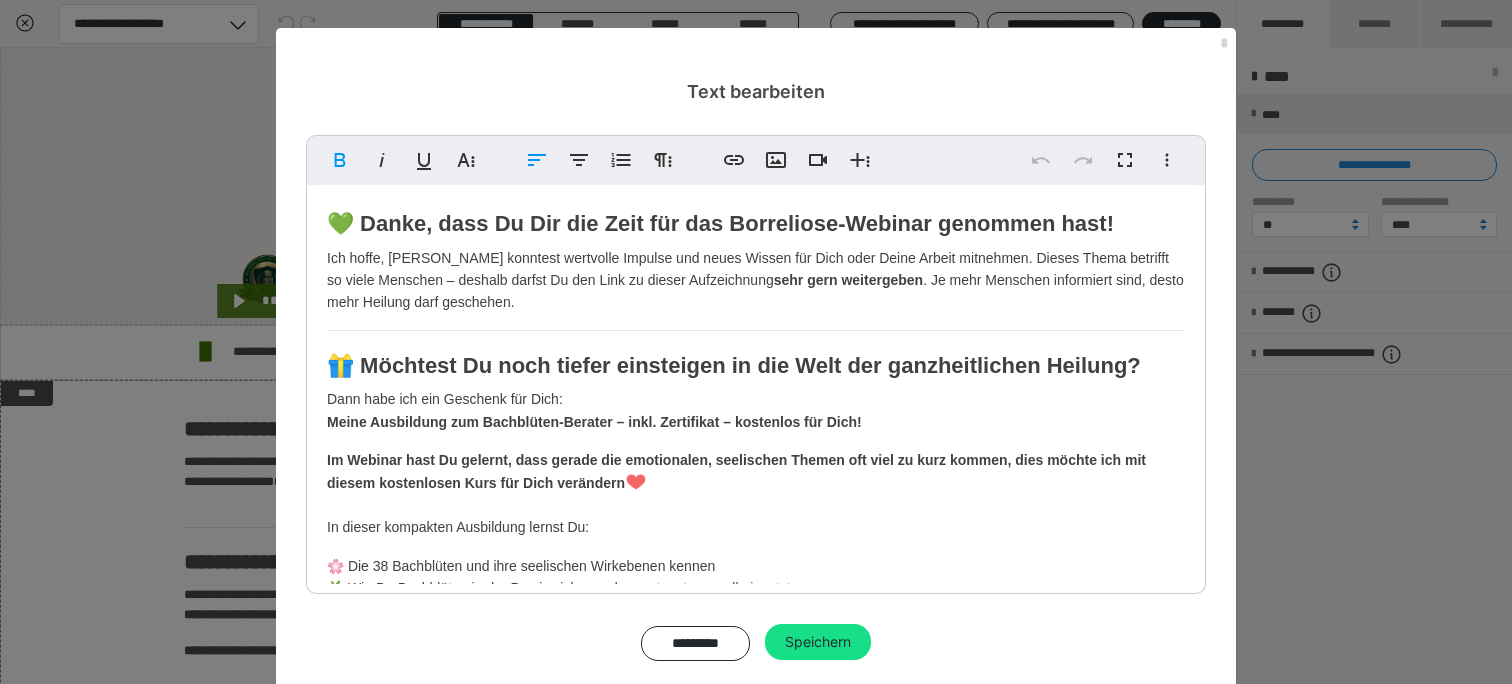 click at bounding box center [1224, 44] 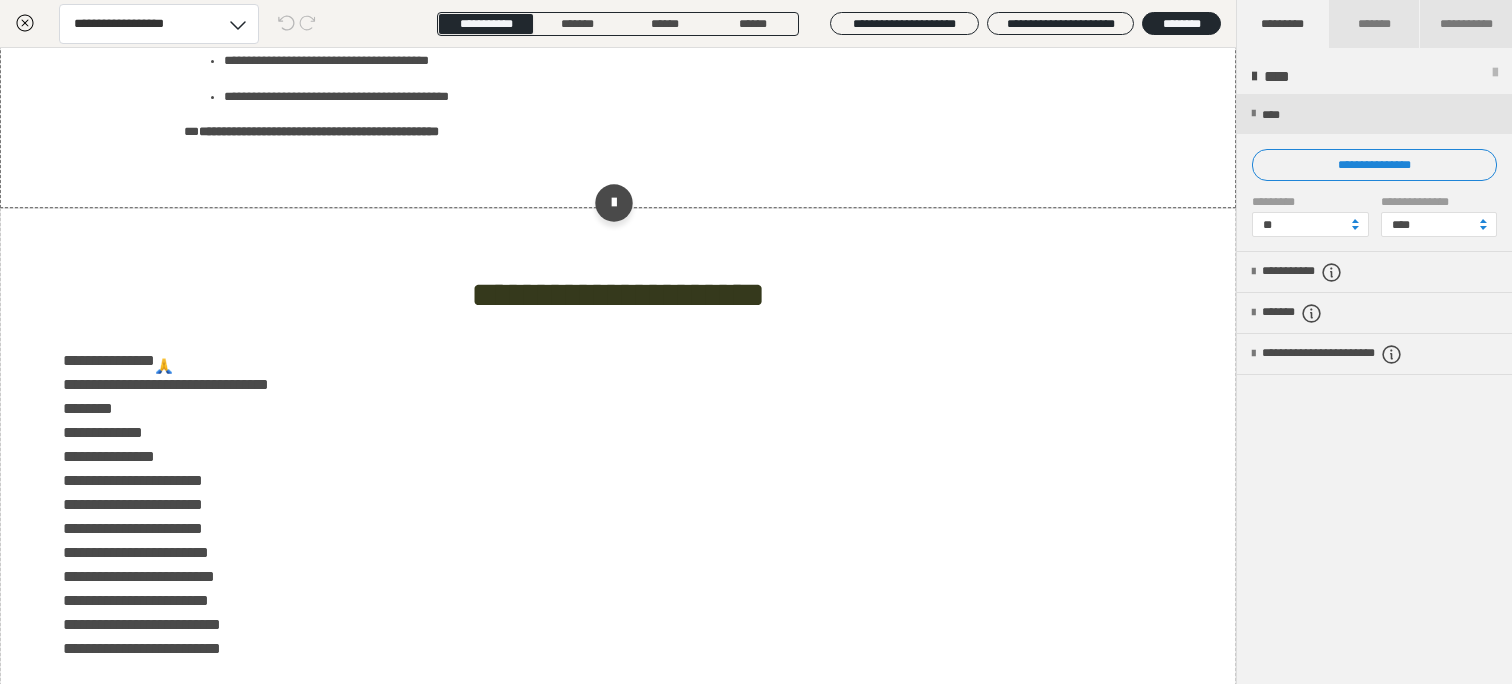 scroll, scrollTop: 2400, scrollLeft: 0, axis: vertical 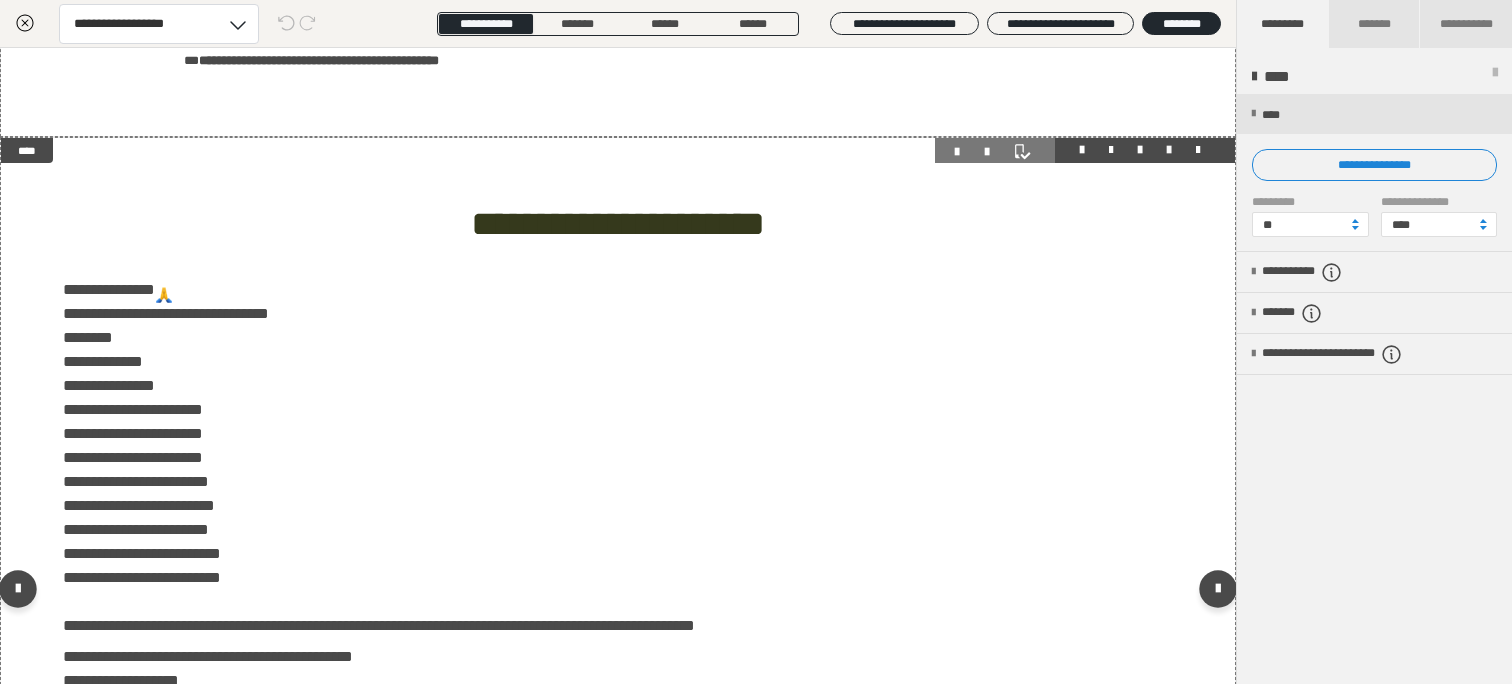 click at bounding box center [1169, 150] 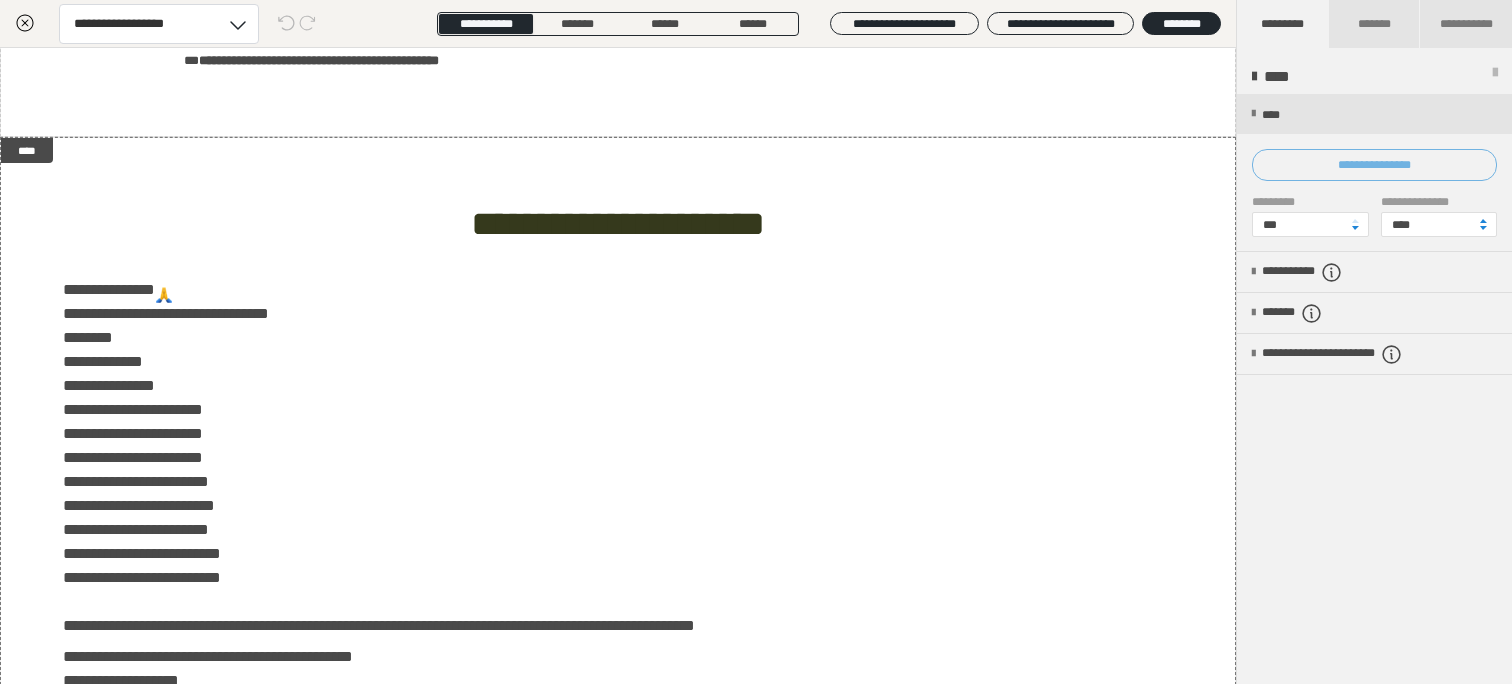 click on "**********" at bounding box center (1374, 165) 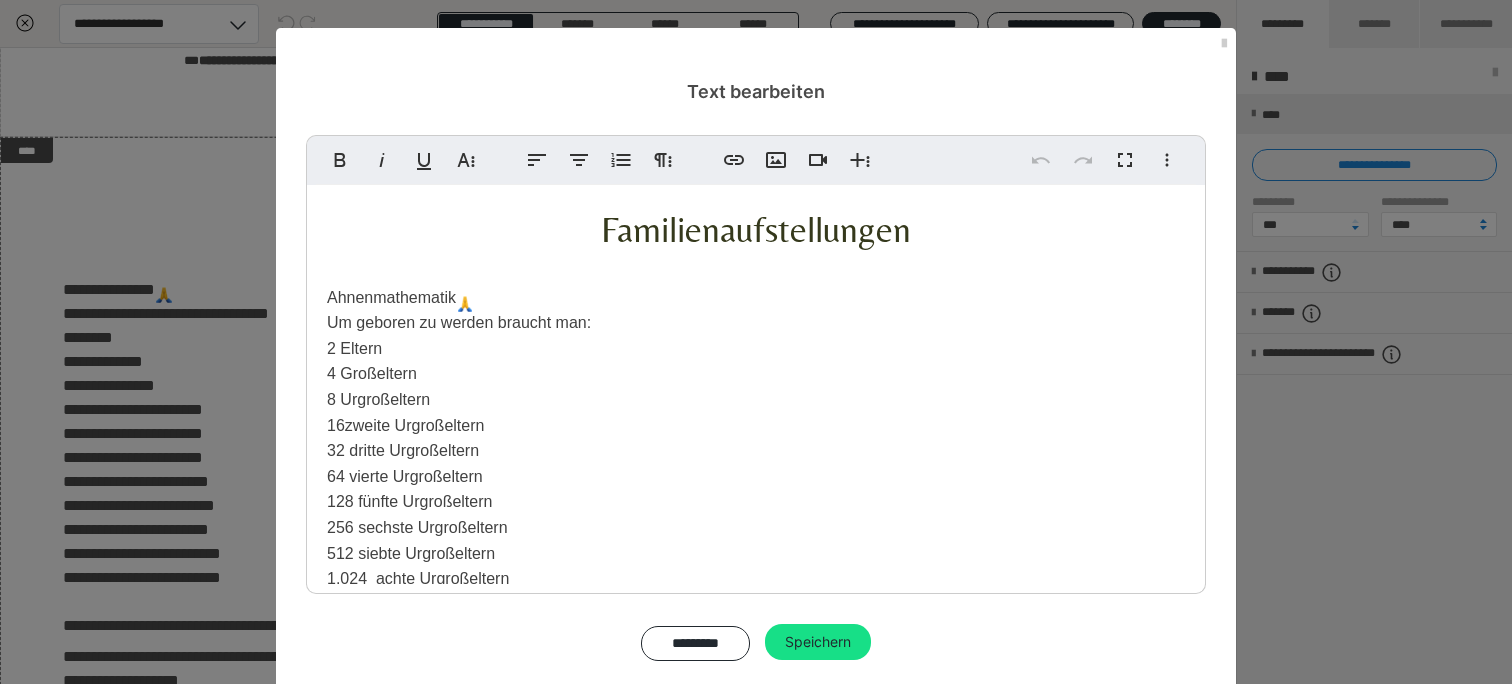 drag, startPoint x: 541, startPoint y: 222, endPoint x: 734, endPoint y: 423, distance: 278.6575 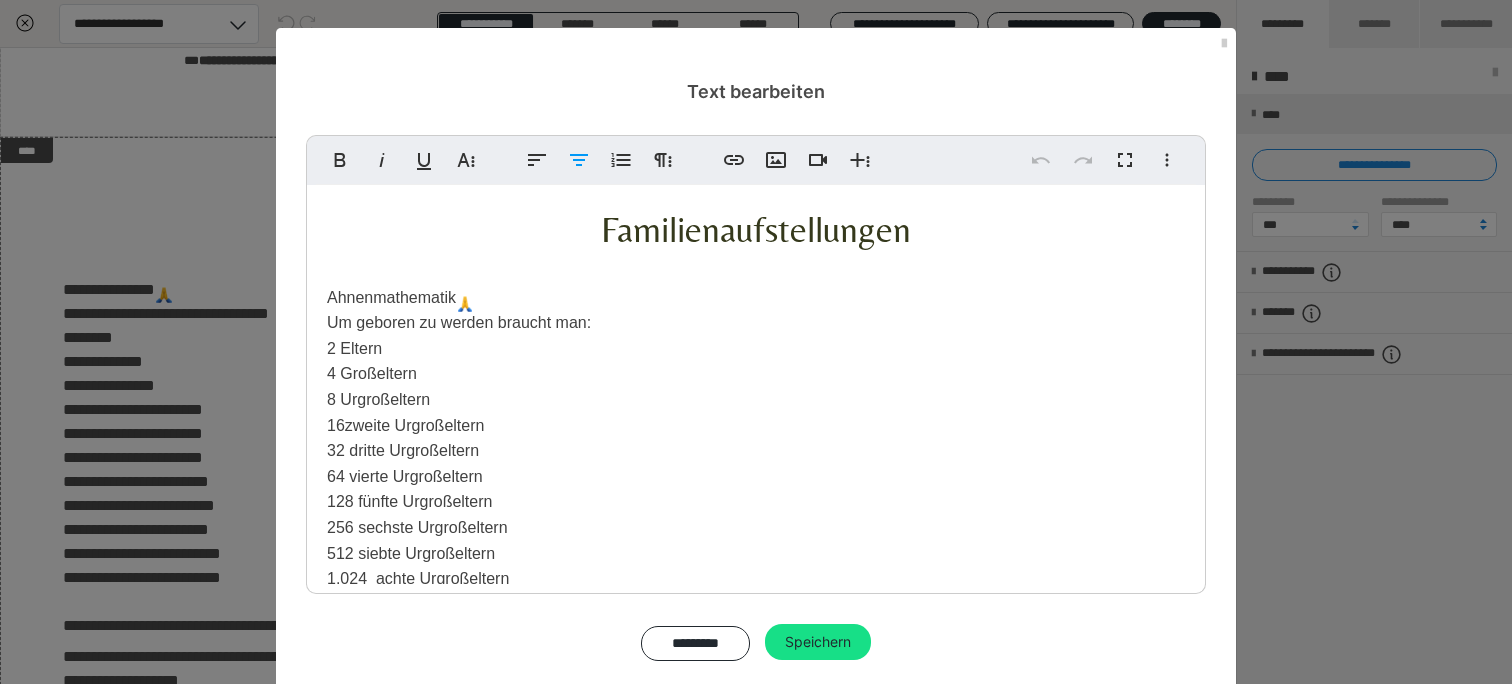 click on "8 Urgroßeltern" at bounding box center (756, 400) 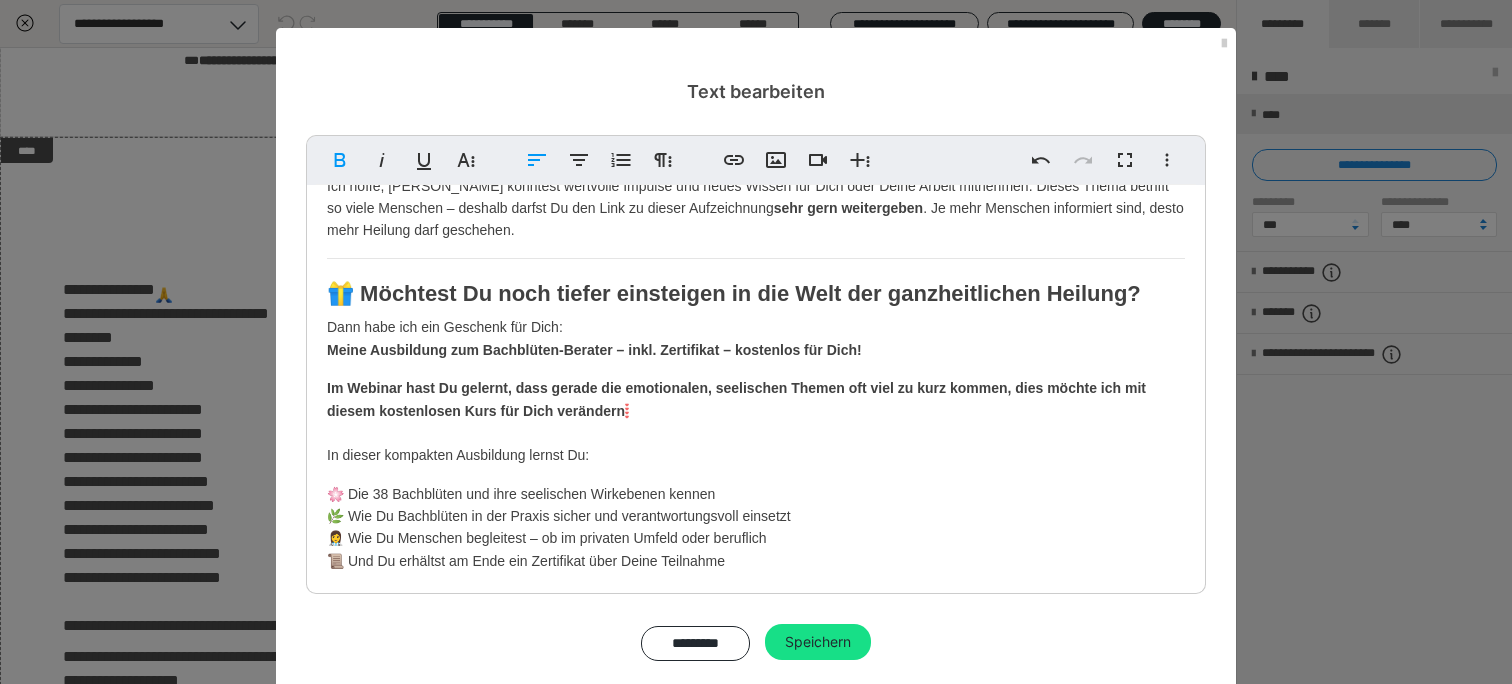 scroll, scrollTop: 0, scrollLeft: 0, axis: both 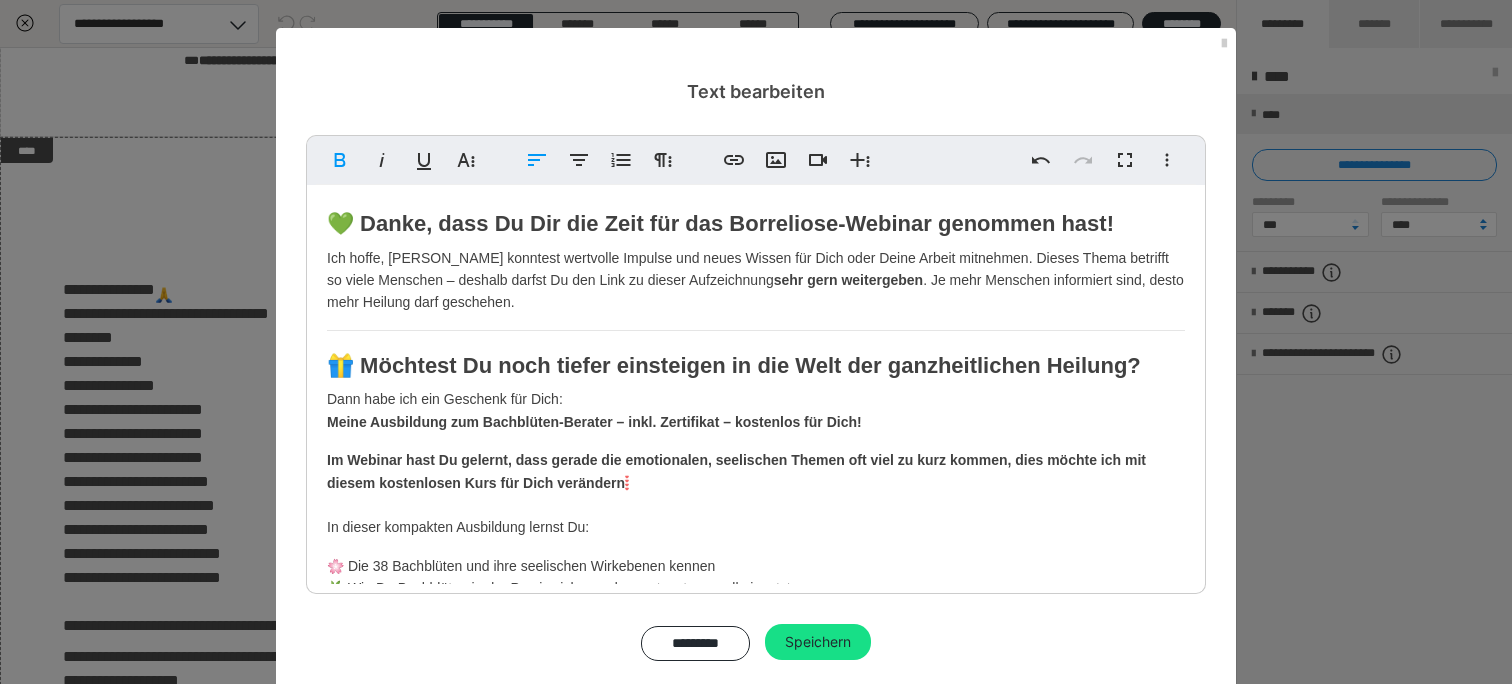 click on "💚 Danke, dass Du Dir die Zeit für das Borreliose-Webinar genommen hast! Ich hoffe, [PERSON_NAME] konntest wertvolle Impulse und neues Wissen für Dich oder Deine Arbeit mitnehmen. Dieses Thema betrifft so viele Menschen – deshalb darfst Du den Link zu dieser Aufzeichnung  sehr gern weitergeben . Je mehr Menschen informiert sind, desto mehr Heilung darf geschehen. 🎁 Möchtest Du noch tiefer einsteigen in die Welt der ganzheitlichen Heilung? Dann habe ich ein Geschenk für Dich: Meine Ausbildung zum Bachblüten-Berater – inkl. Zertifikat – kostenlos für Dich! Im Webinar hast Du gelernt, dass gerade die emotionalen, seelischen Themen oft viel zu kurz kommen, dies möchte ich mit diesem kostenlosen Kurs für Dich verändern    In dieser kompakten Ausbildung lernst Du: 🌸 Die 38 Bachblüten und ihre seelischen Wirkebenen kennen 🌿 Wie Du Bachblüten in der Praxis sicher und verantwortungsvoll einsetzt 👩‍⚕️ Wie Du Menschen begleitest – ob im privaten Umfeld oder beruflich Diese Ausbildung ist" at bounding box center [756, 528] 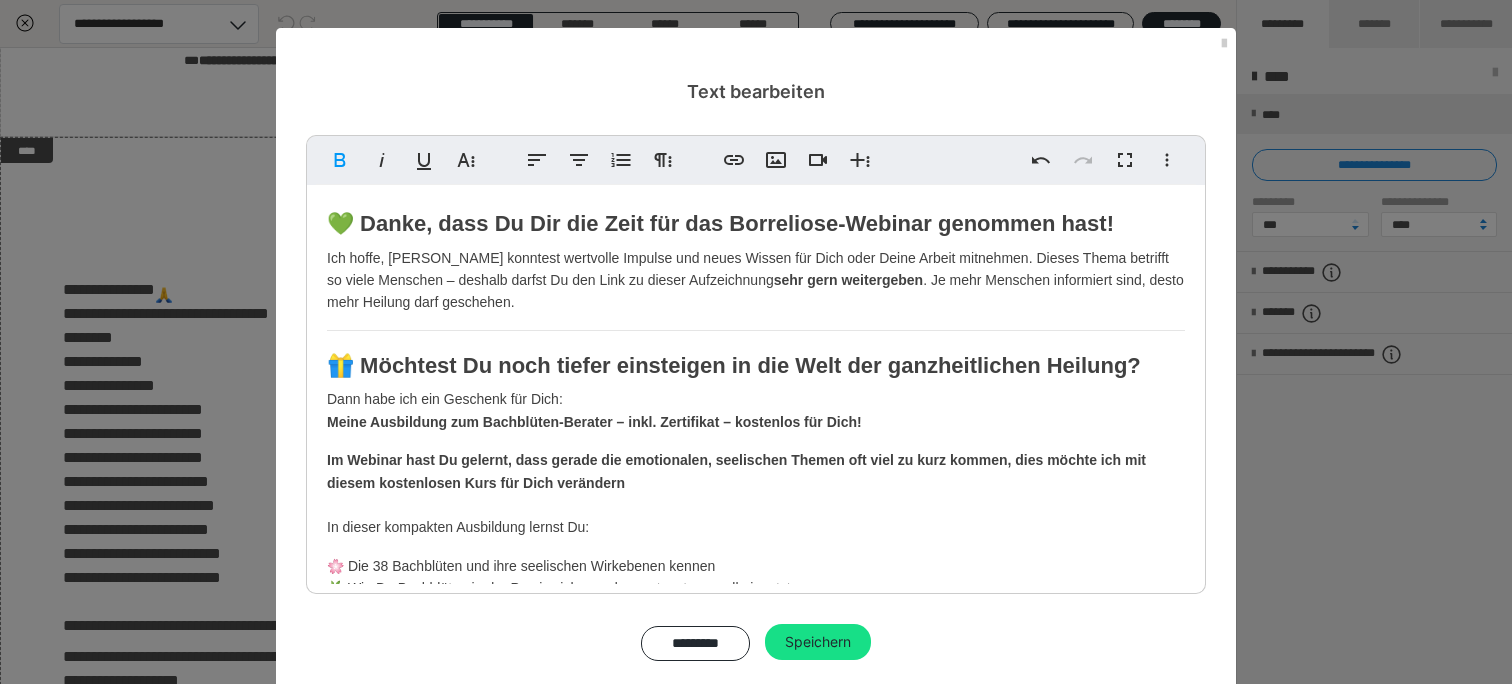 click on "Link einfügen Bild einfügen Video einfügen Weitere Reichhaltige Formate" at bounding box center [797, 160] 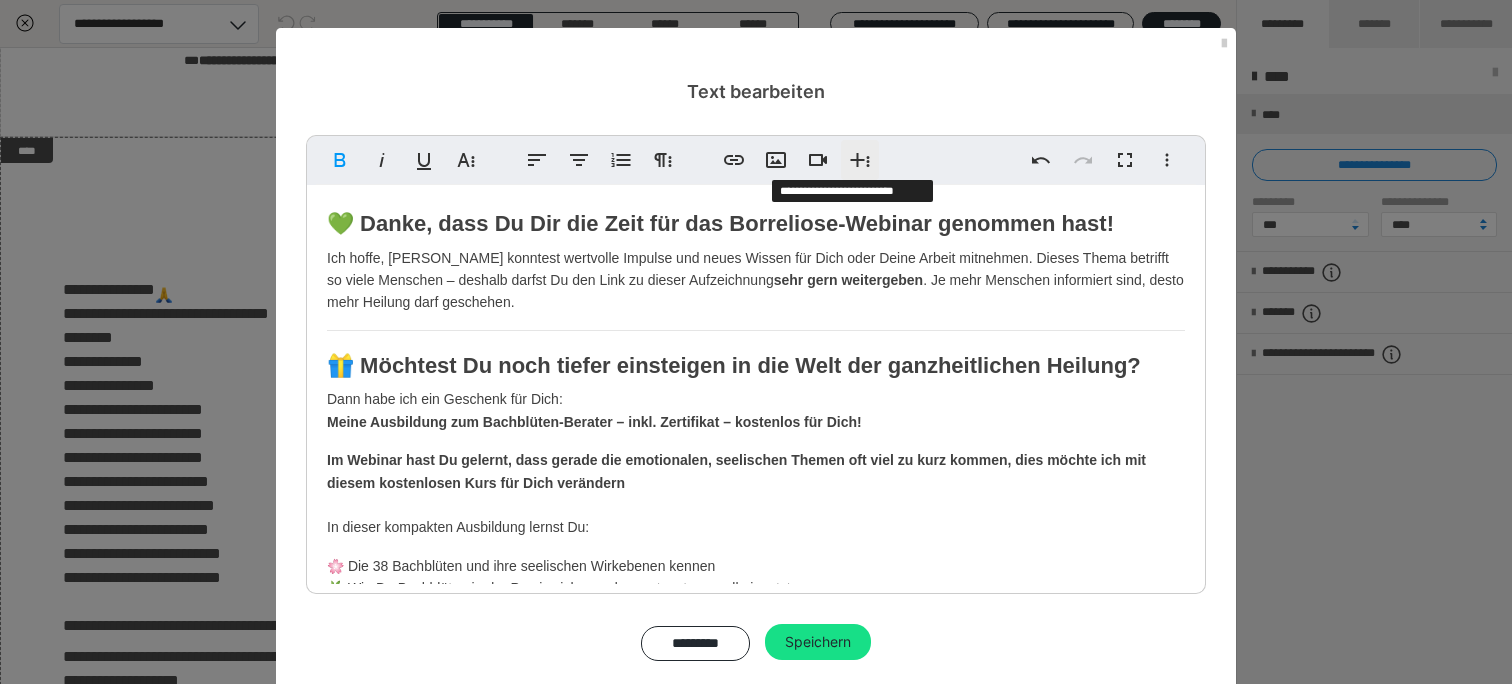 click 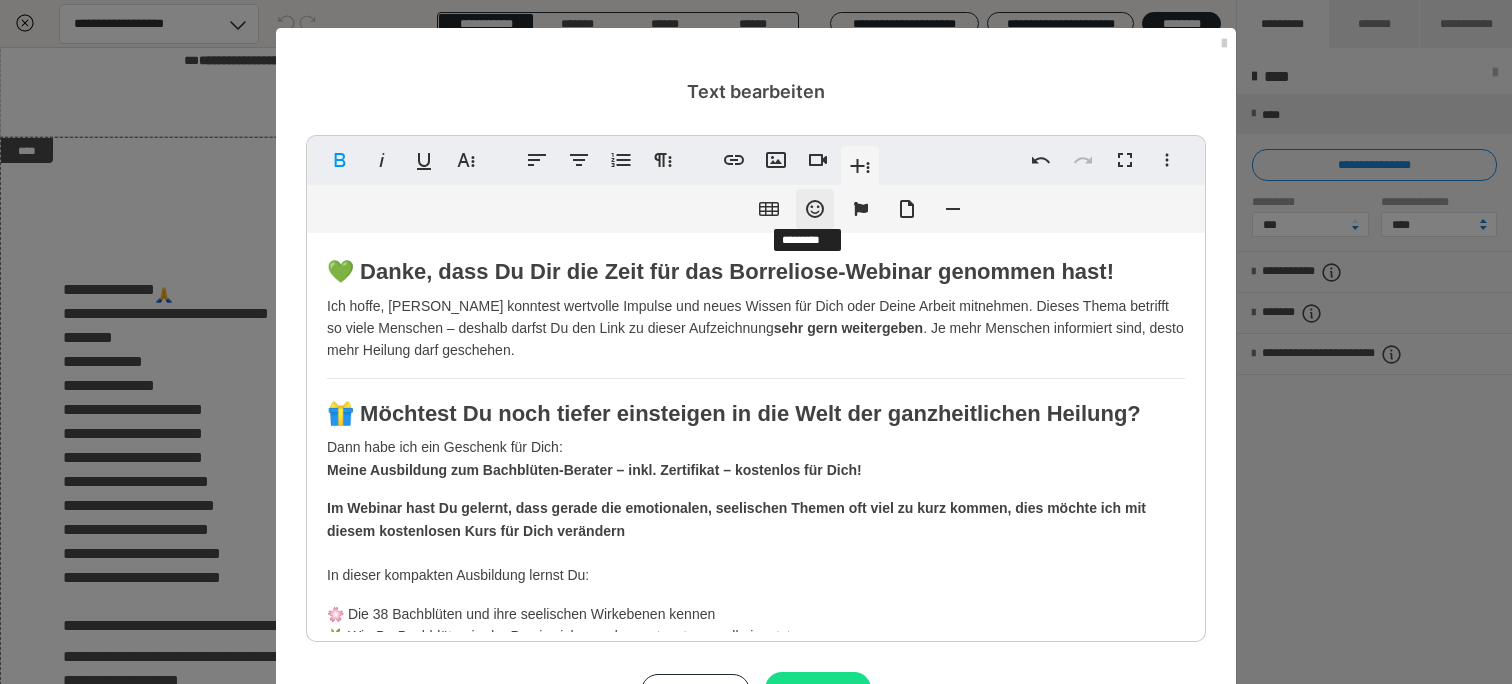 click 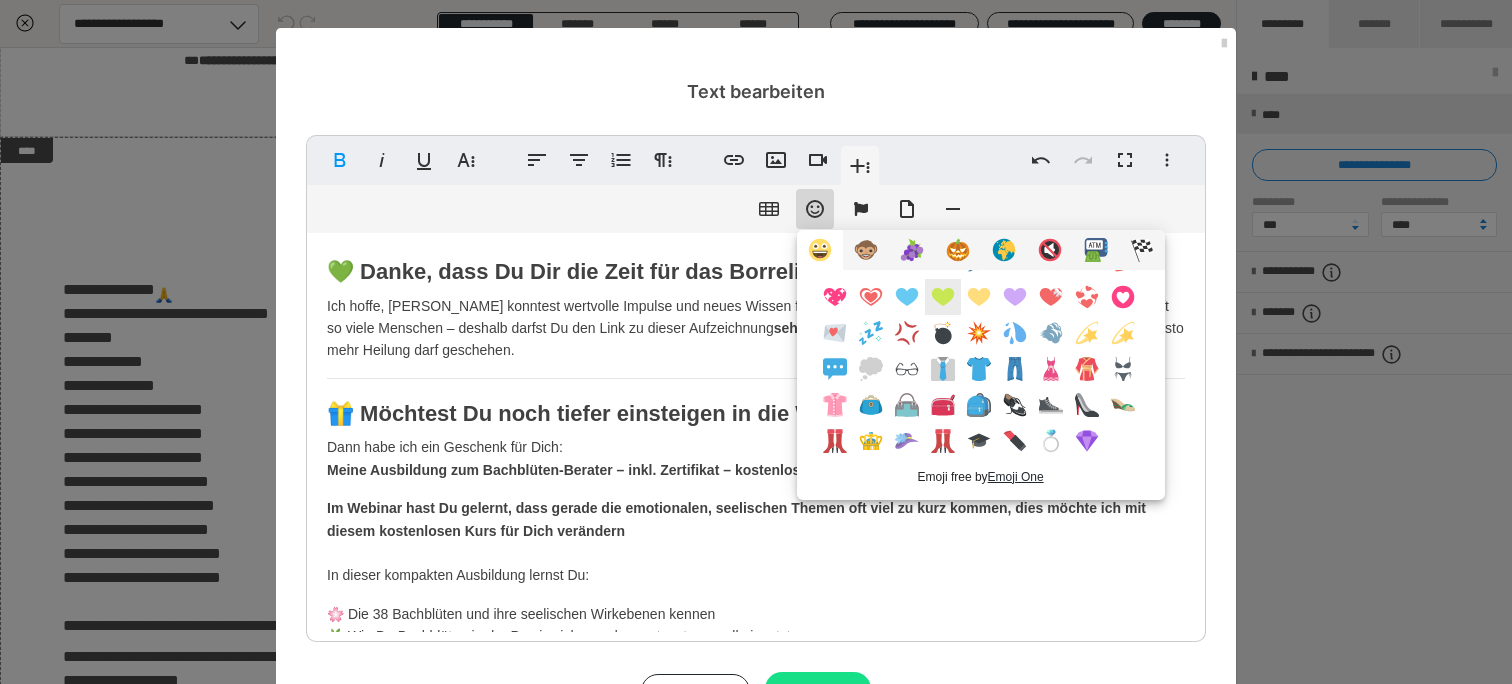 scroll, scrollTop: 700, scrollLeft: 0, axis: vertical 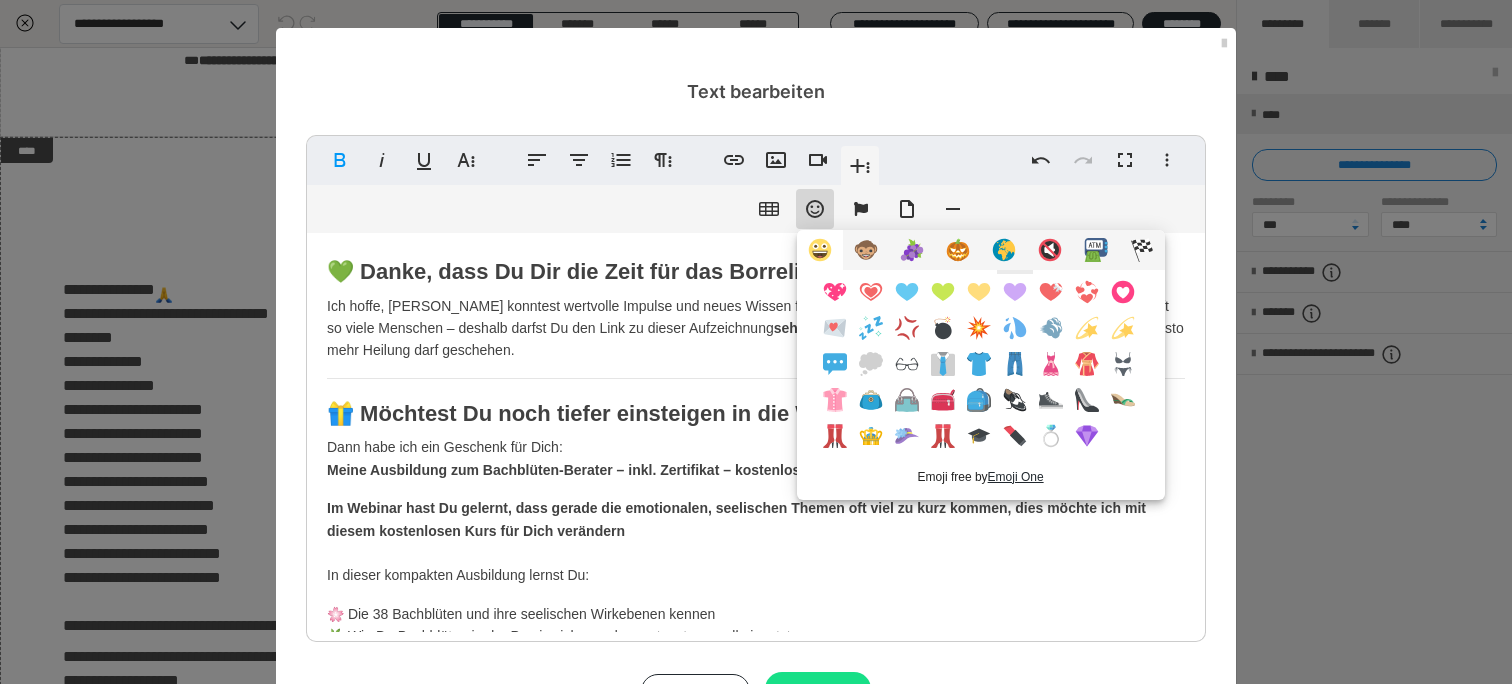 click at bounding box center [1015, 256] 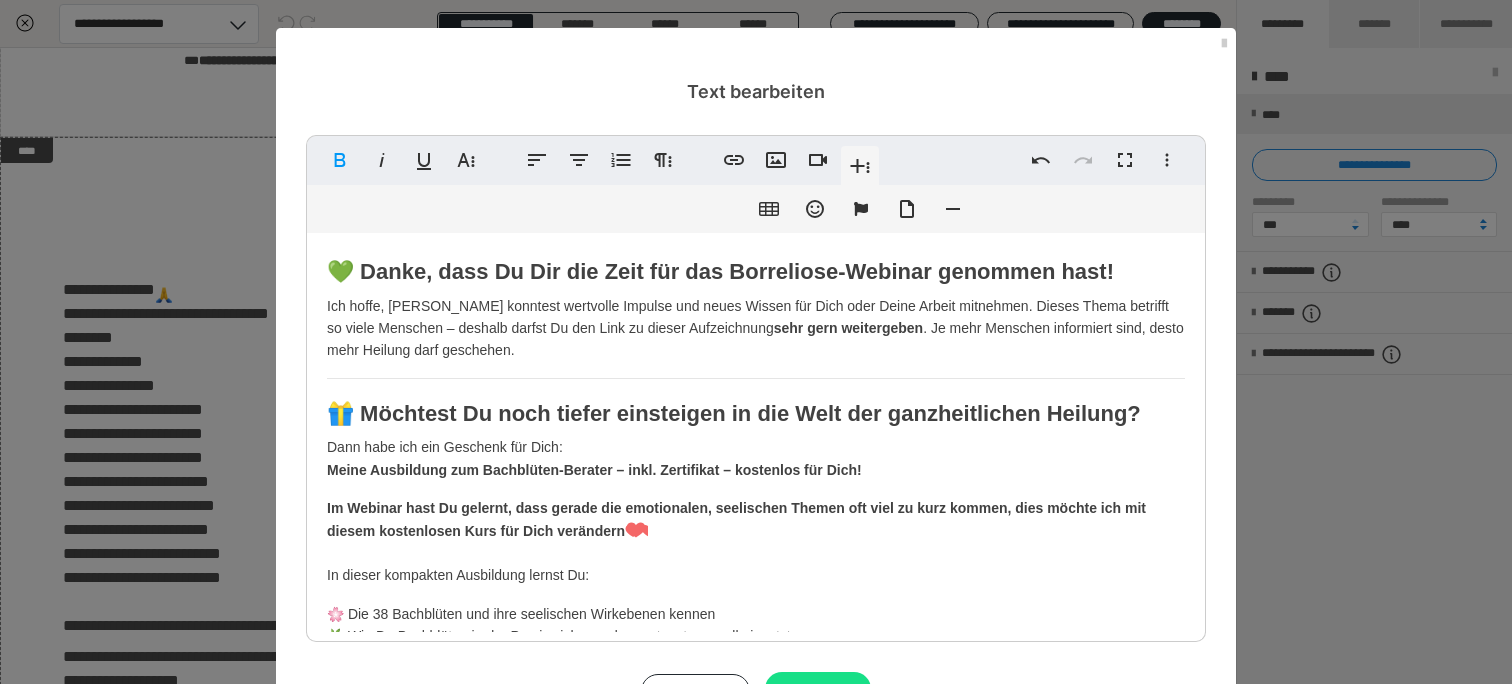 click on "💚 Danke, dass Du Dir die Zeit für das Borreliose-Webinar genommen hast! Ich hoffe, [PERSON_NAME] konntest wertvolle Impulse und neues Wissen für Dich oder Deine Arbeit mitnehmen. Dieses Thema betrifft so viele Menschen – deshalb darfst Du den Link zu dieser Aufzeichnung  sehr gern weitergeben . Je mehr Menschen informiert sind, desto mehr Heilung darf geschehen. 🎁 Möchtest Du noch tiefer einsteigen in die Welt der ganzheitlichen Heilung? Dann habe ich ein Geschenk für Dich: Meine Ausbildung zum Bachblüten-Berater – inkl. Zertifikat – kostenlos für Dich! Im Webinar hast Du gelernt, dass gerade die emotionalen, seelischen Themen oft viel zu kurz kommen, dies möchte ich mit diesem kostenlosen Kurs für Dich verändern    In dieser kompakten Ausbildung lernst Du: 🌸 Die 38 Bachblüten und ihre seelischen Wirkebenen kennen 🌿 Wie Du Bachblüten in der Praxis sicher und verantwortungsvoll einsetzt 👩‍⚕️ Wie Du Menschen begleitest – ob im privaten Umfeld oder beruflich Diese Ausbildung ist" at bounding box center [756, 576] 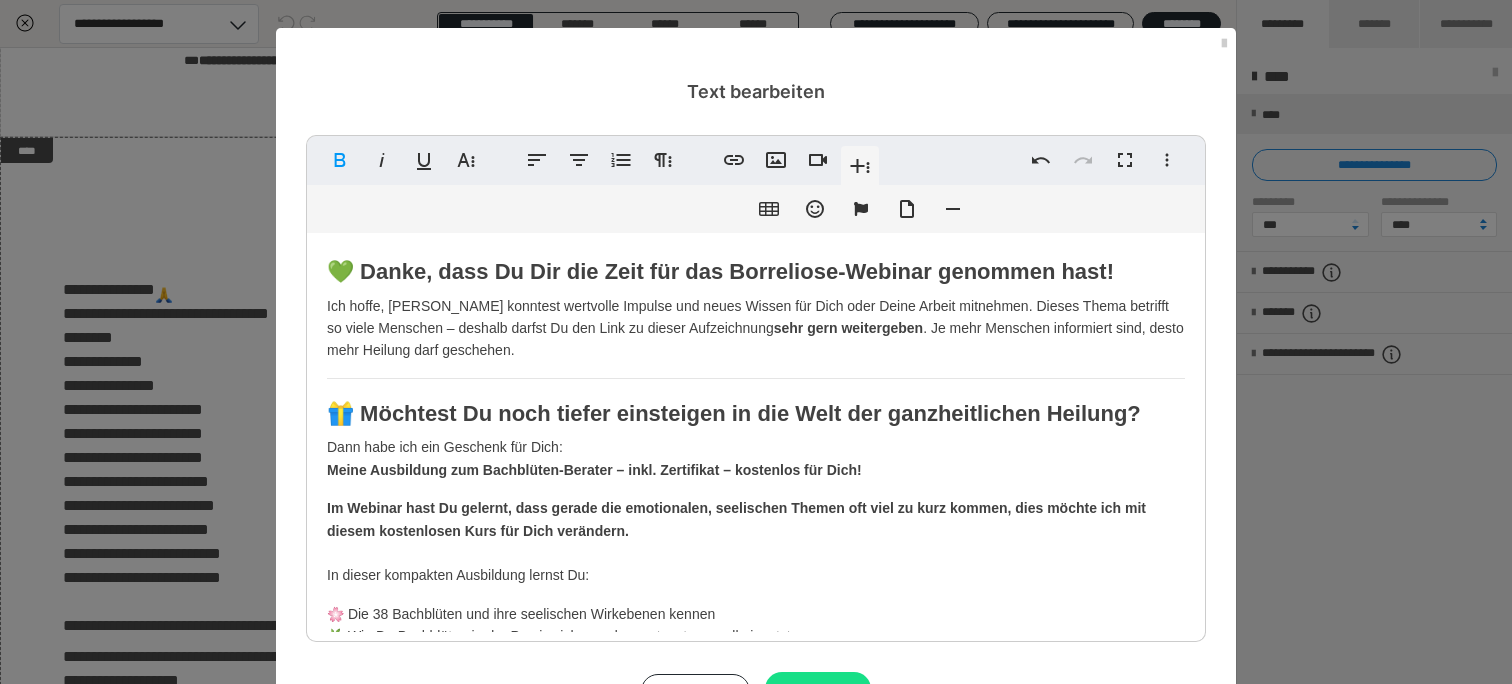 type 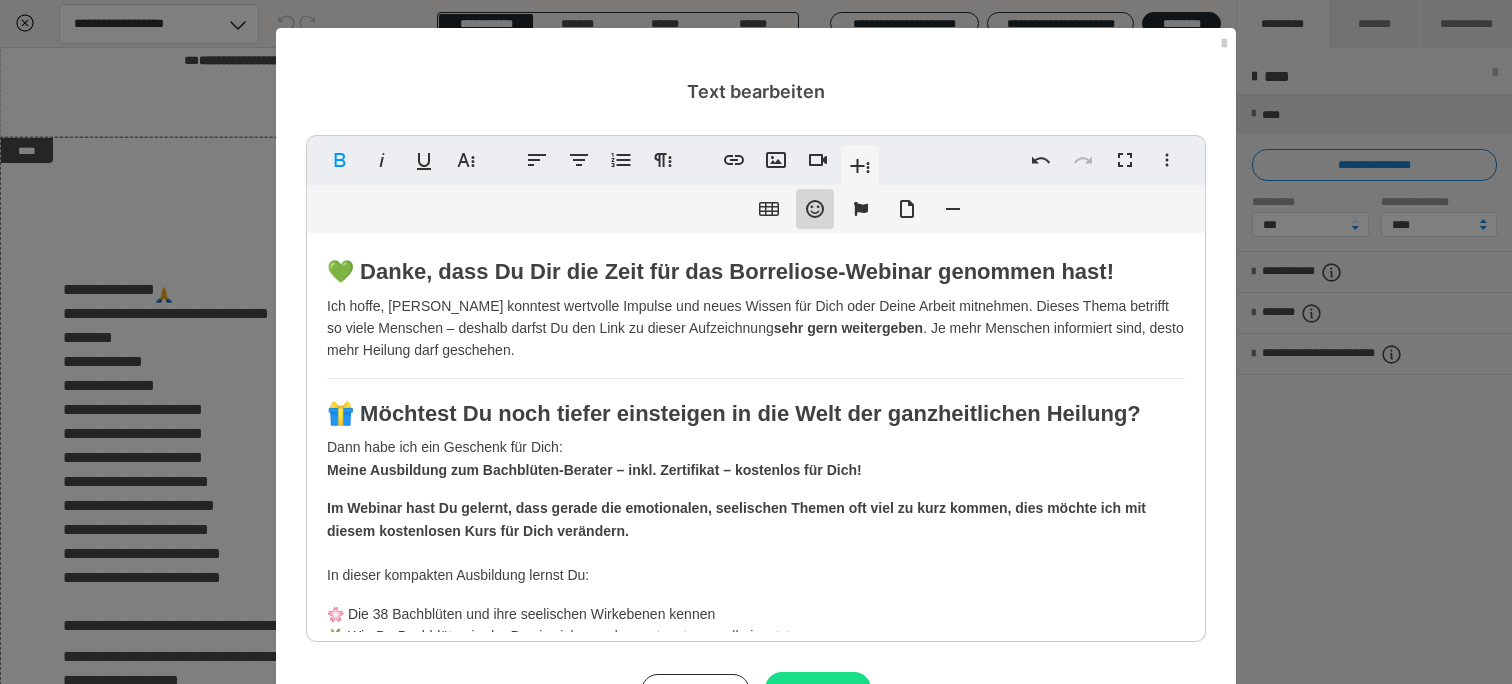 click 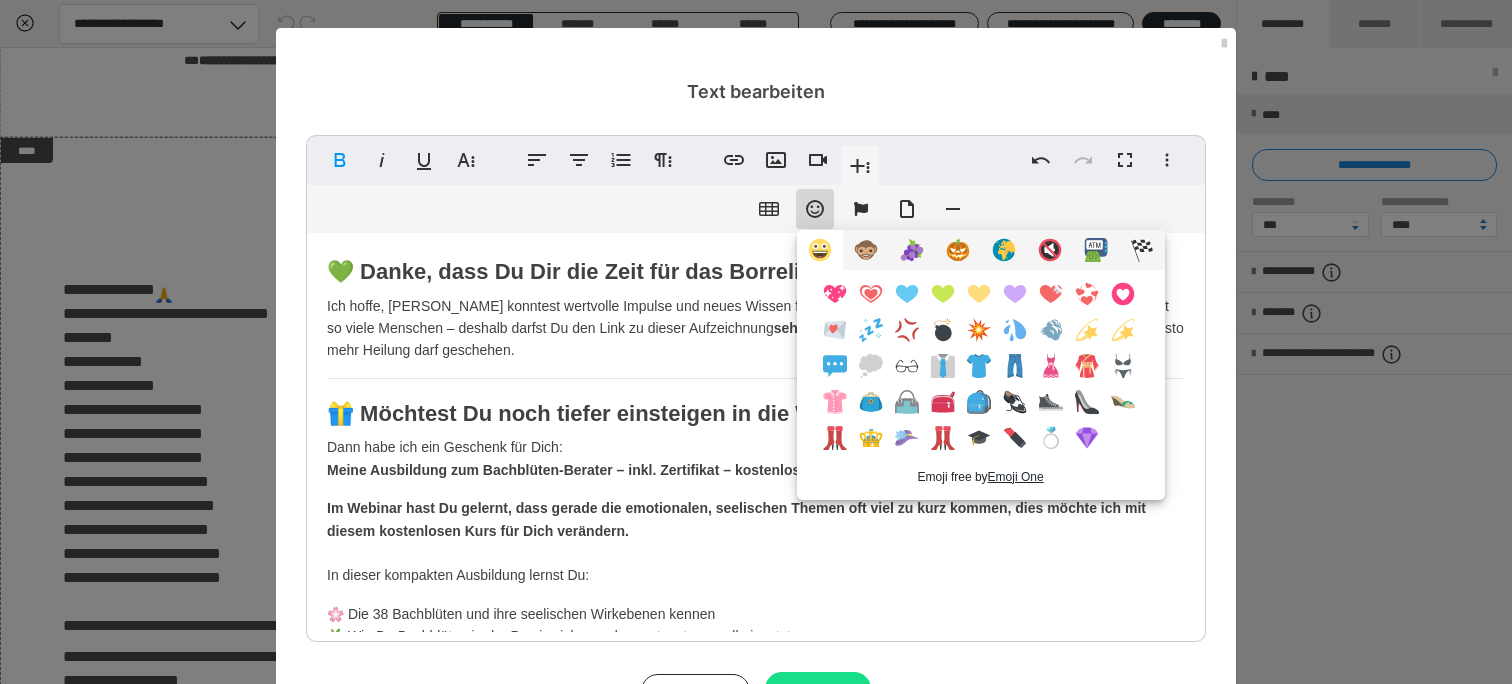 scroll, scrollTop: 700, scrollLeft: 0, axis: vertical 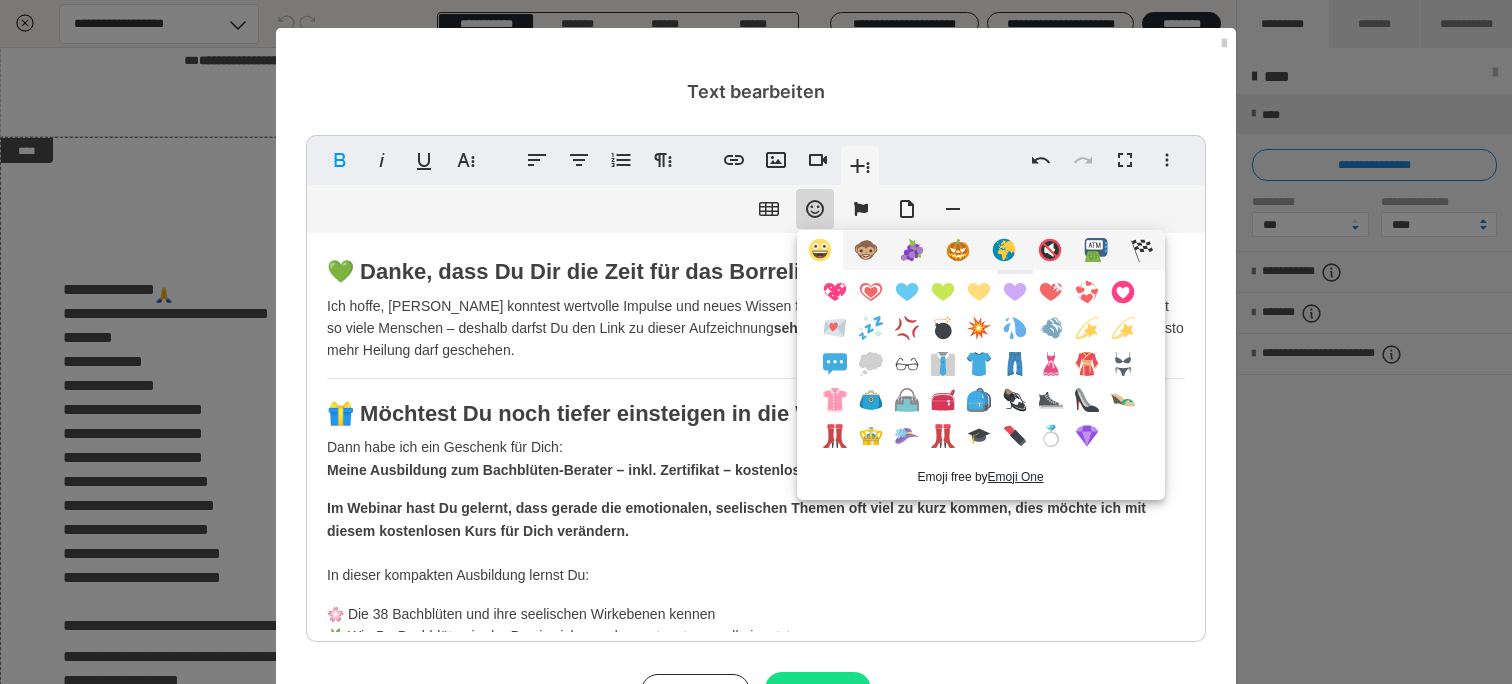 click at bounding box center (1015, 256) 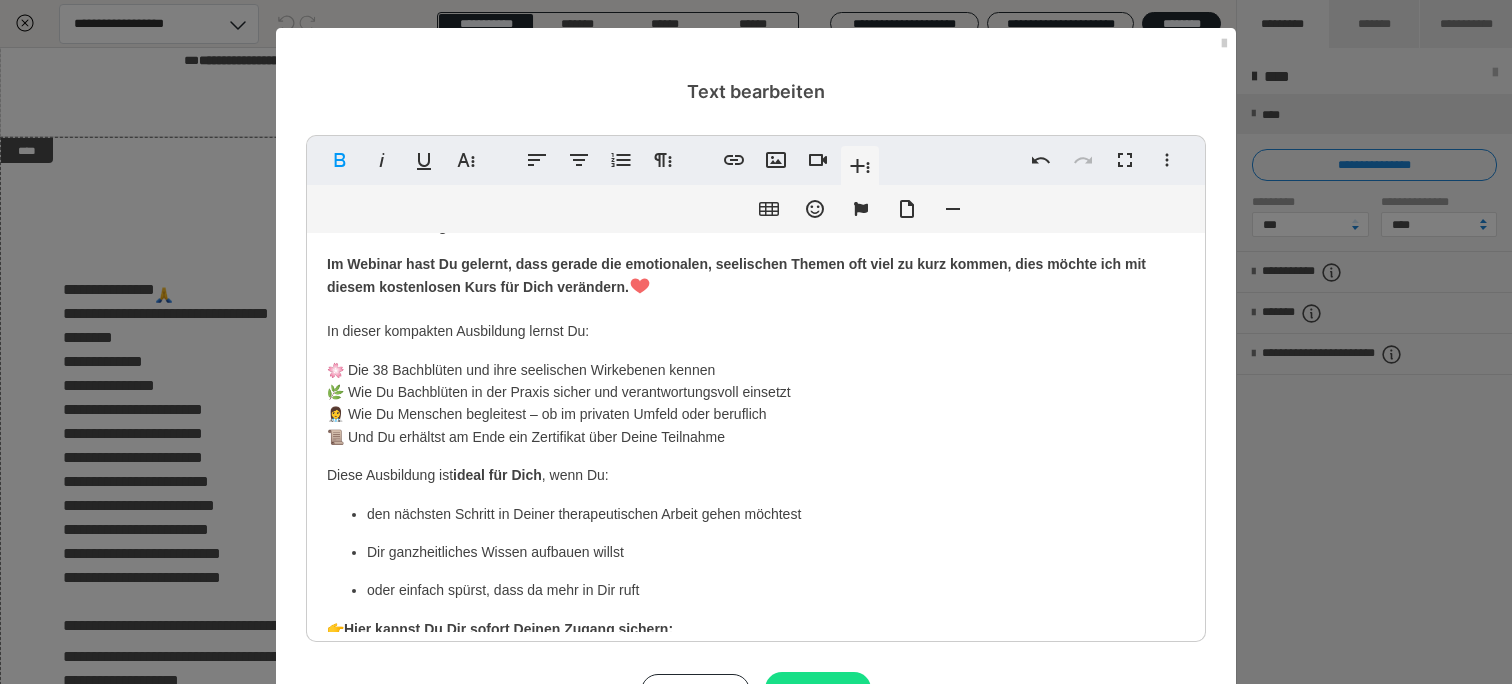 scroll, scrollTop: 288, scrollLeft: 0, axis: vertical 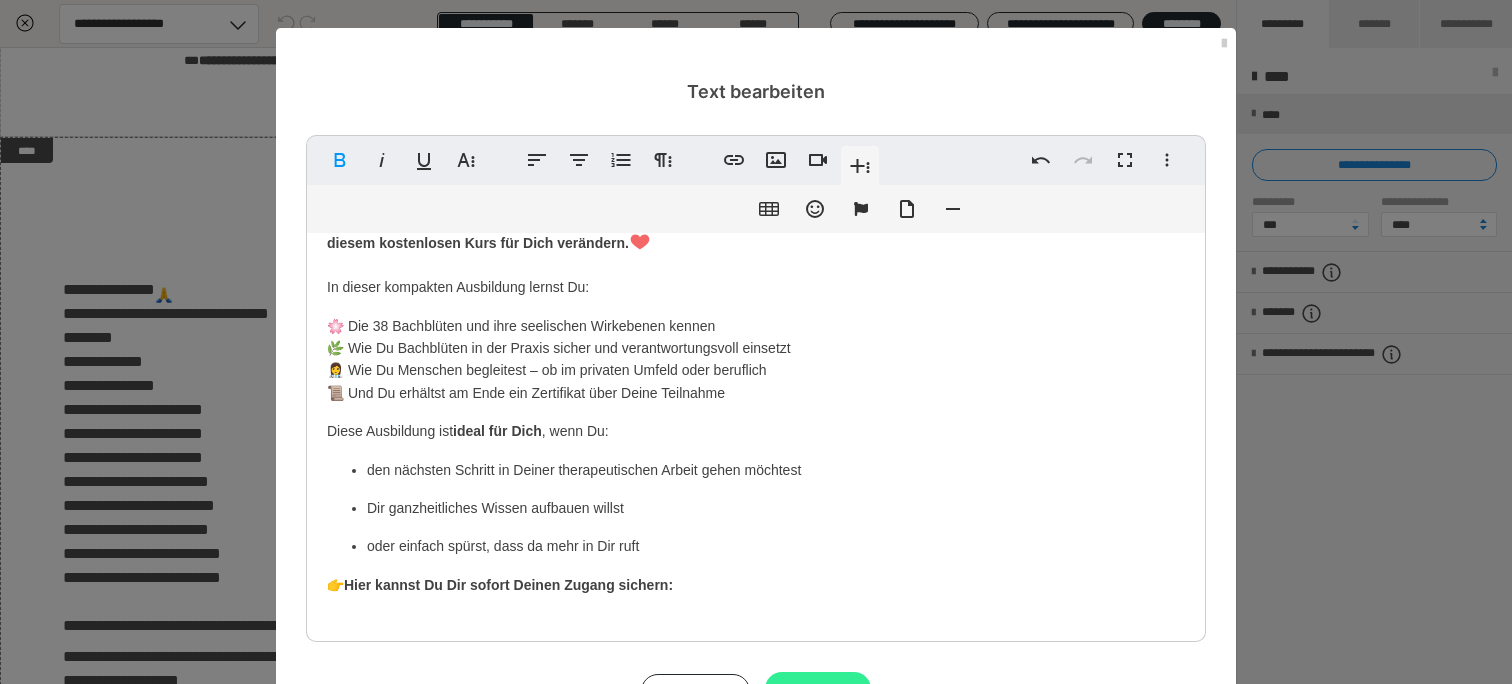 click on "Speichern" at bounding box center [818, 690] 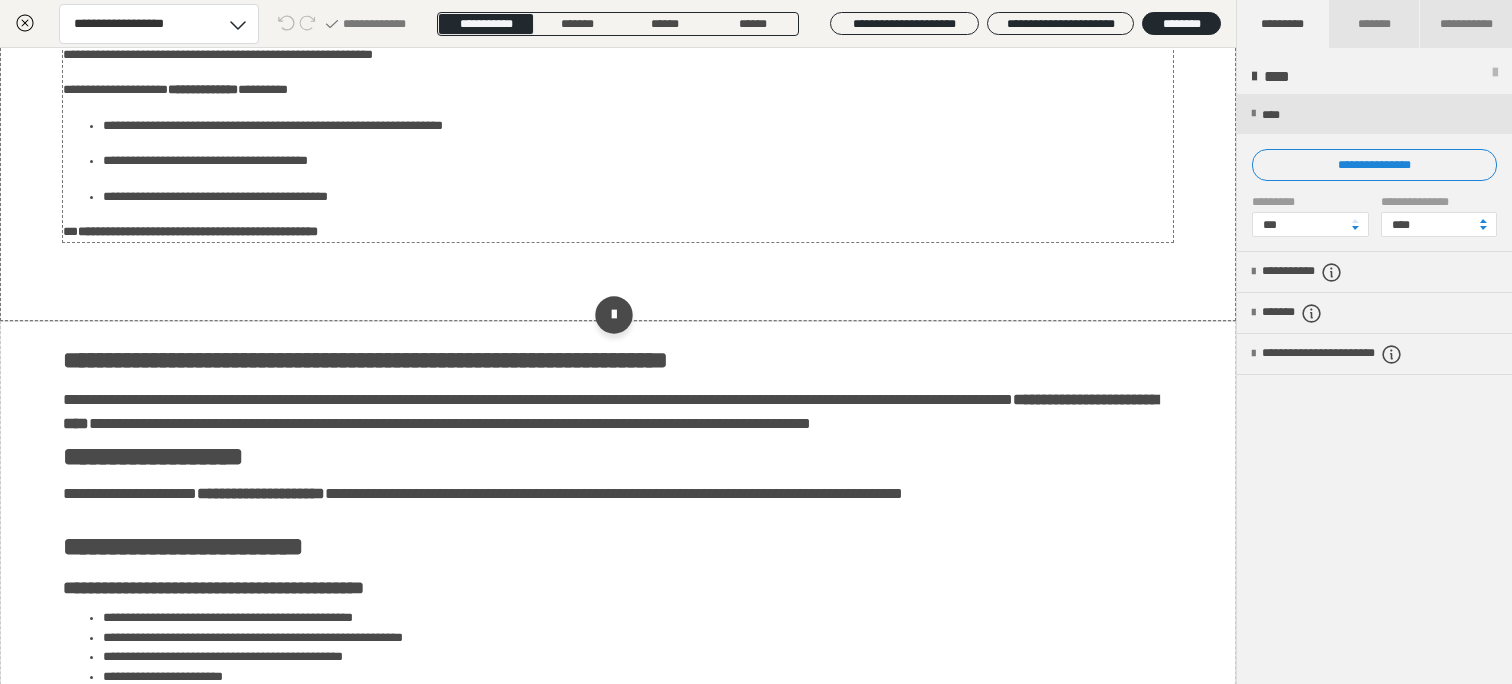 scroll, scrollTop: 2900, scrollLeft: 0, axis: vertical 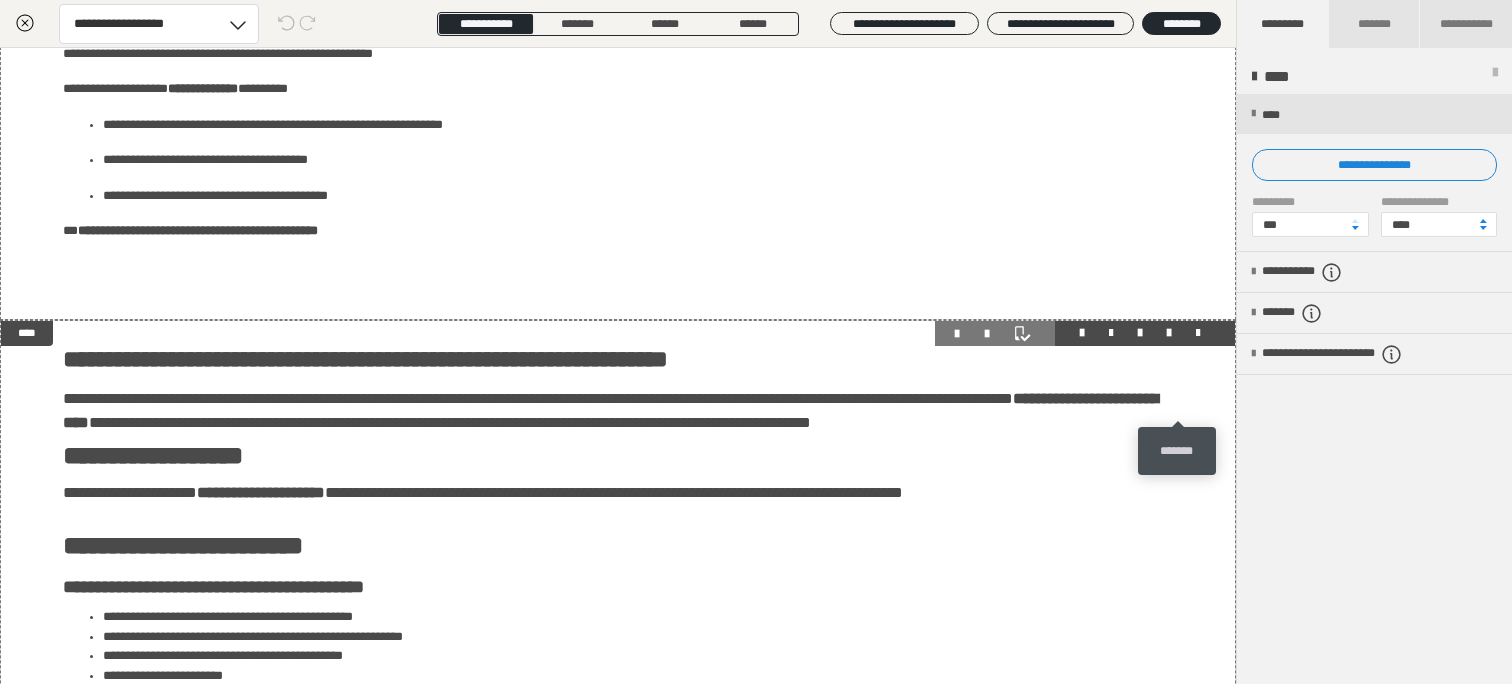 click at bounding box center [1198, 333] 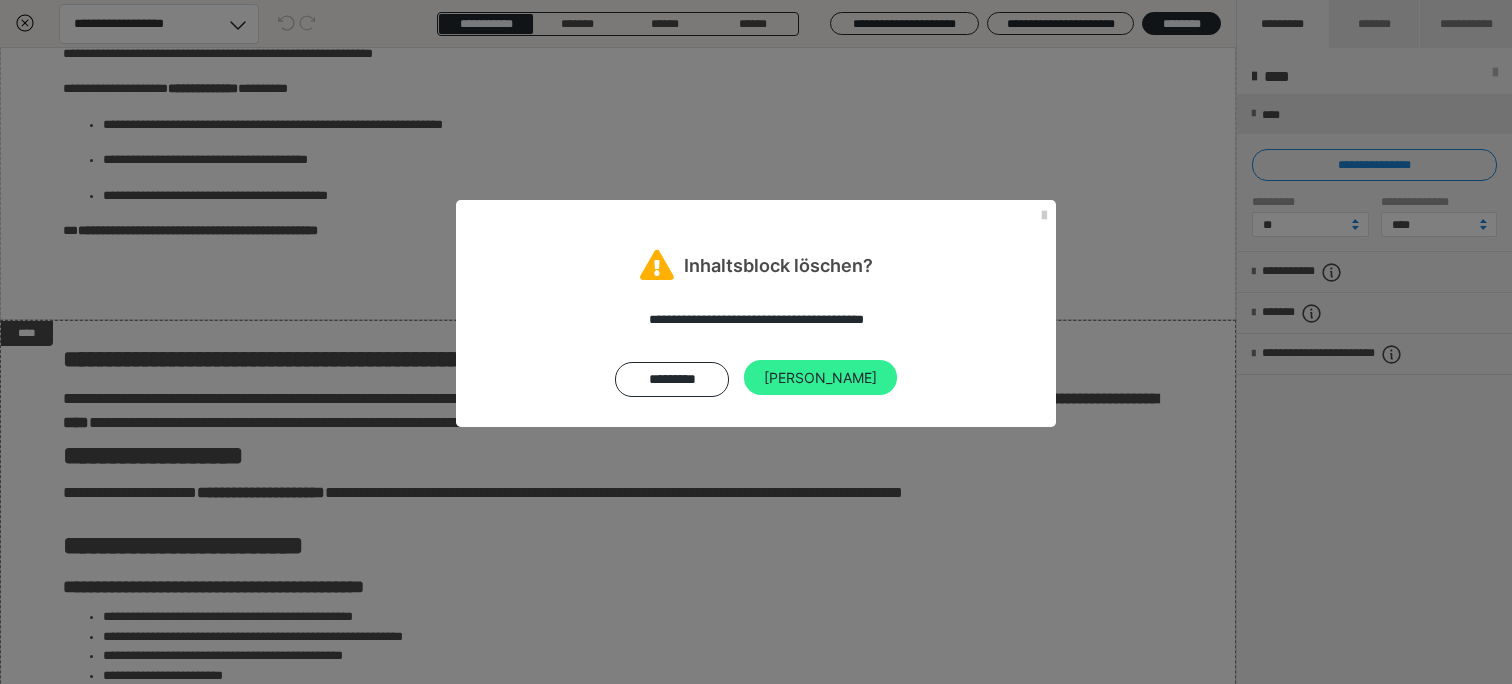 click on "[PERSON_NAME]" at bounding box center [820, 378] 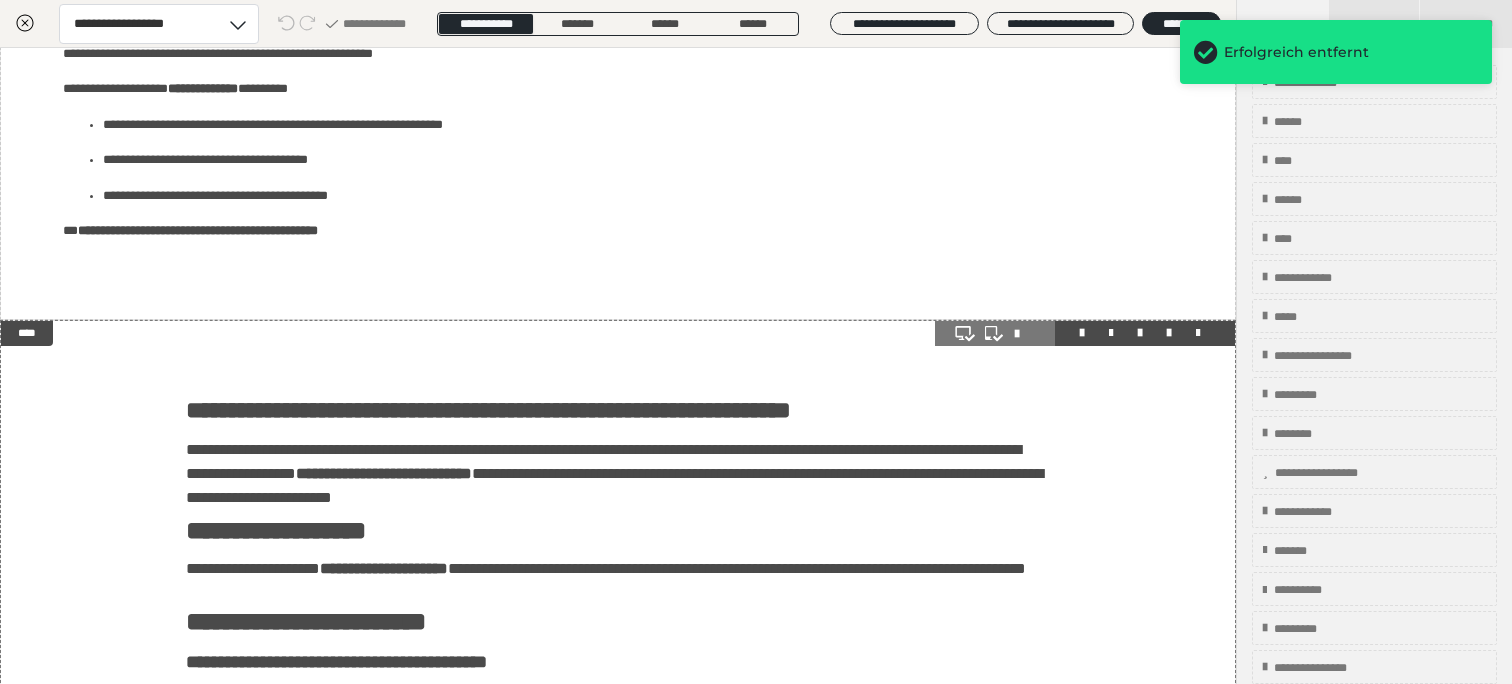 click at bounding box center [1198, 333] 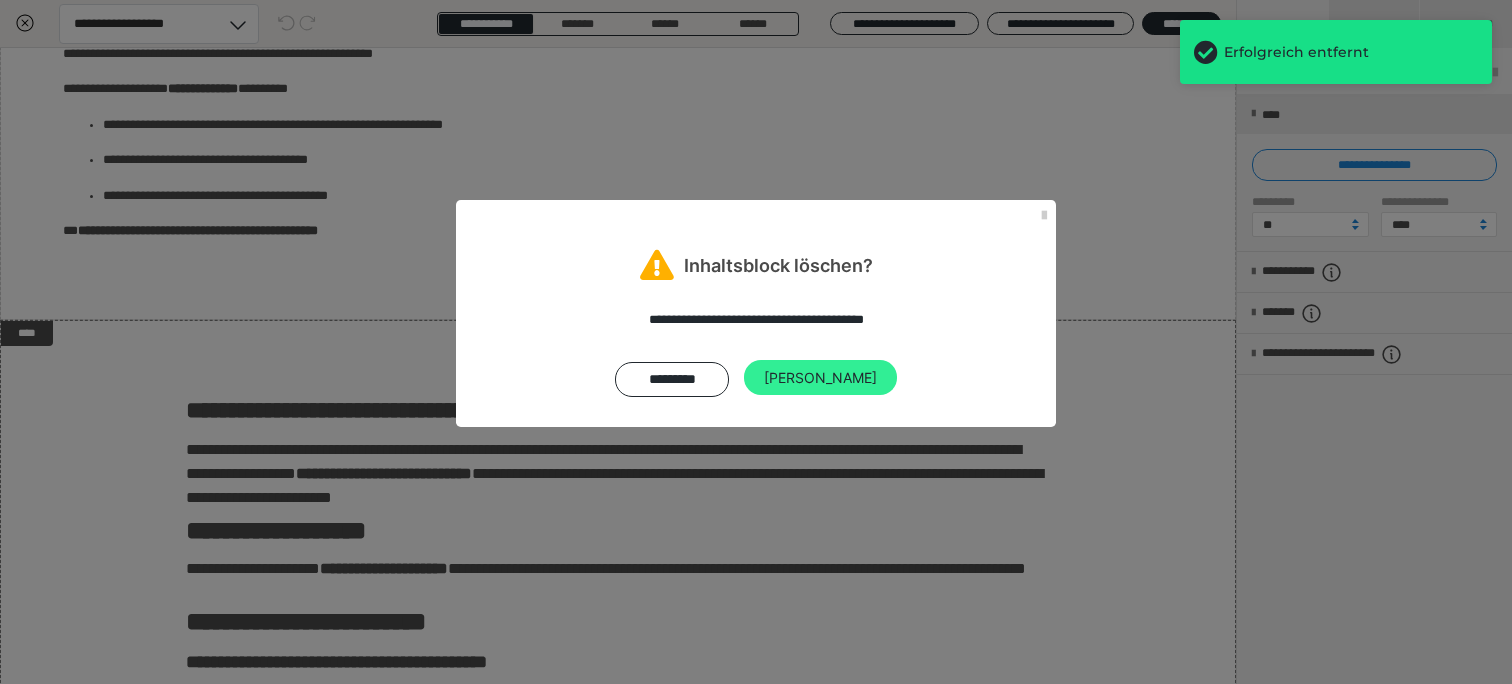 click on "[PERSON_NAME]" at bounding box center (820, 378) 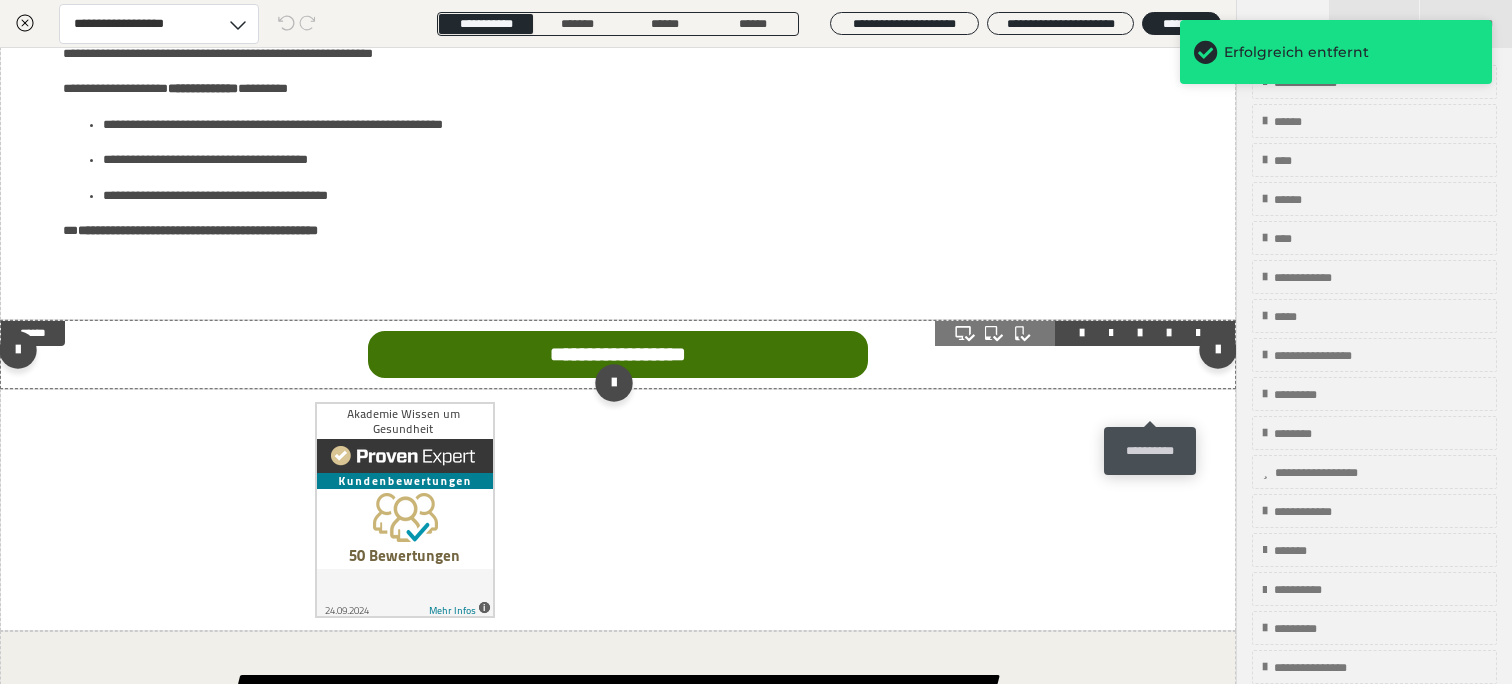 click at bounding box center (1169, 333) 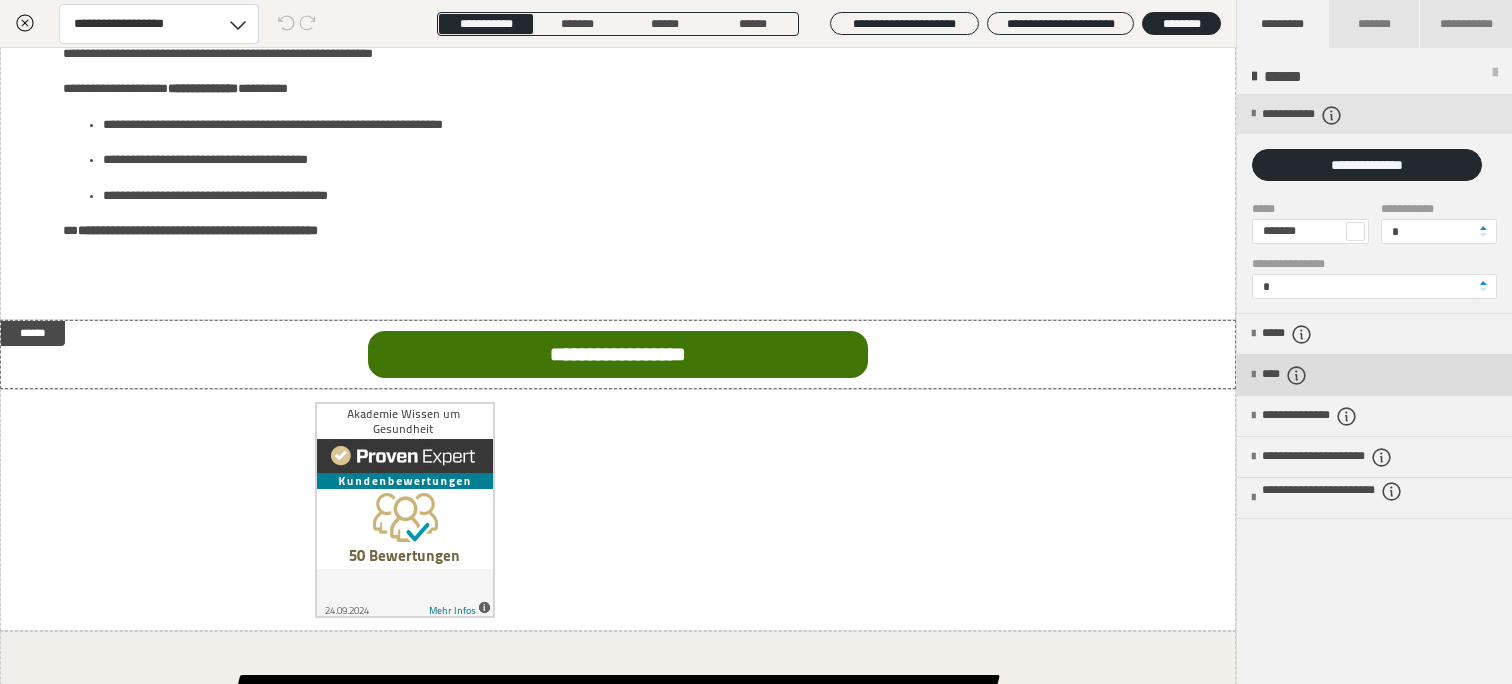 click on "****" at bounding box center [1294, 375] 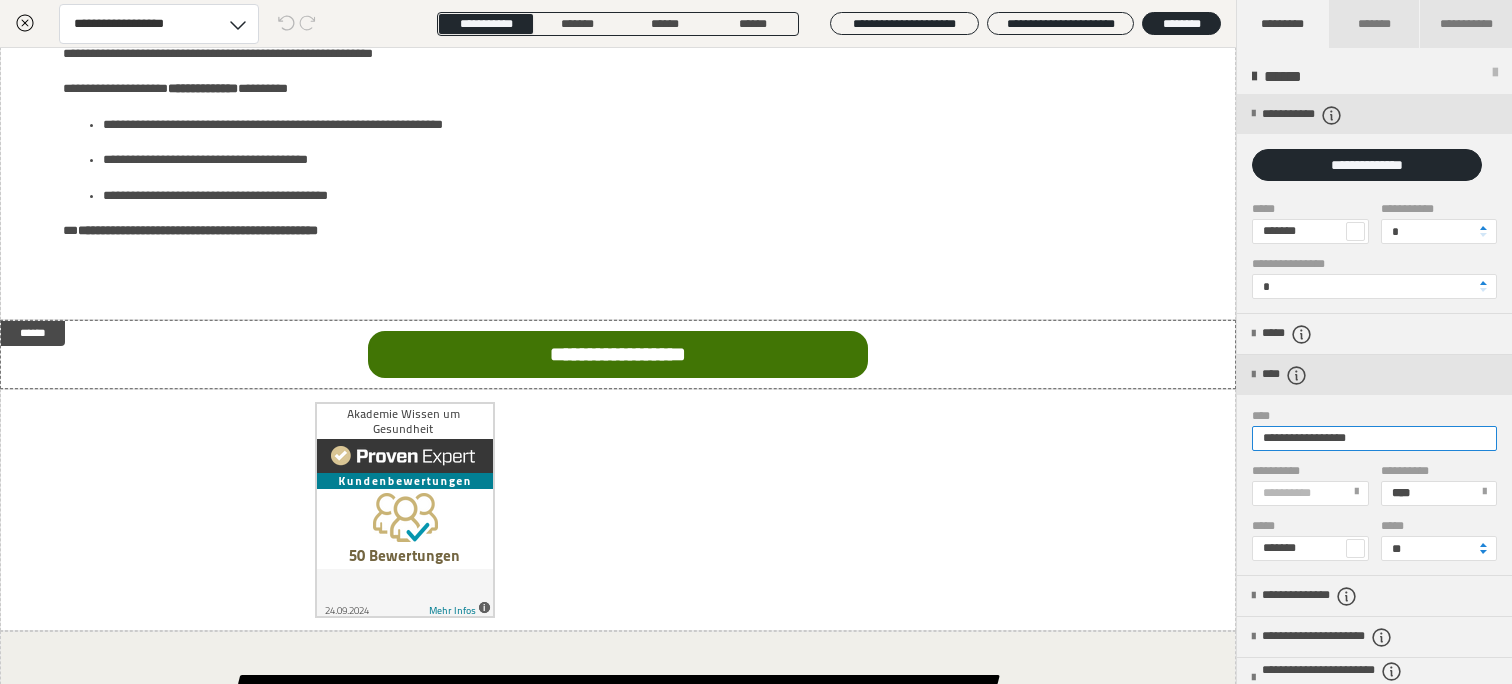 click on "**********" at bounding box center (1374, 438) 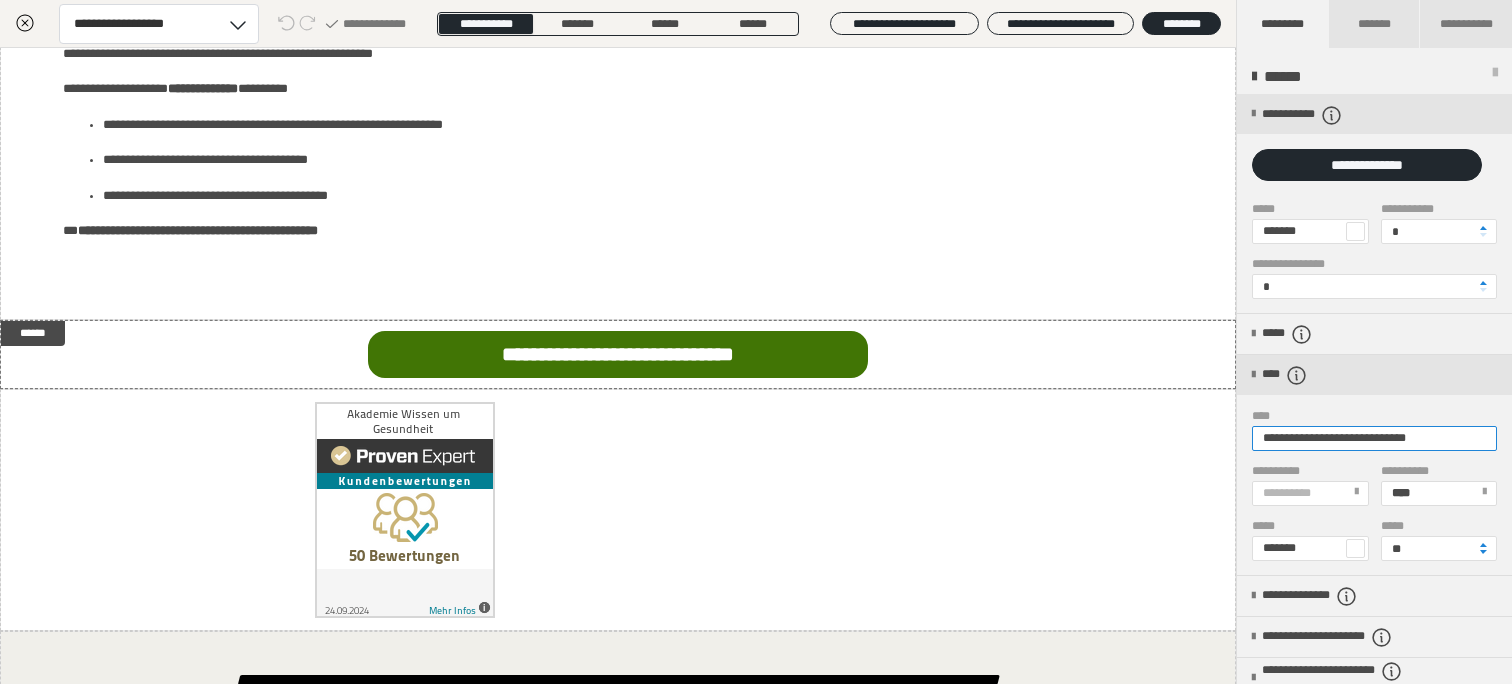 type on "**********" 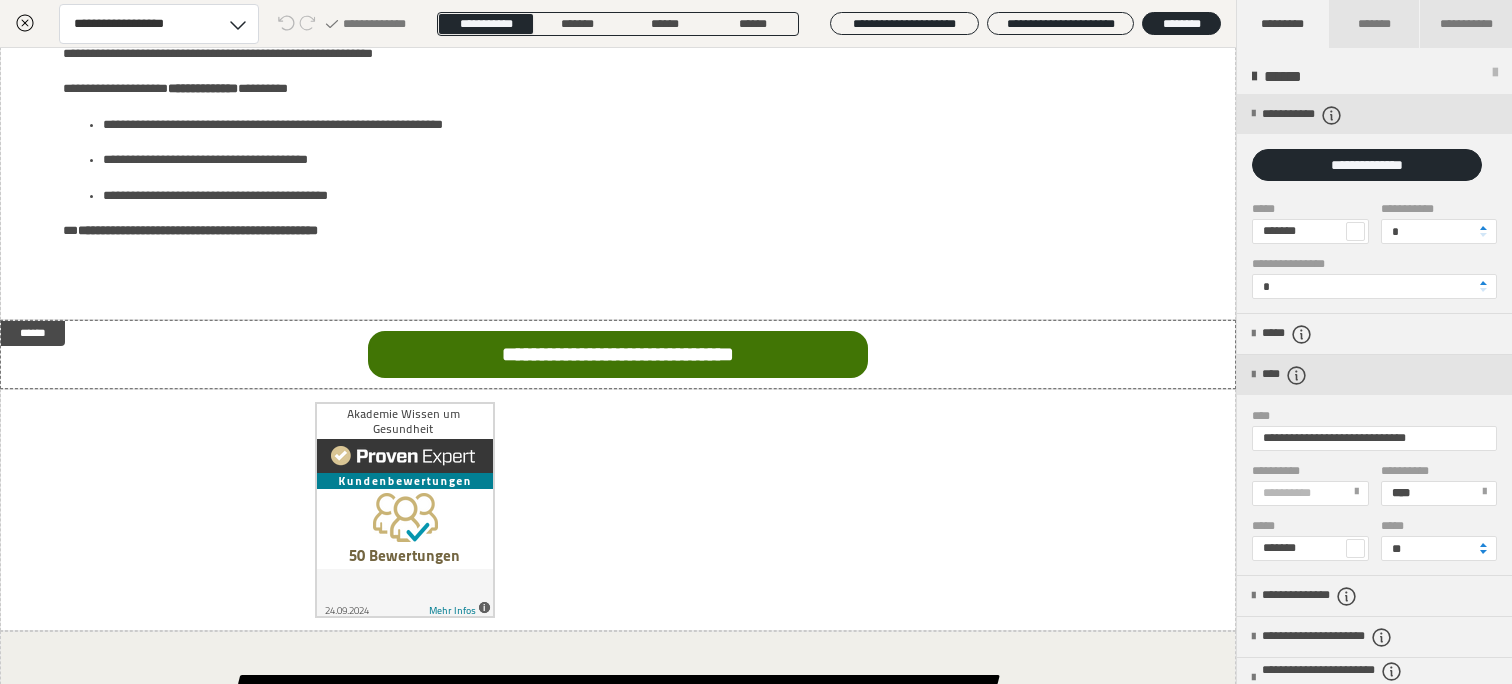 click on "**********" at bounding box center [1374, 465] 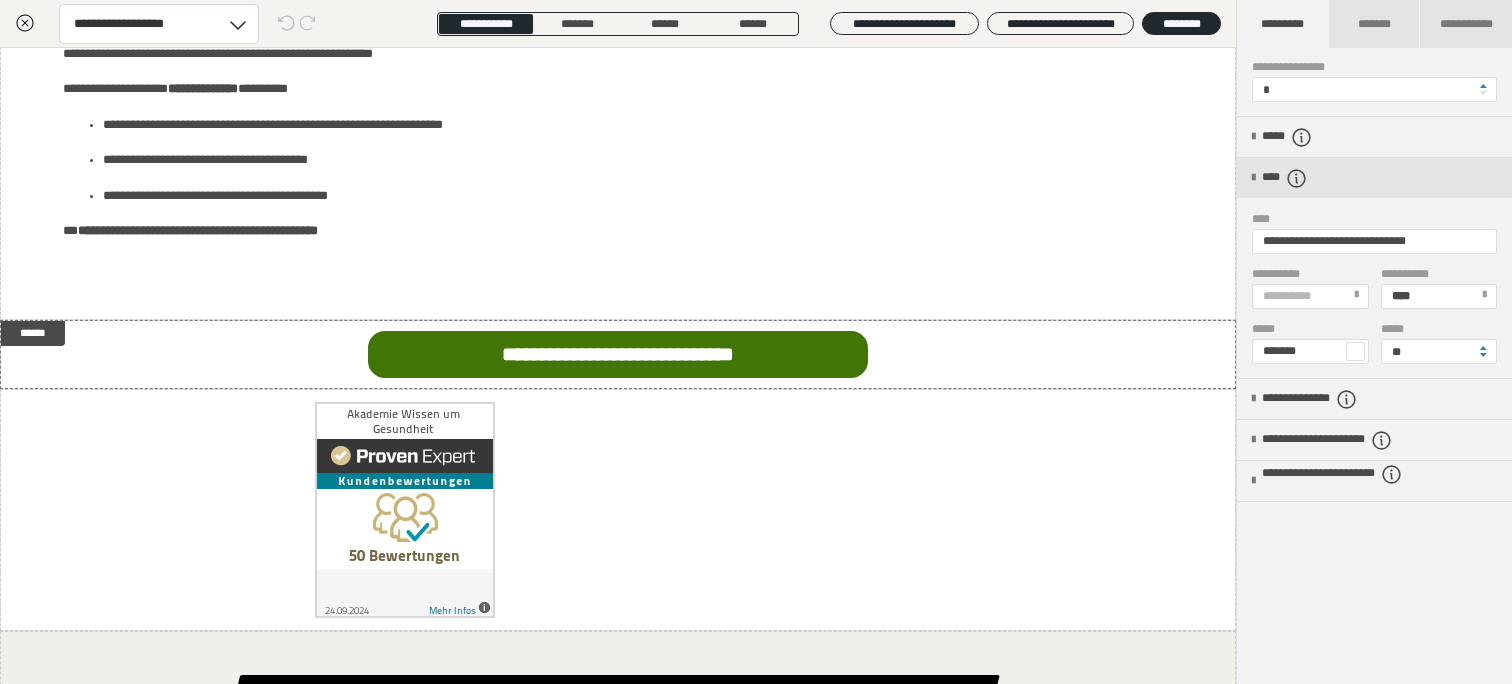 scroll, scrollTop: 200, scrollLeft: 0, axis: vertical 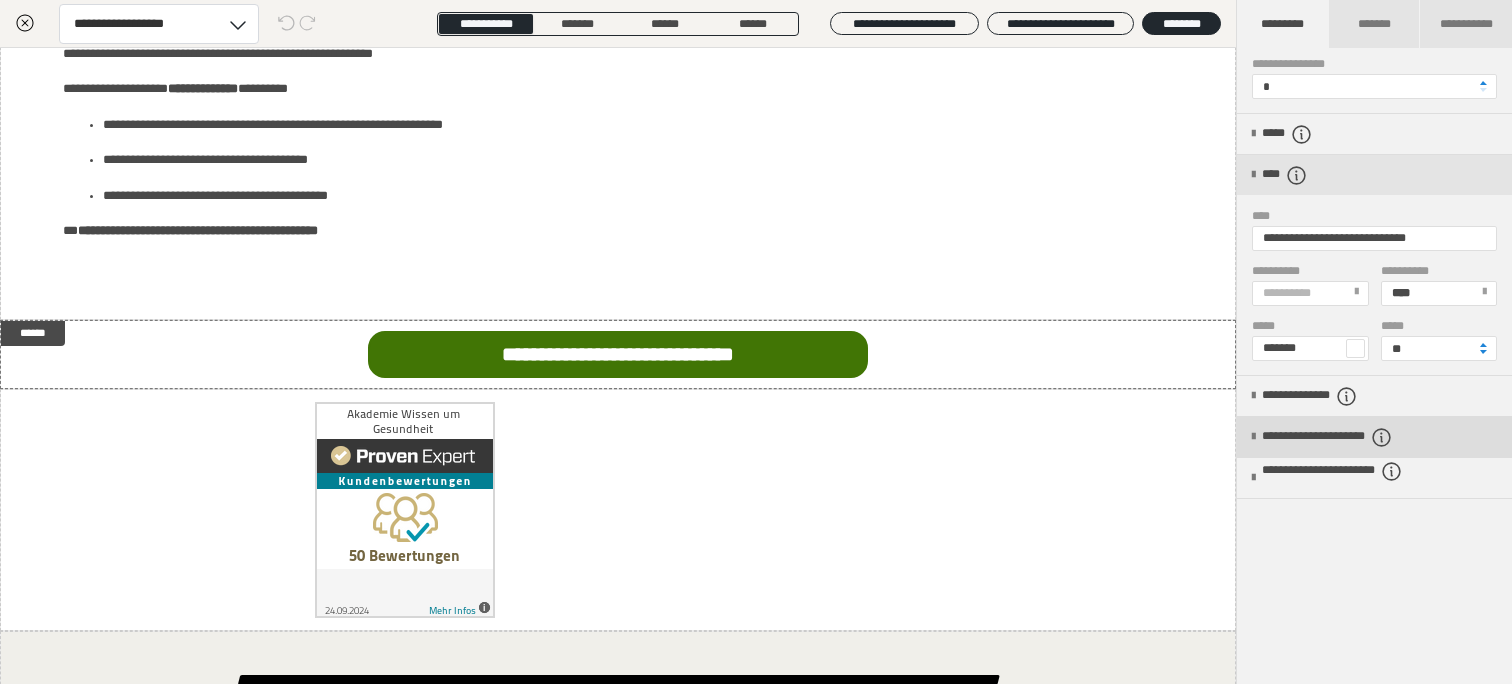 click on "**********" at bounding box center [1358, 437] 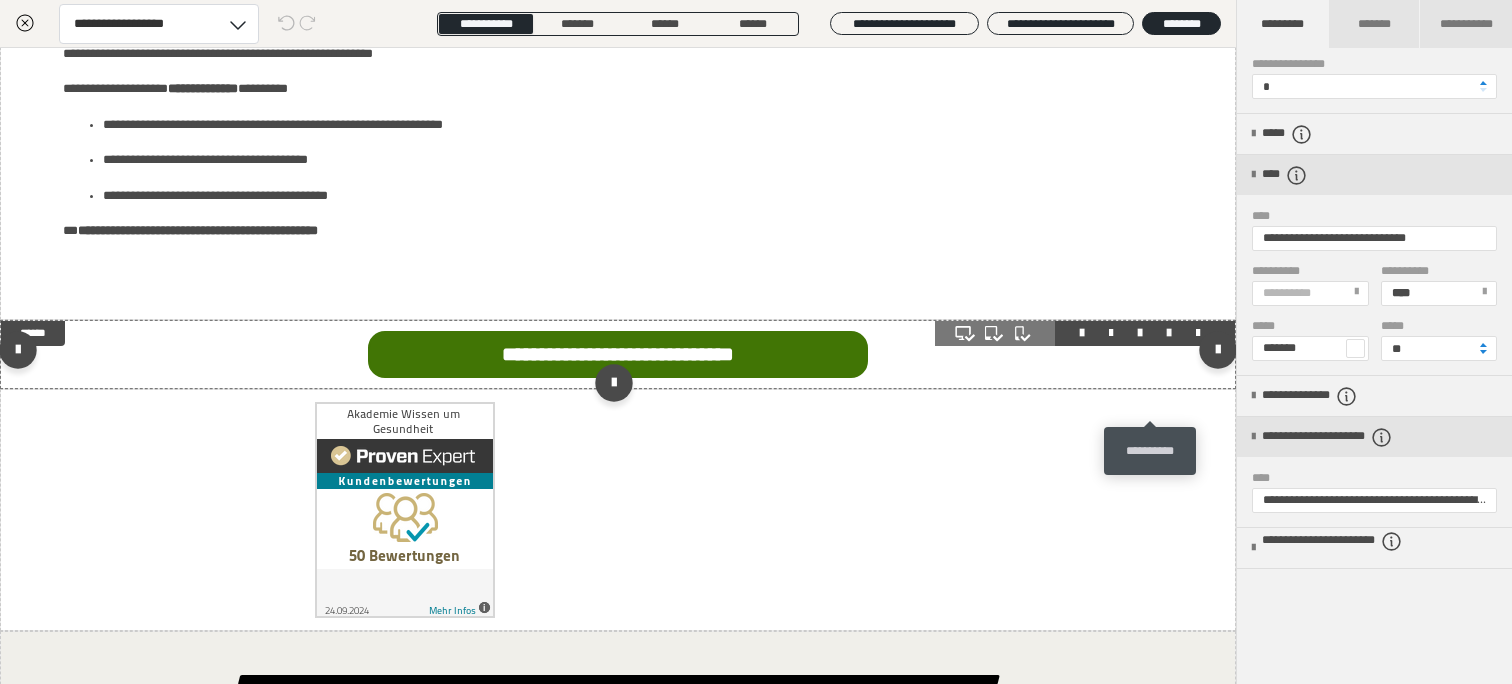 click at bounding box center [1169, 333] 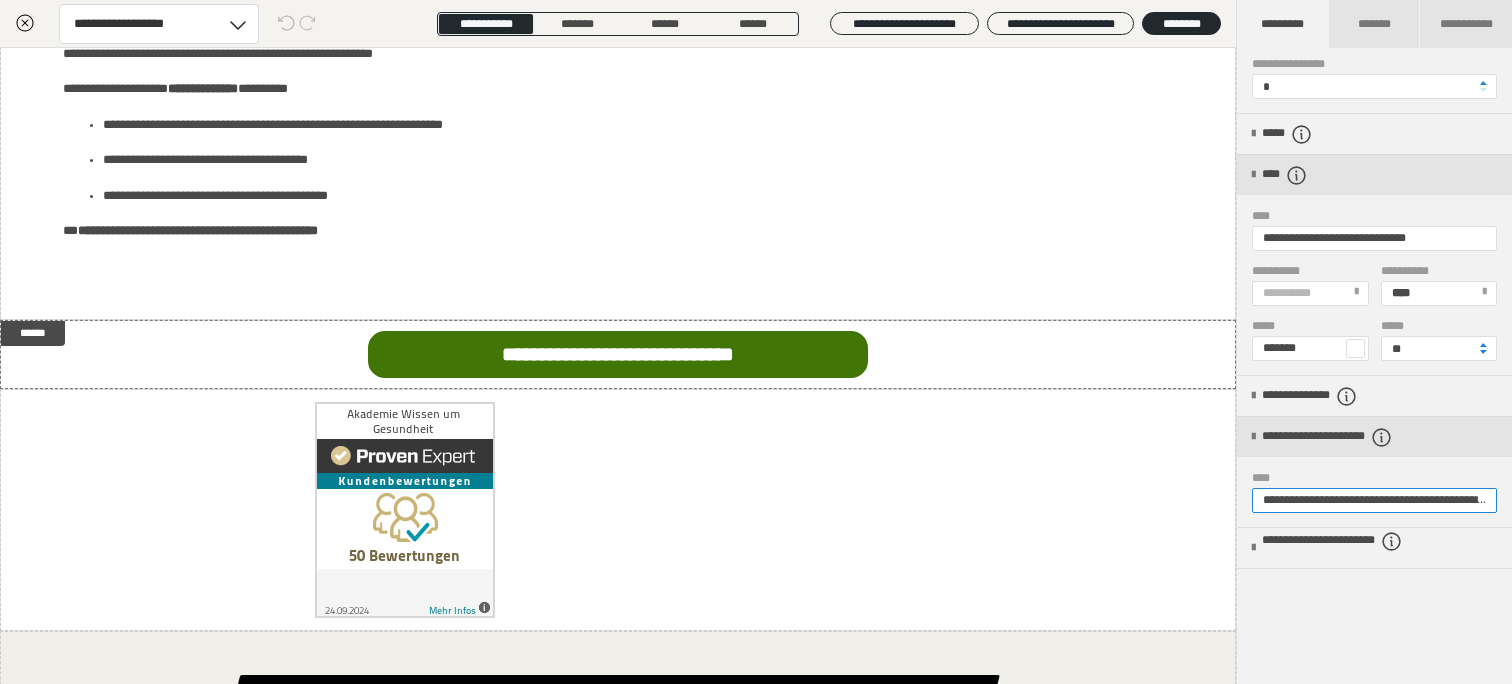 click on "**********" at bounding box center (1374, 500) 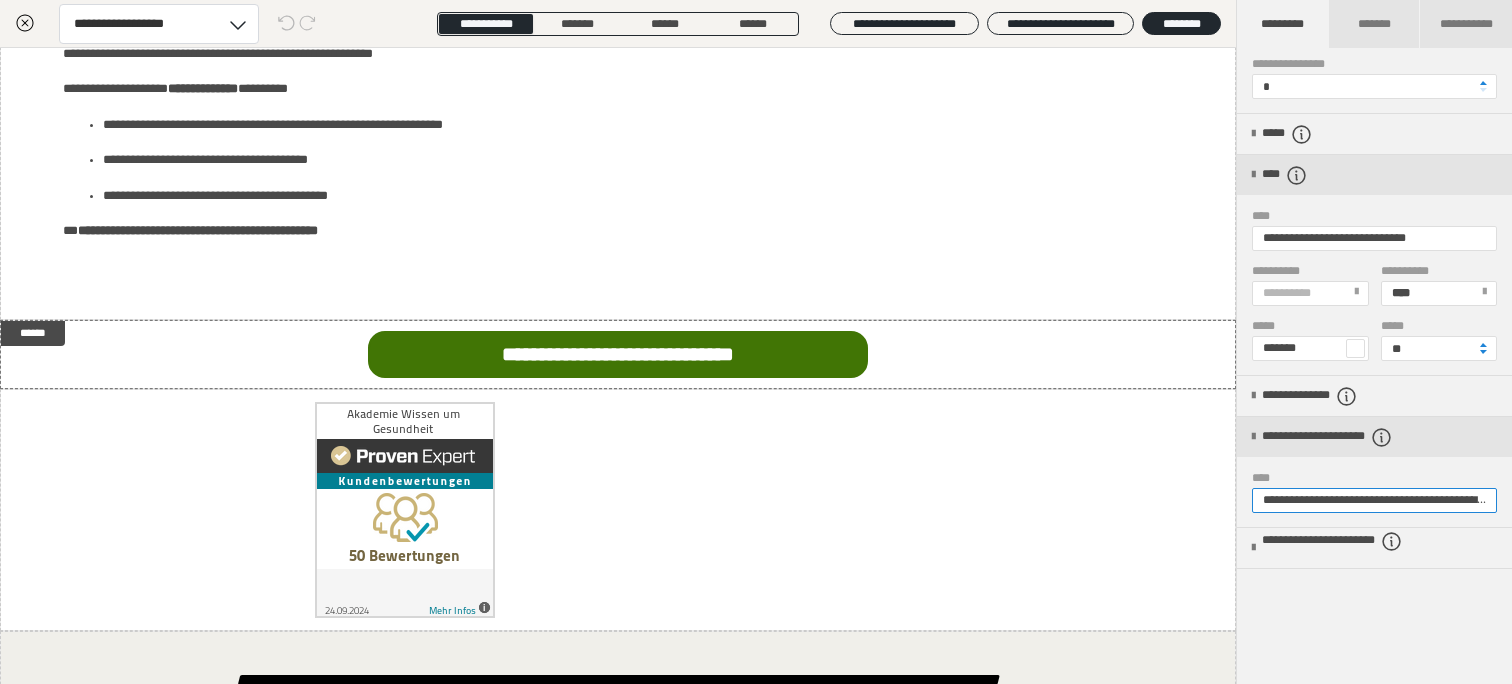 paste 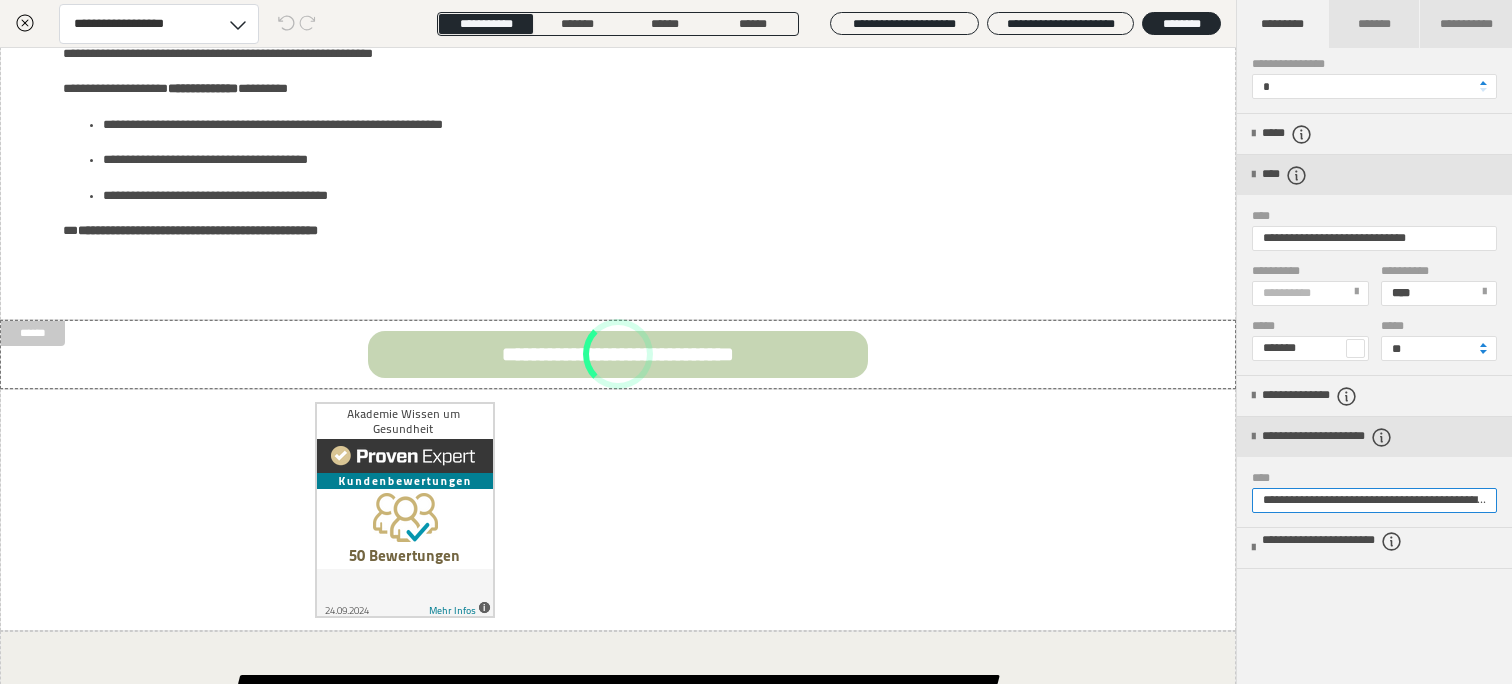 scroll, scrollTop: 0, scrollLeft: 222, axis: horizontal 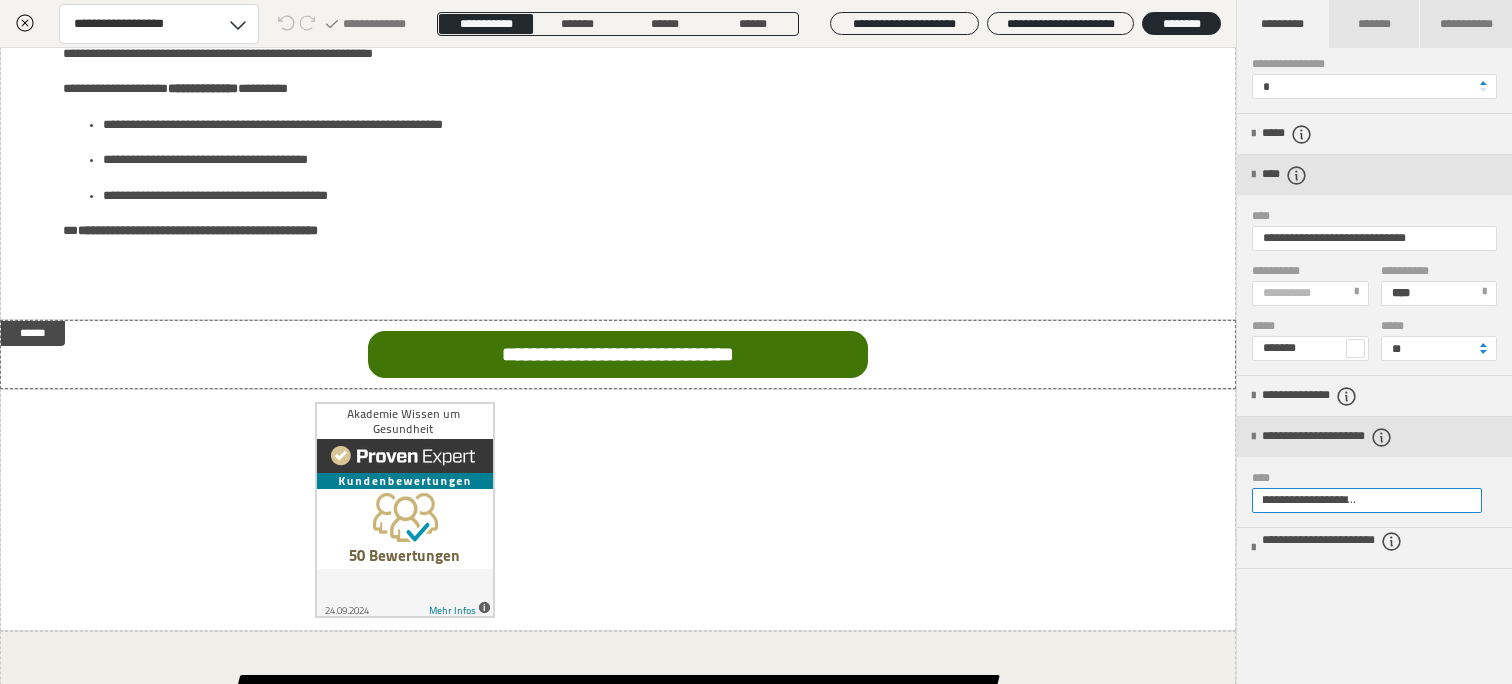 type on "**********" 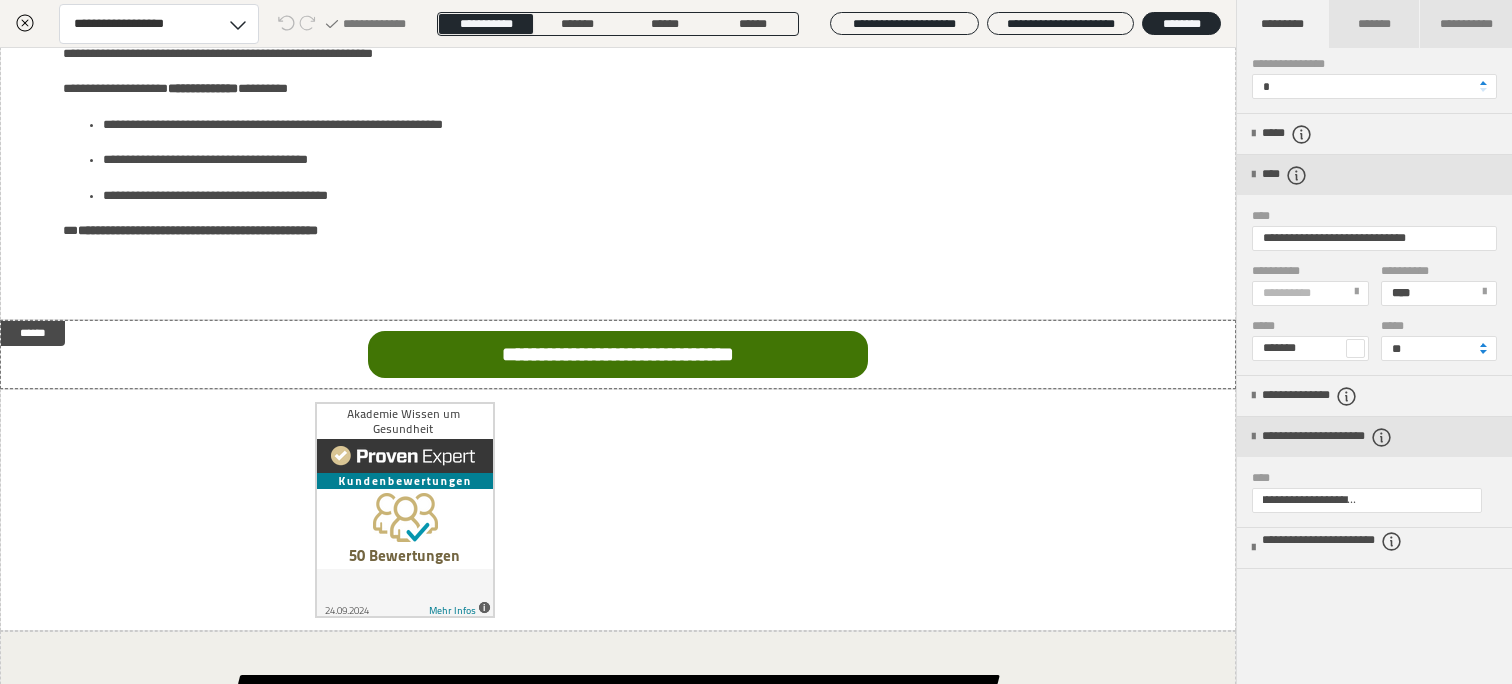 scroll, scrollTop: 0, scrollLeft: 0, axis: both 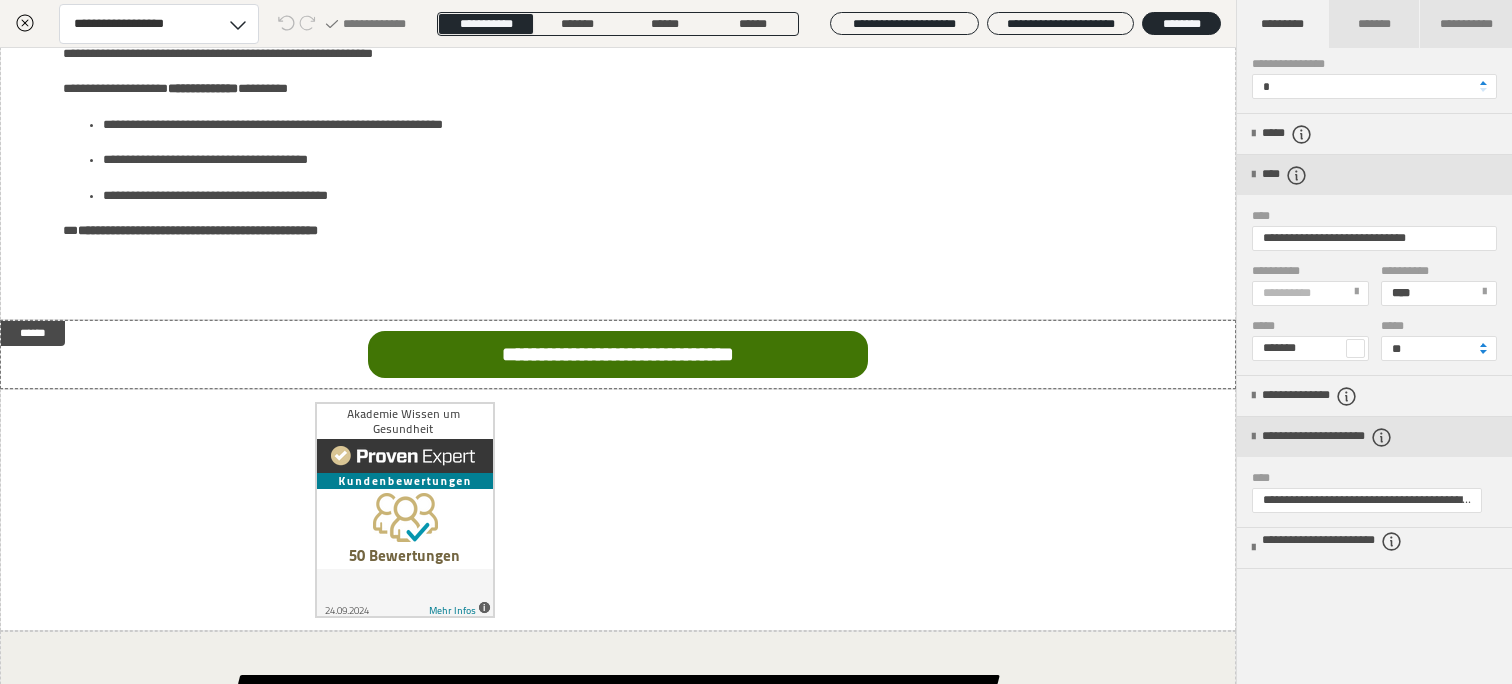 click on "**********" at bounding box center (1374, 390) 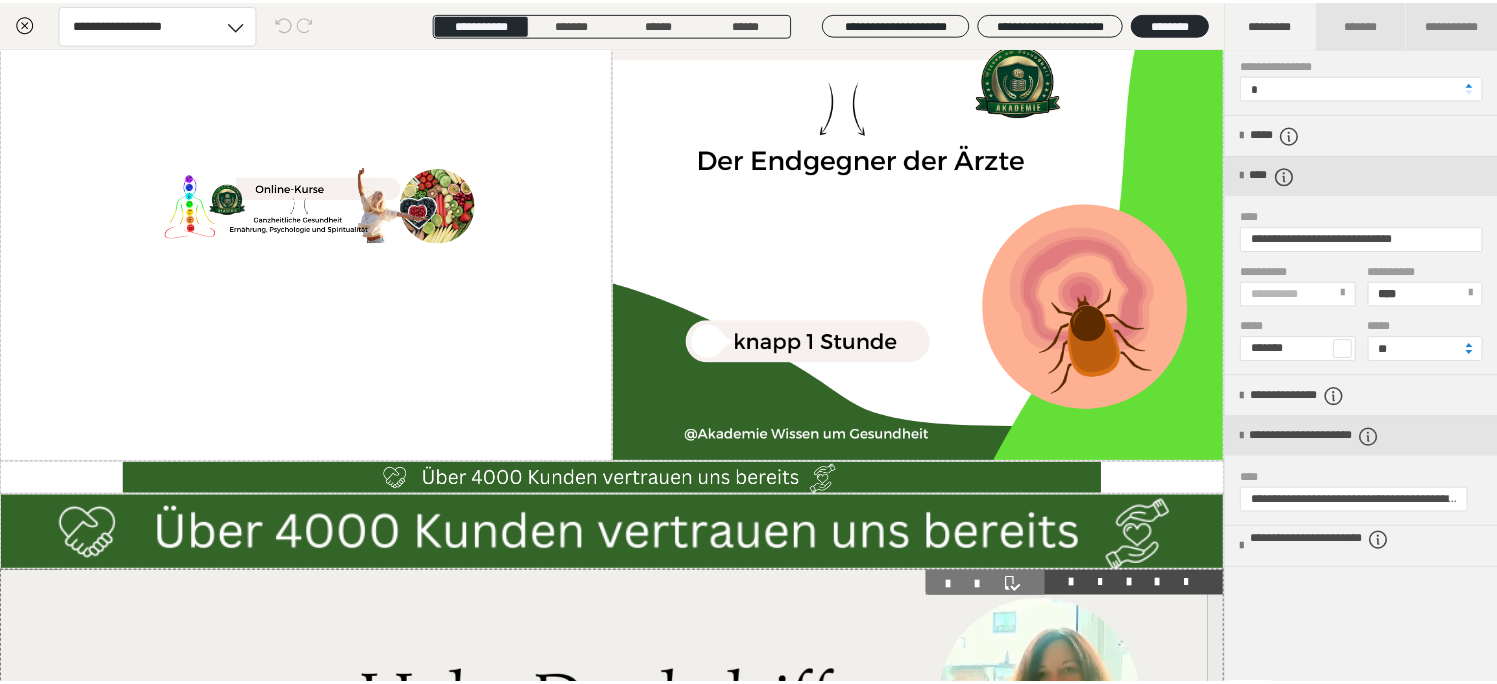 scroll, scrollTop: 0, scrollLeft: 0, axis: both 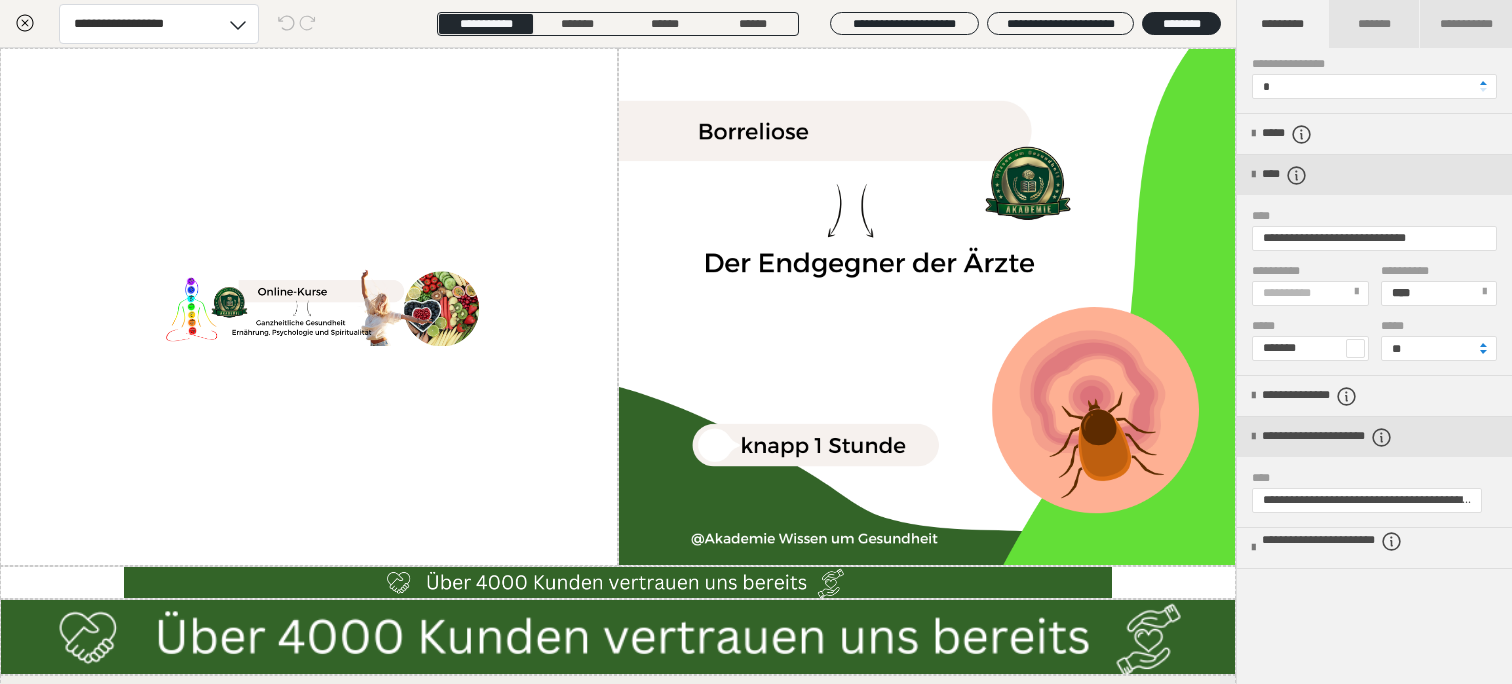 click 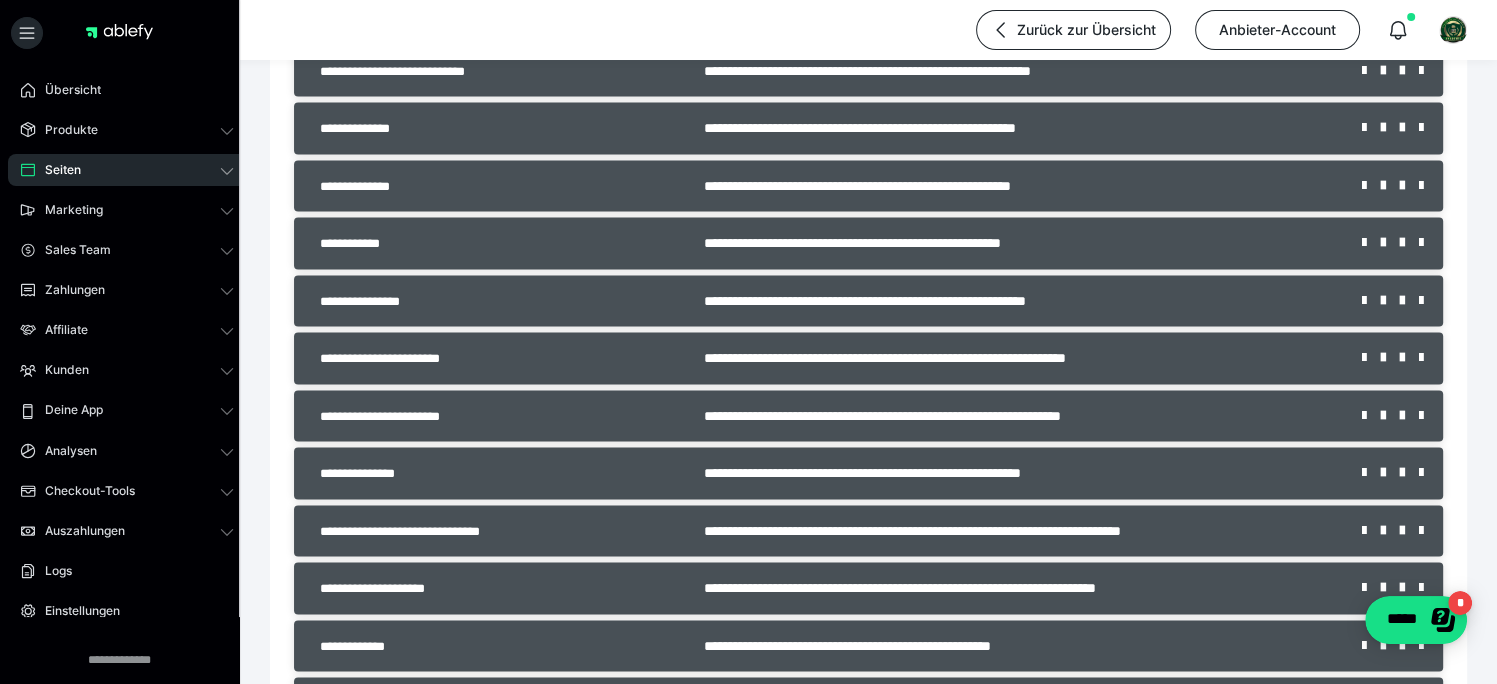 scroll, scrollTop: 3808, scrollLeft: 0, axis: vertical 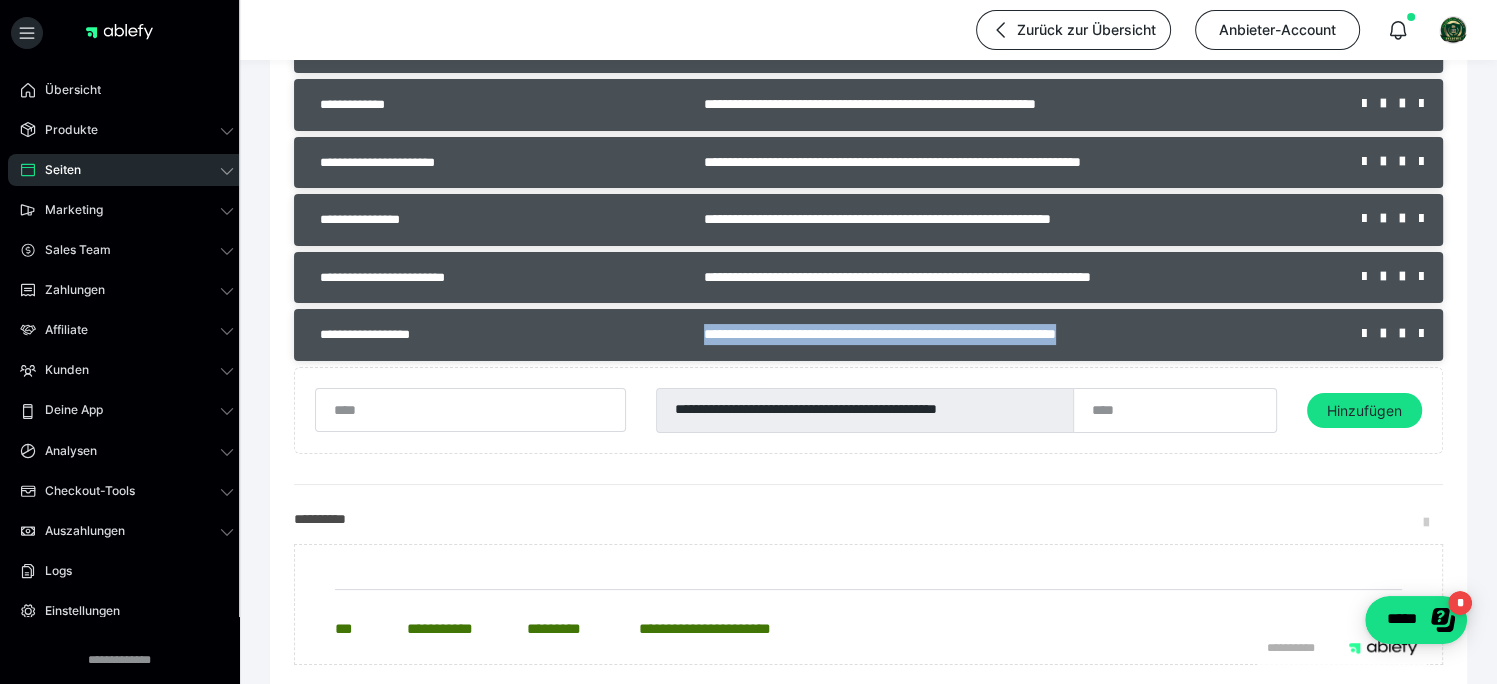 drag, startPoint x: 1165, startPoint y: 333, endPoint x: 656, endPoint y: 338, distance: 509.02457 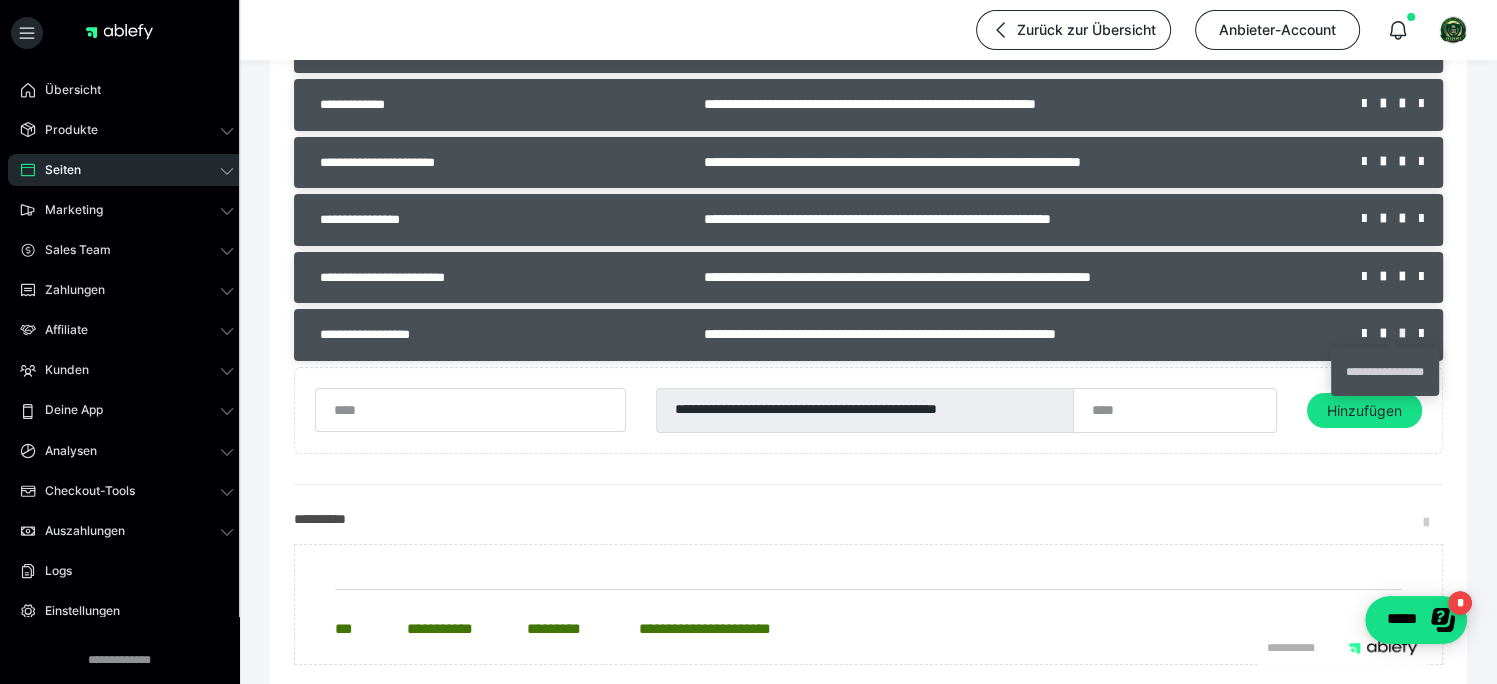 click at bounding box center (1409, 334) 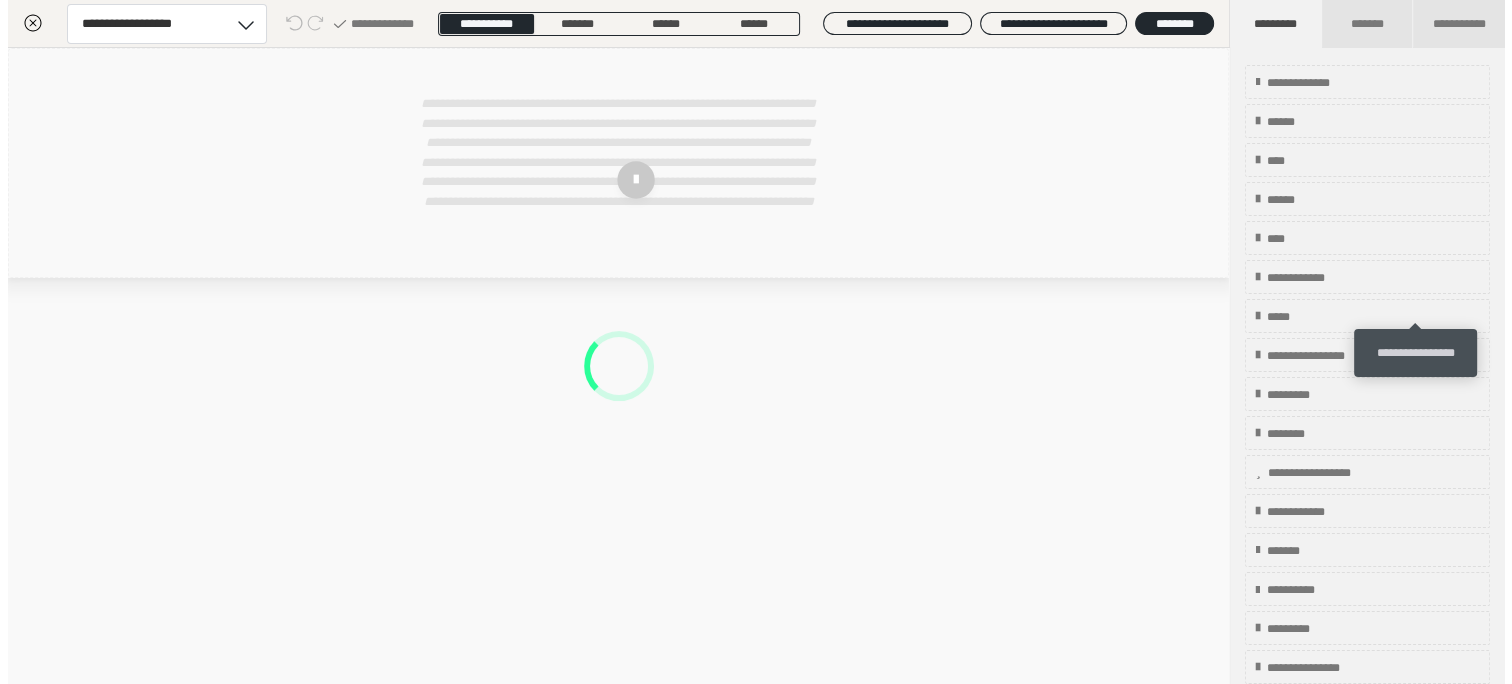 scroll, scrollTop: 7644, scrollLeft: 0, axis: vertical 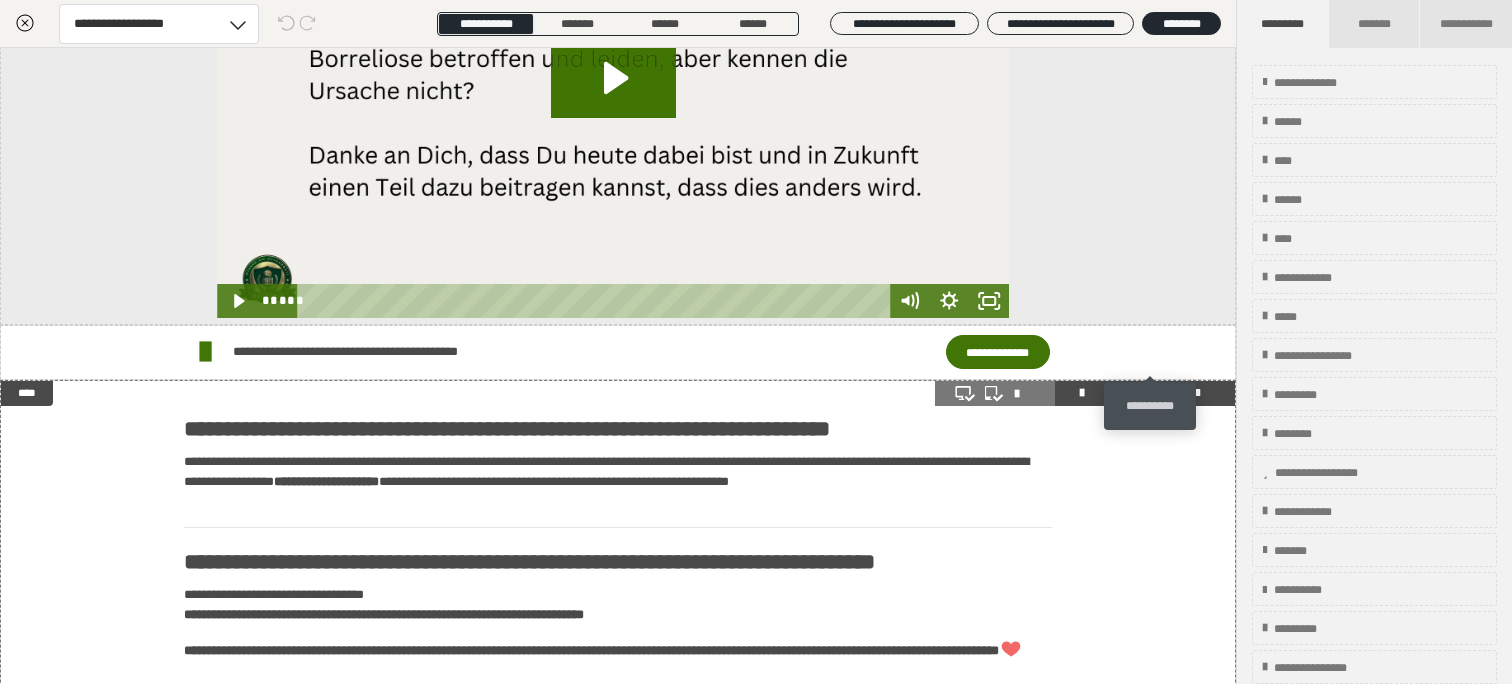 click at bounding box center (1169, 393) 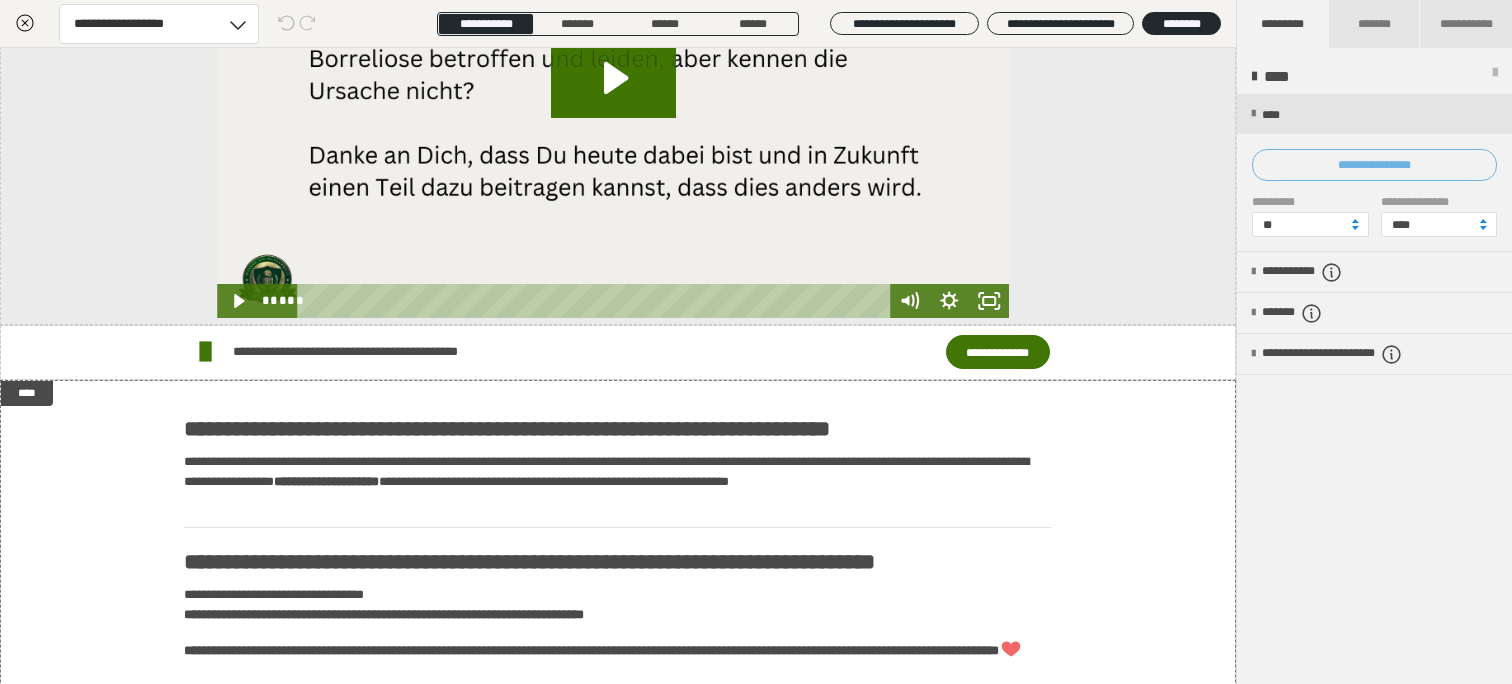 click on "**********" at bounding box center (1374, 165) 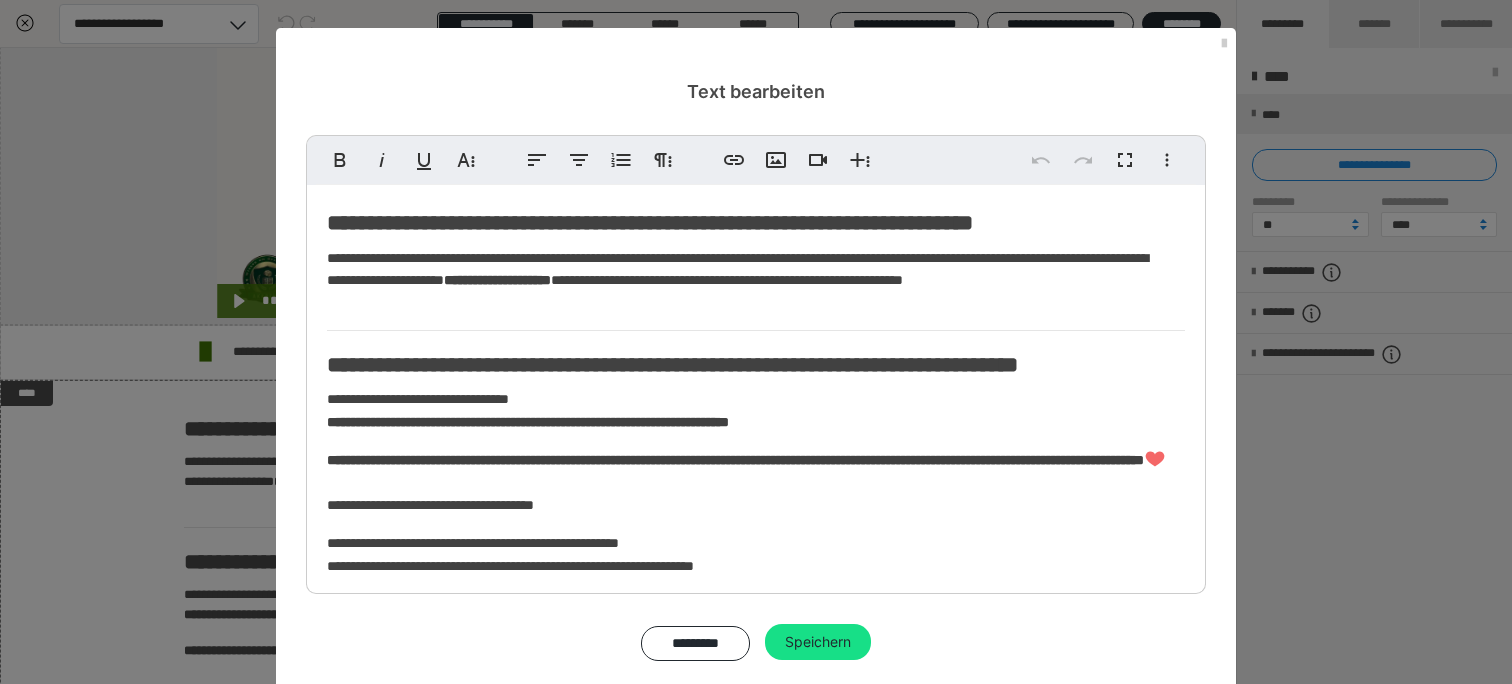 click on "**********" at bounding box center (756, 342) 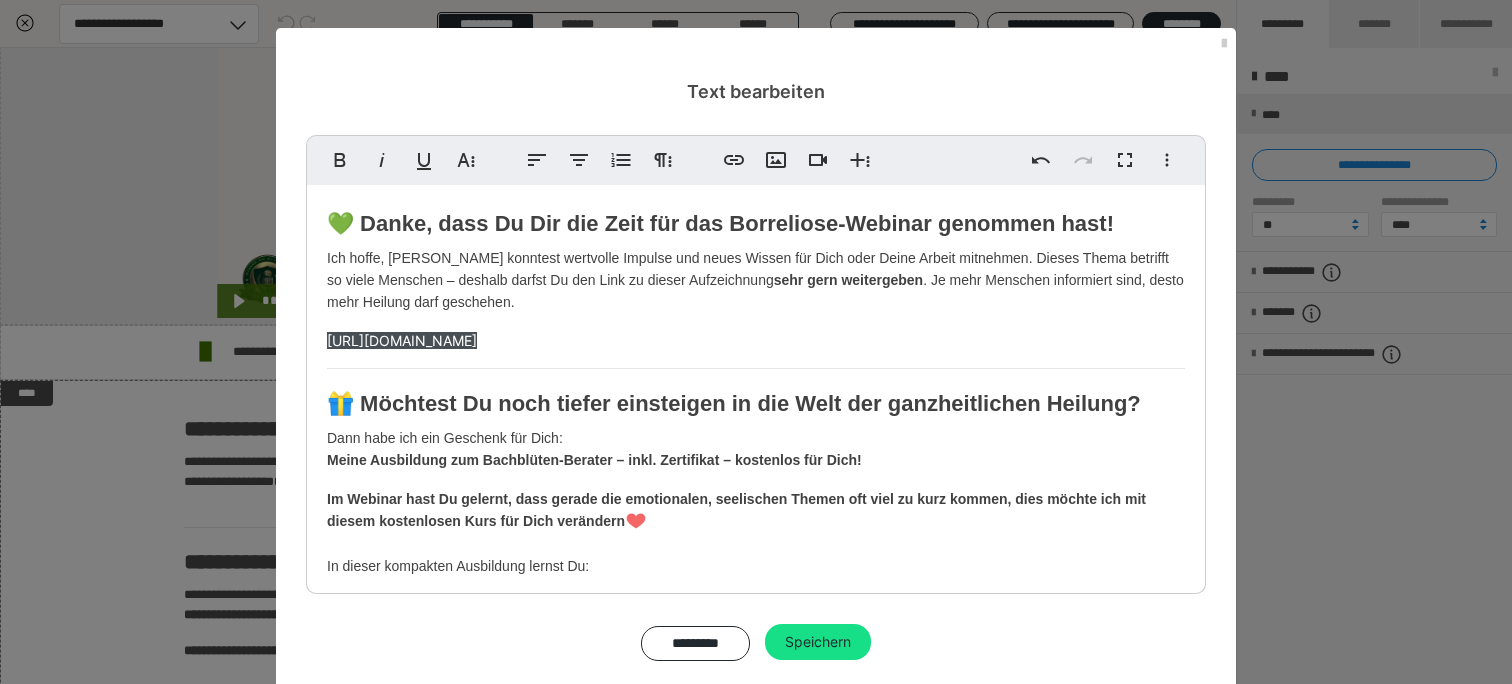 click on "[URL][DOMAIN_NAME]" at bounding box center (402, 340) 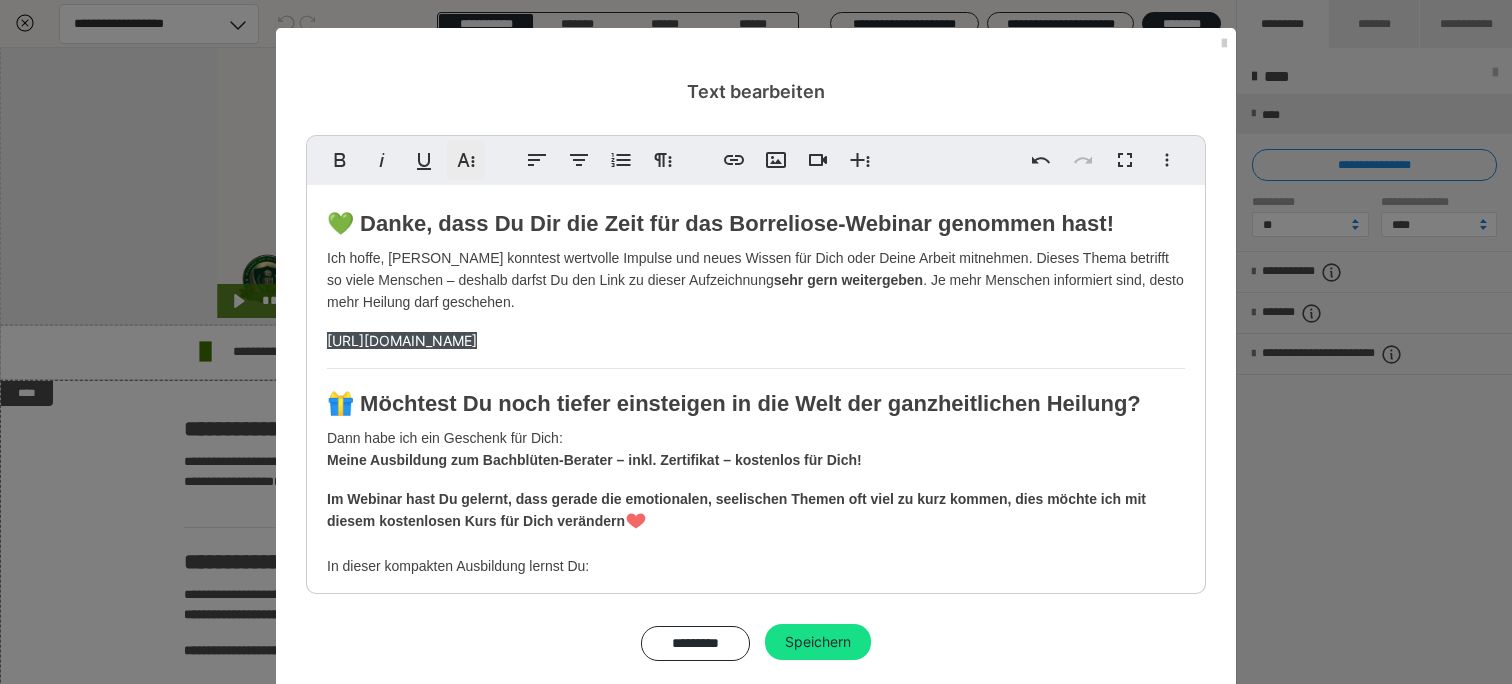 click 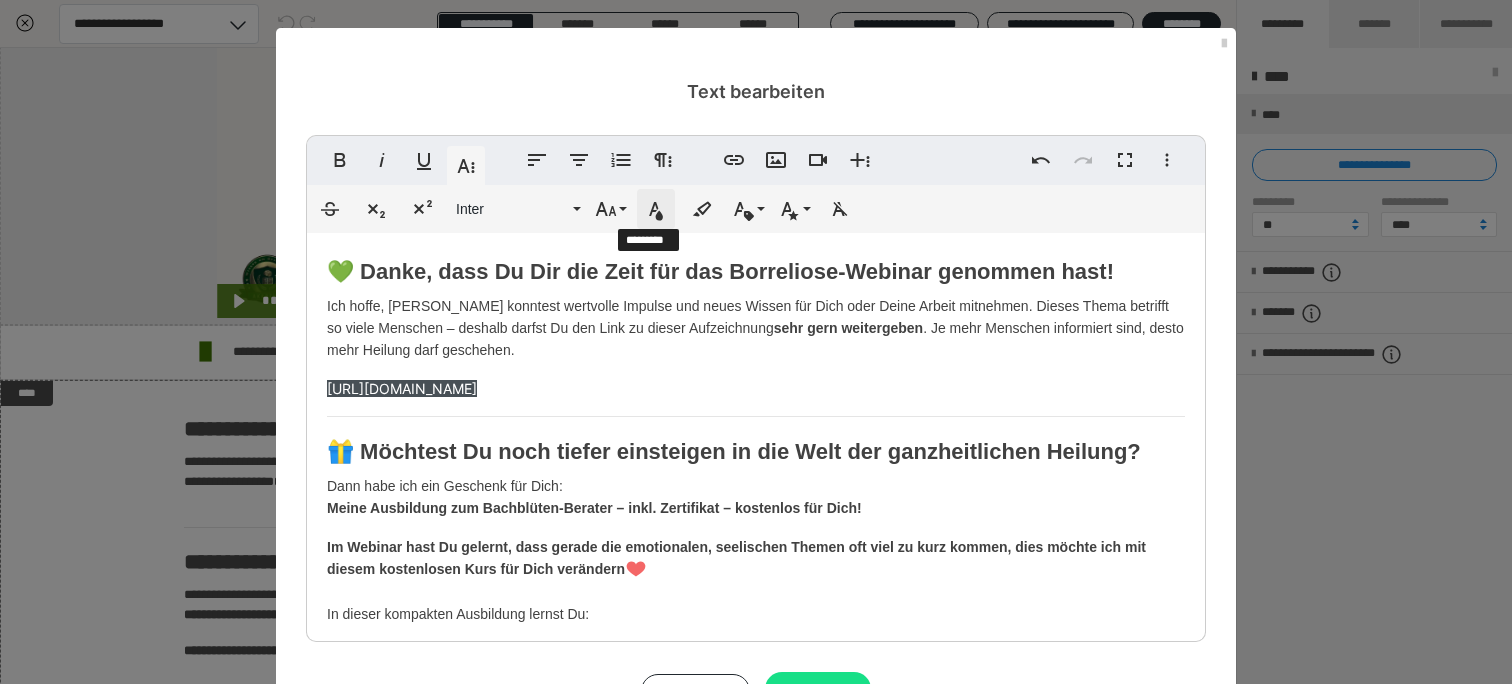 click 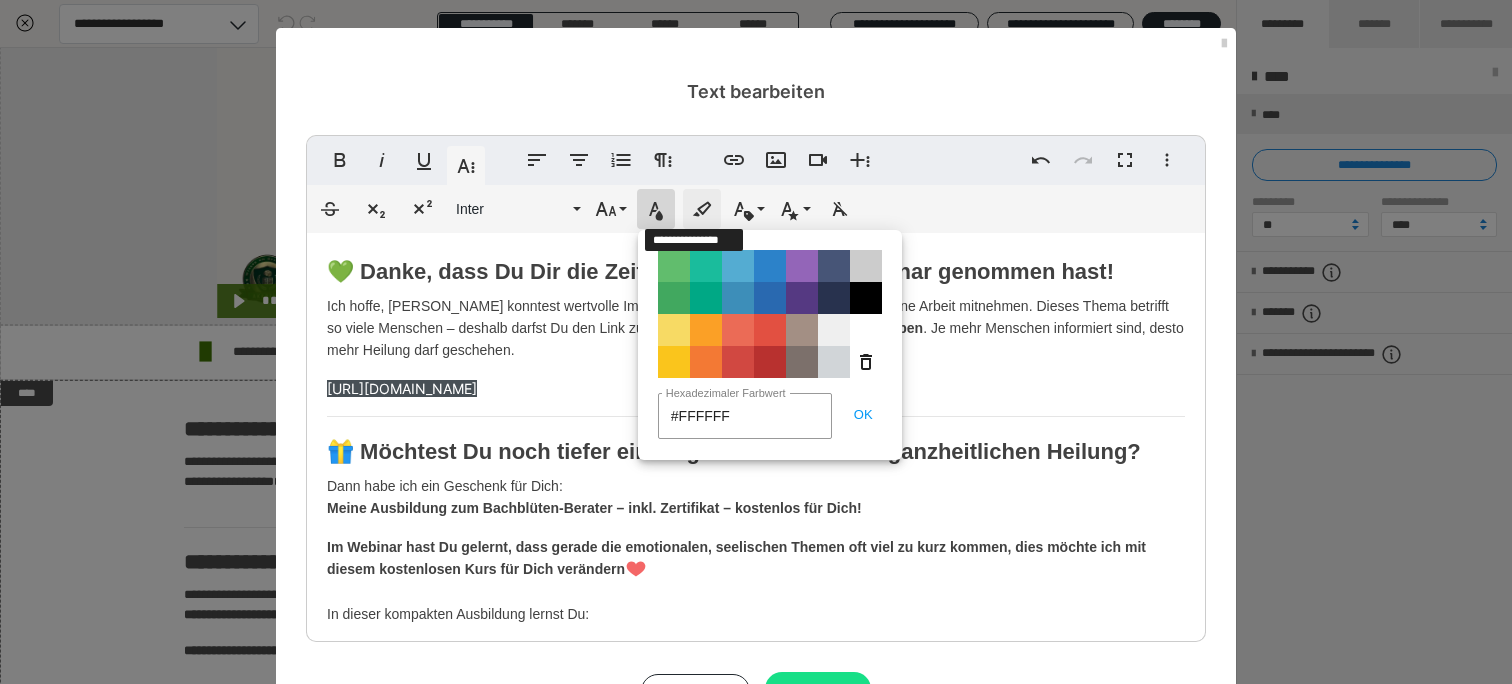 click 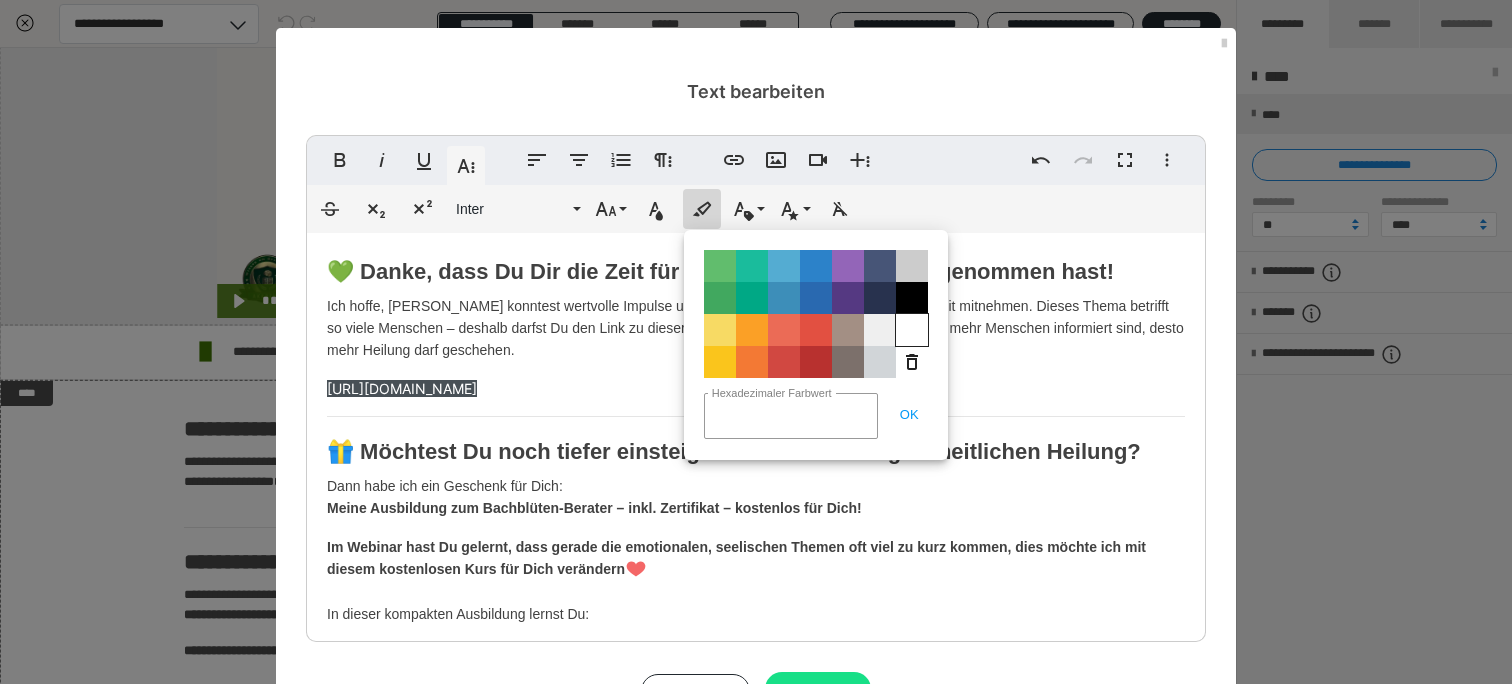 click on "Color#FFFFFF" at bounding box center [912, 330] 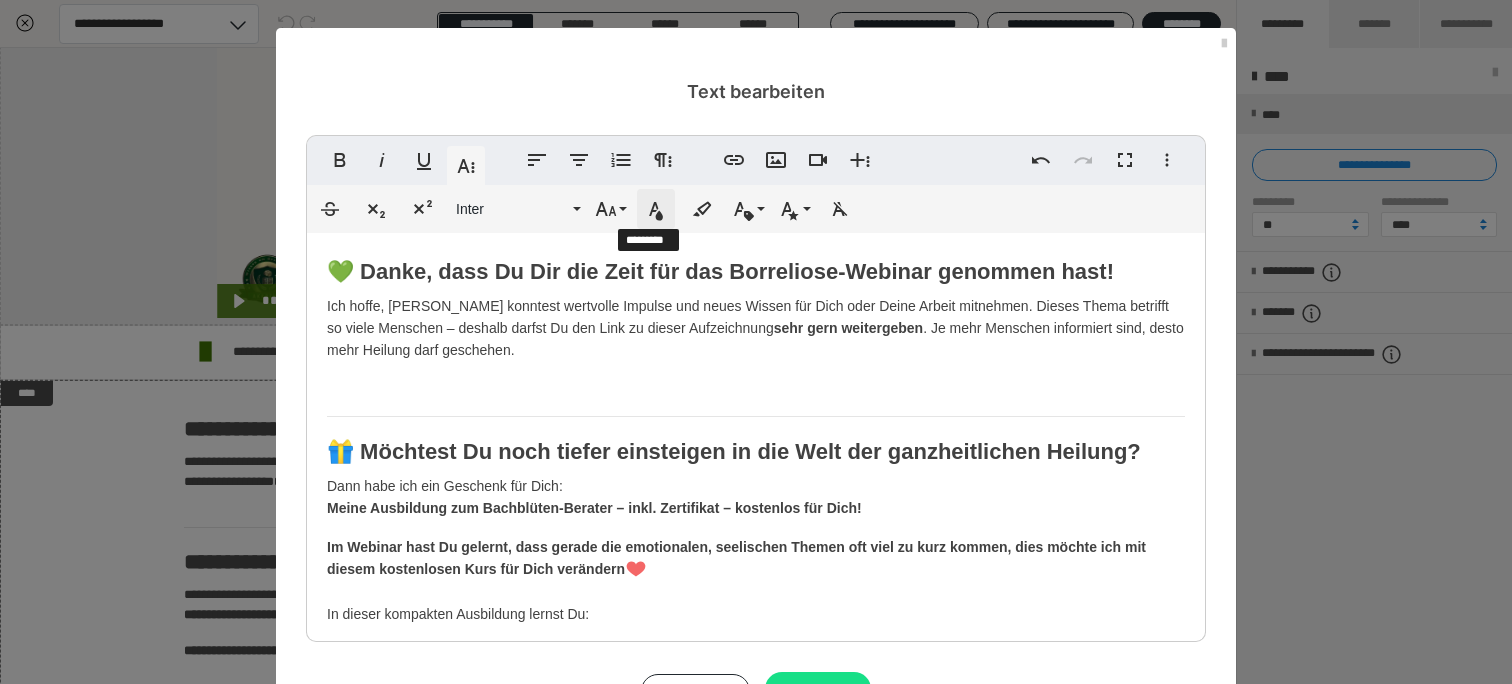 click 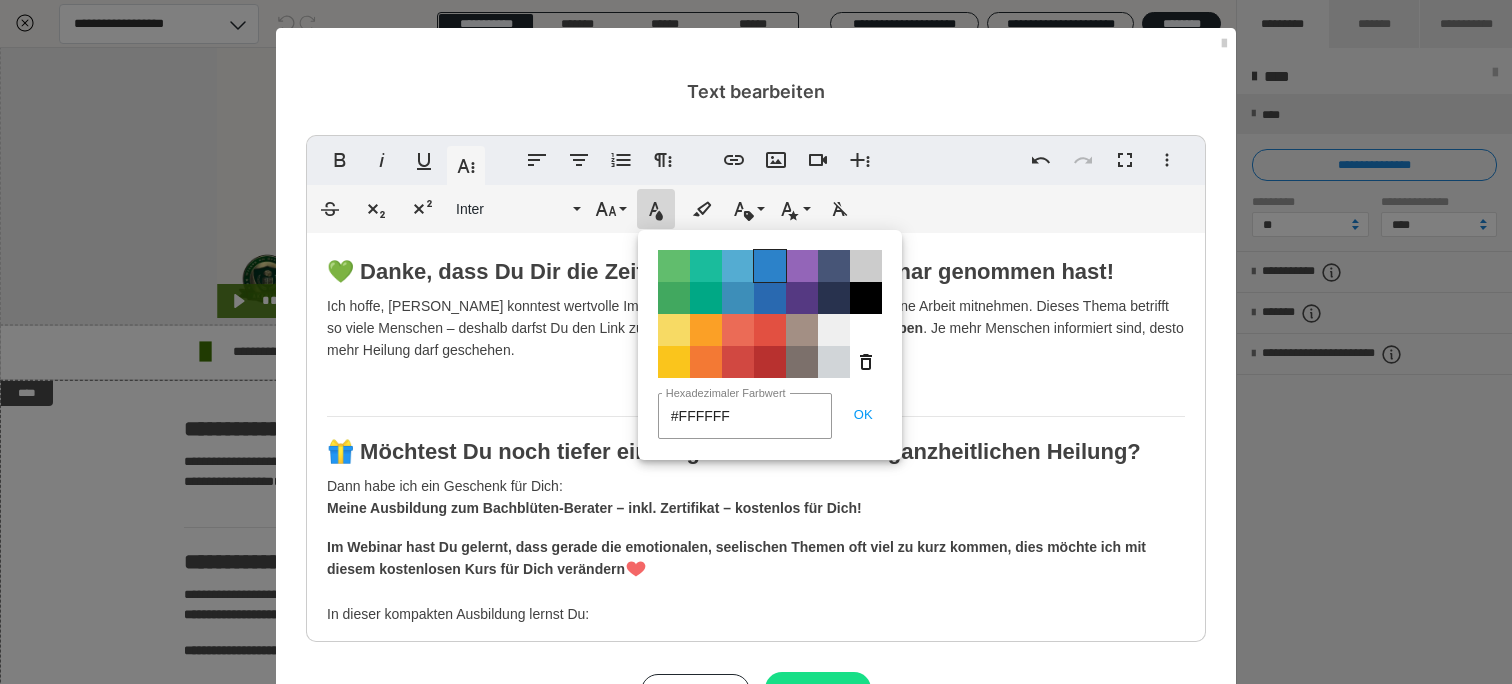 click on "Color#2C82C9" at bounding box center [770, 266] 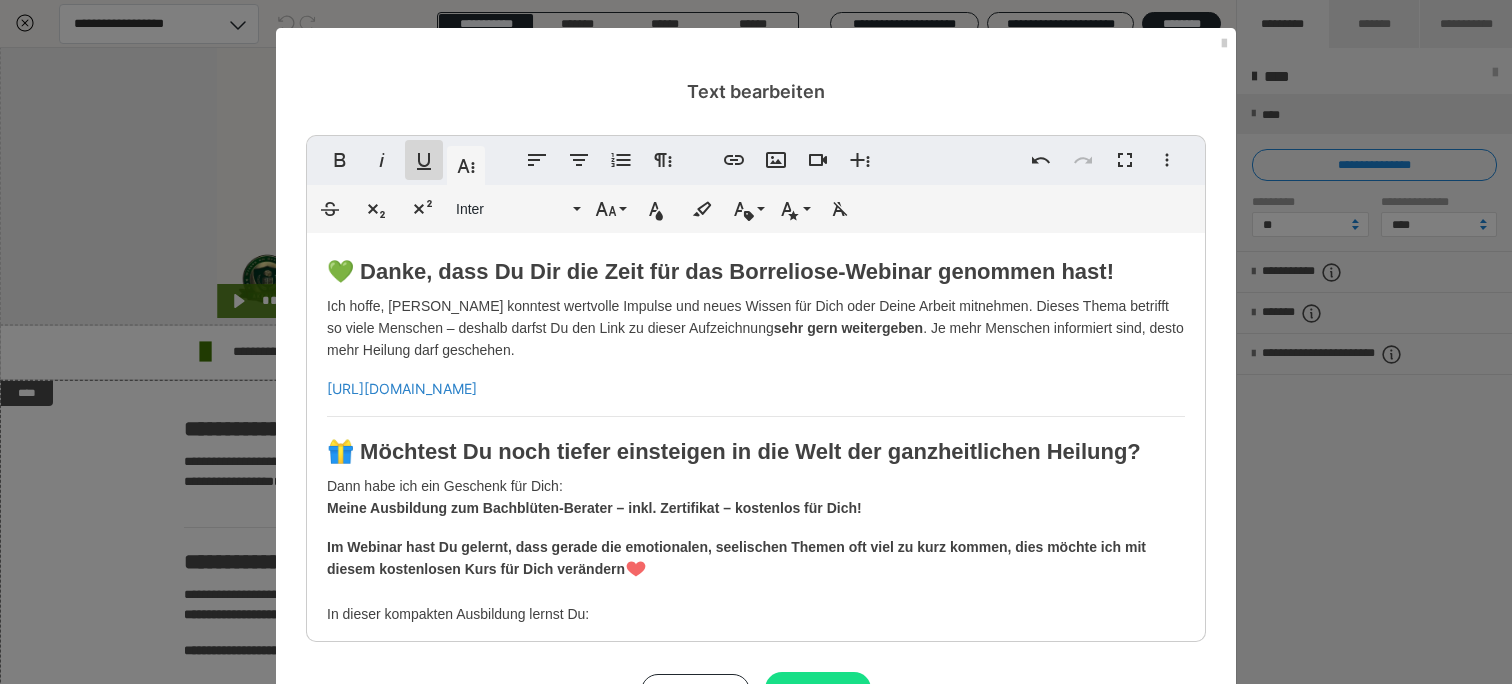 click 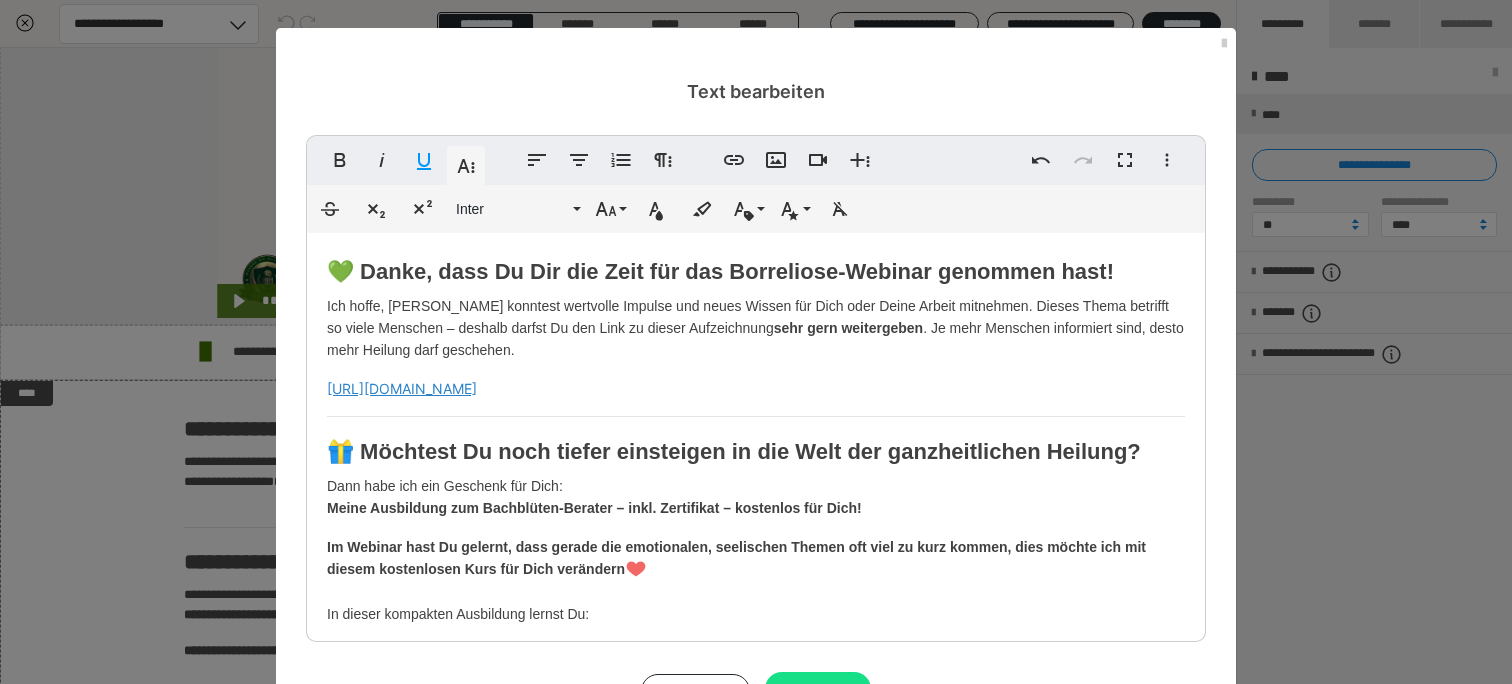 click on "💚 Danke, dass Du Dir die Zeit für das Borreliose-Webinar genommen hast! Ich hoffe, [PERSON_NAME] konntest wertvolle Impulse und neues Wissen für Dich oder Deine Arbeit mitnehmen. Dieses Thema betrifft so viele Menschen – deshalb darfst Du den Link zu dieser Aufzeichnung  sehr gern weitergeben . Je mehr Menschen informiert sind, desto mehr Heilung darf geschehen. [URL][DOMAIN_NAME] 🎁 Möchtest Du noch tiefer einsteigen in die Welt der ganzheitlichen Heilung? Dann habe ich ein Geschenk für Dich: Meine Ausbildung zum Bachblüten-Berater – inkl. Zertifikat – kostenlos für Dich! Im Webinar hast Du gelernt, dass gerade die emotionalen, seelischen Themen oft viel zu kurz kommen, dies möchte ich mit diesem kostenlosen Kurs für Dich verändern    In dieser kompakten Ausbildung lernst Du: 🌸 Die 38 Bachblüten und ihre seelischen Wirkebenen kennen 🌿 Wie Du Bachblüten in der Praxis sicher und verantwortungsvoll einsetzt Diese Ausbildung ist  , wenn Du:" at bounding box center (756, 607) 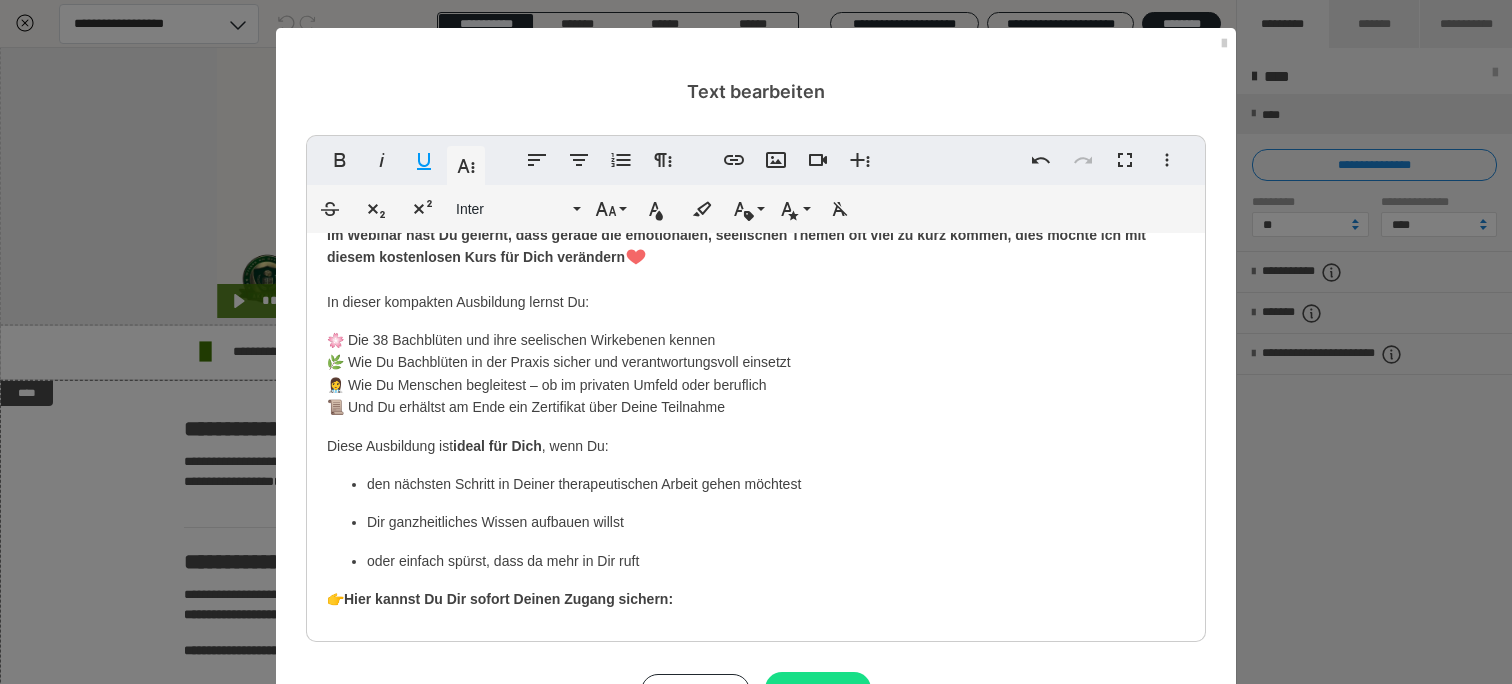 scroll, scrollTop: 348, scrollLeft: 0, axis: vertical 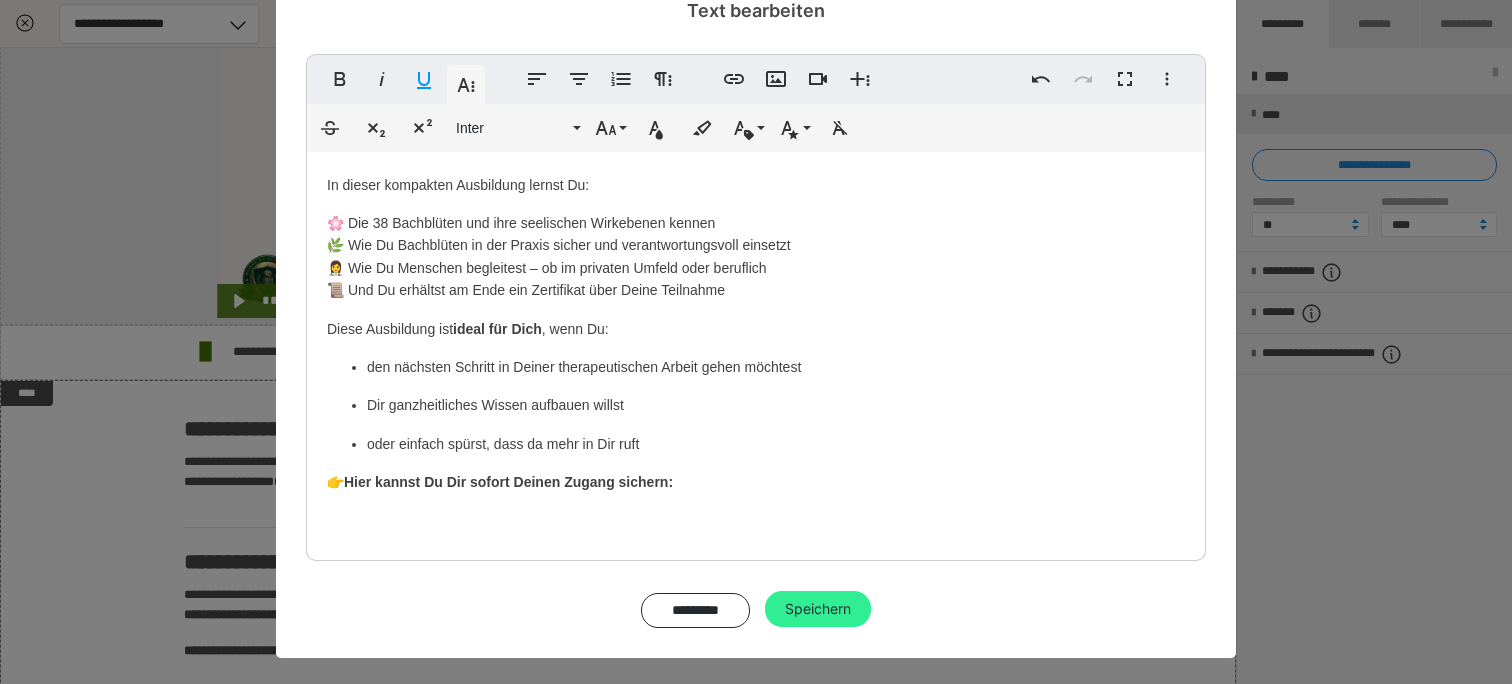 click on "Speichern" at bounding box center [818, 609] 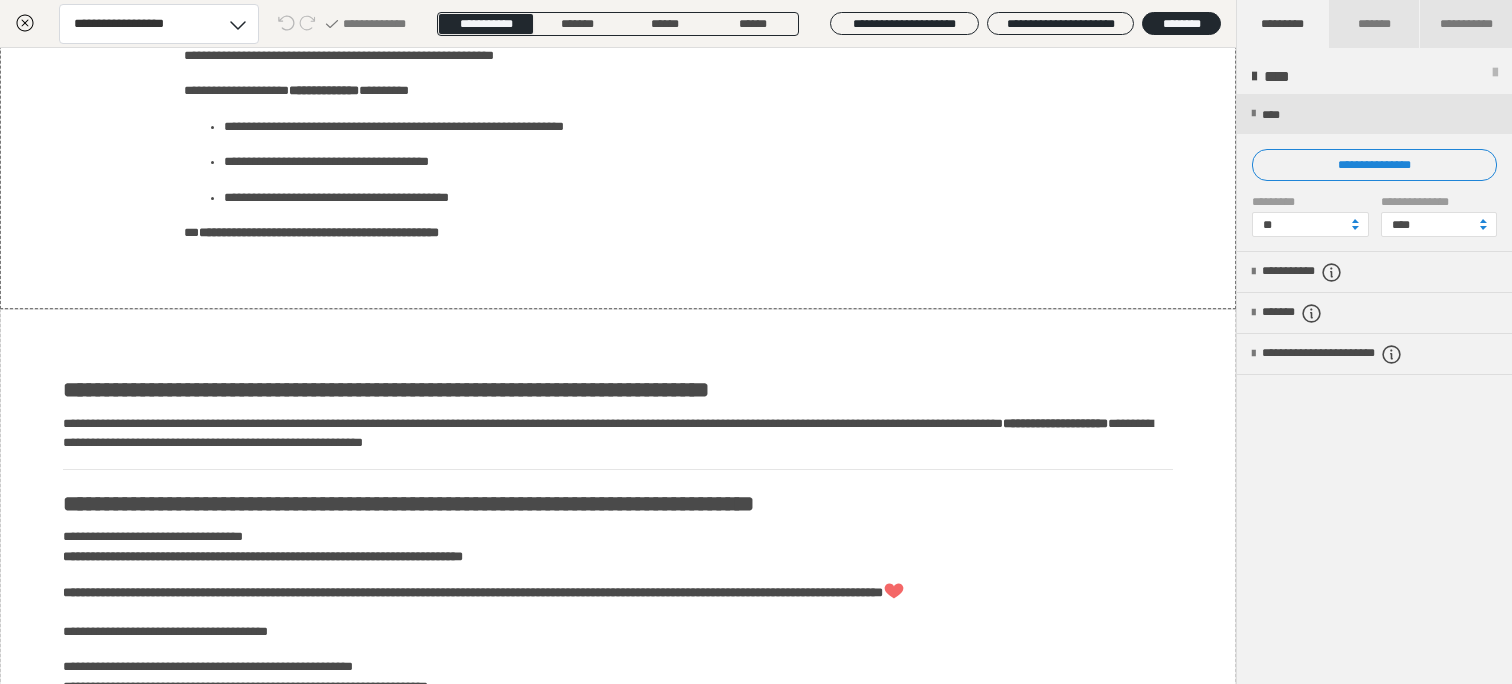 scroll, scrollTop: 2400, scrollLeft: 0, axis: vertical 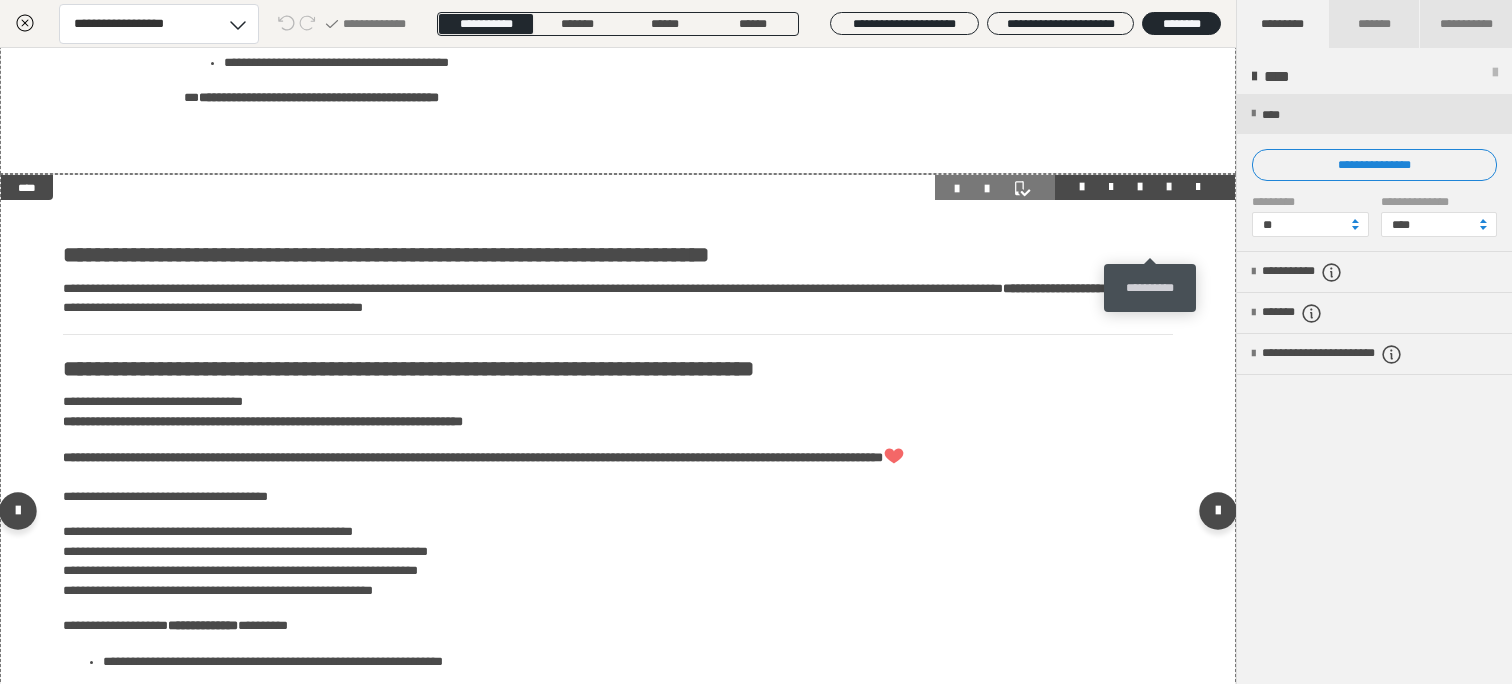 click at bounding box center [1169, 187] 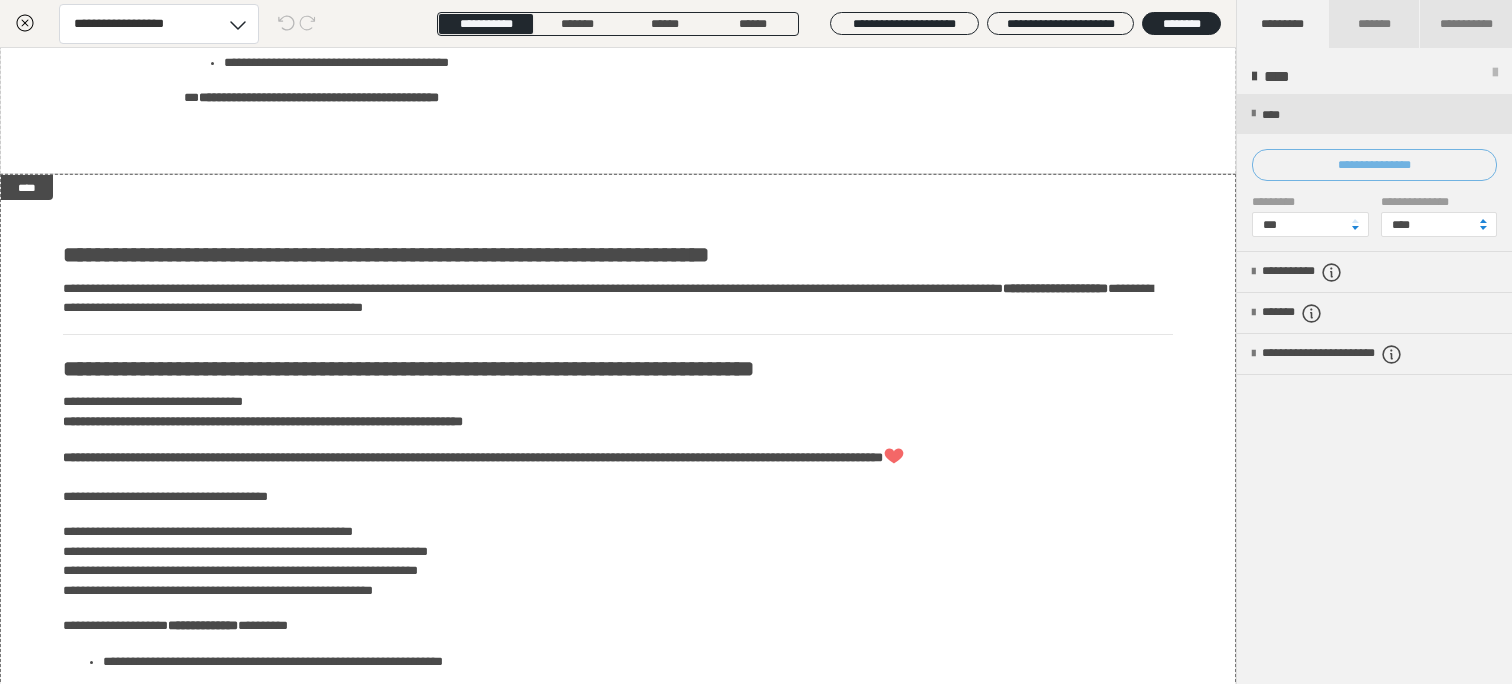 click on "**********" at bounding box center (1374, 165) 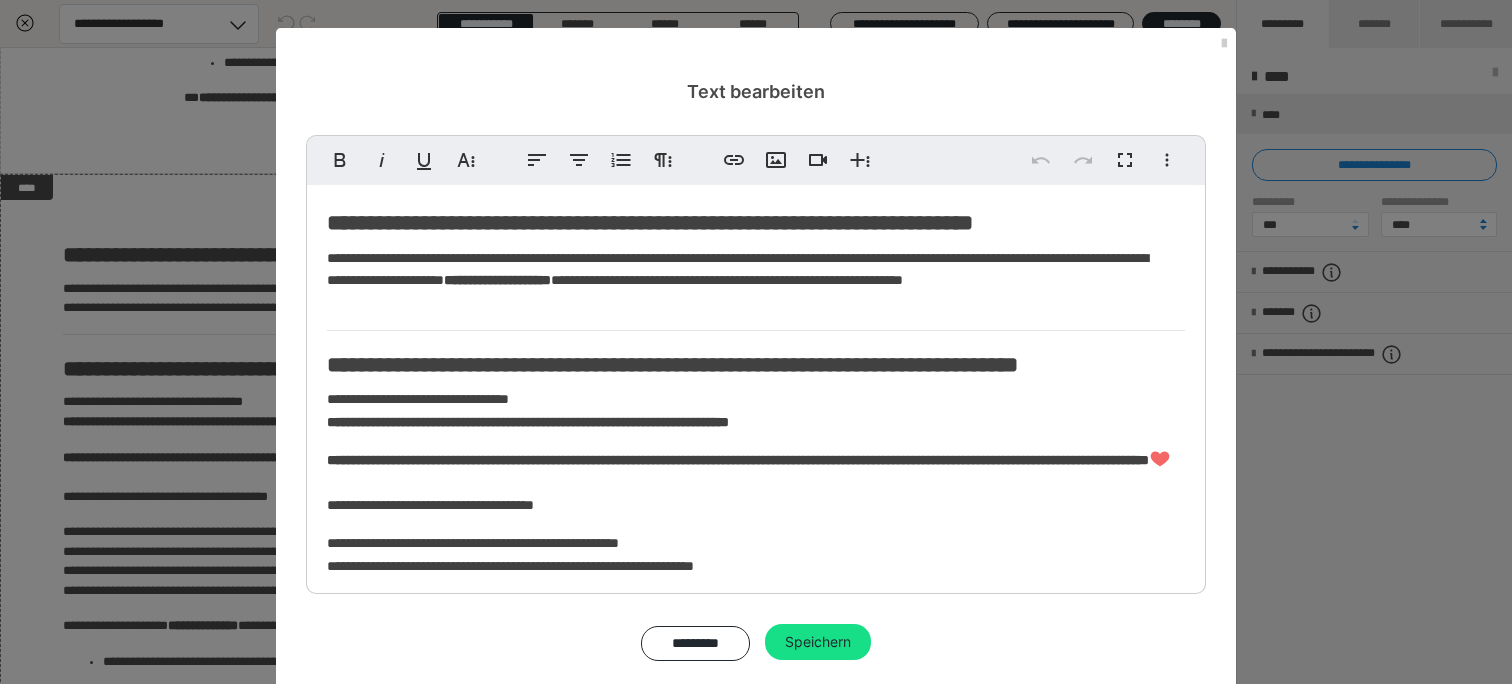 click on "**********" at bounding box center (748, 280) 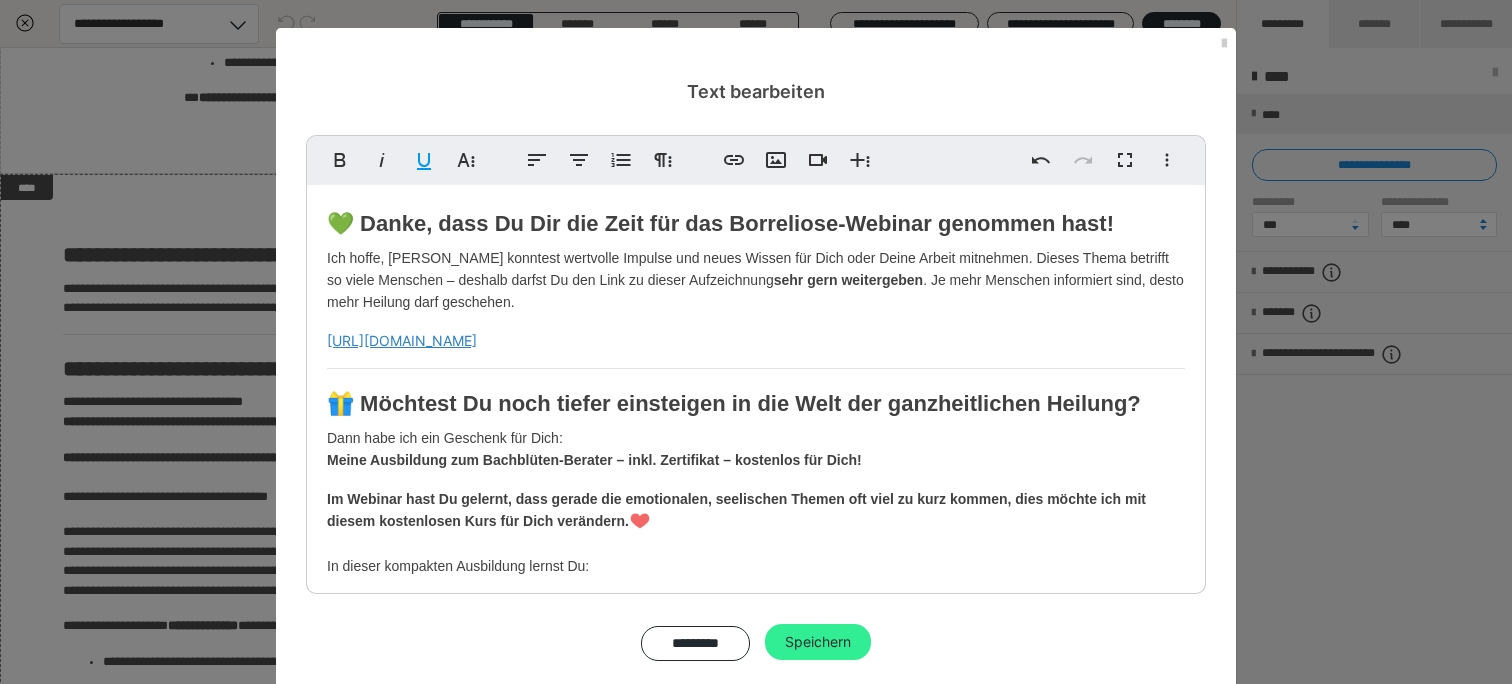 click on "Speichern" at bounding box center [818, 642] 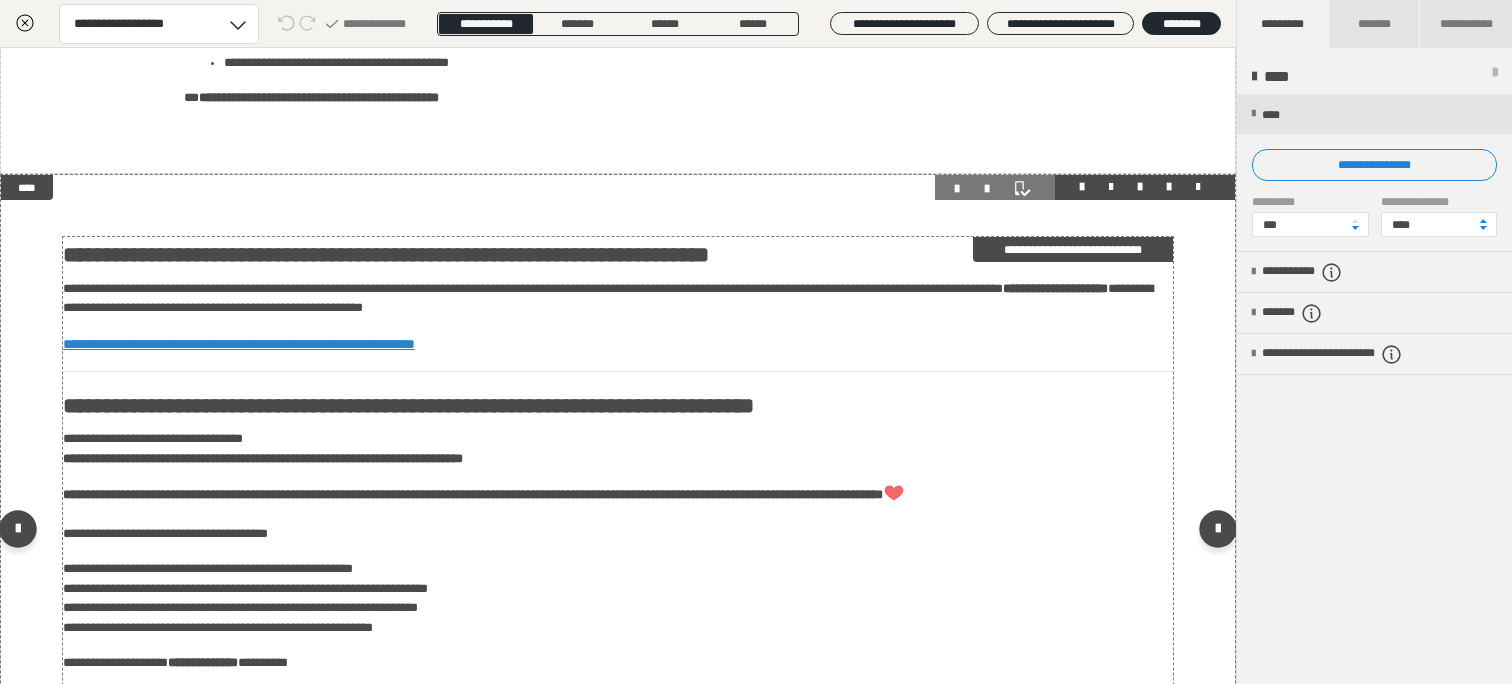 click on "**********" at bounding box center [239, 344] 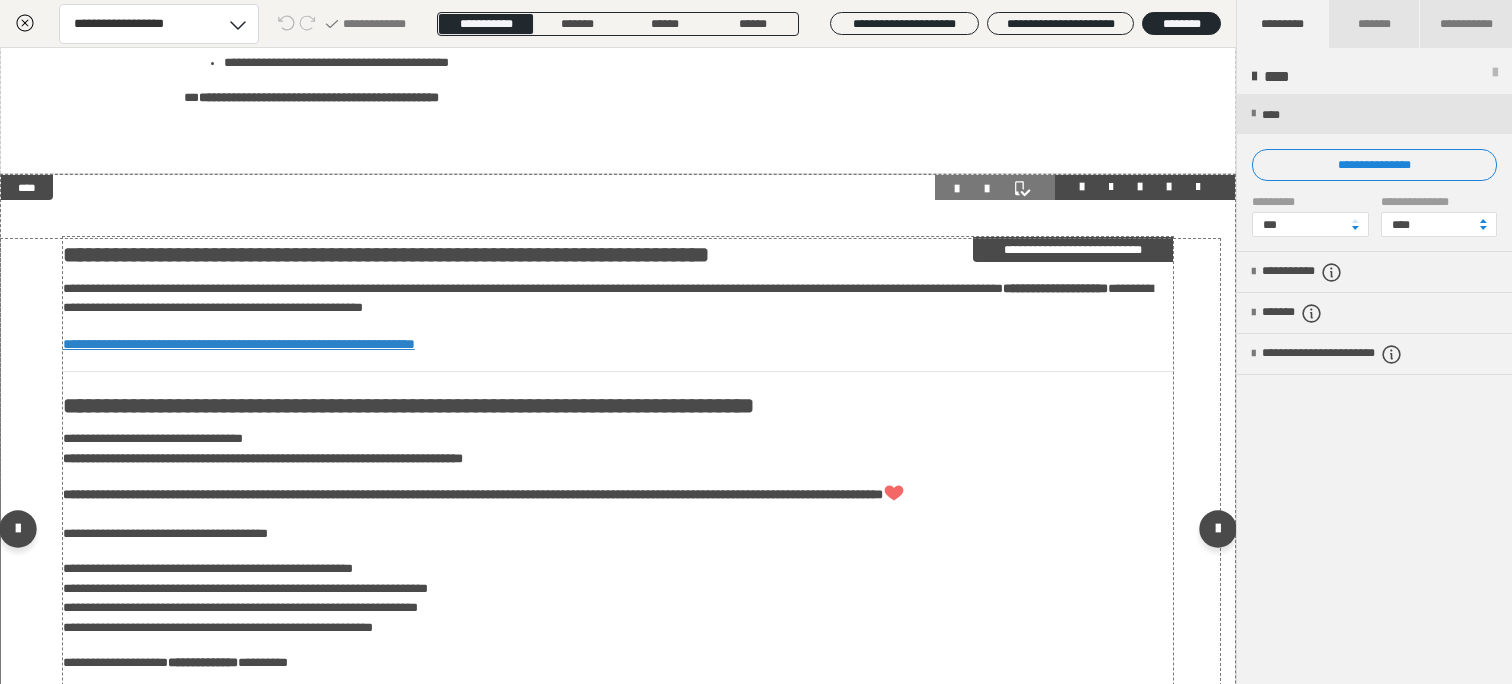 click on "**********" at bounding box center [239, 344] 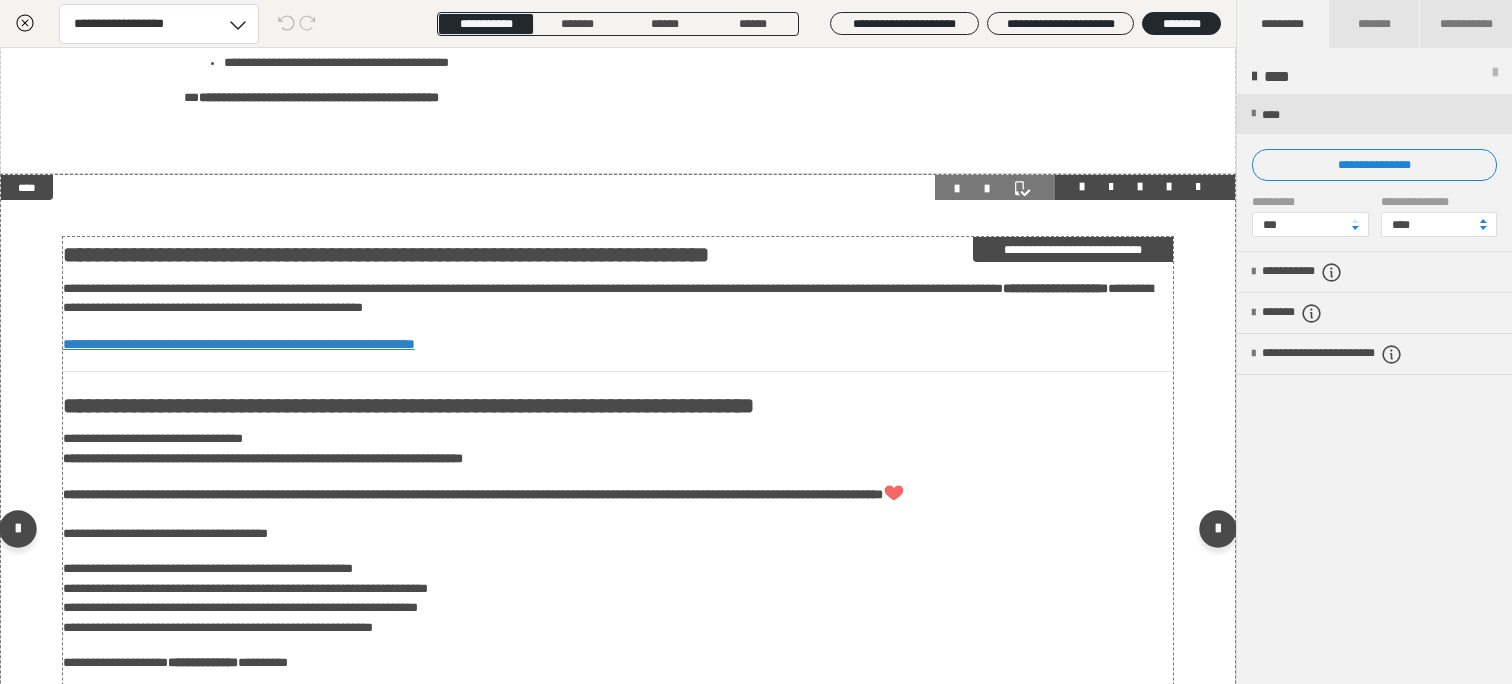 click on "**********" at bounding box center [239, 344] 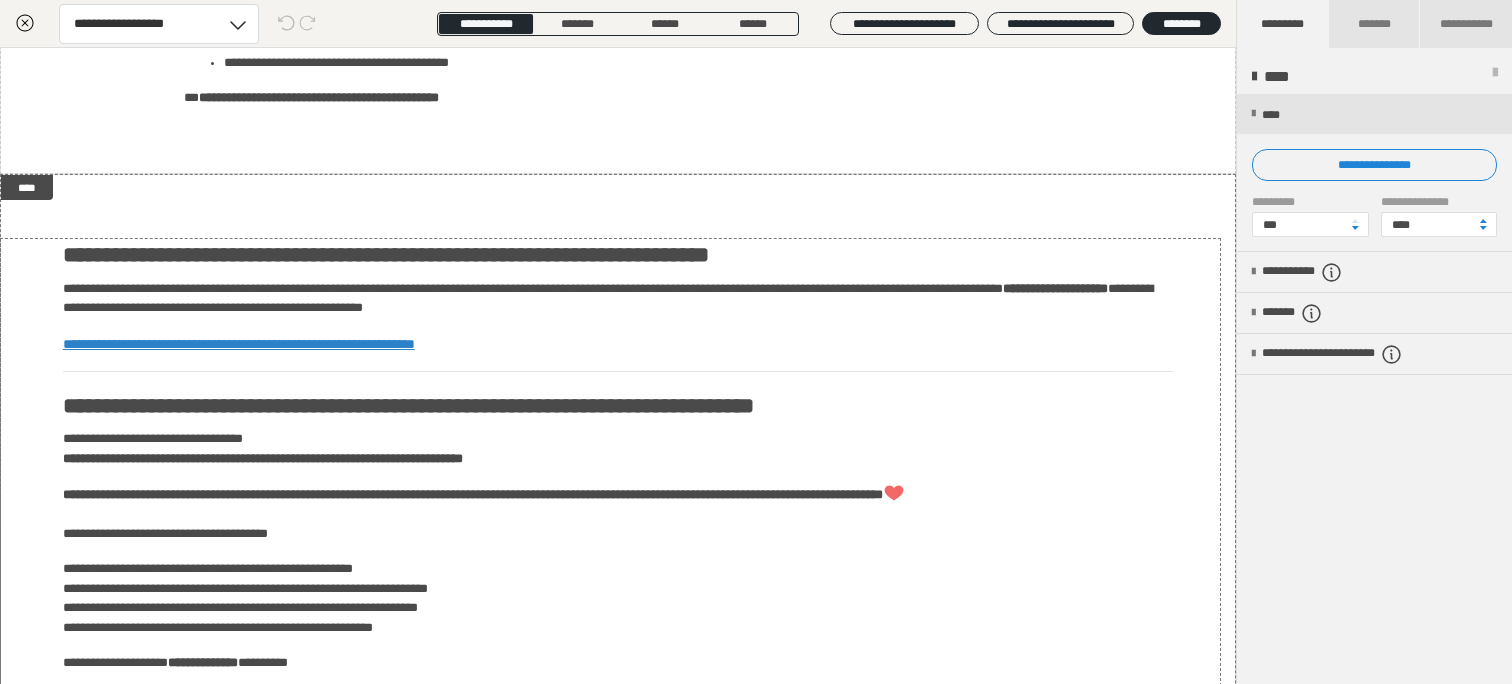 click on "**********" at bounding box center (756, 342) 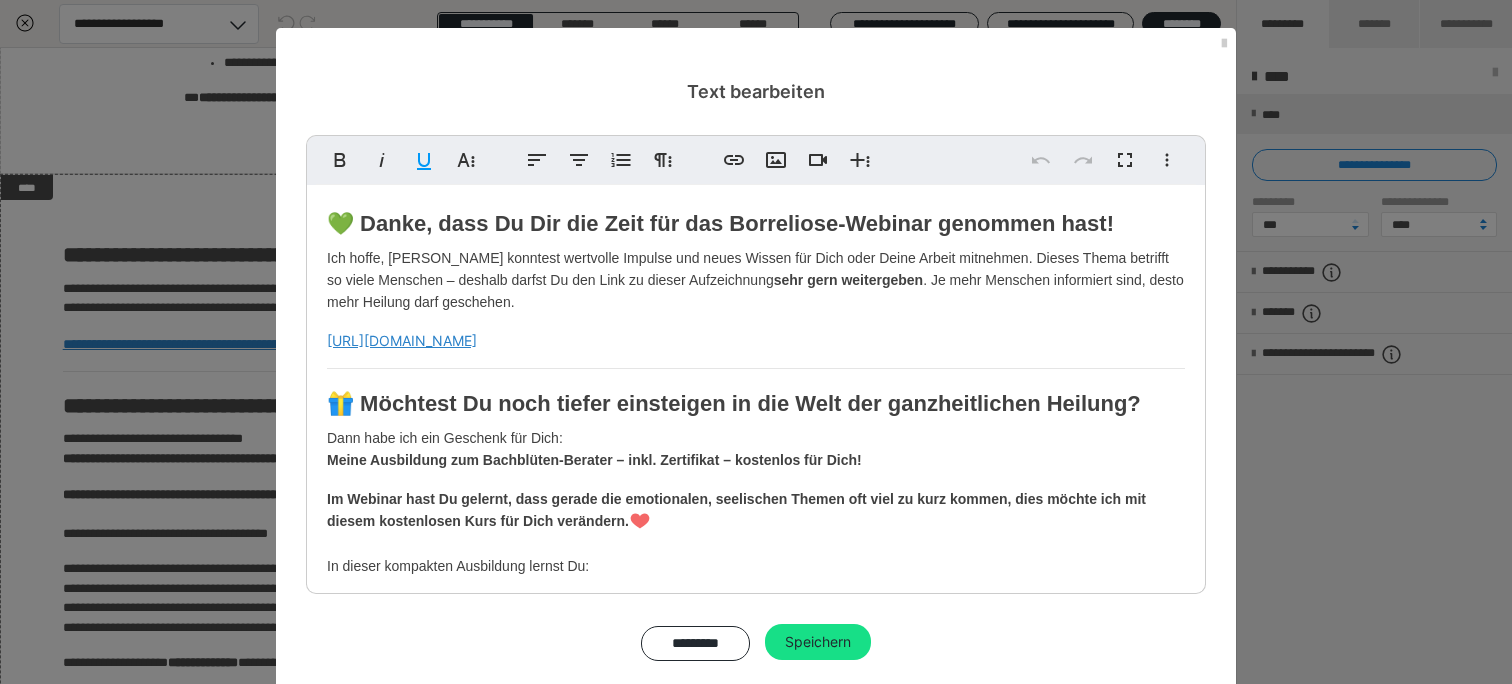 drag, startPoint x: 831, startPoint y: 340, endPoint x: 318, endPoint y: 339, distance: 513.001 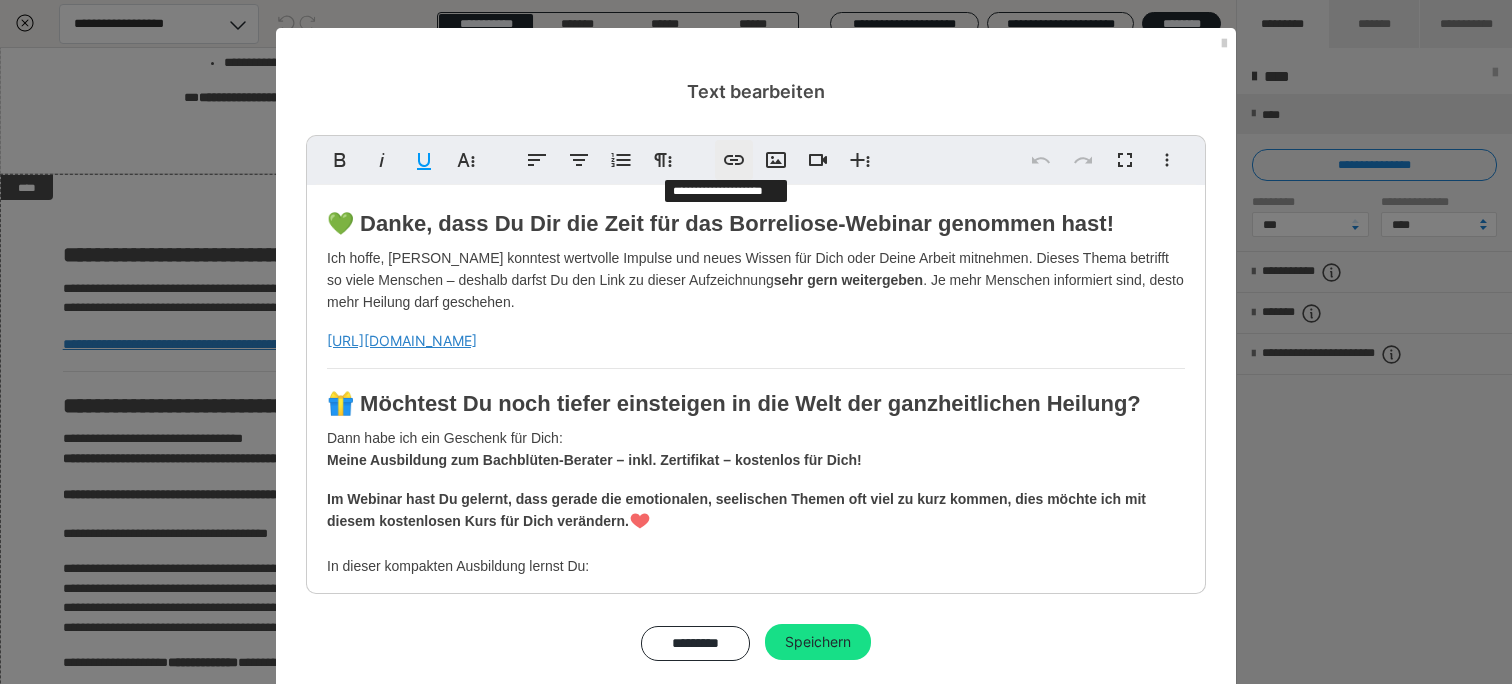 click 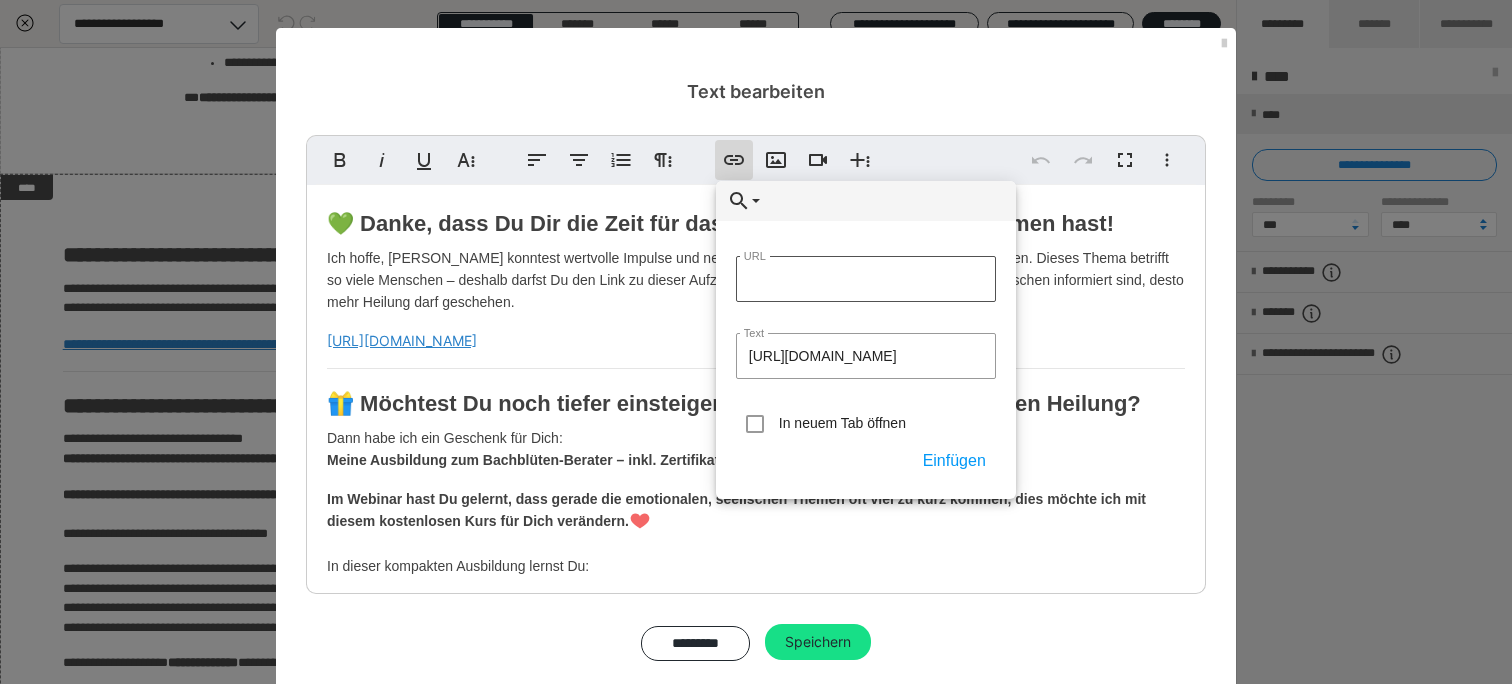 type on "[URL][DOMAIN_NAME]" 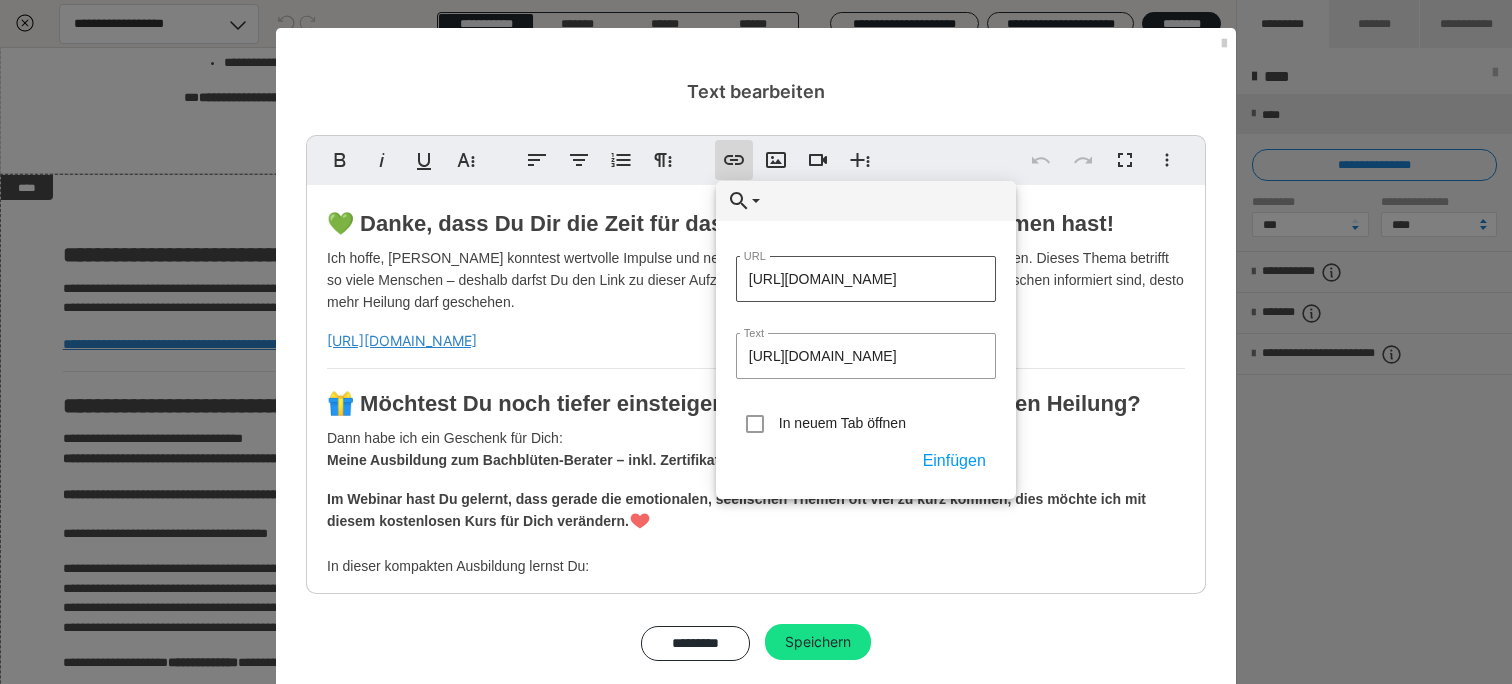 scroll, scrollTop: 0, scrollLeft: 226, axis: horizontal 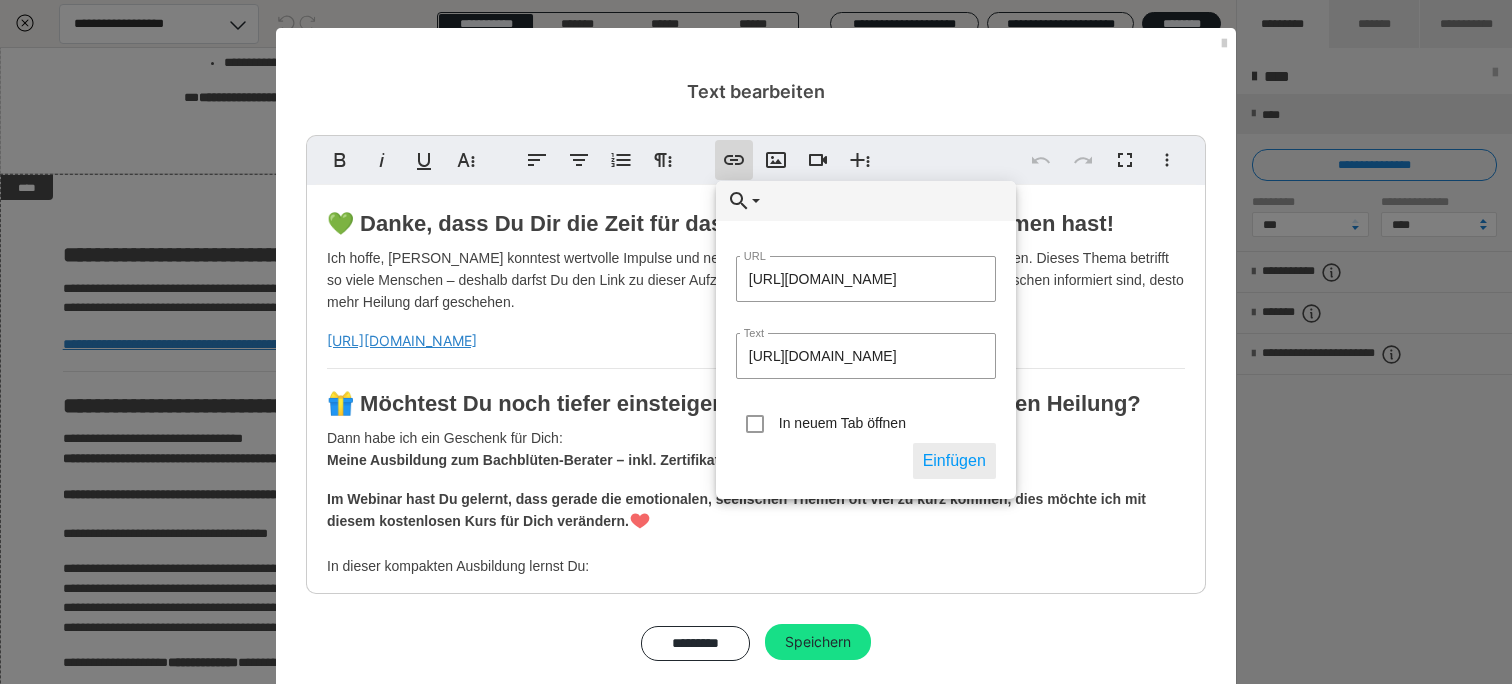 click on "Einfügen" at bounding box center (954, 461) 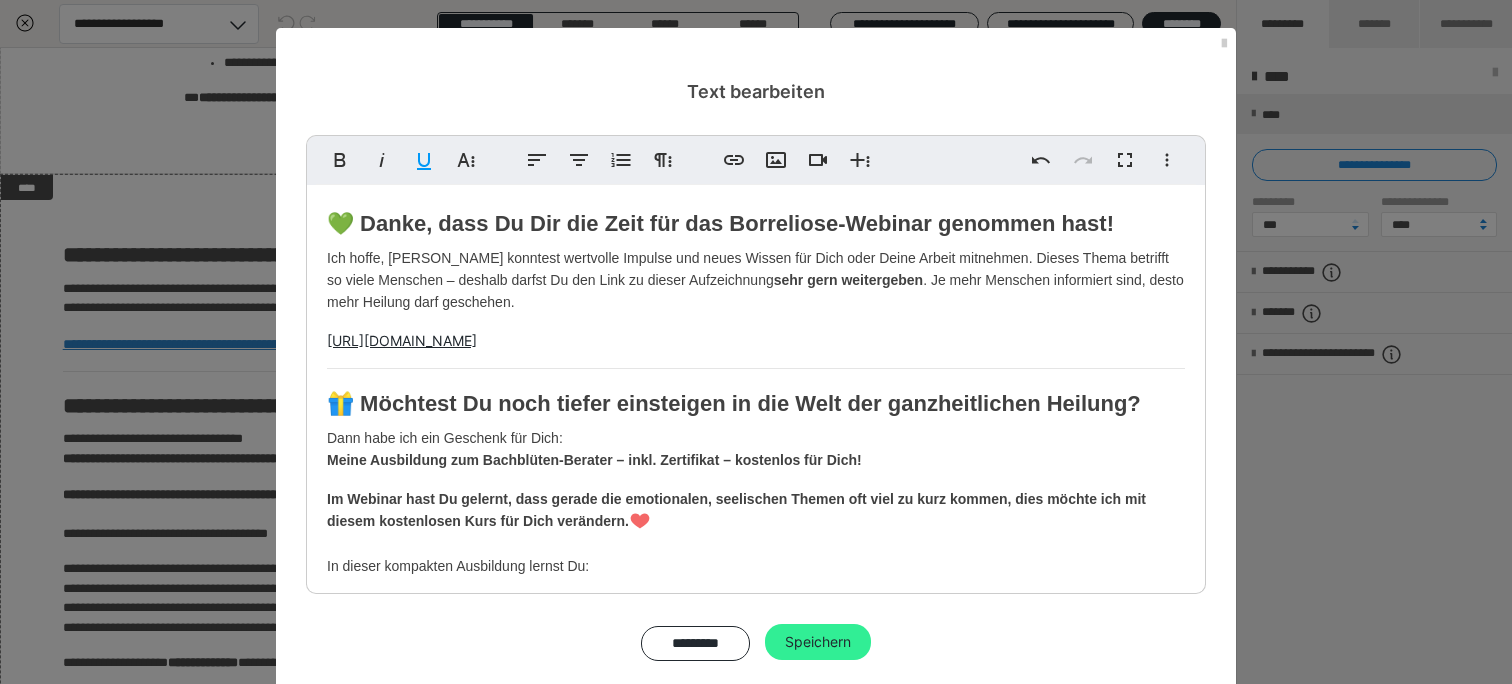 click on "Speichern" at bounding box center (818, 642) 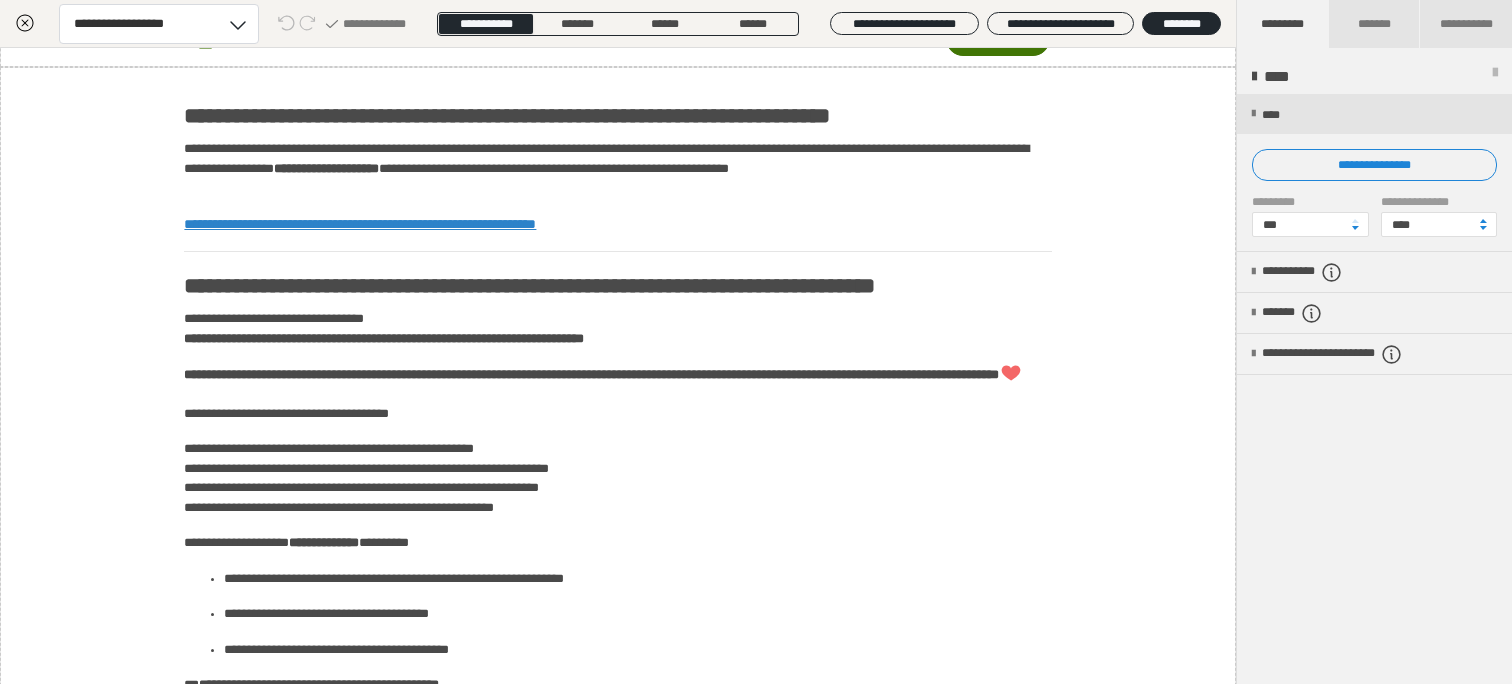 scroll, scrollTop: 1600, scrollLeft: 0, axis: vertical 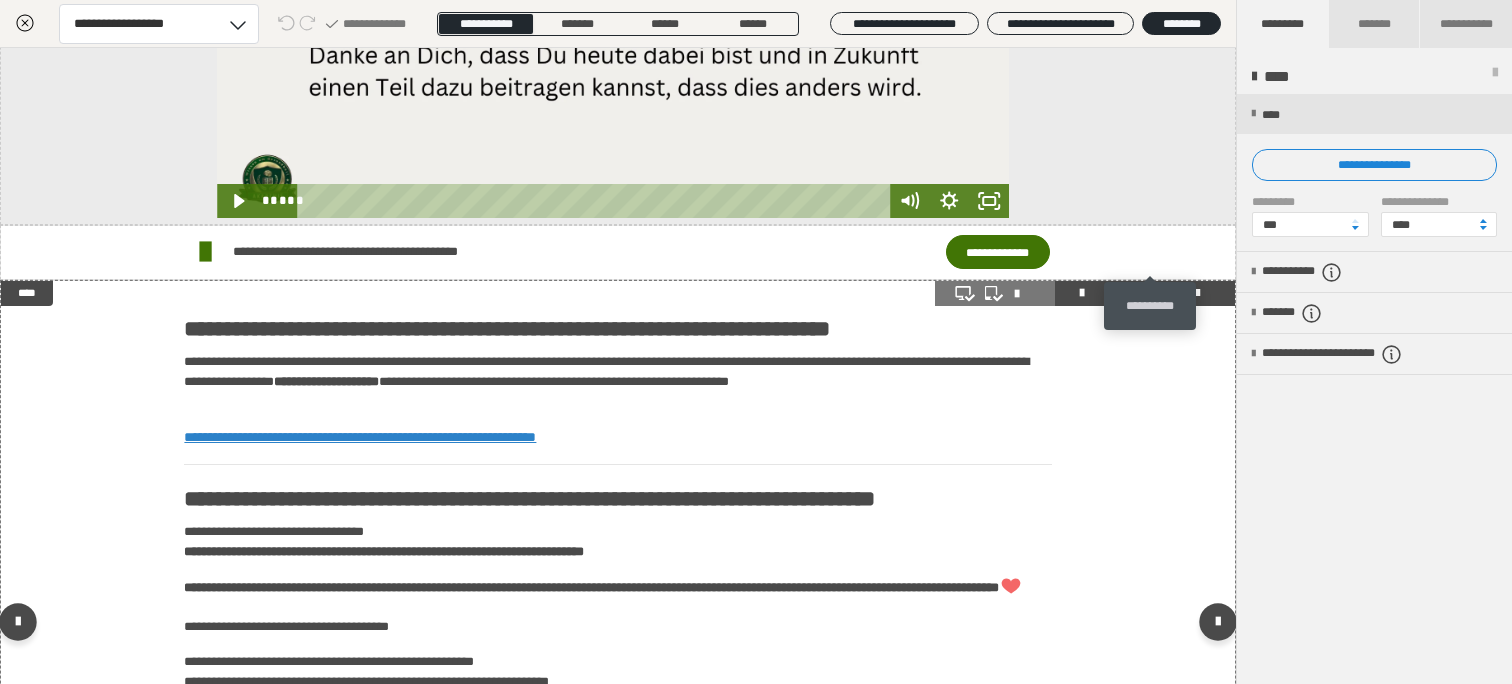 click at bounding box center [1169, 293] 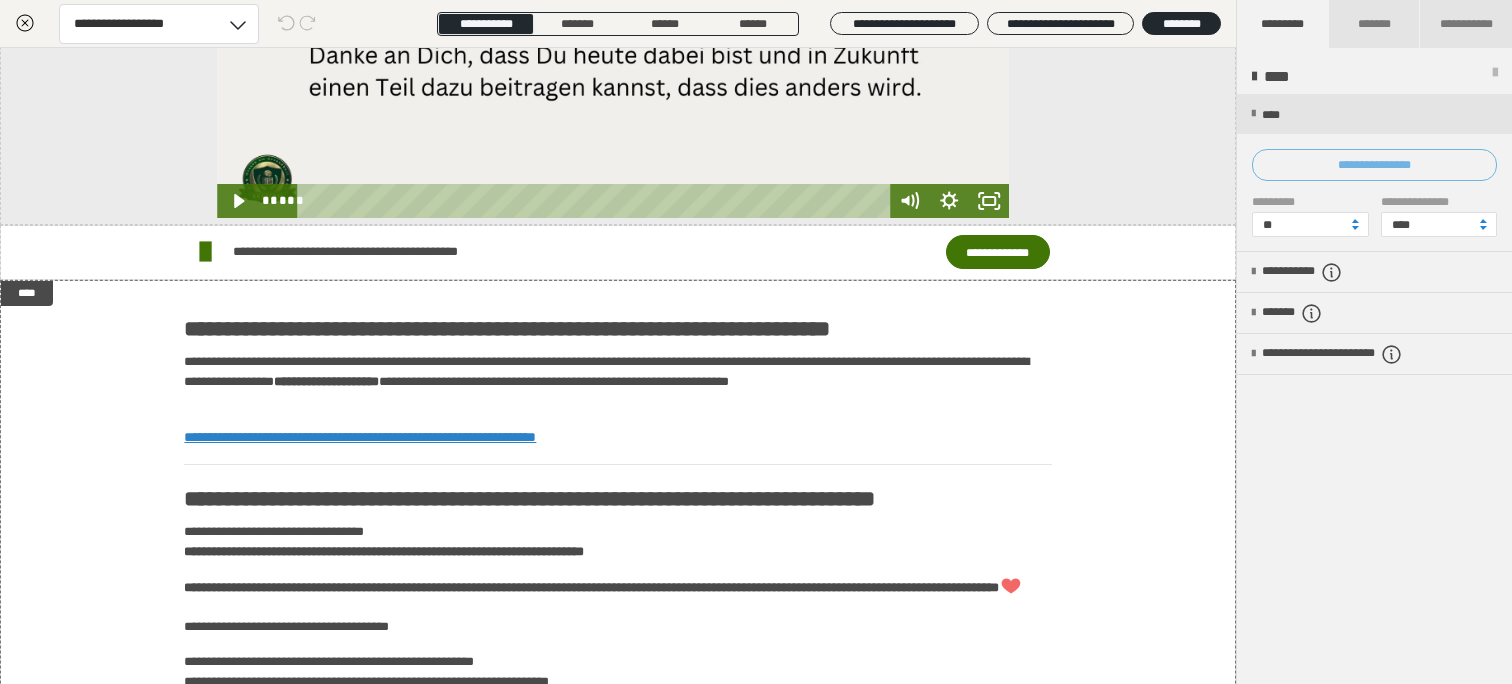 click on "**********" at bounding box center (1374, 165) 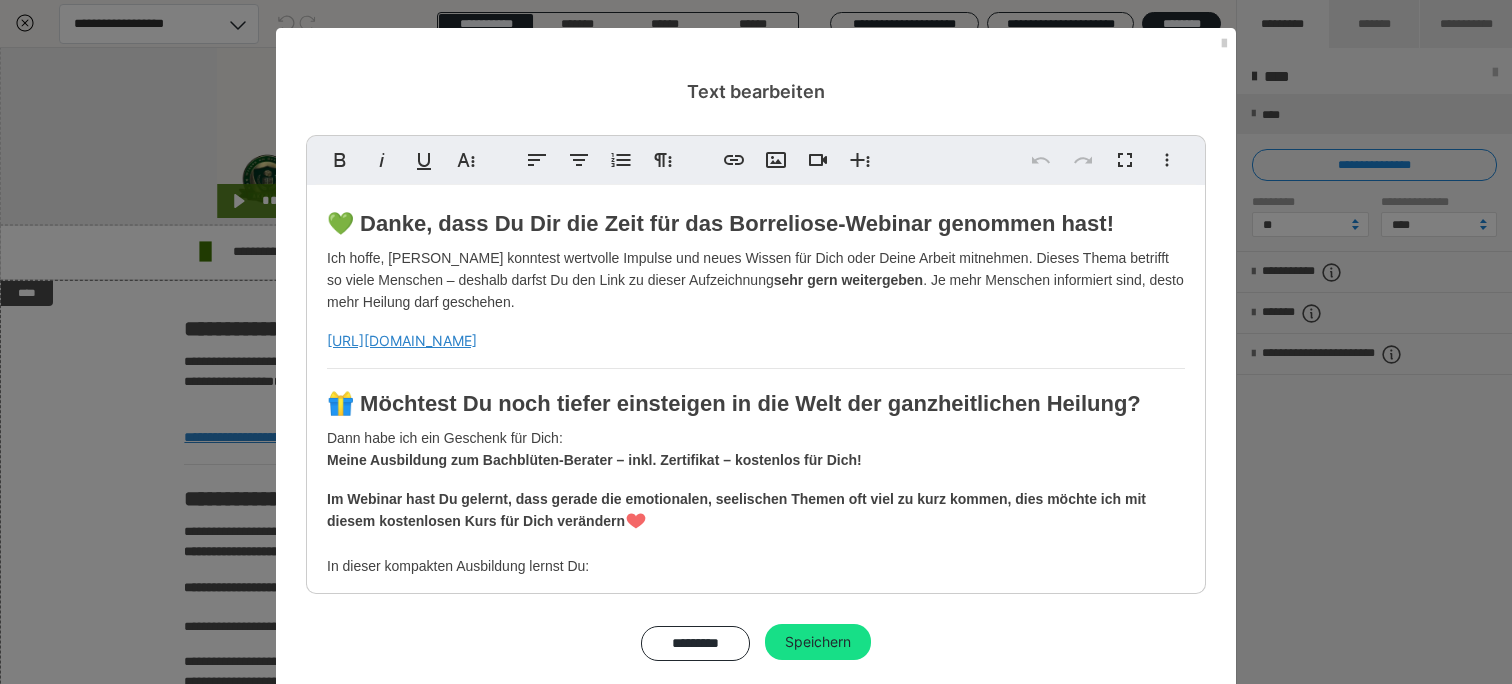 drag, startPoint x: 825, startPoint y: 342, endPoint x: 316, endPoint y: 339, distance: 509.00885 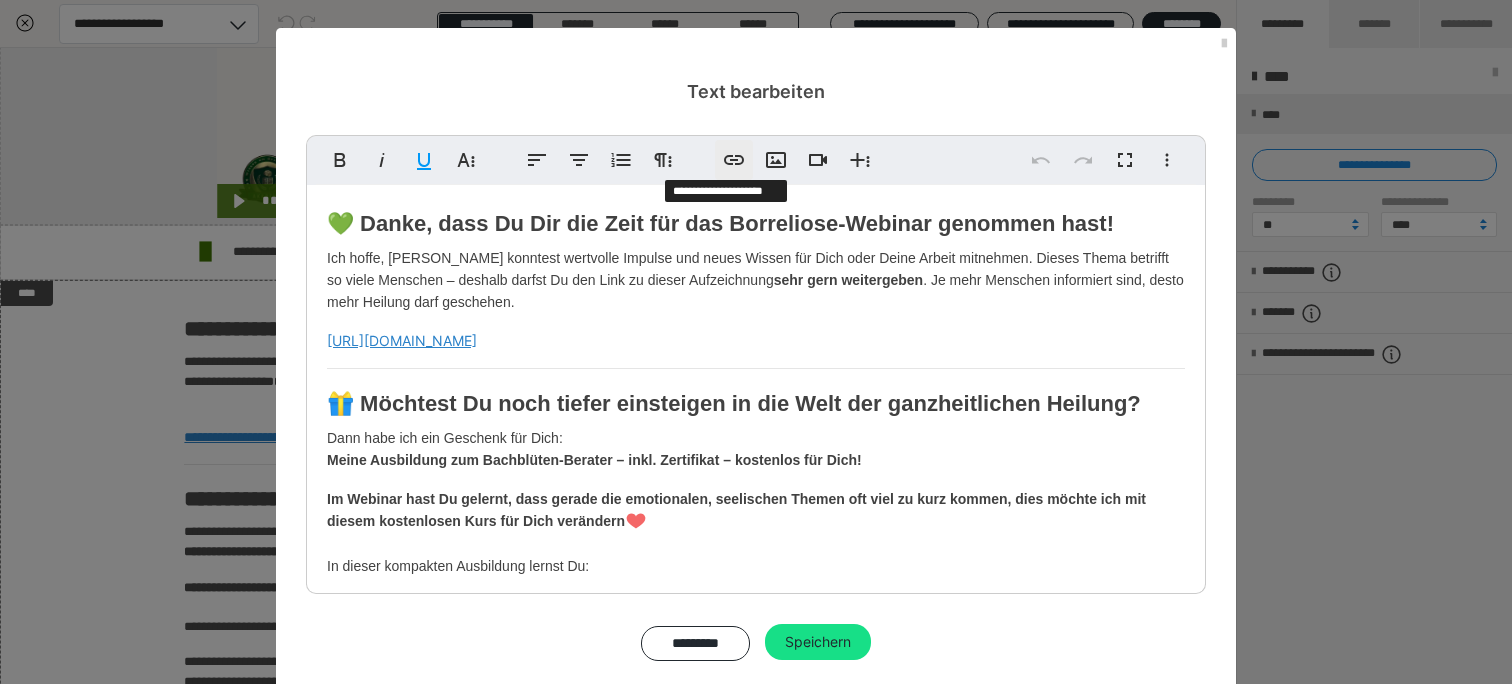 click 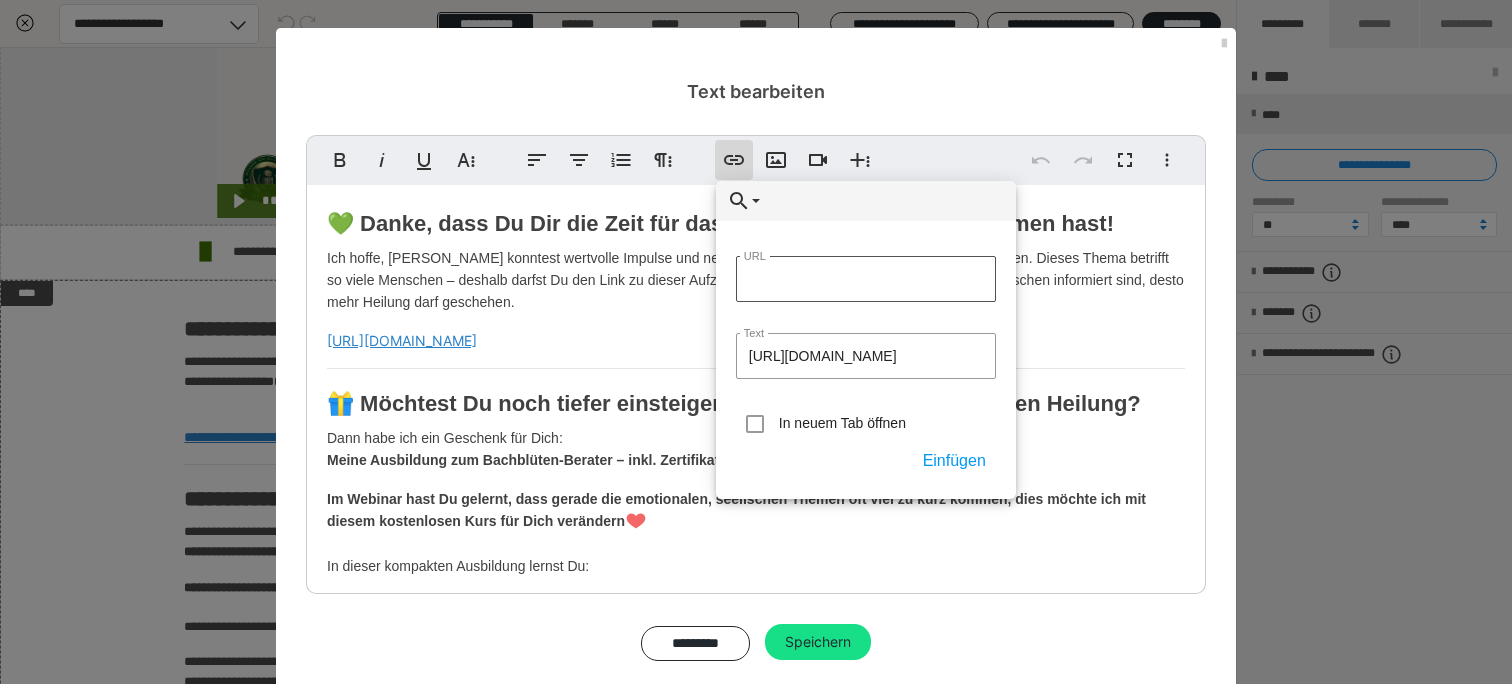 type on "[URL][DOMAIN_NAME]" 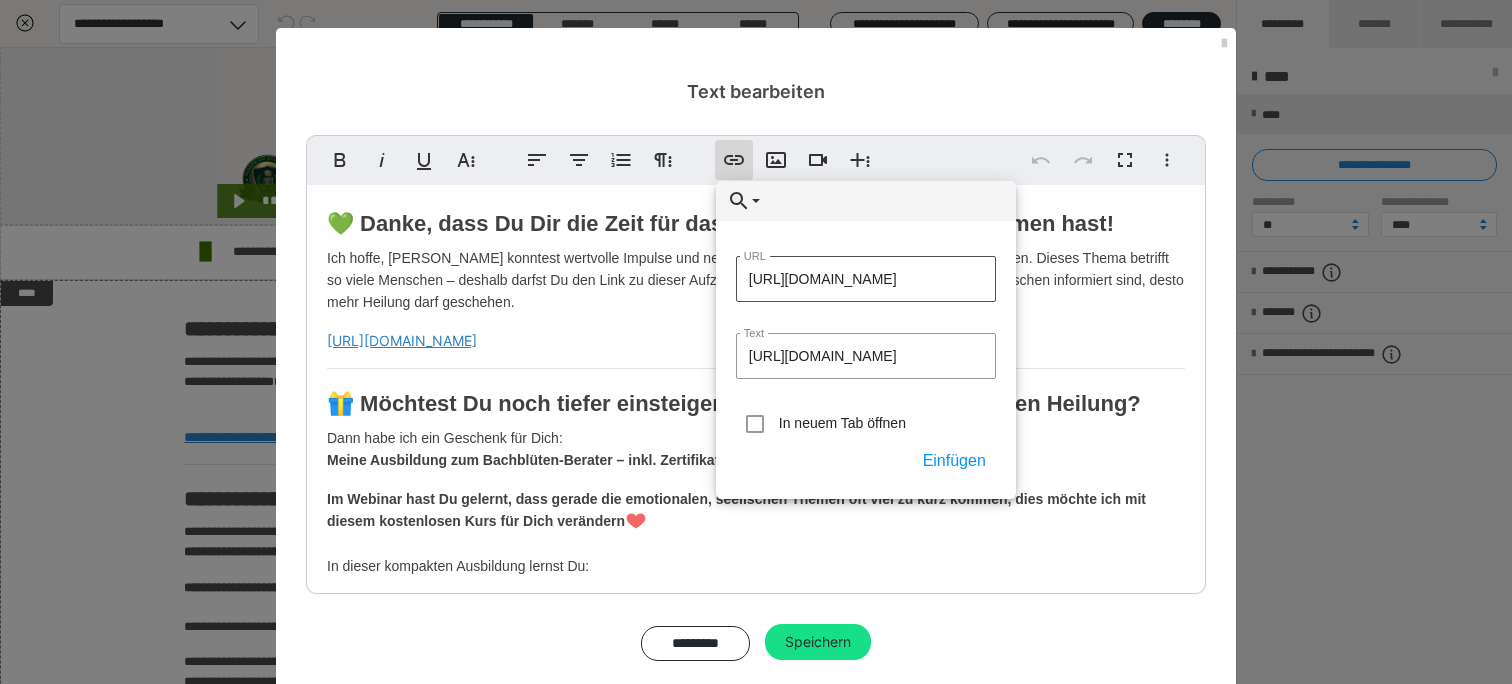 scroll, scrollTop: 0, scrollLeft: 226, axis: horizontal 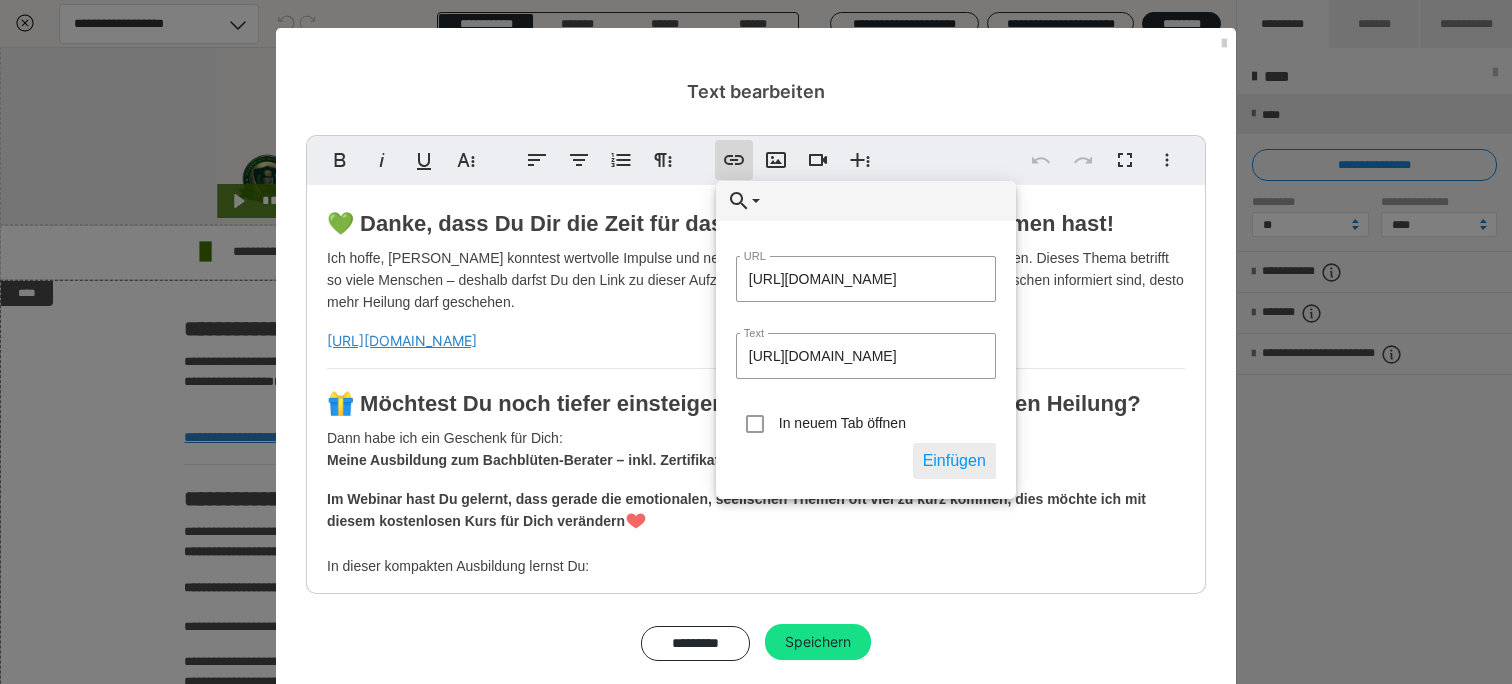 click on "Einfügen" at bounding box center [954, 461] 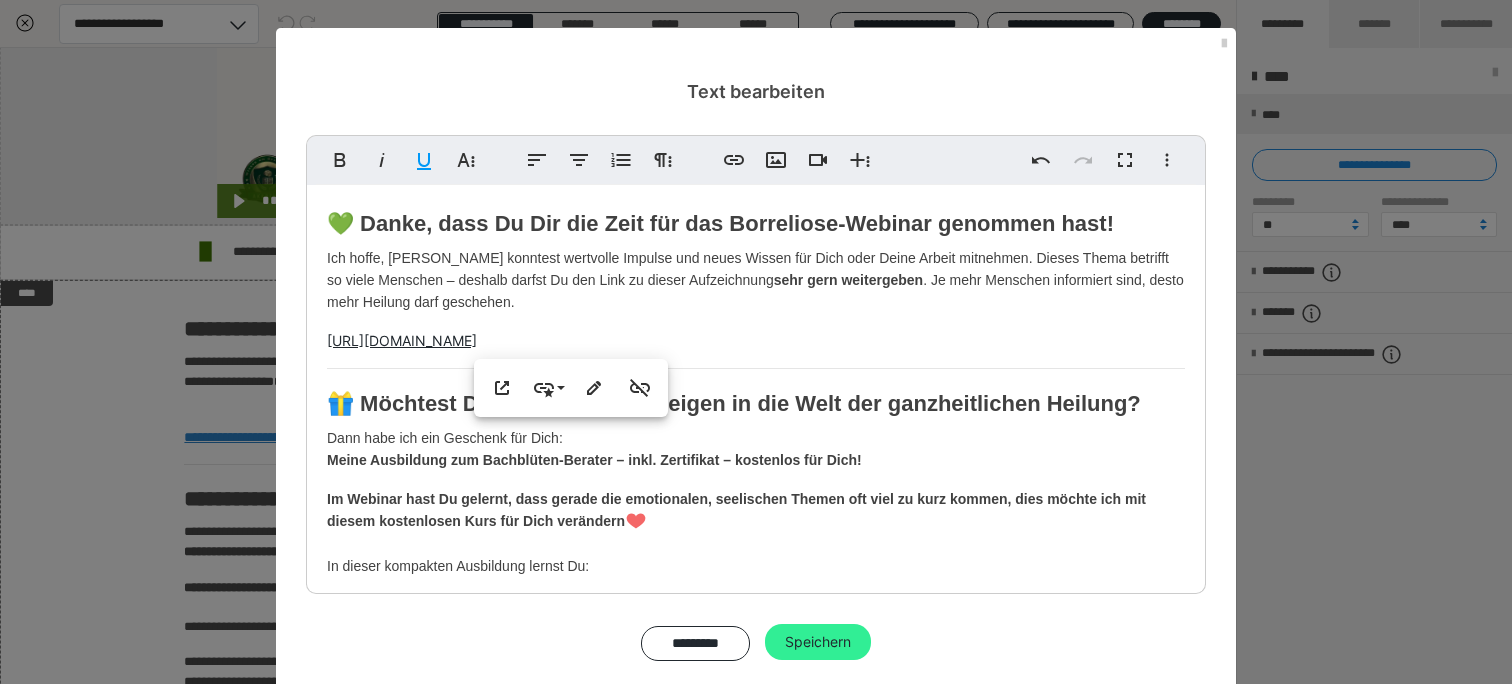 click on "Speichern" at bounding box center [818, 642] 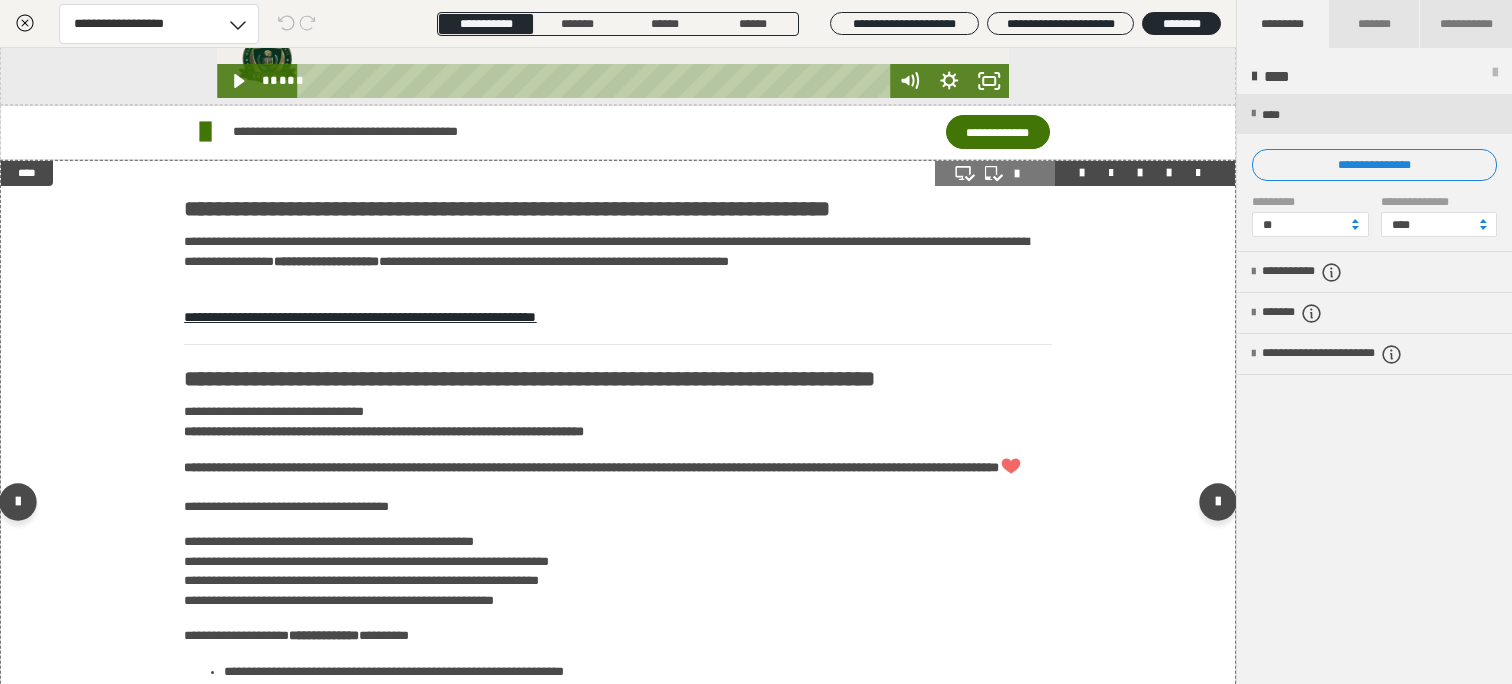 scroll, scrollTop: 1700, scrollLeft: 0, axis: vertical 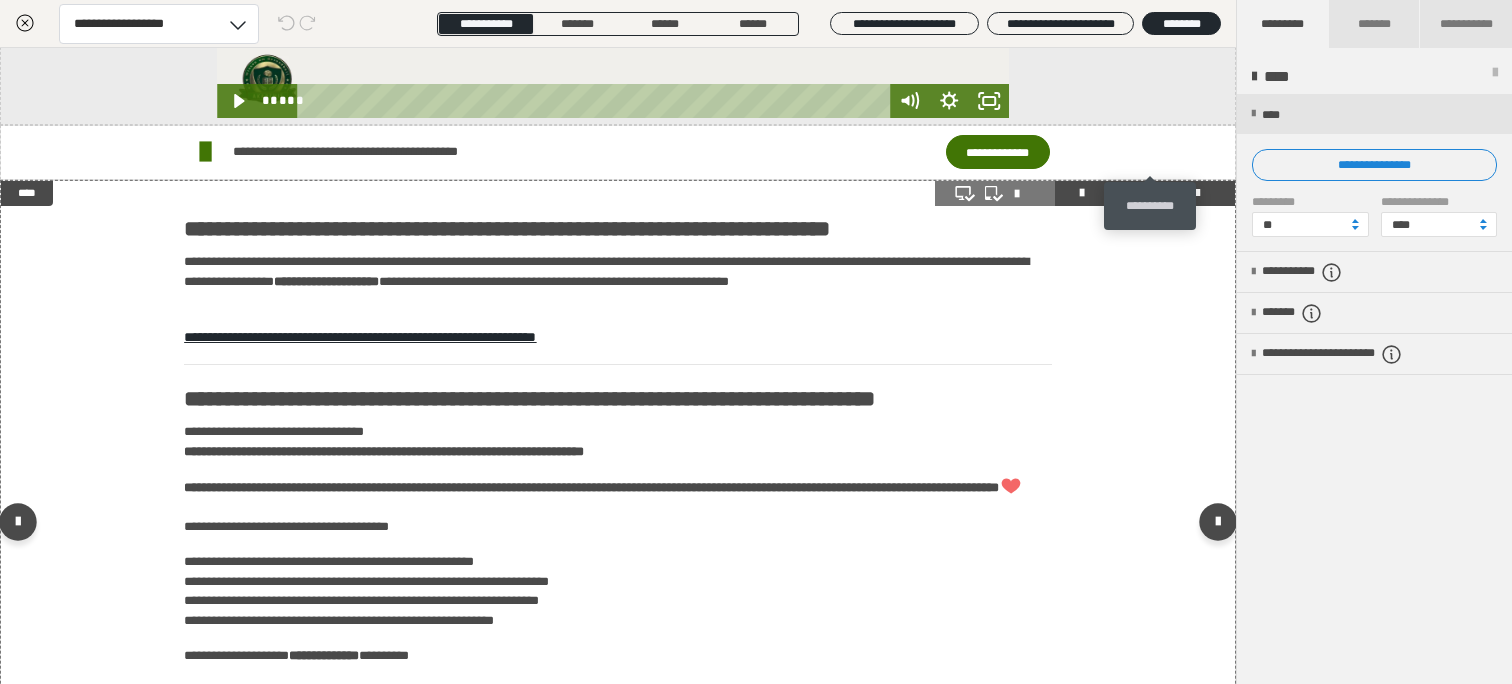 click at bounding box center (1169, 193) 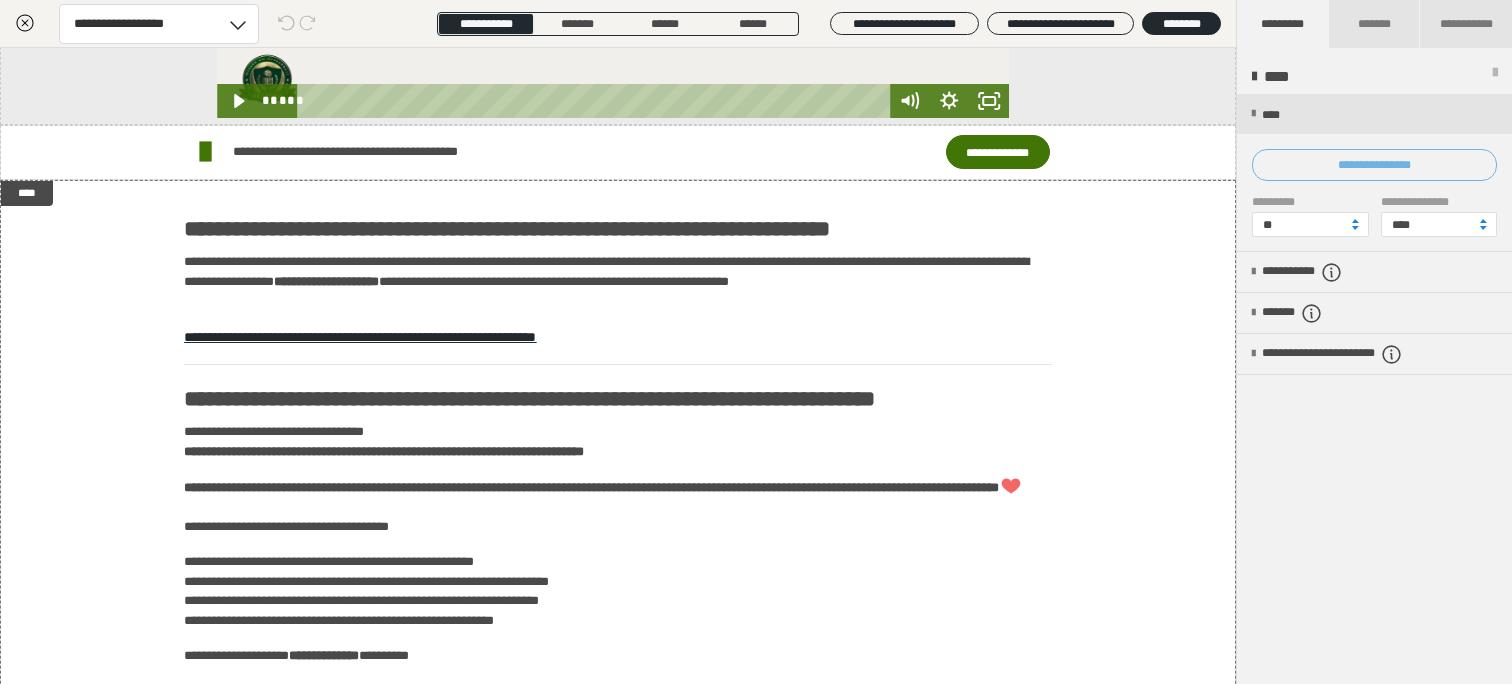 click on "**********" at bounding box center (1374, 165) 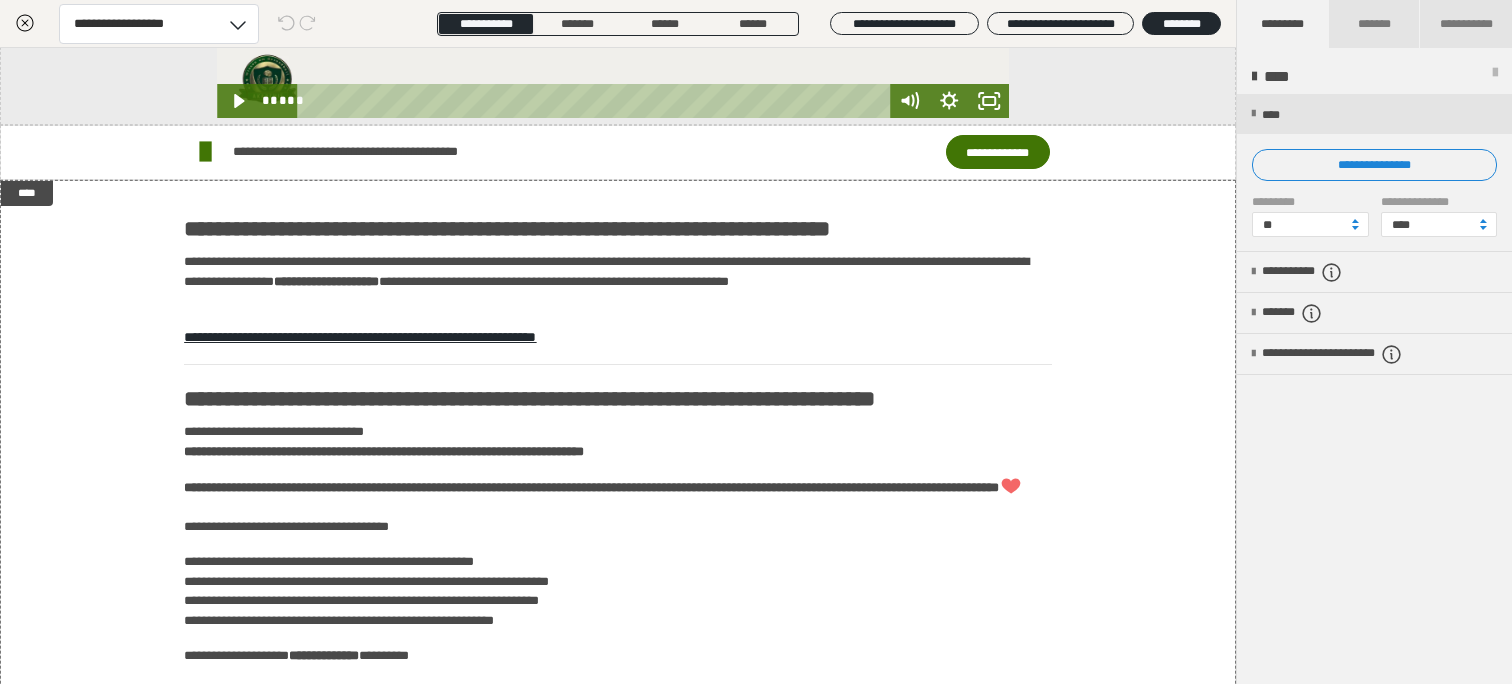click on "**********" at bounding box center [756, 342] 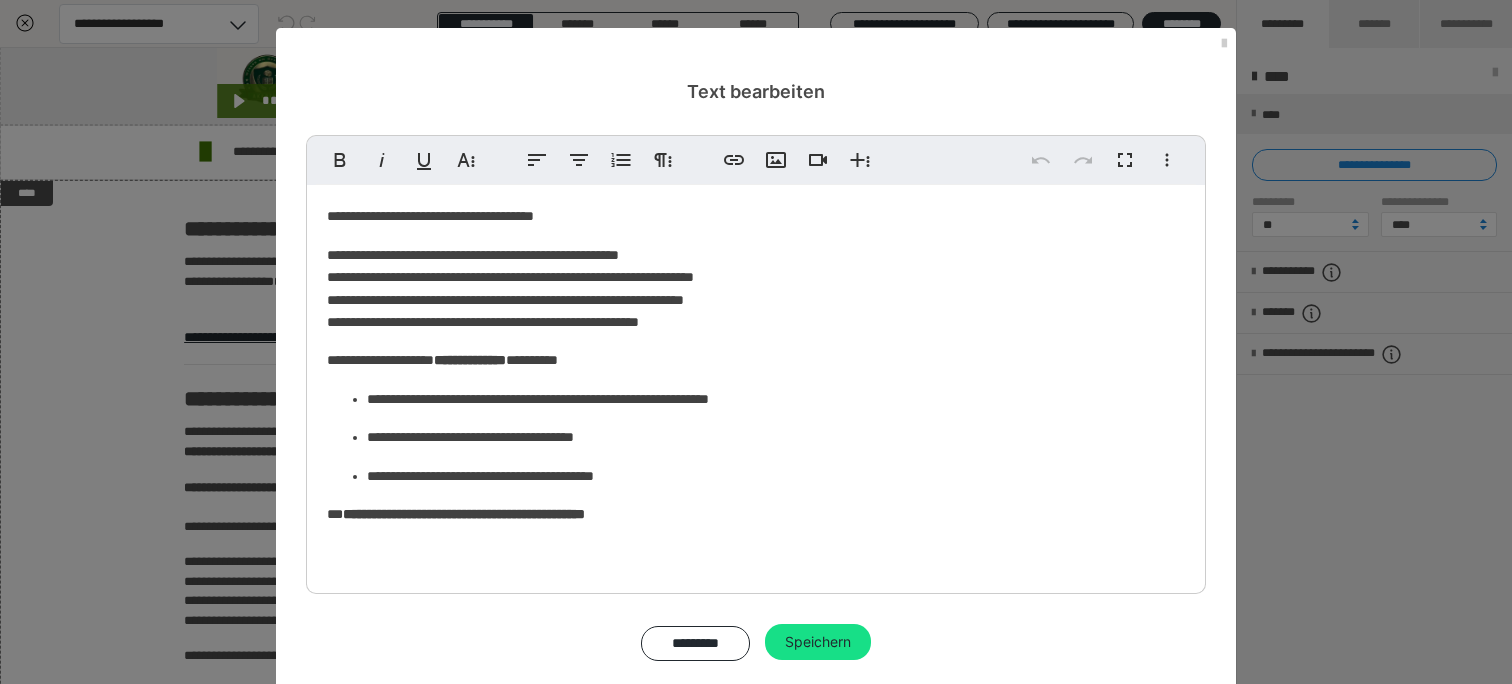 scroll, scrollTop: 348, scrollLeft: 0, axis: vertical 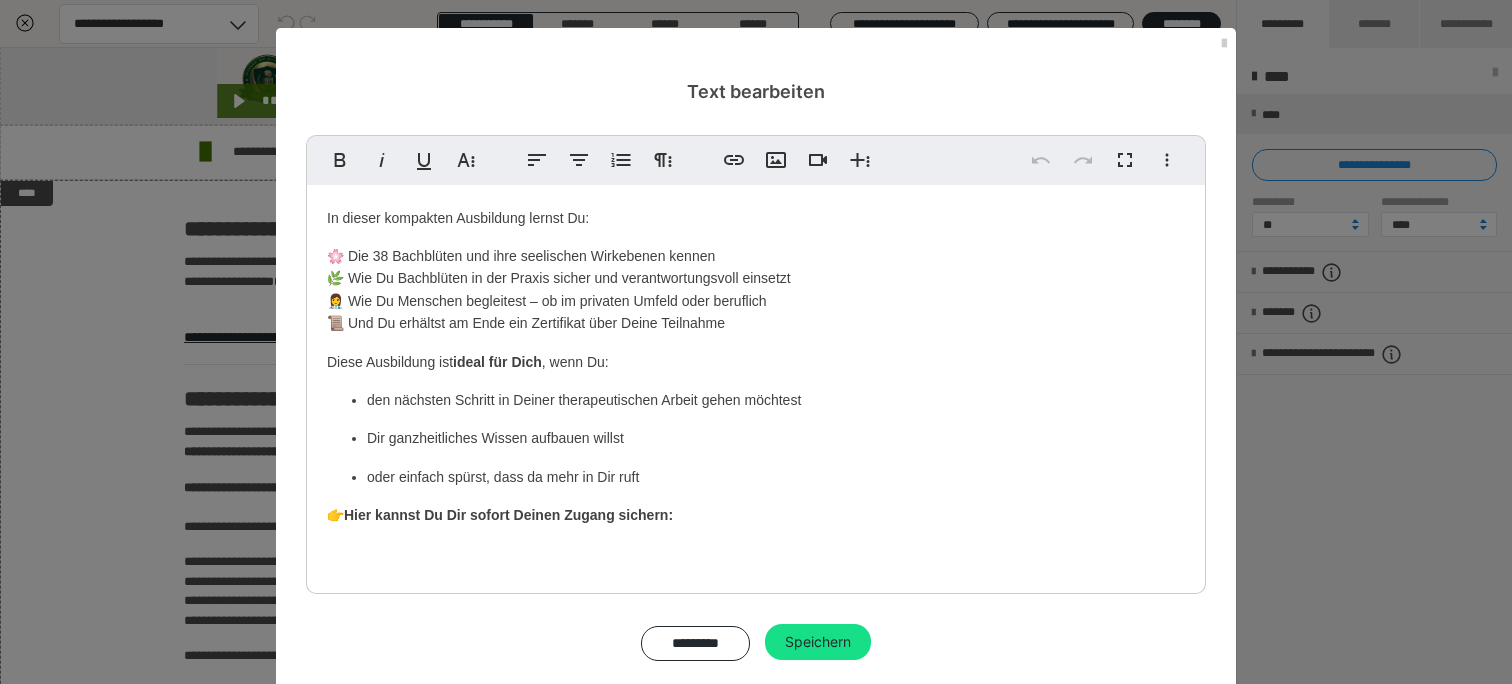 click on "💚 Danke, dass Du Dir die Zeit für das Borreliose-Webinar genommen hast! Ich hoffe, [PERSON_NAME] konntest wertvolle Impulse und neues Wissen für Dich oder Deine Arbeit mitnehmen. Dieses Thema betrifft so viele Menschen – deshalb darfst Du den Link zu dieser Aufzeichnung  sehr gern weitergeben . Je mehr Menschen informiert sind, desto mehr Heilung darf geschehen. [URL][DOMAIN_NAME] 🎁 Möchtest Du noch tiefer einsteigen in die Welt der ganzheitlichen Heilung? Dann habe ich ein Geschenk für Dich: Meine Ausbildung zum Bachblüten-Berater – inkl. Zertifikat – kostenlos für Dich! Im Webinar hast Du gelernt, dass gerade die emotionalen, seelischen Themen oft viel zu kurz kommen, dies möchte ich mit diesem kostenlosen Kurs für Dich verändern    In dieser kompakten Ausbildung lernst Du: 🌸 Die 38 Bachblüten und ihre seelischen Wirkebenen kennen 🌿 Wie Du Bachblüten in der Praxis sicher und verantwortungsvoll einsetzt Diese Ausbildung ist  , wenn Du:" at bounding box center (756, 211) 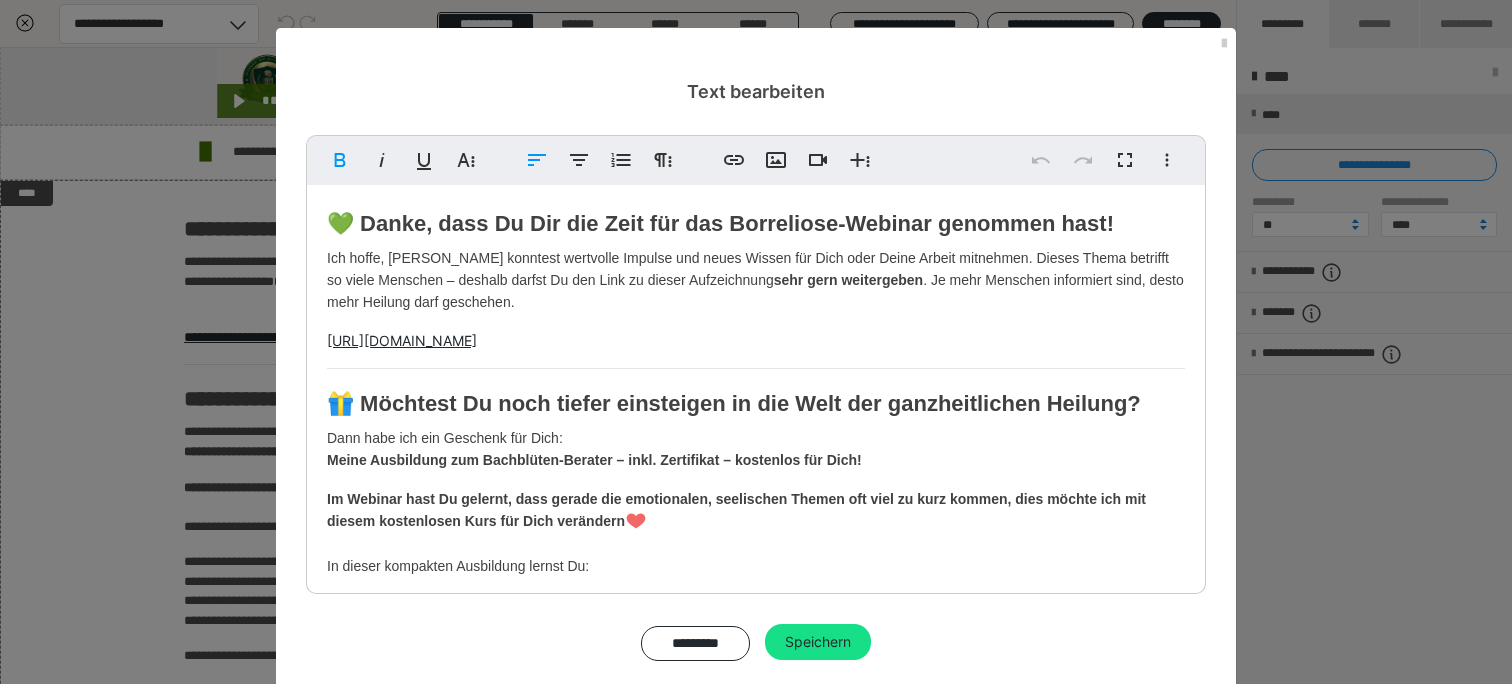 scroll, scrollTop: 348, scrollLeft: 0, axis: vertical 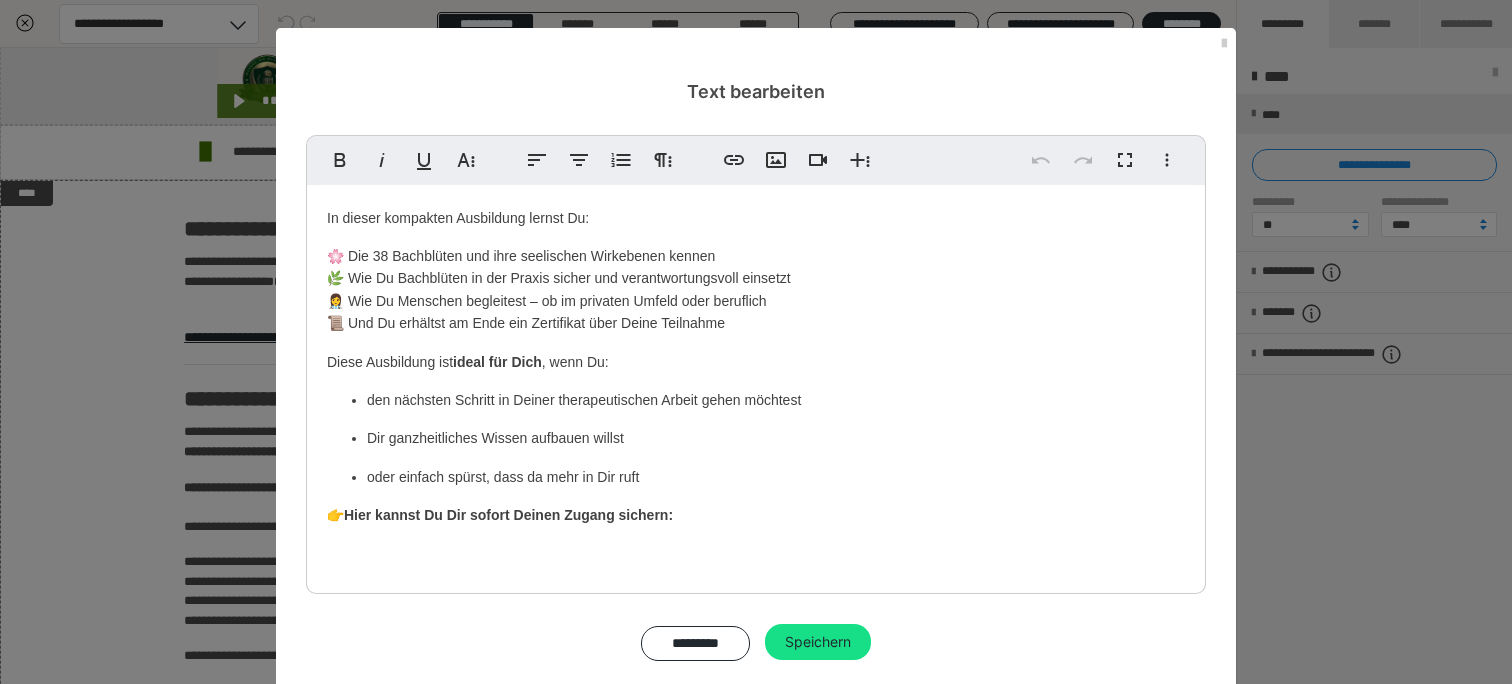 click on "Text bearbeiten" at bounding box center (756, 66) 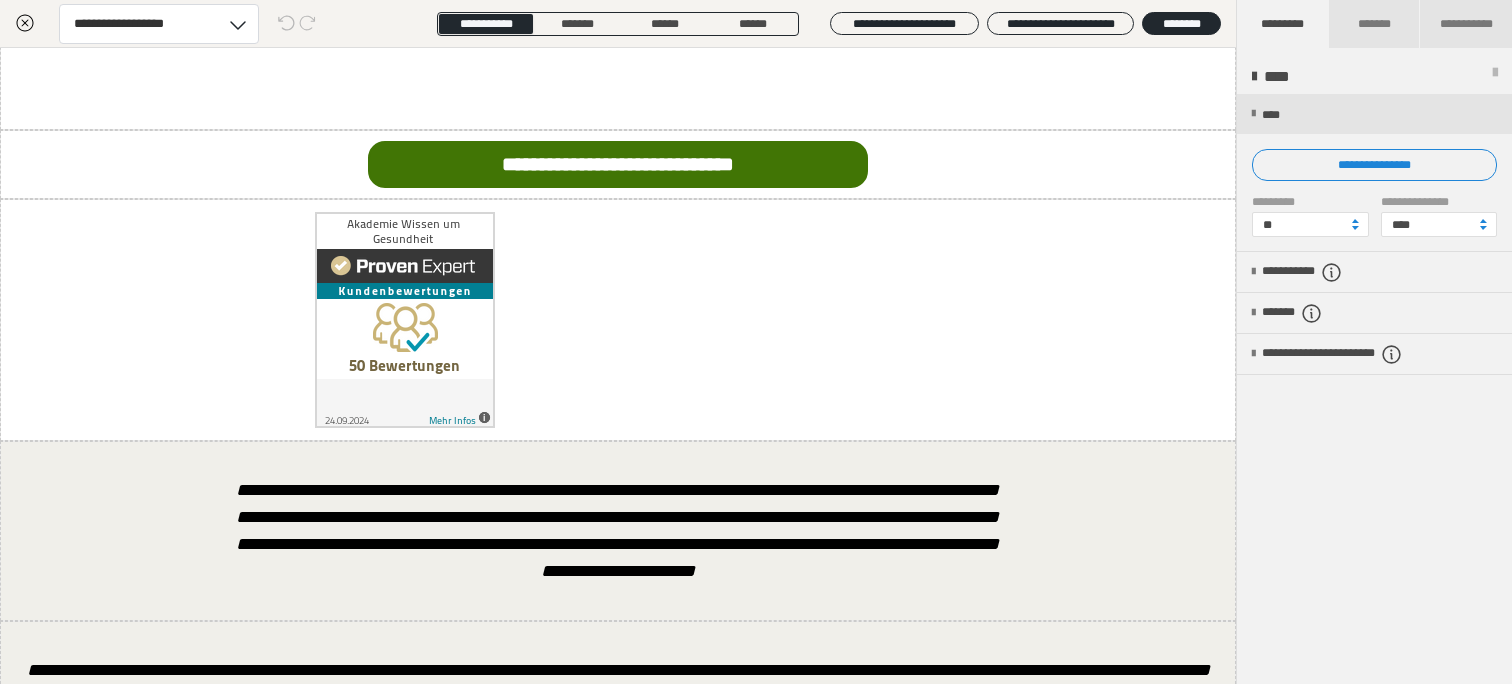 scroll, scrollTop: 3200, scrollLeft: 0, axis: vertical 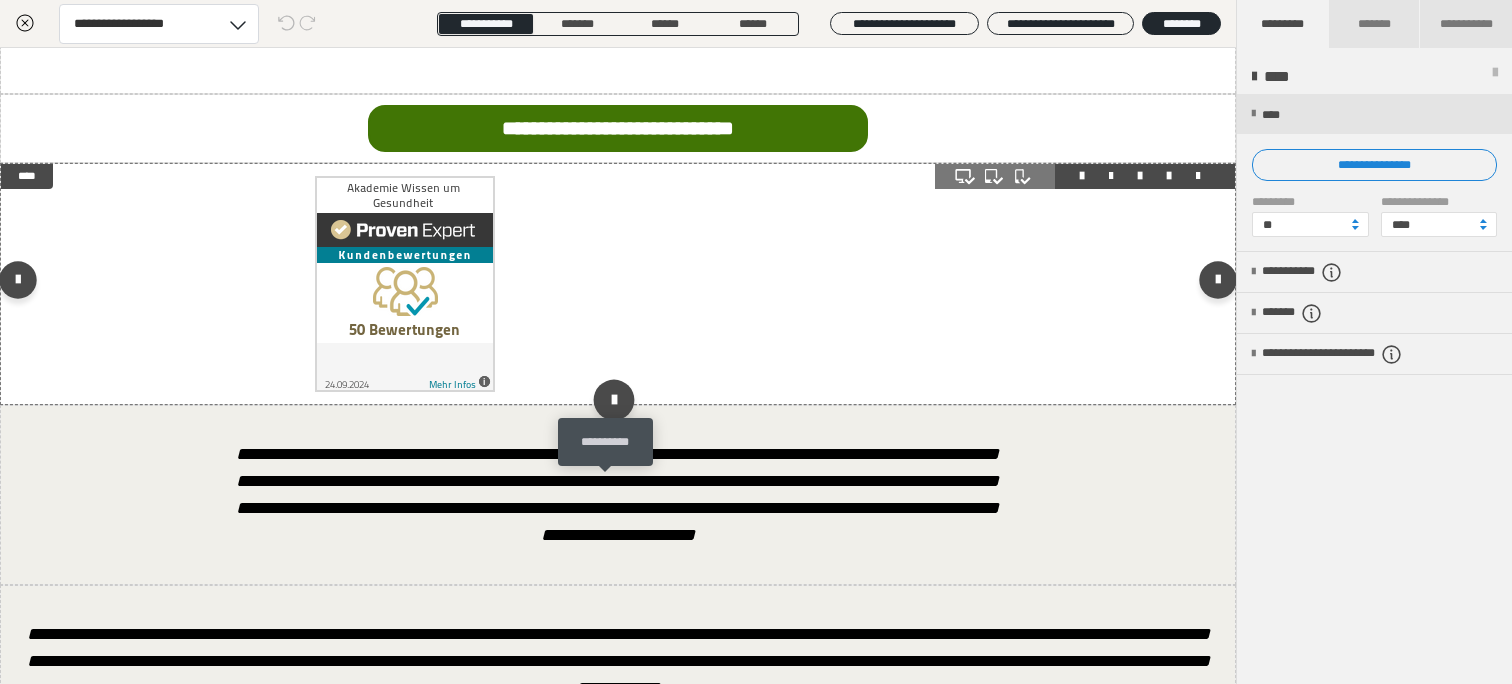 click at bounding box center (613, 400) 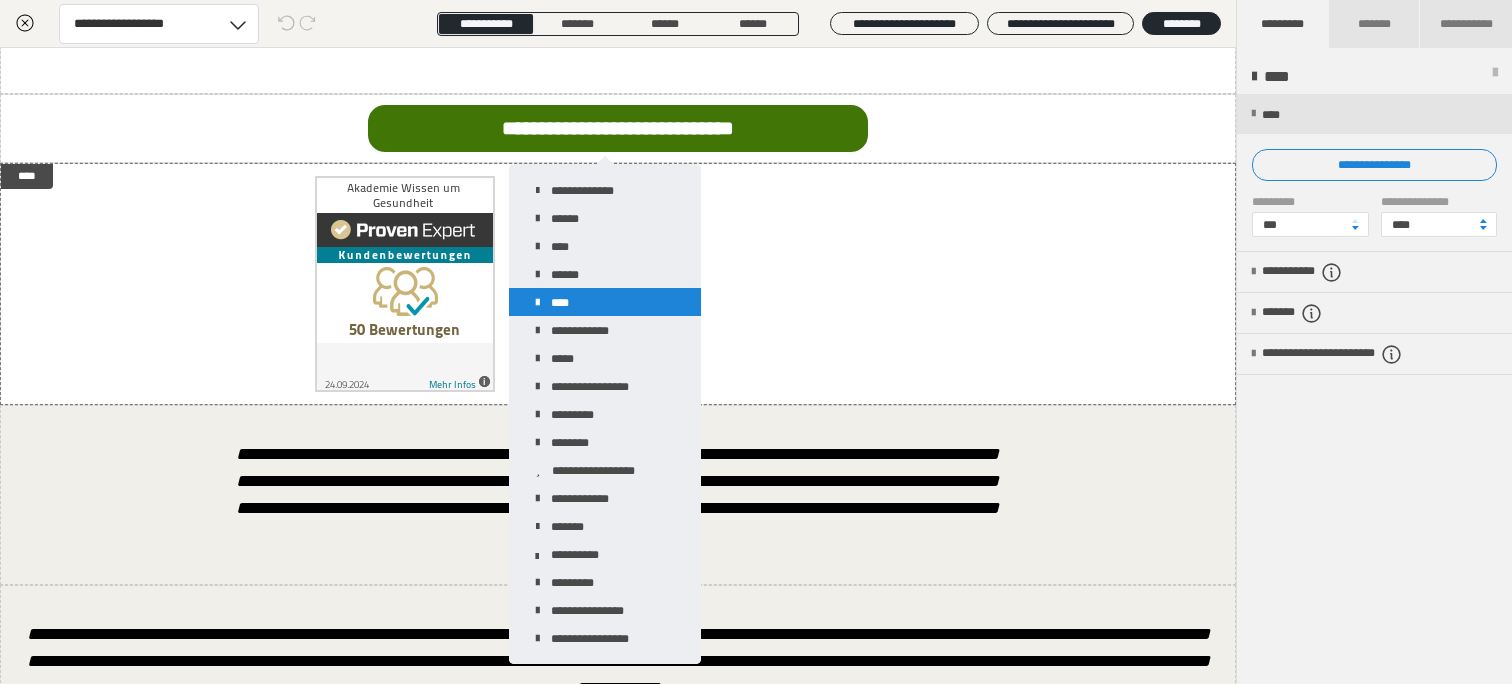 click on "****" at bounding box center [605, 302] 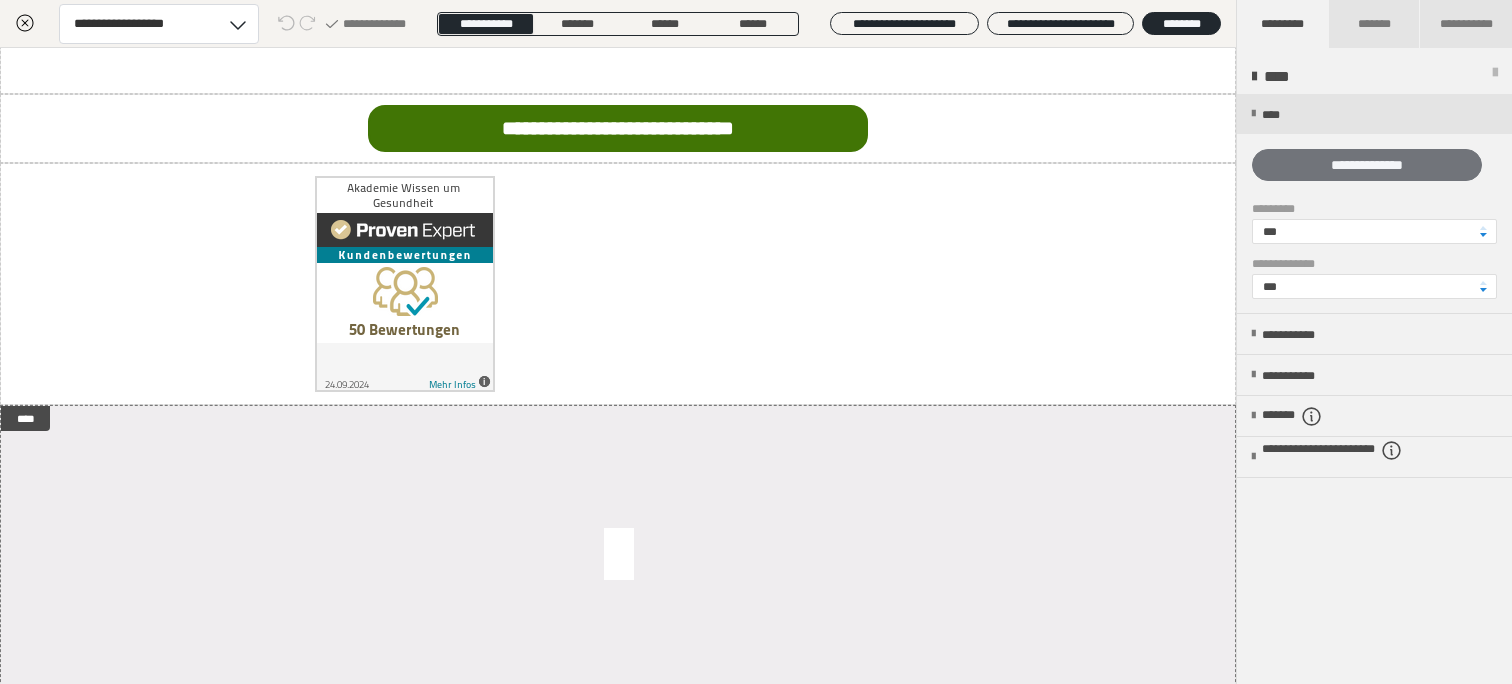 click on "**********" at bounding box center [1367, 165] 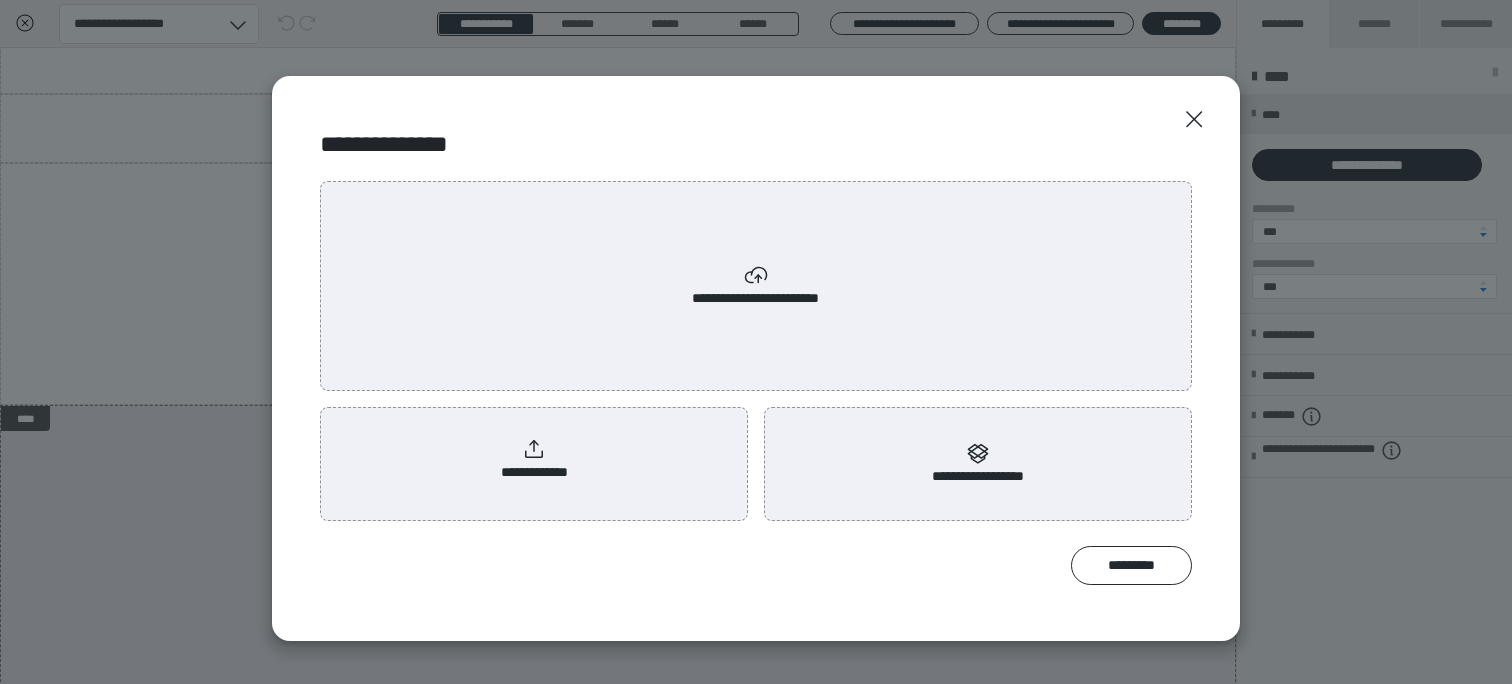 click on "**********" at bounding box center (756, 286) 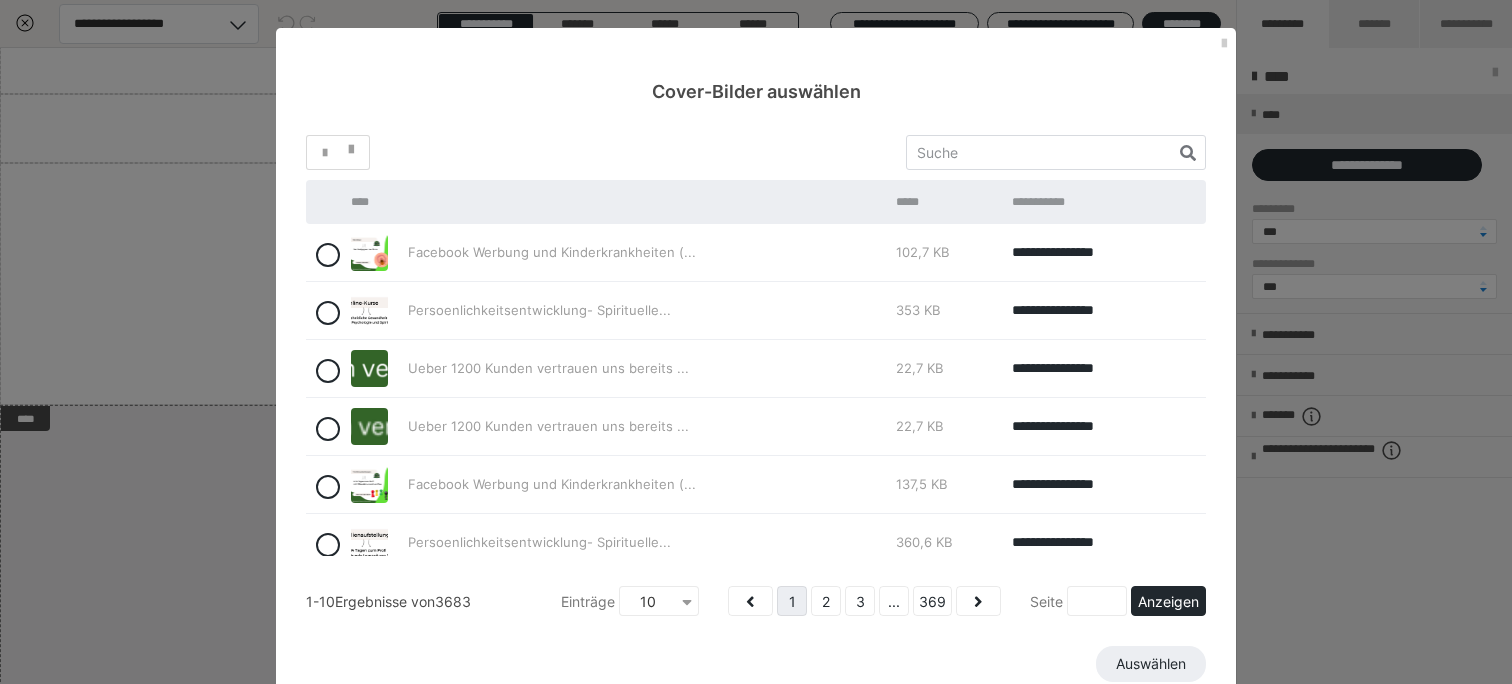 click at bounding box center [687, 602] 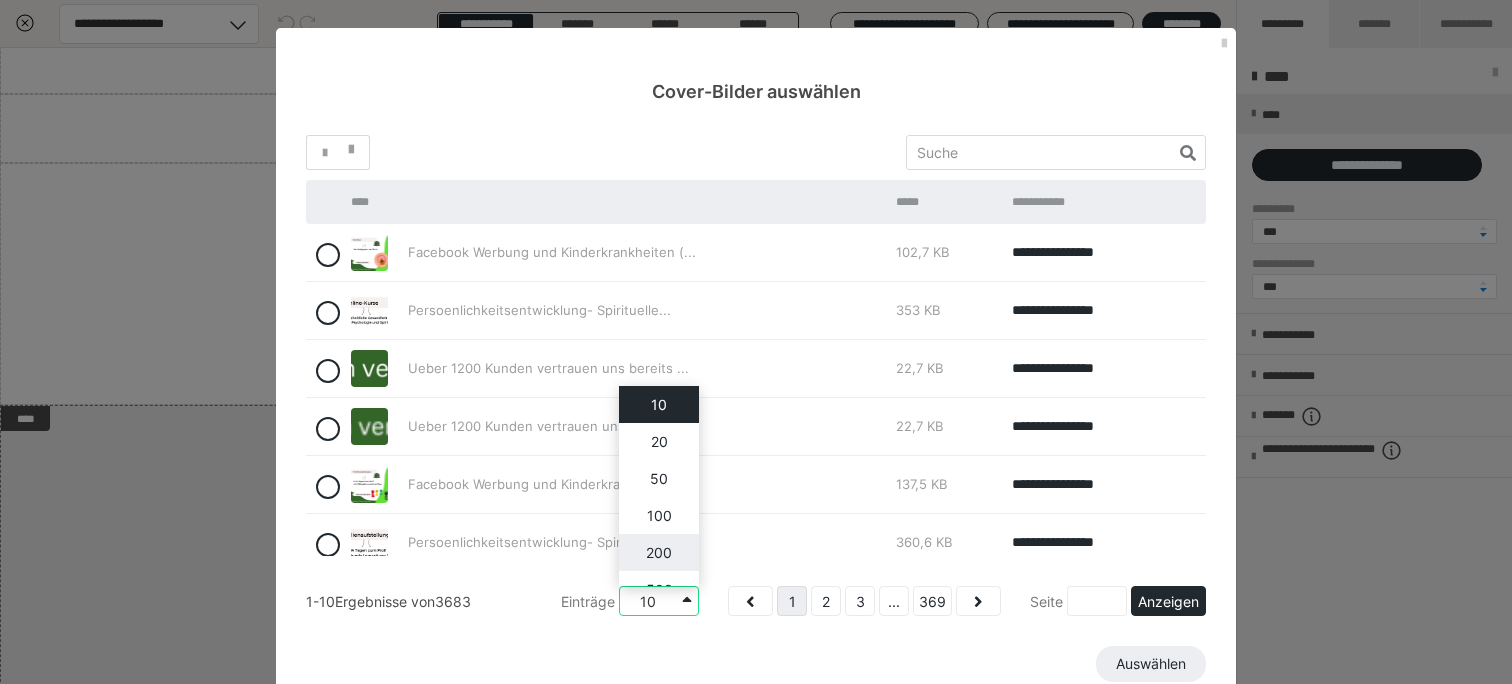 click on "200" at bounding box center [659, 552] 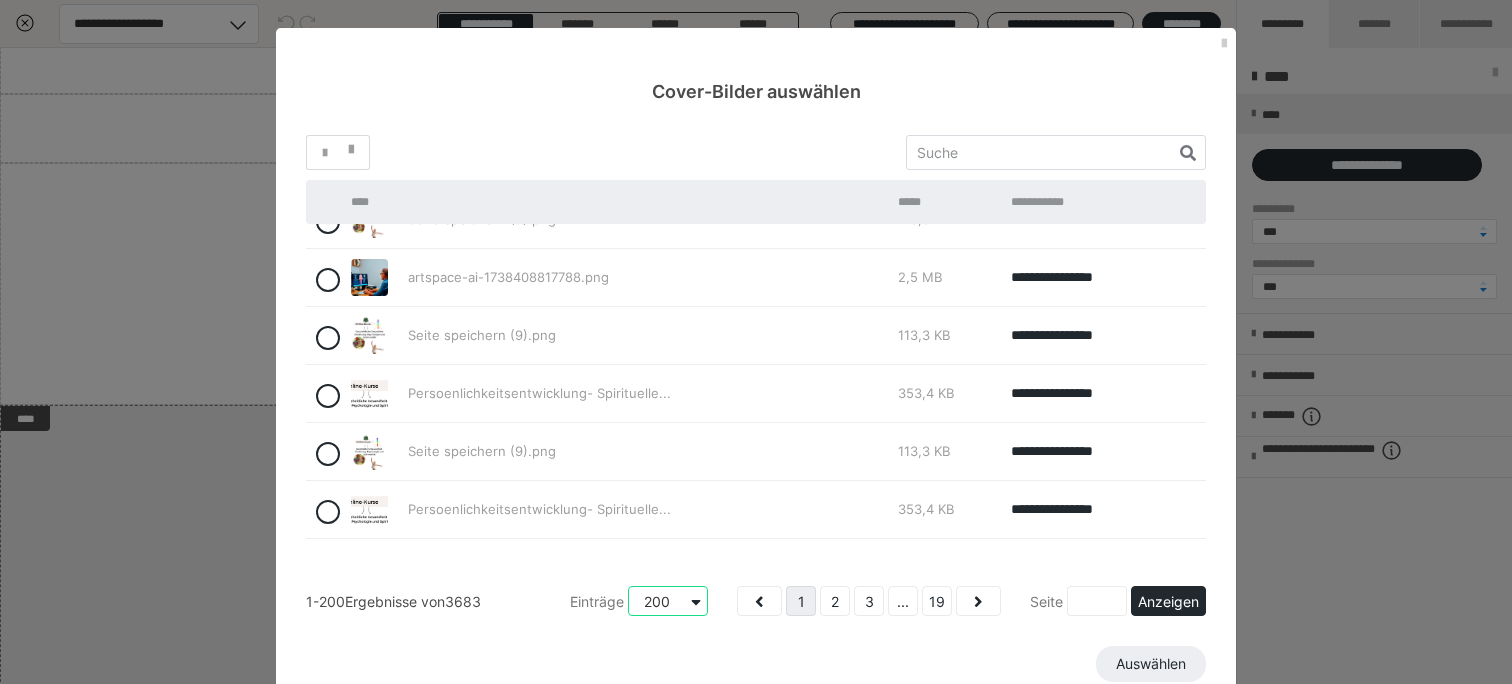 scroll, scrollTop: 11228, scrollLeft: 0, axis: vertical 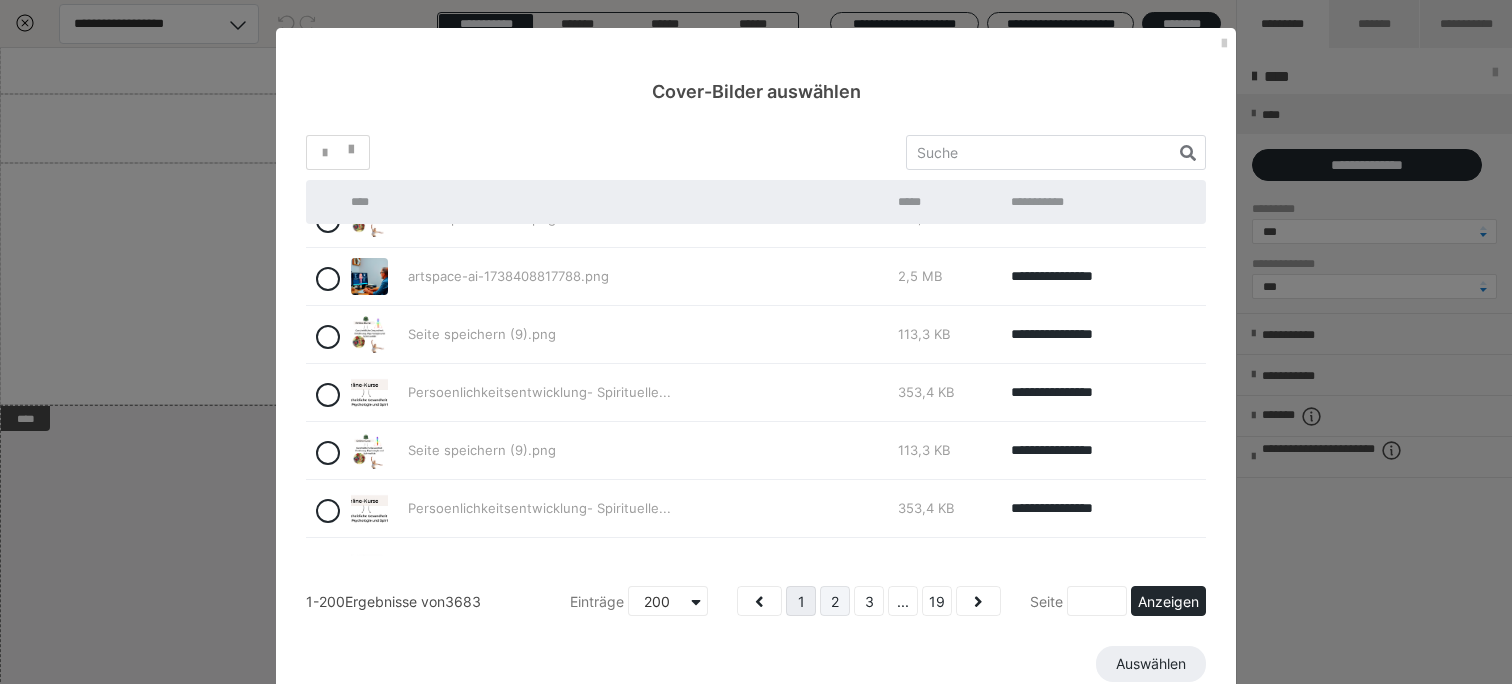 click on "2" at bounding box center (835, 601) 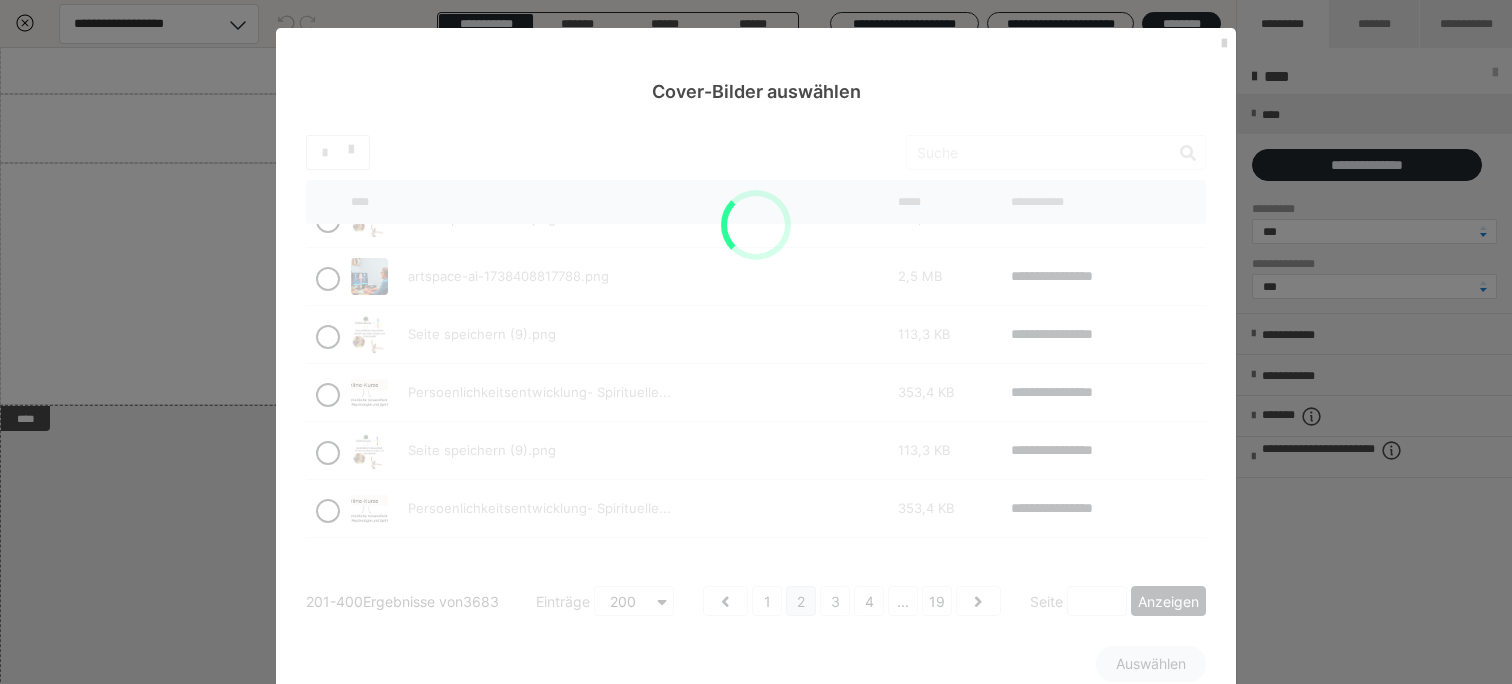 click at bounding box center (1224, 44) 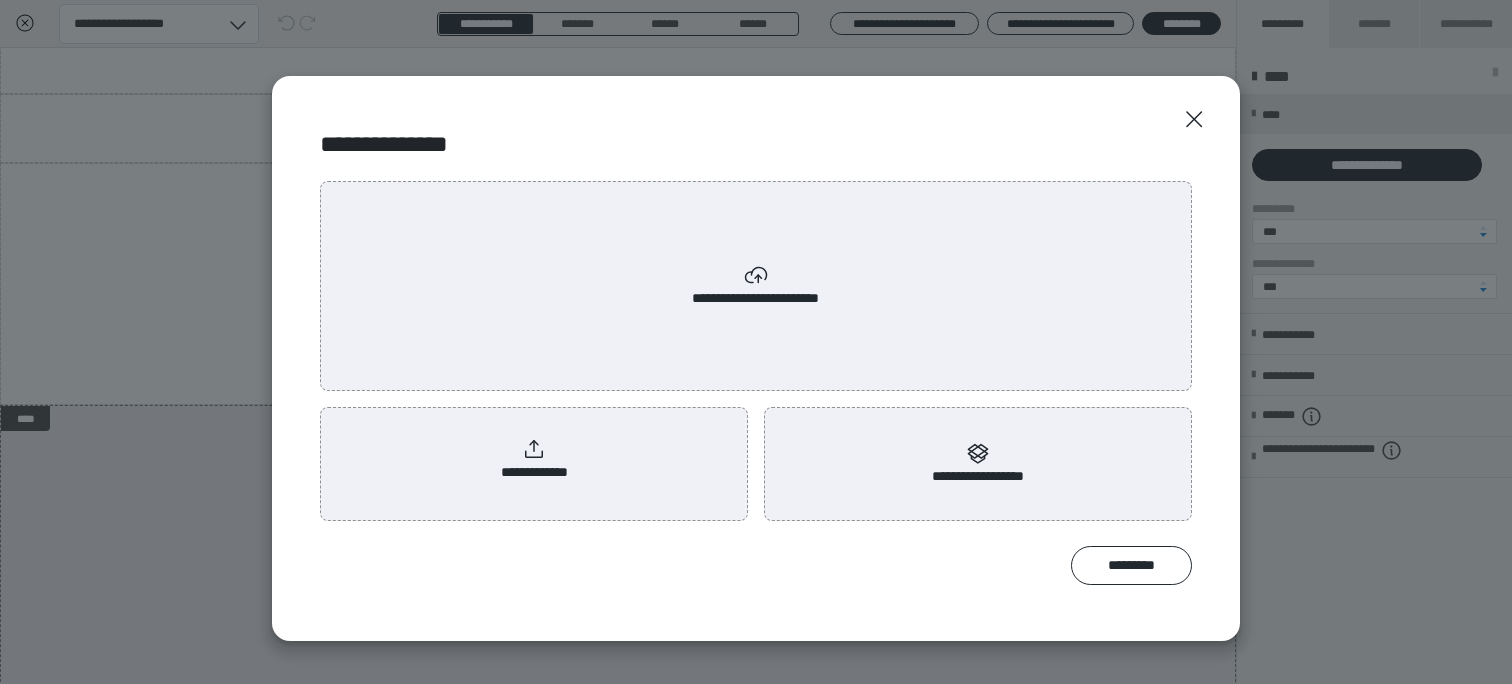 click 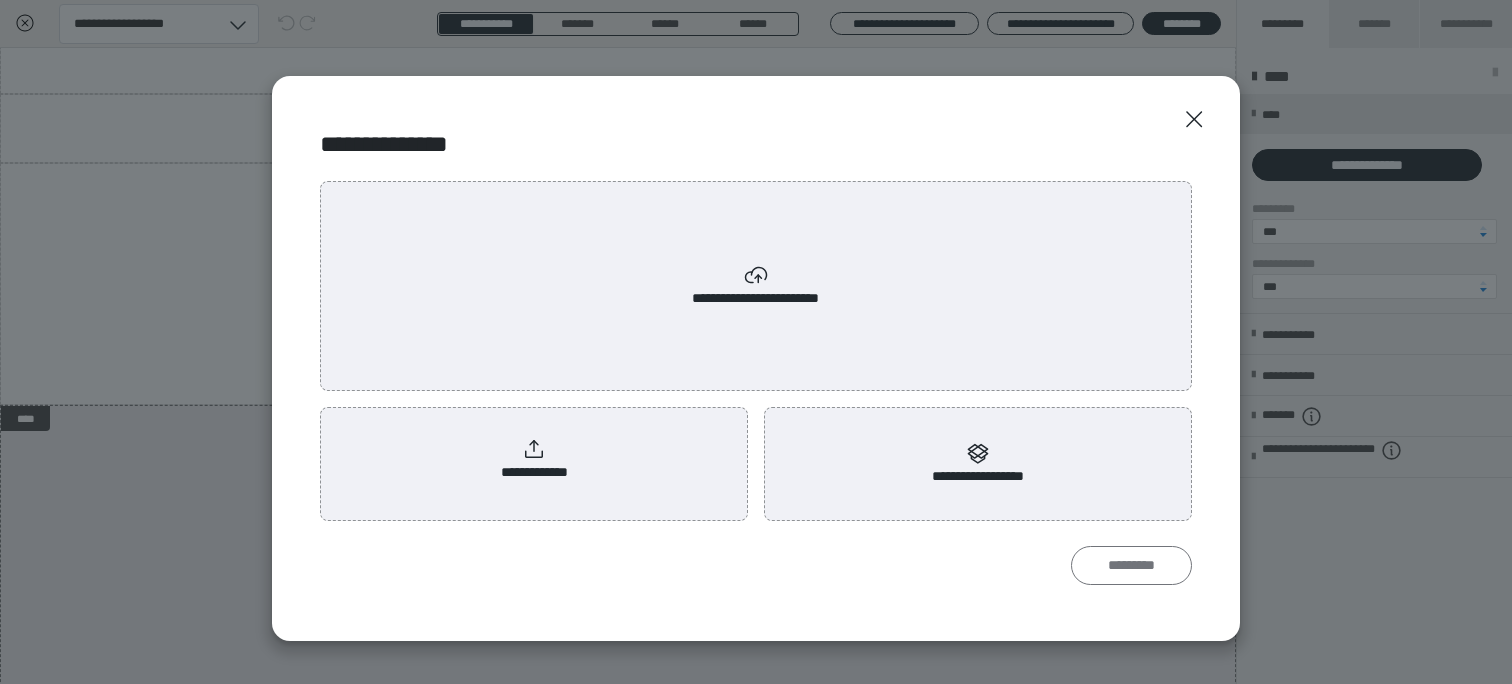click on "*********" at bounding box center [1131, 566] 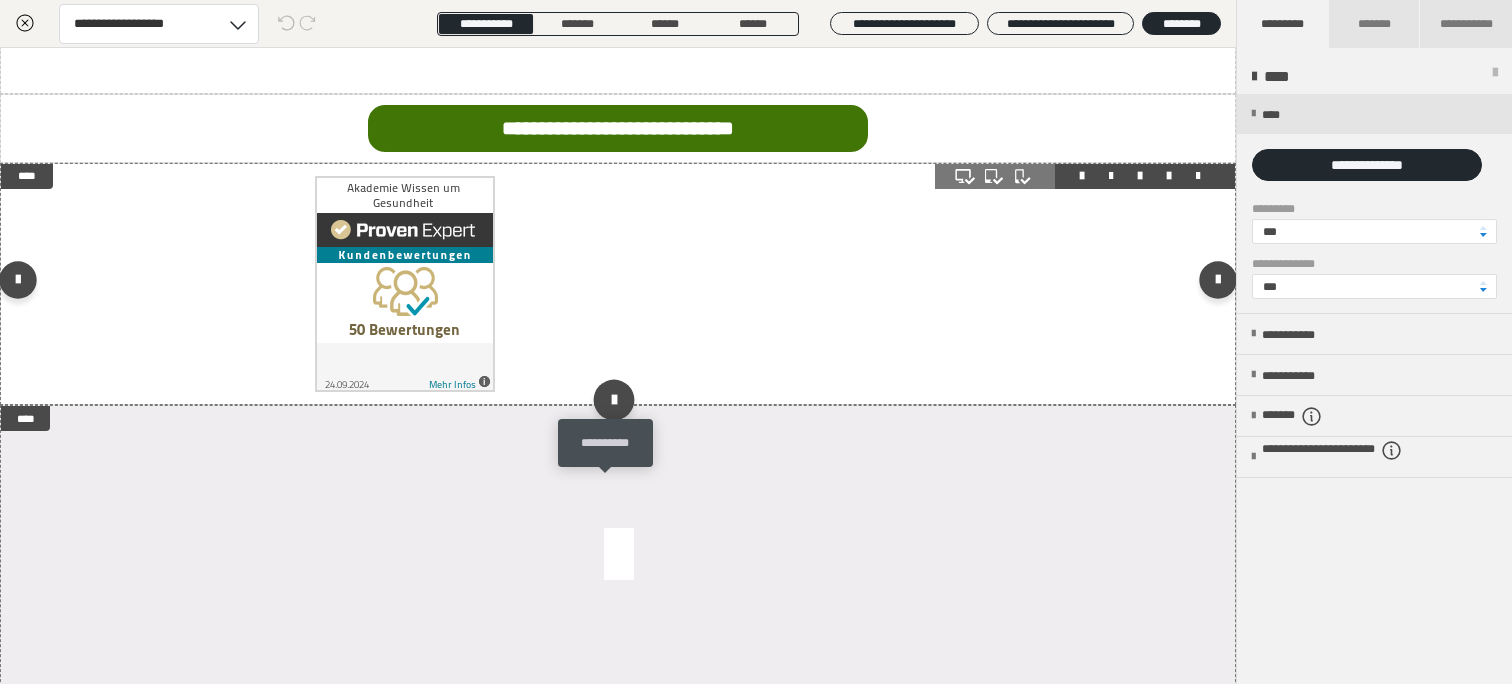 click at bounding box center (613, 400) 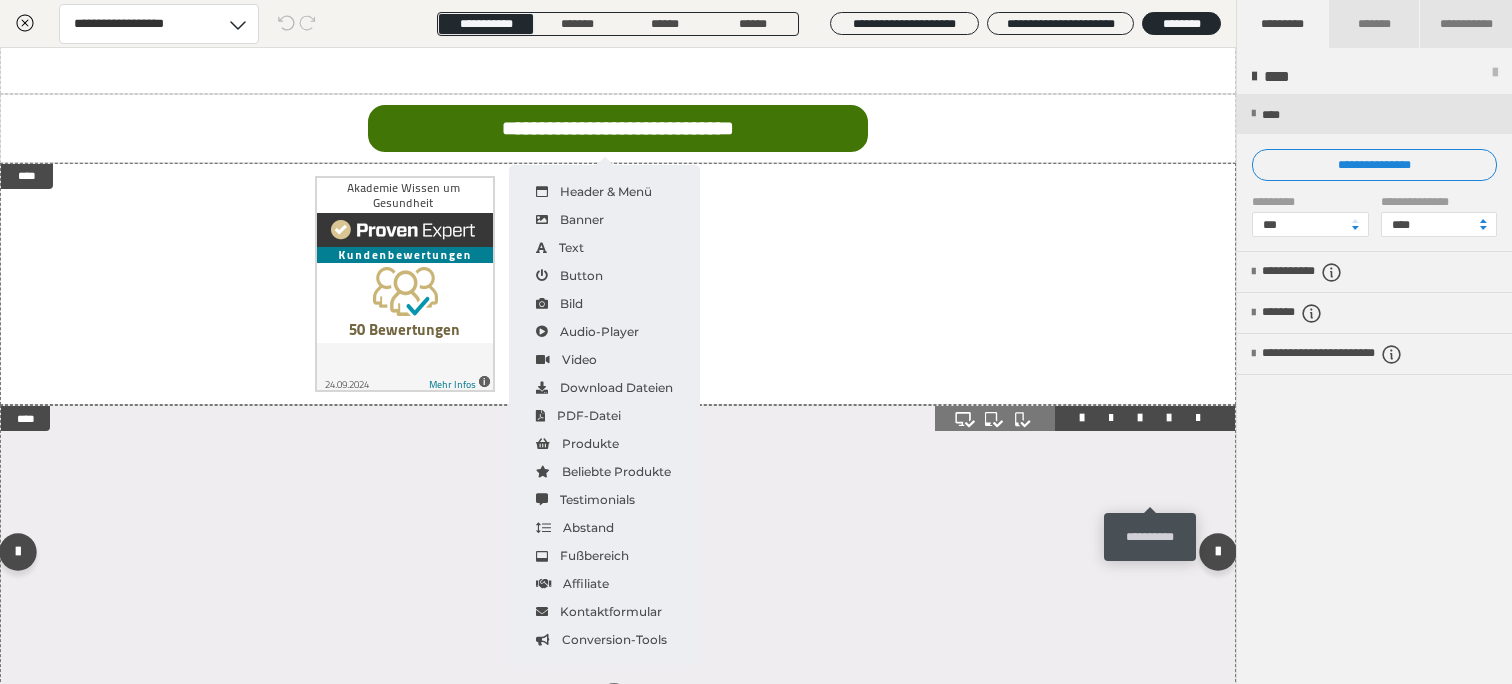 click at bounding box center (1169, 418) 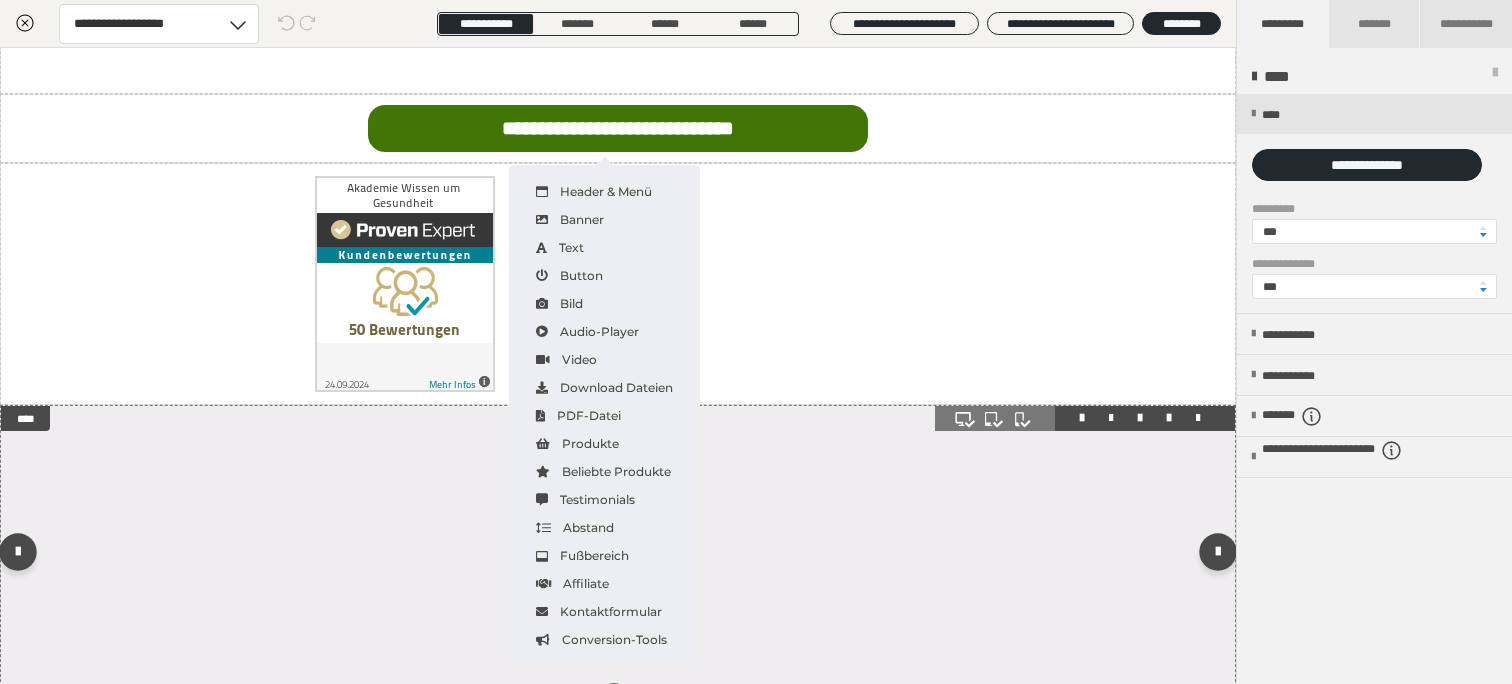 click at bounding box center [1198, 418] 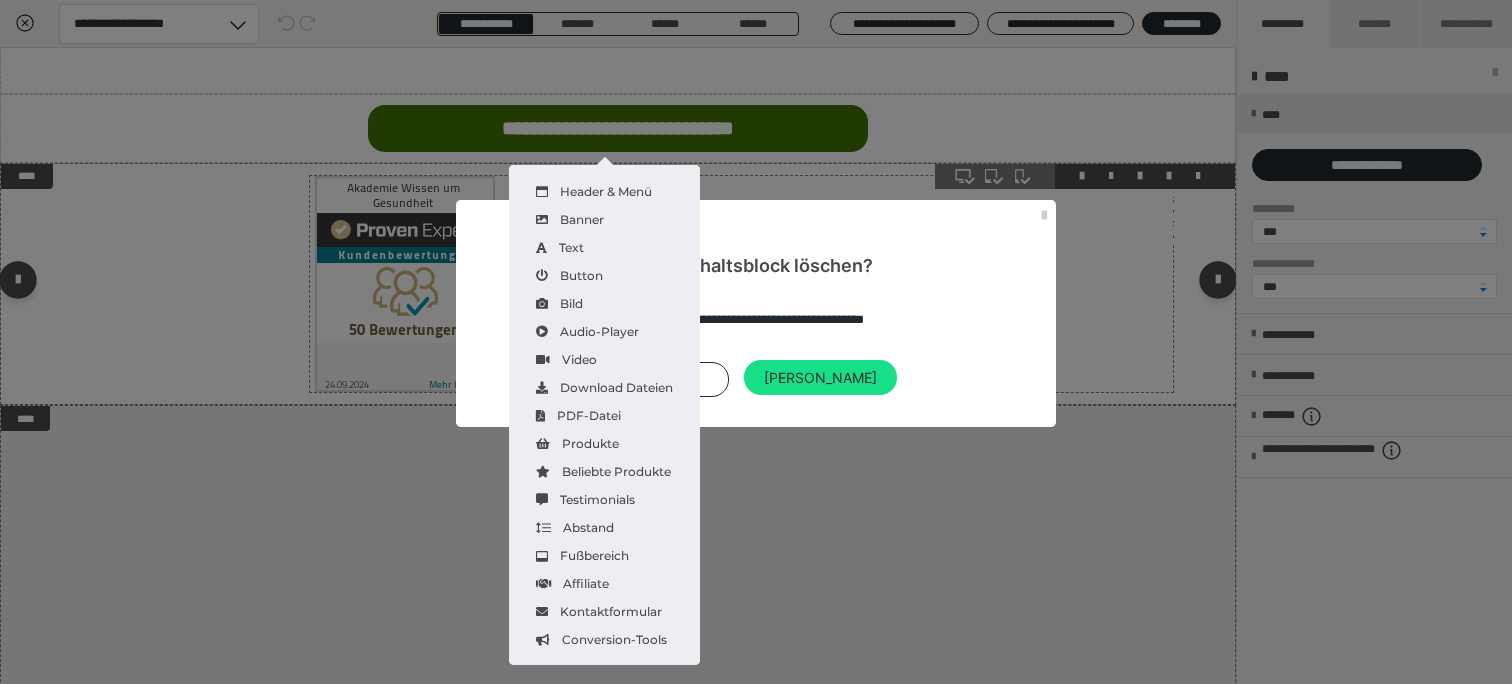 click on "[PERSON_NAME]" at bounding box center (820, 378) 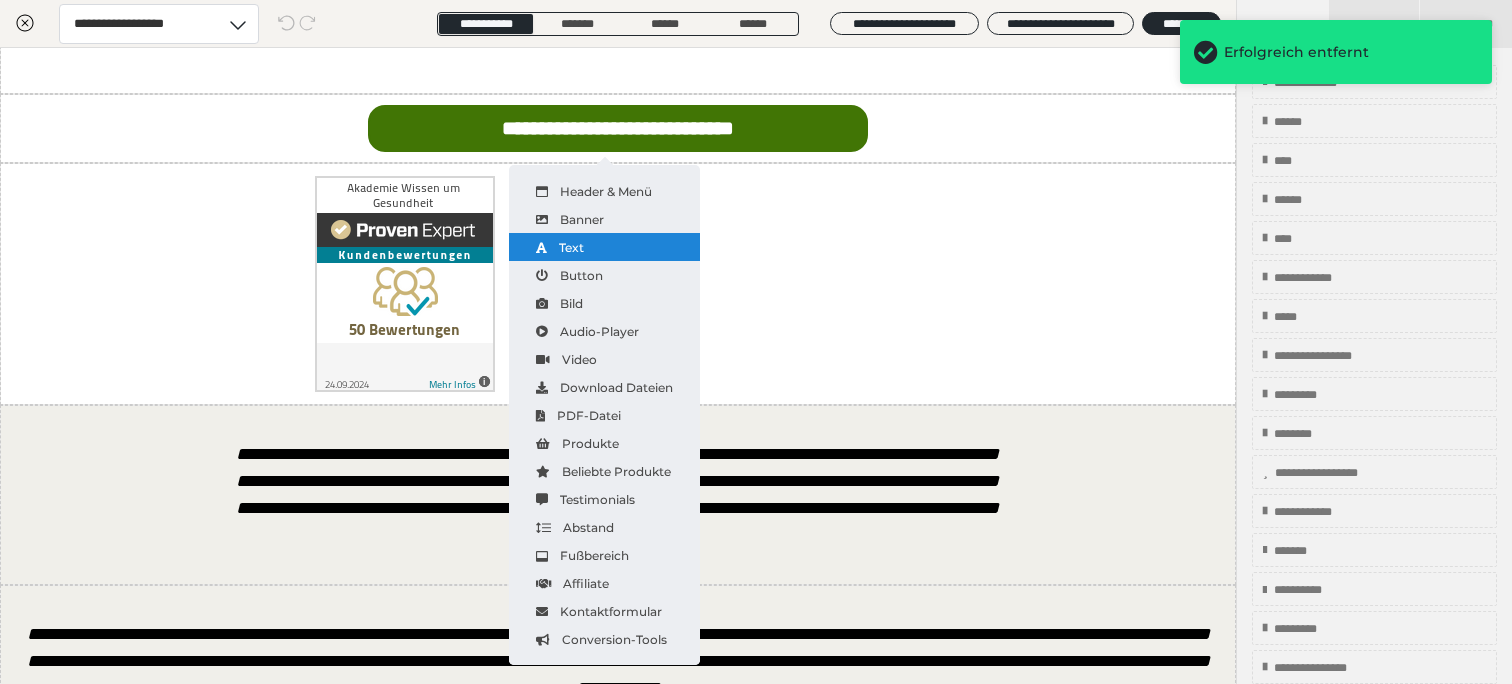 click on "Text" at bounding box center [604, 247] 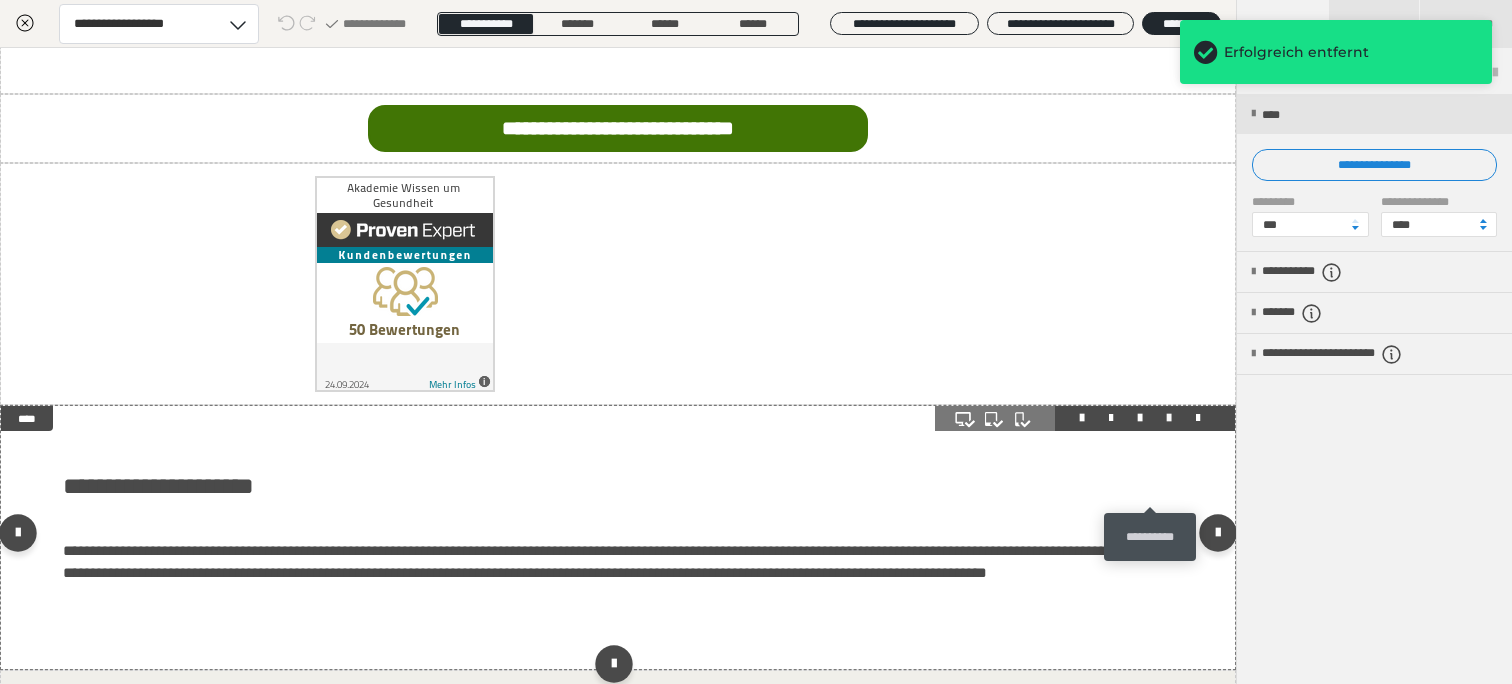 click at bounding box center (1169, 418) 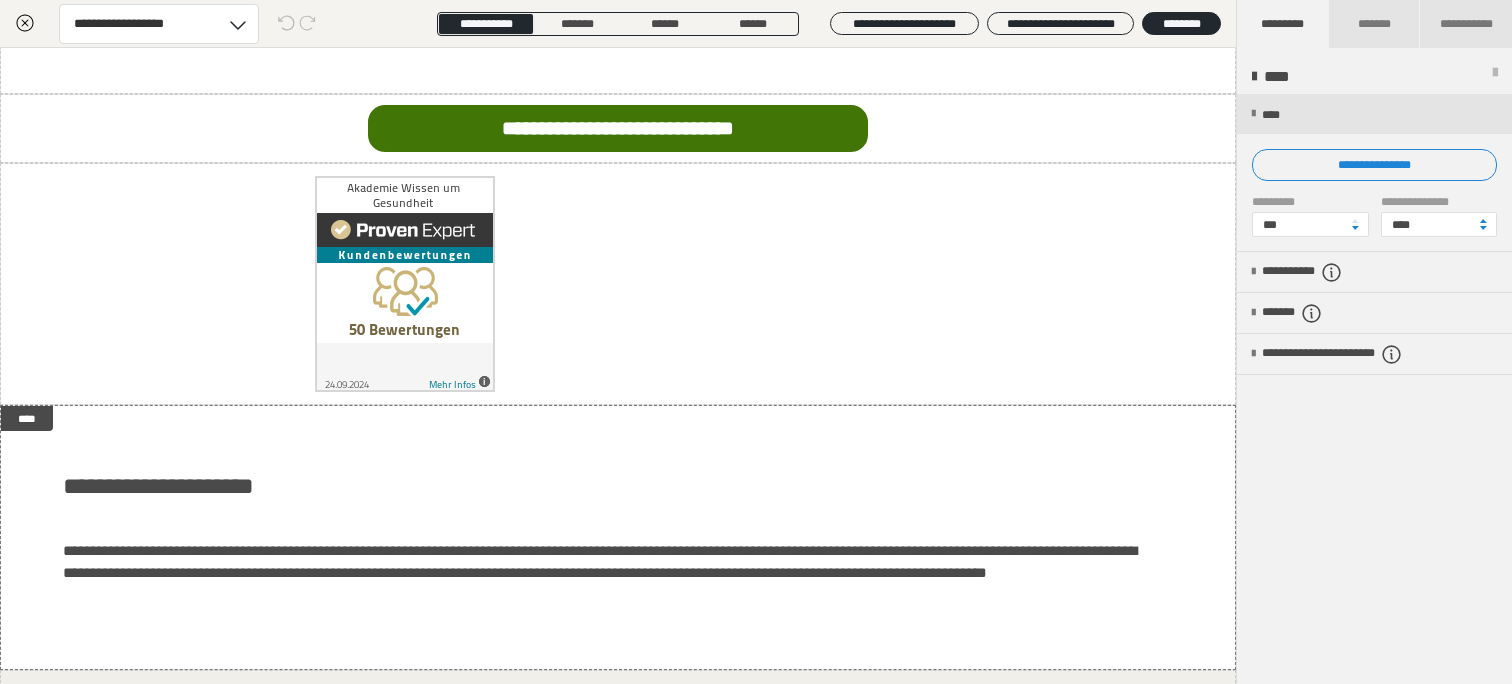 click on "**********" at bounding box center [1374, 173] 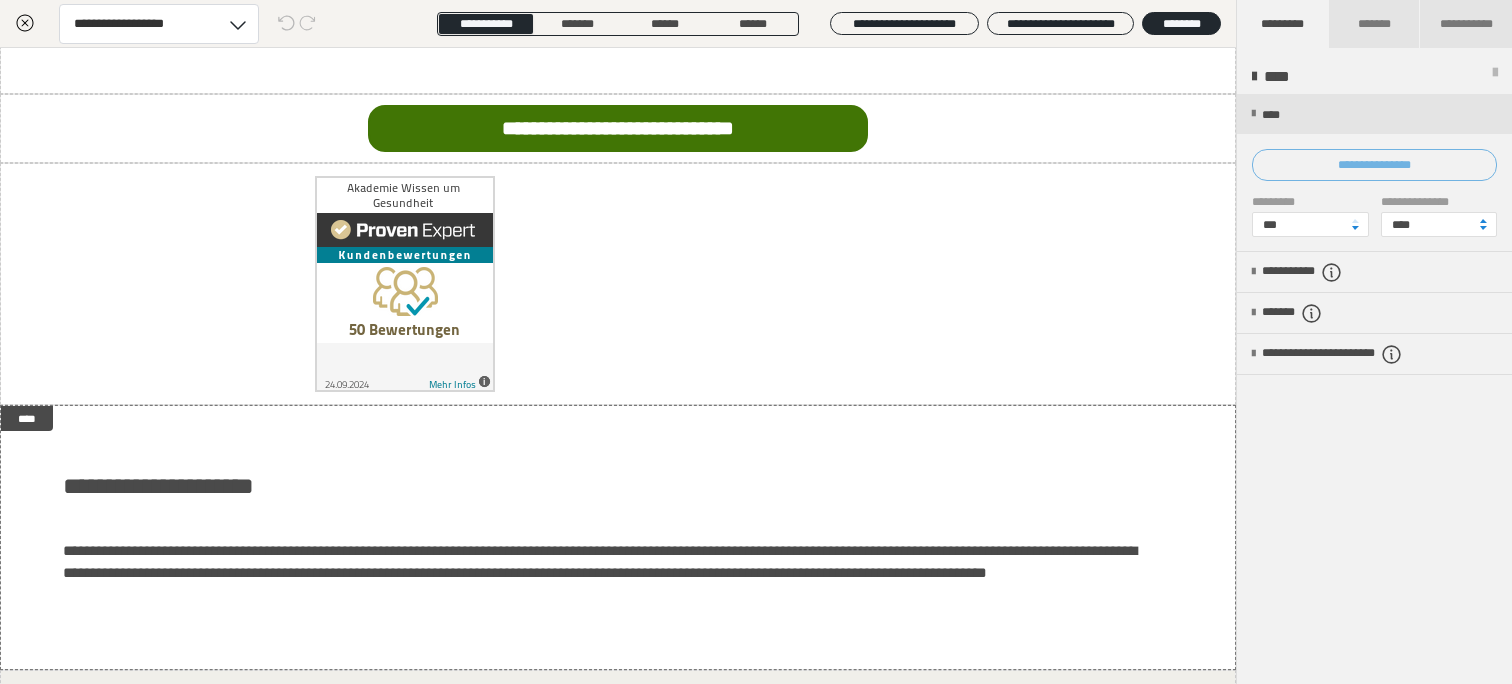 click on "**********" at bounding box center (1374, 165) 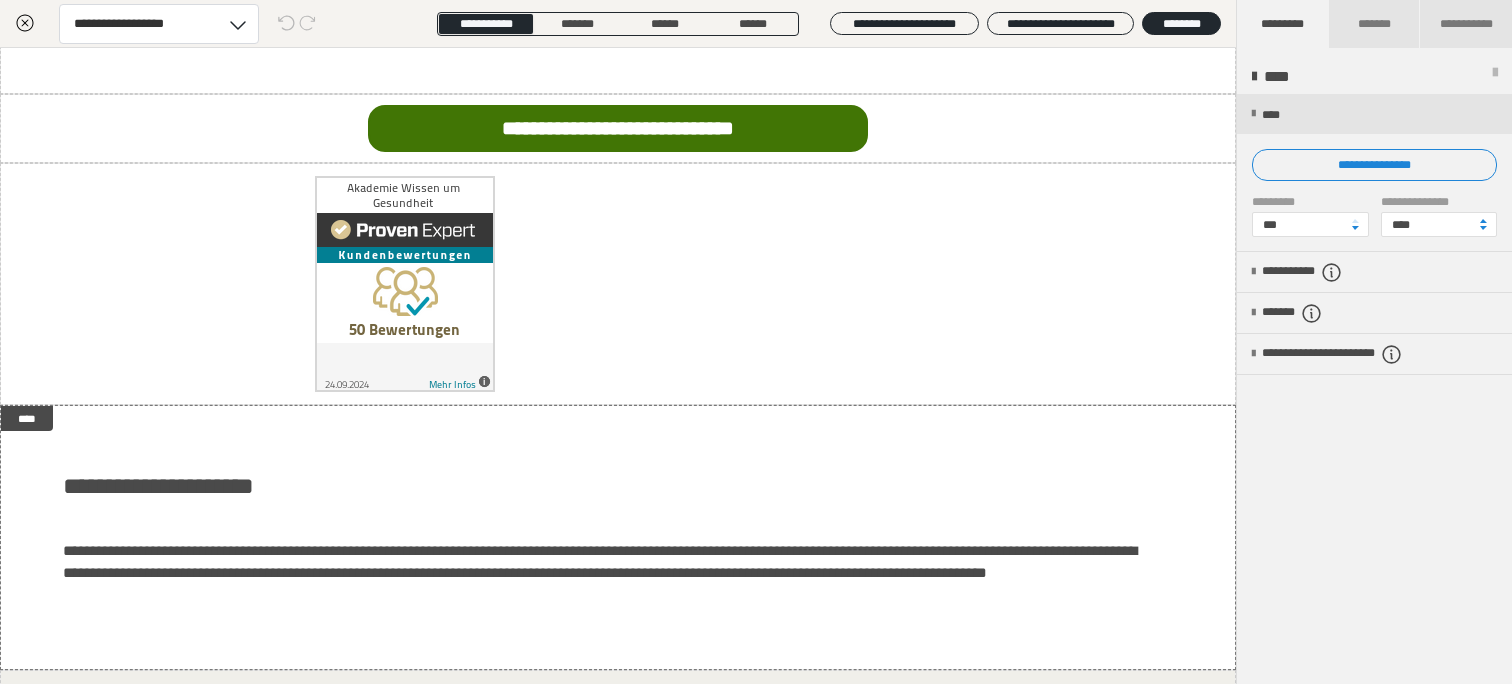 click on "**********" at bounding box center [756, 342] 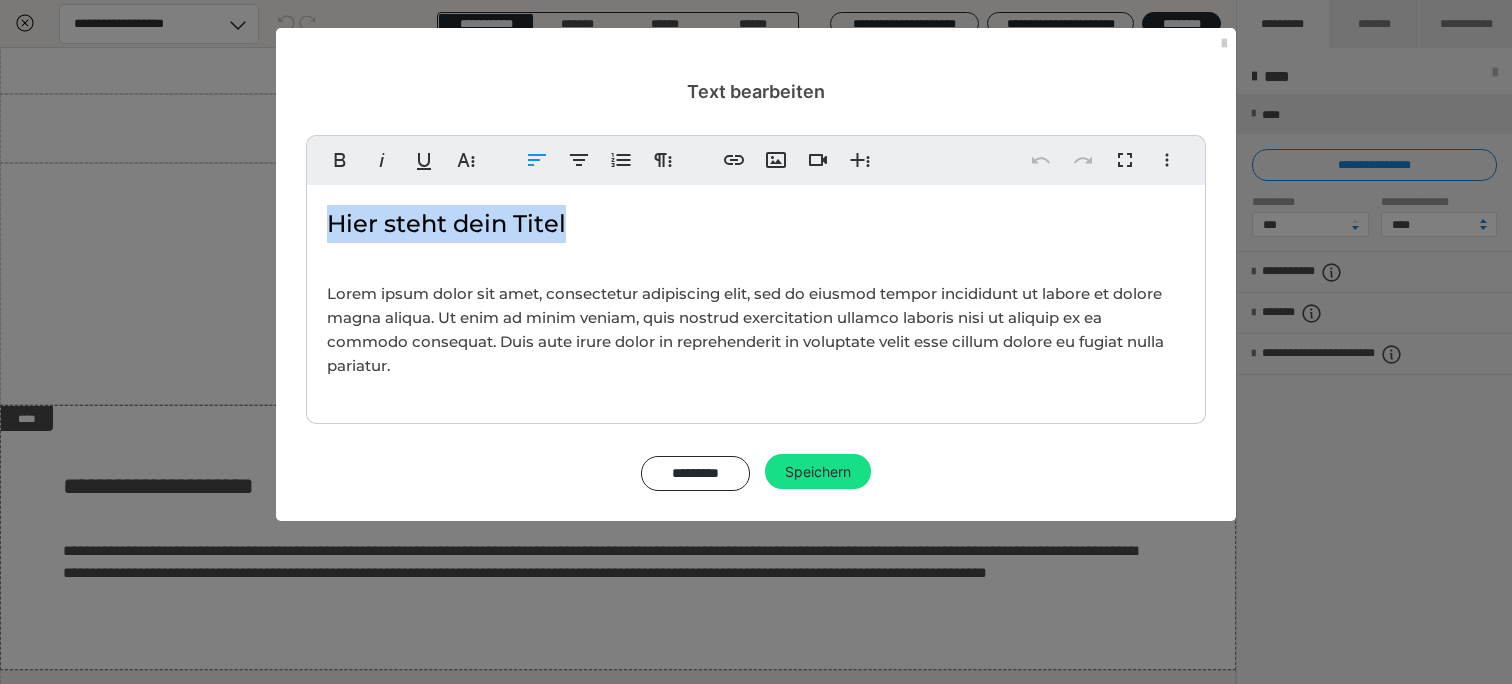drag, startPoint x: 326, startPoint y: 219, endPoint x: 564, endPoint y: 216, distance: 238.0189 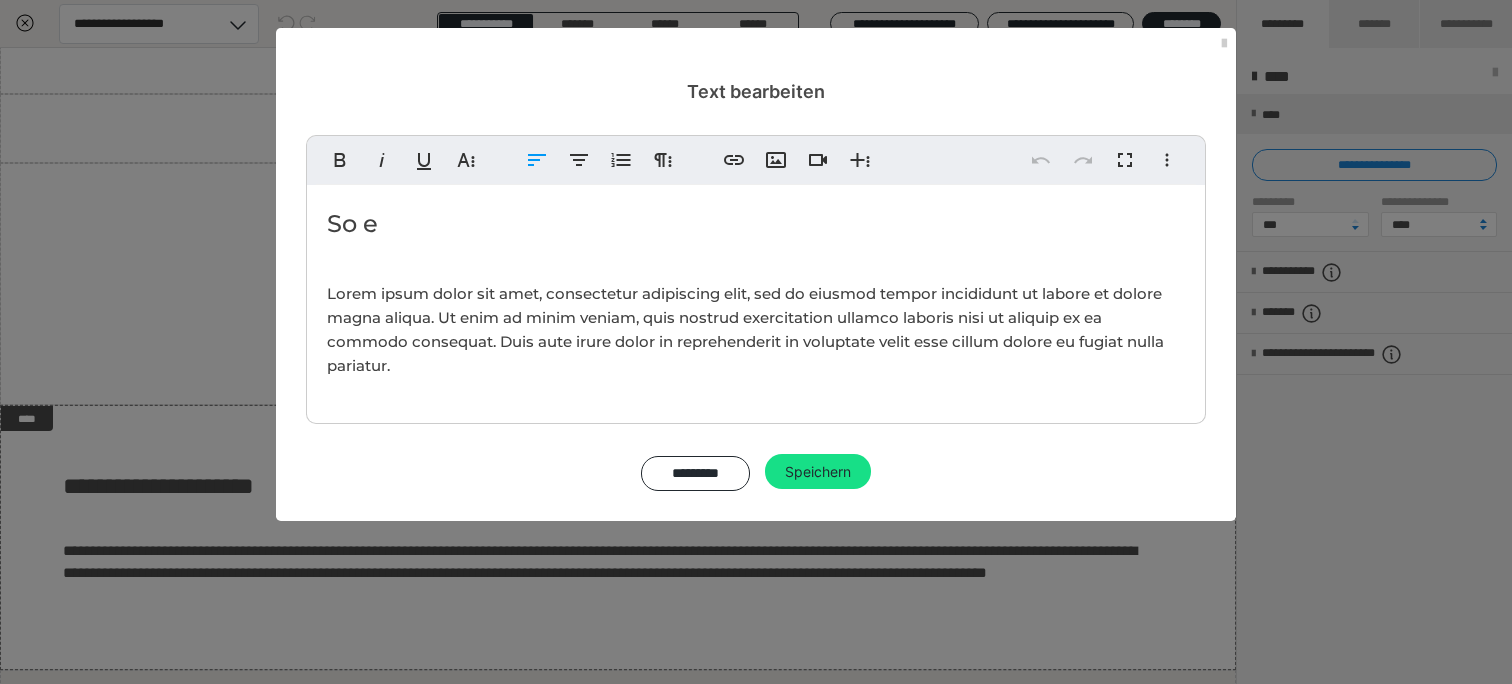 type 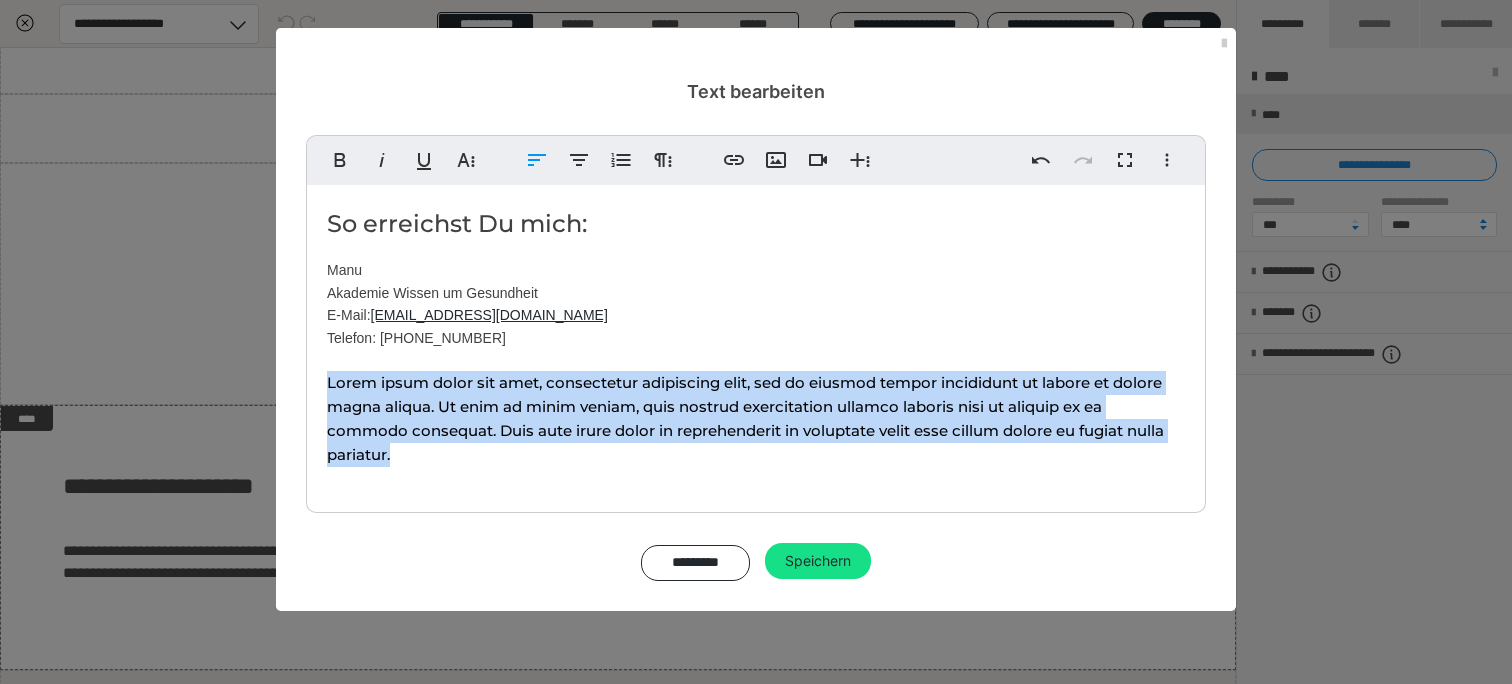 drag, startPoint x: 401, startPoint y: 454, endPoint x: 316, endPoint y: 377, distance: 114.69089 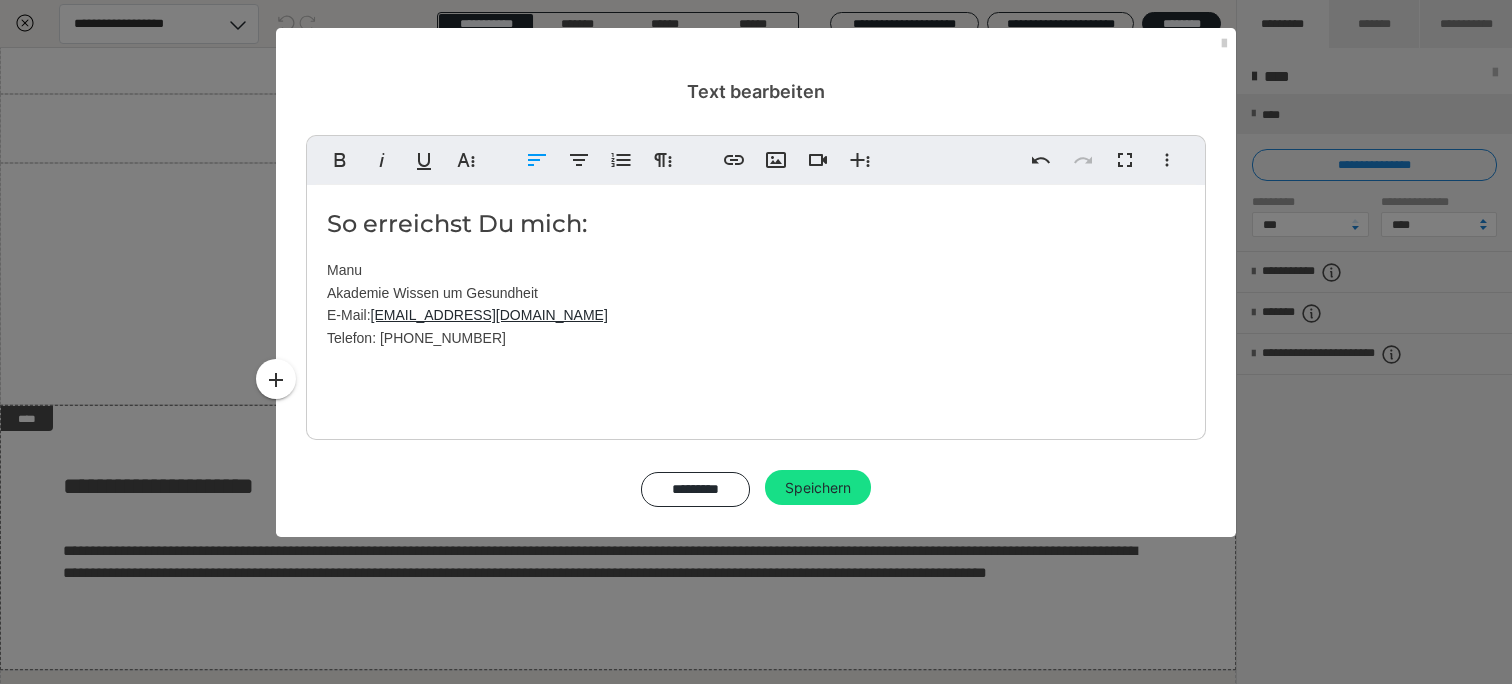 click on "So erreichst Du mich: Manu Akademie Wissen um Gesundheit E-Mail:  [EMAIL_ADDRESS][DOMAIN_NAME] Telefon: [PHONE_NUMBER]" at bounding box center [756, 307] 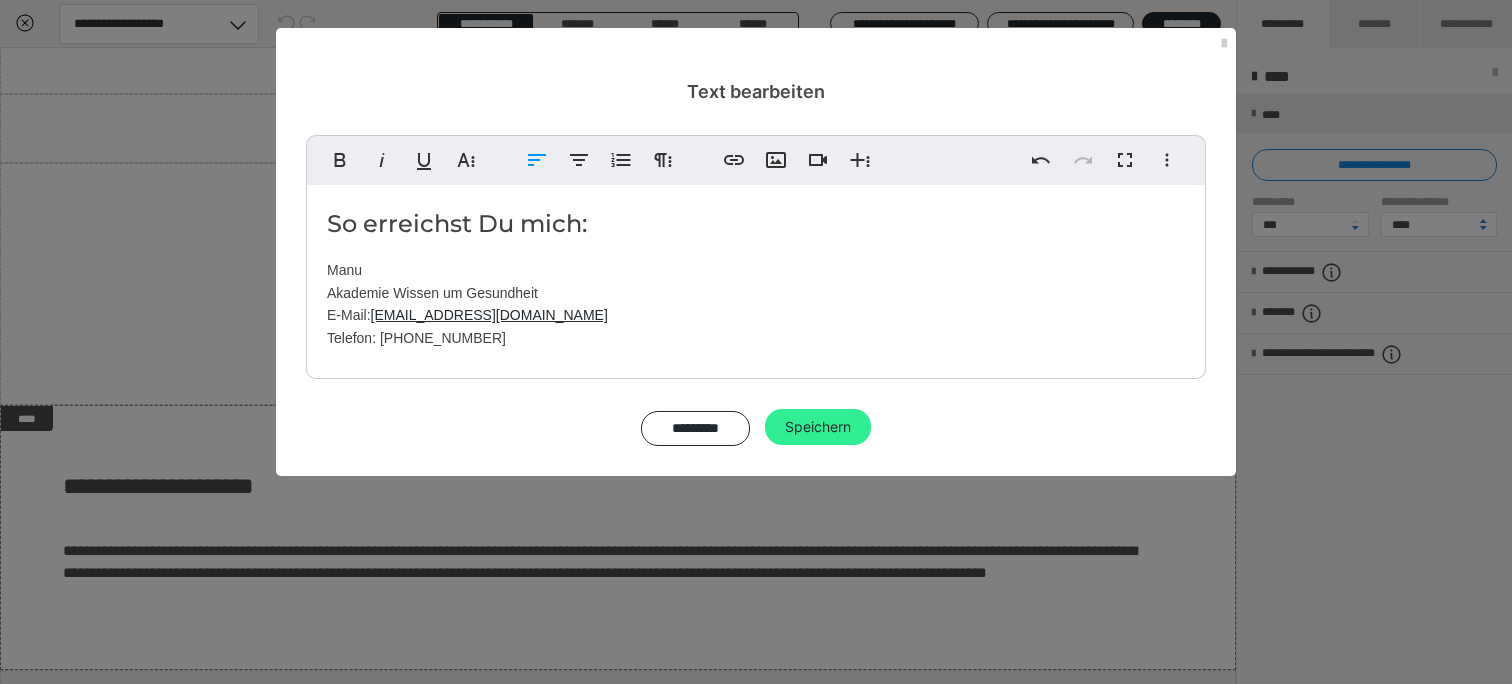click on "Speichern" at bounding box center [818, 427] 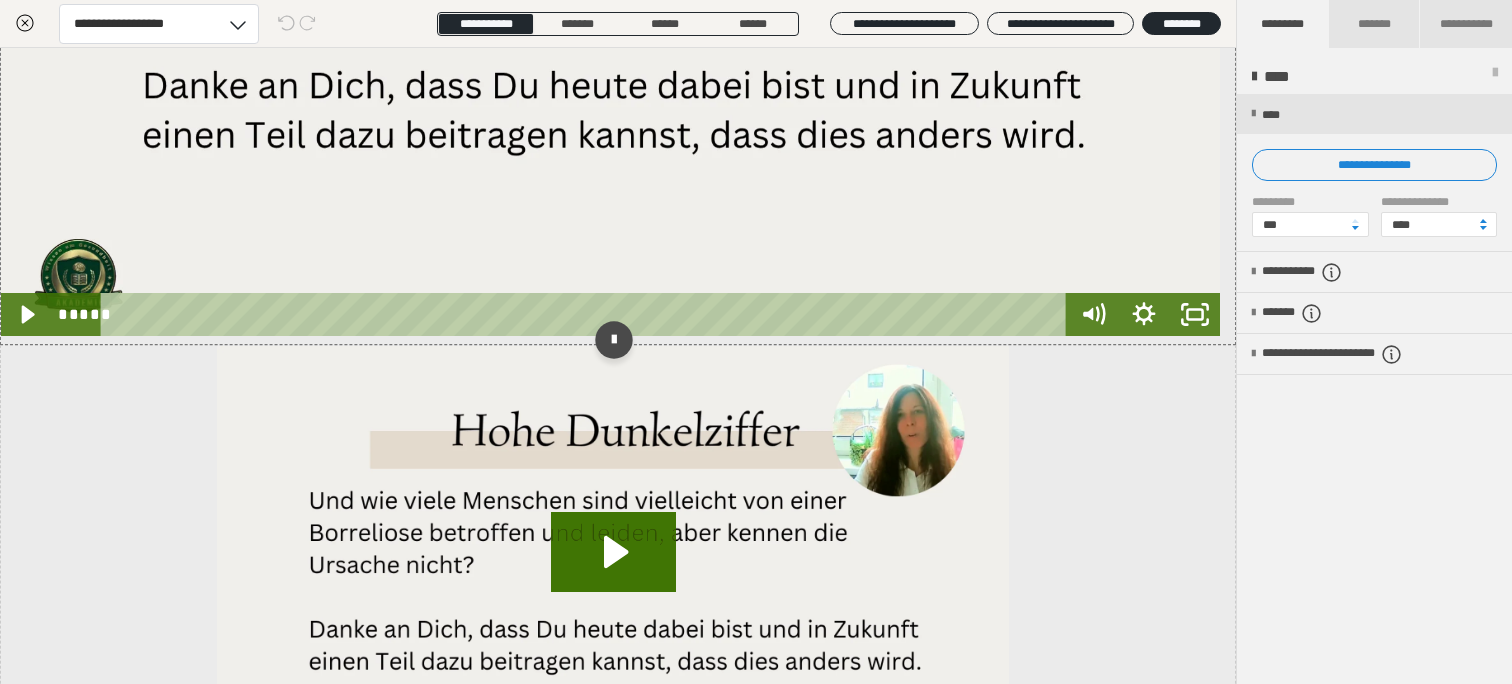 scroll, scrollTop: 900, scrollLeft: 0, axis: vertical 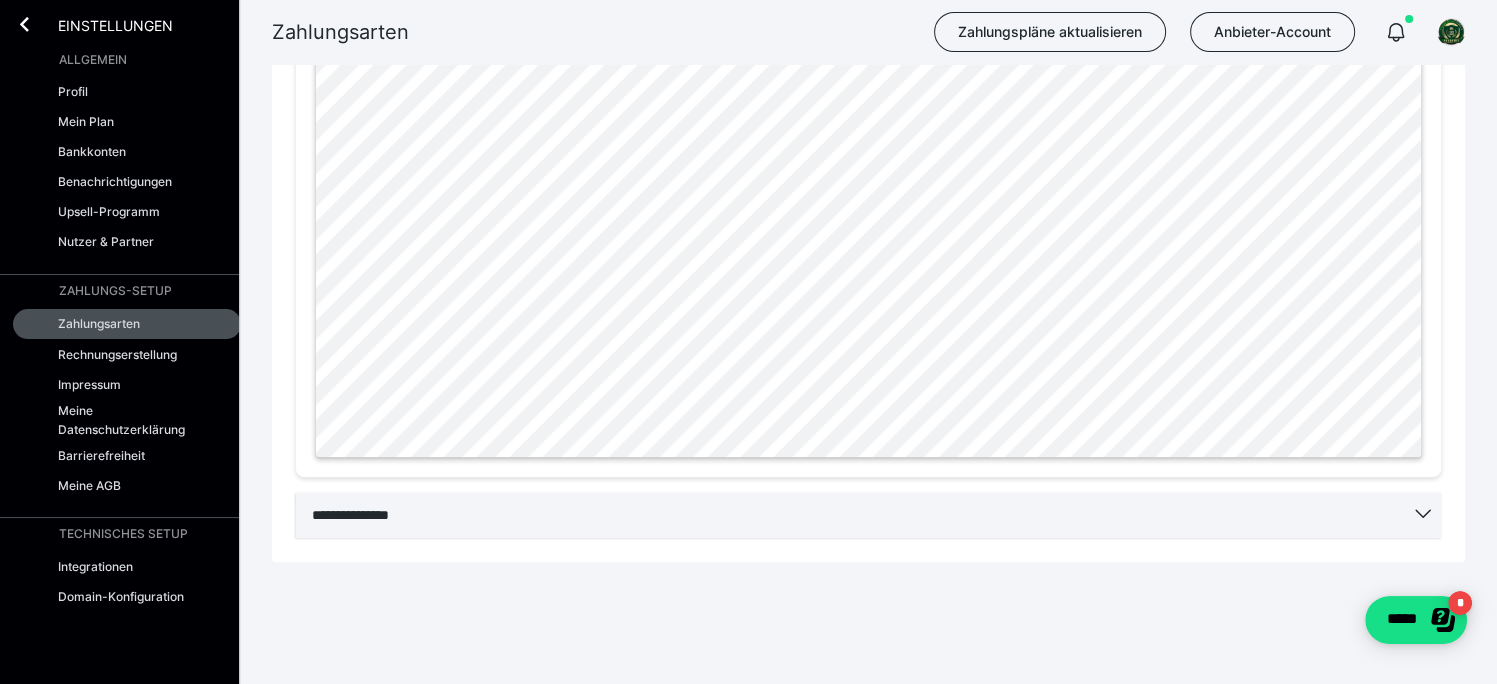 click on "**********" at bounding box center (868, 515) 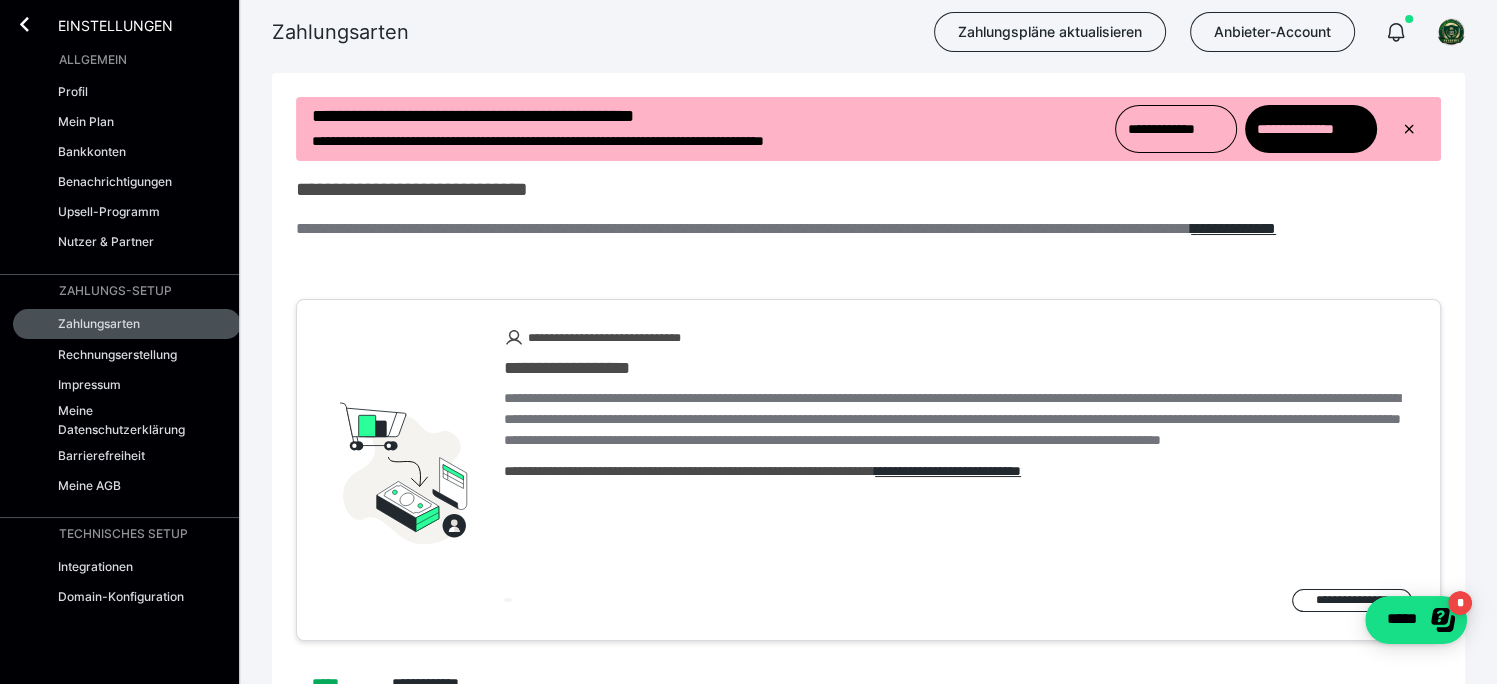scroll, scrollTop: 0, scrollLeft: 0, axis: both 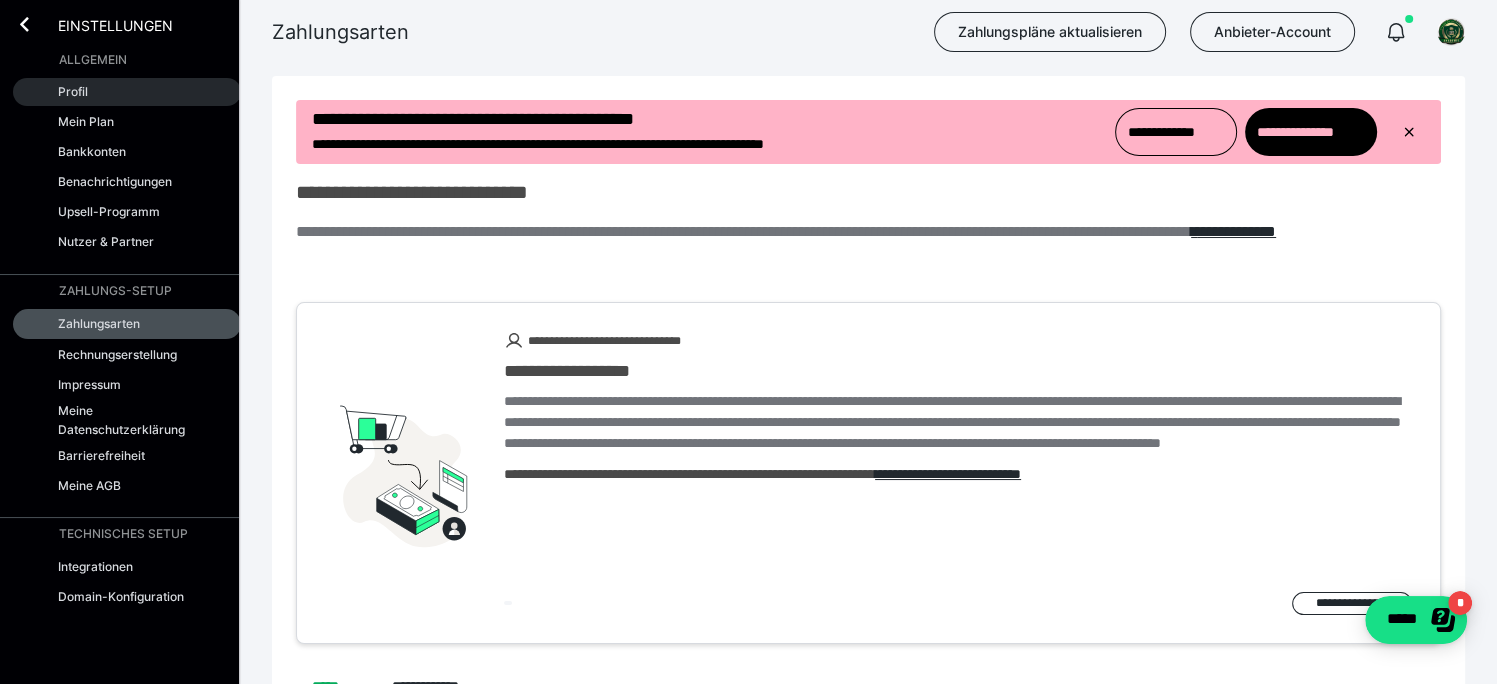 click on "Profil" at bounding box center (73, 91) 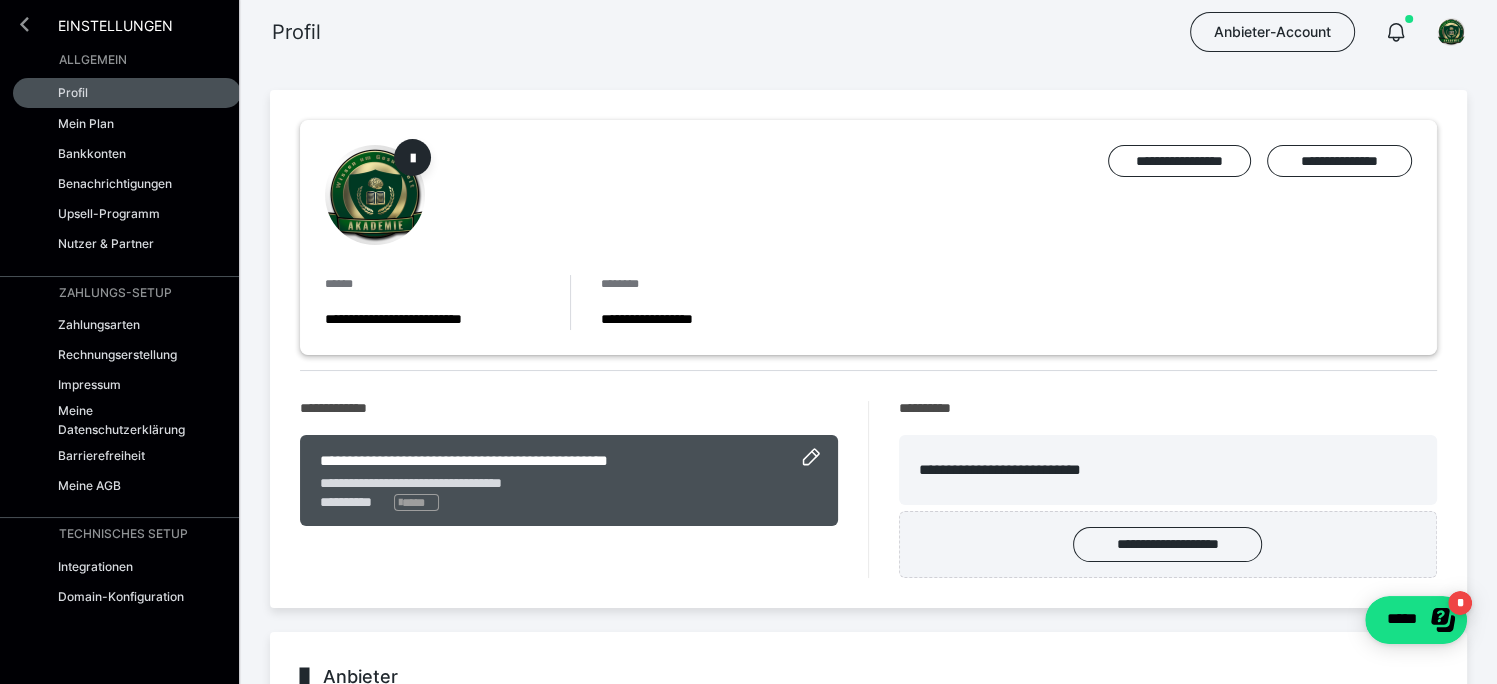 click at bounding box center [24, 24] 